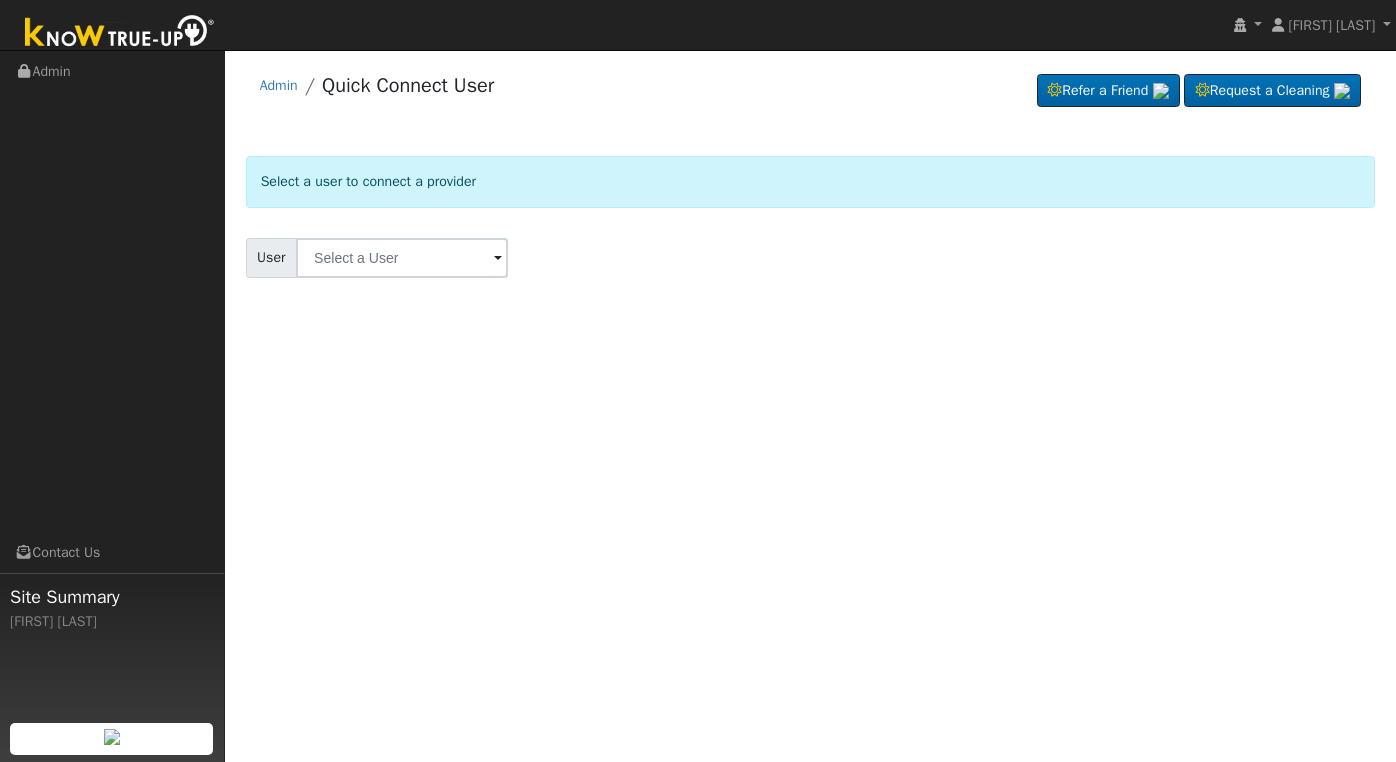 scroll, scrollTop: 0, scrollLeft: 0, axis: both 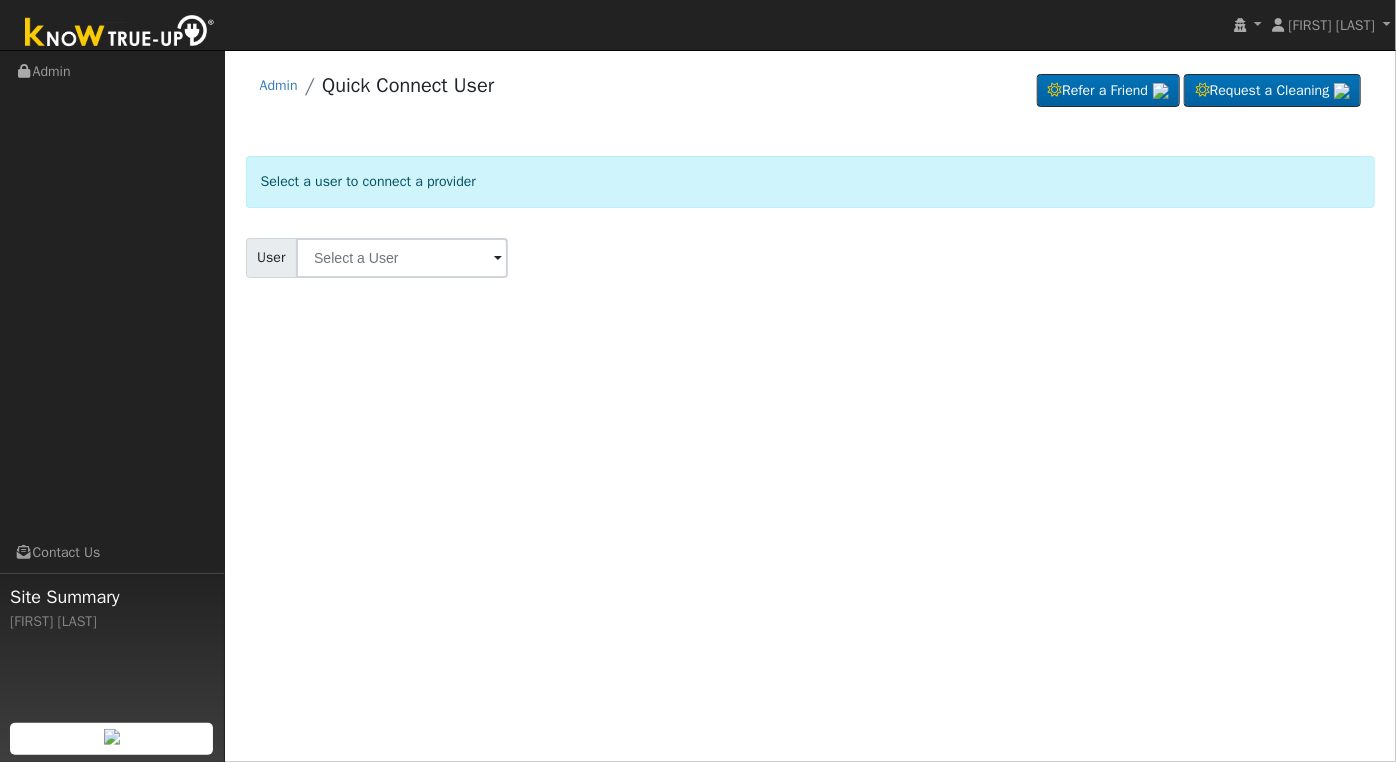 click at bounding box center [402, 258] 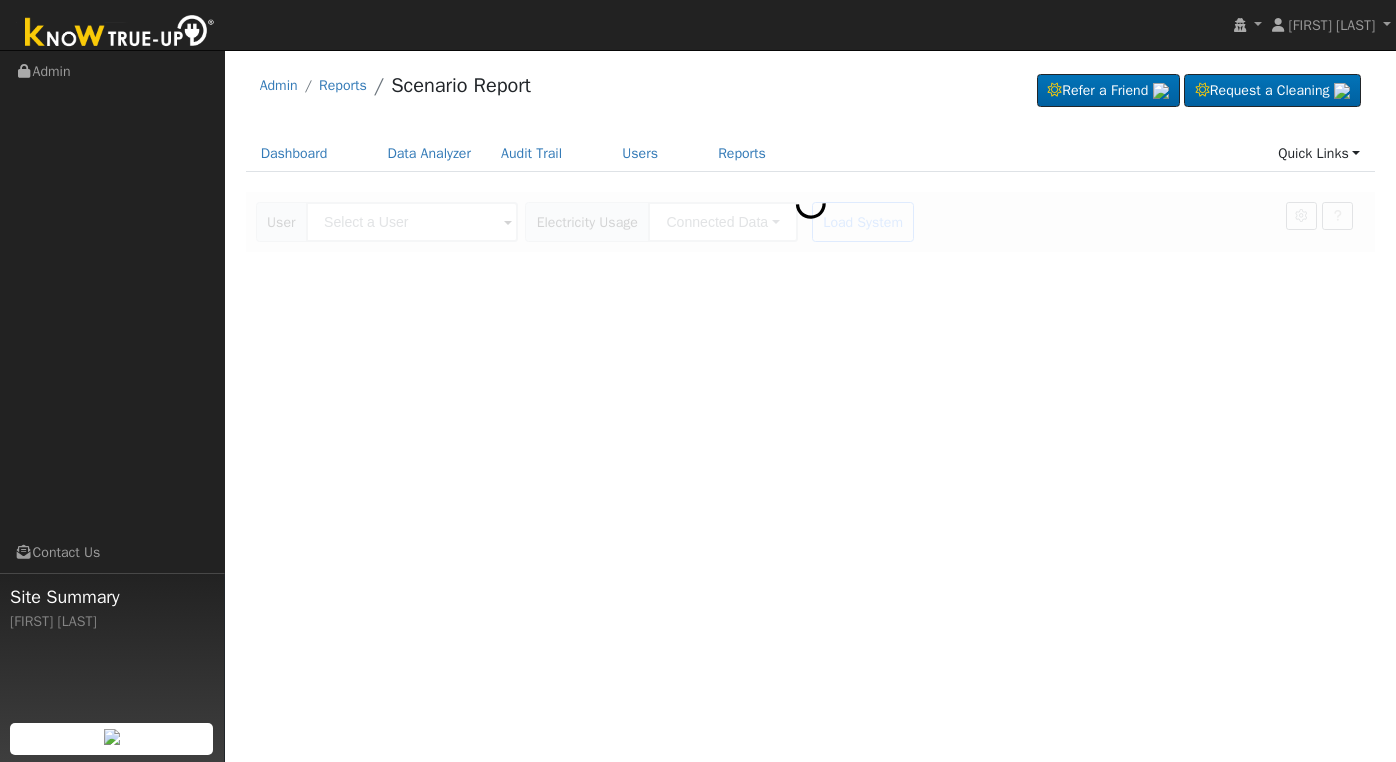 scroll, scrollTop: 0, scrollLeft: 0, axis: both 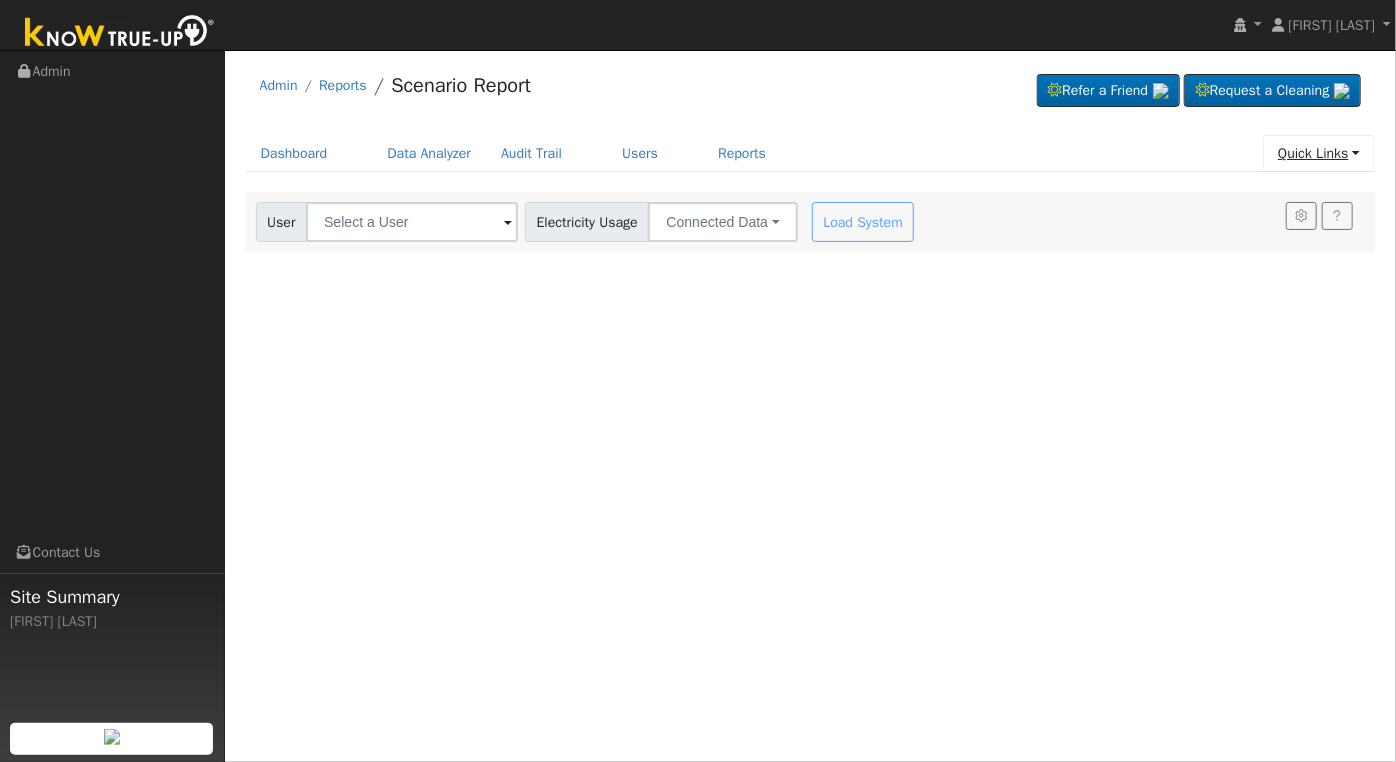 click on "Quick Links" at bounding box center (1319, 153) 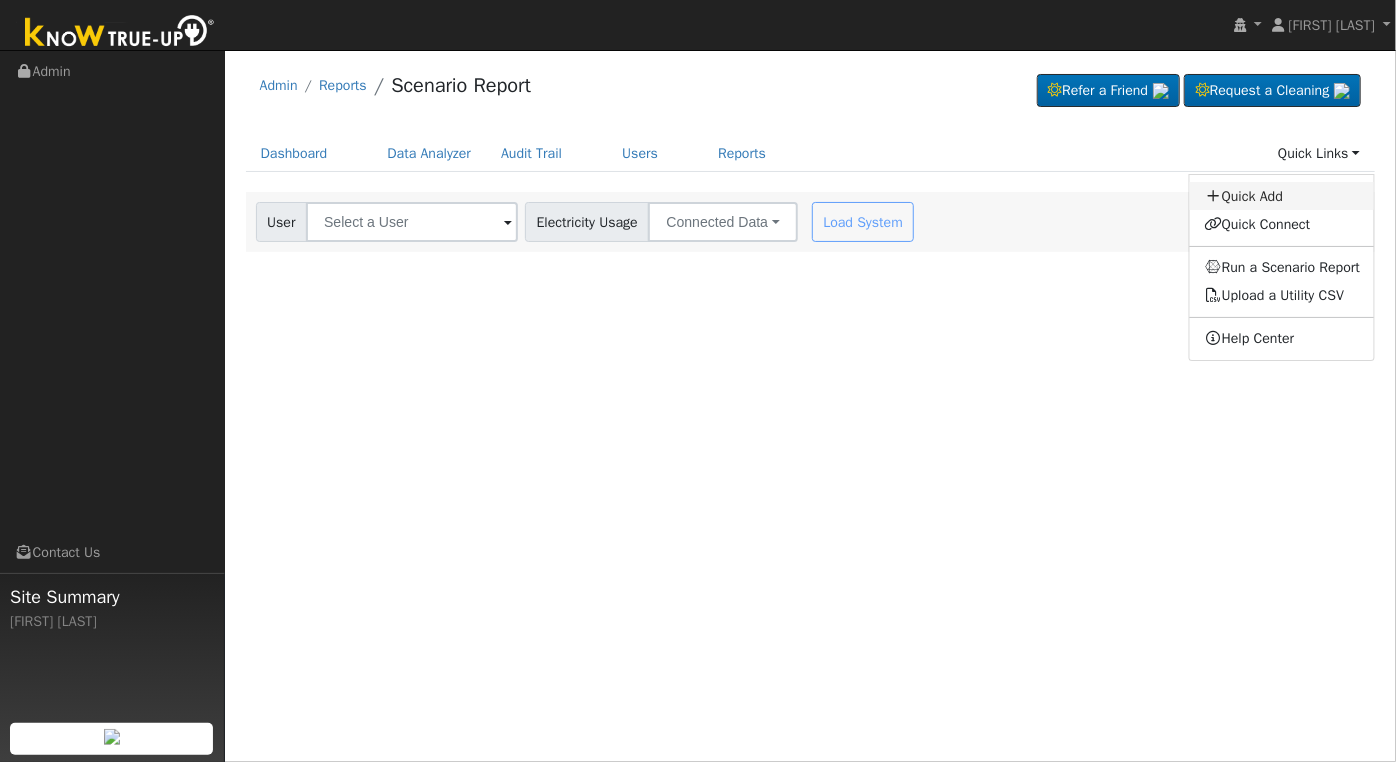 click on "Quick Add" at bounding box center (1282, 196) 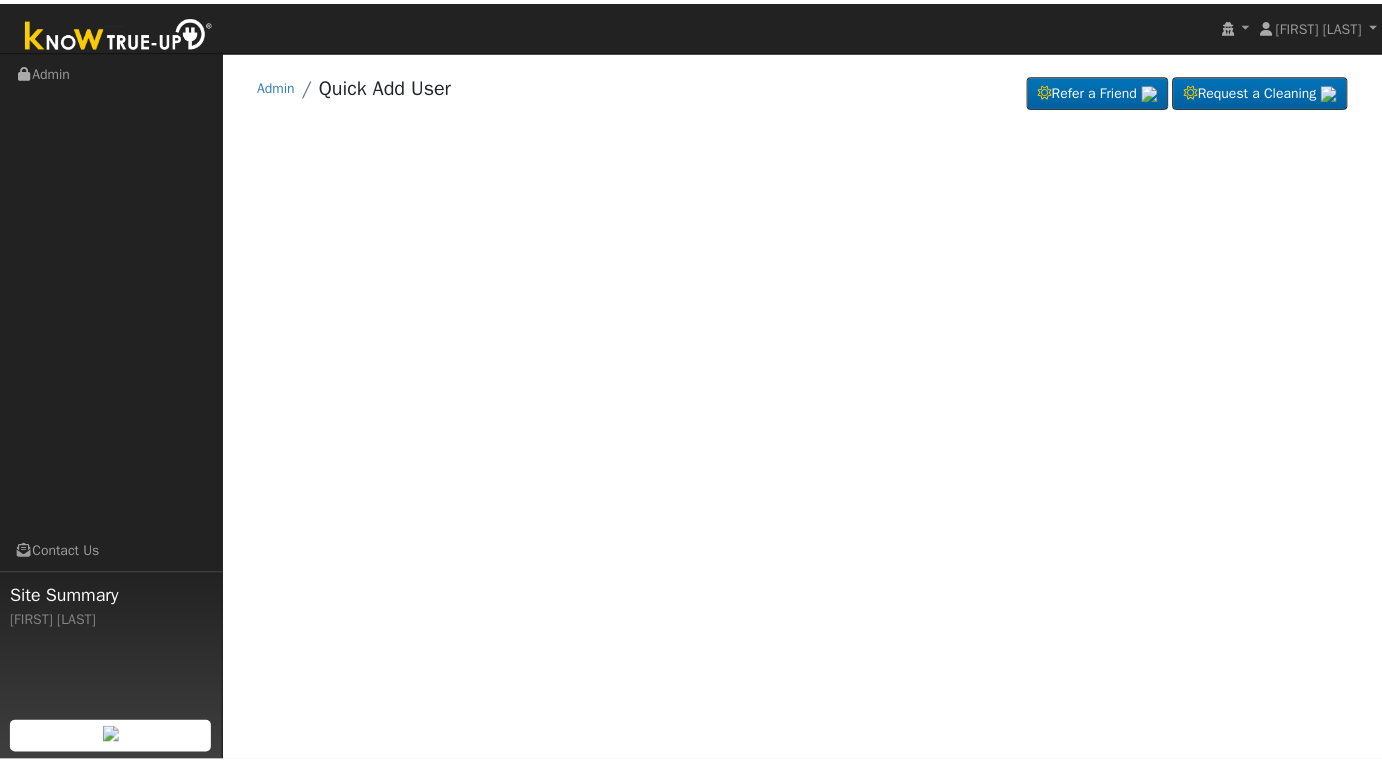scroll, scrollTop: 0, scrollLeft: 0, axis: both 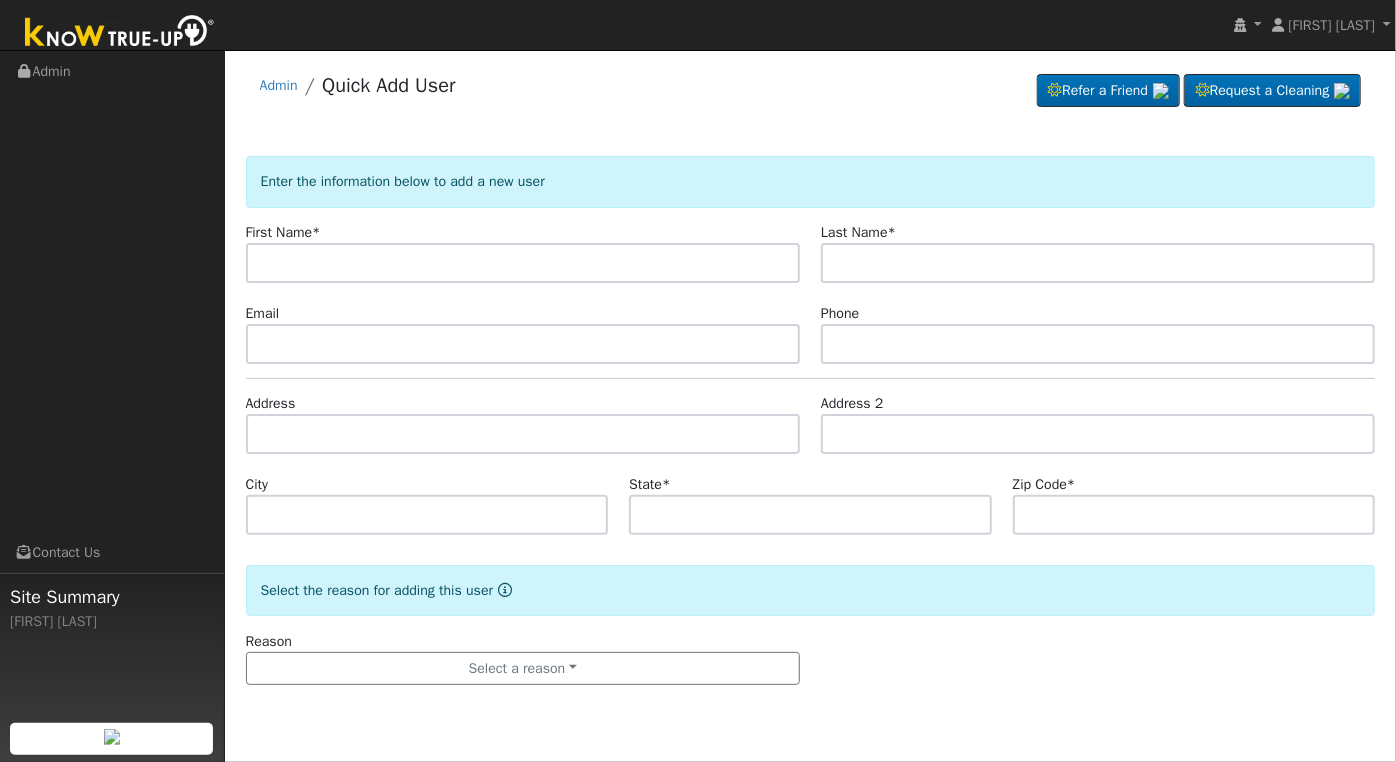 click at bounding box center (523, 263) 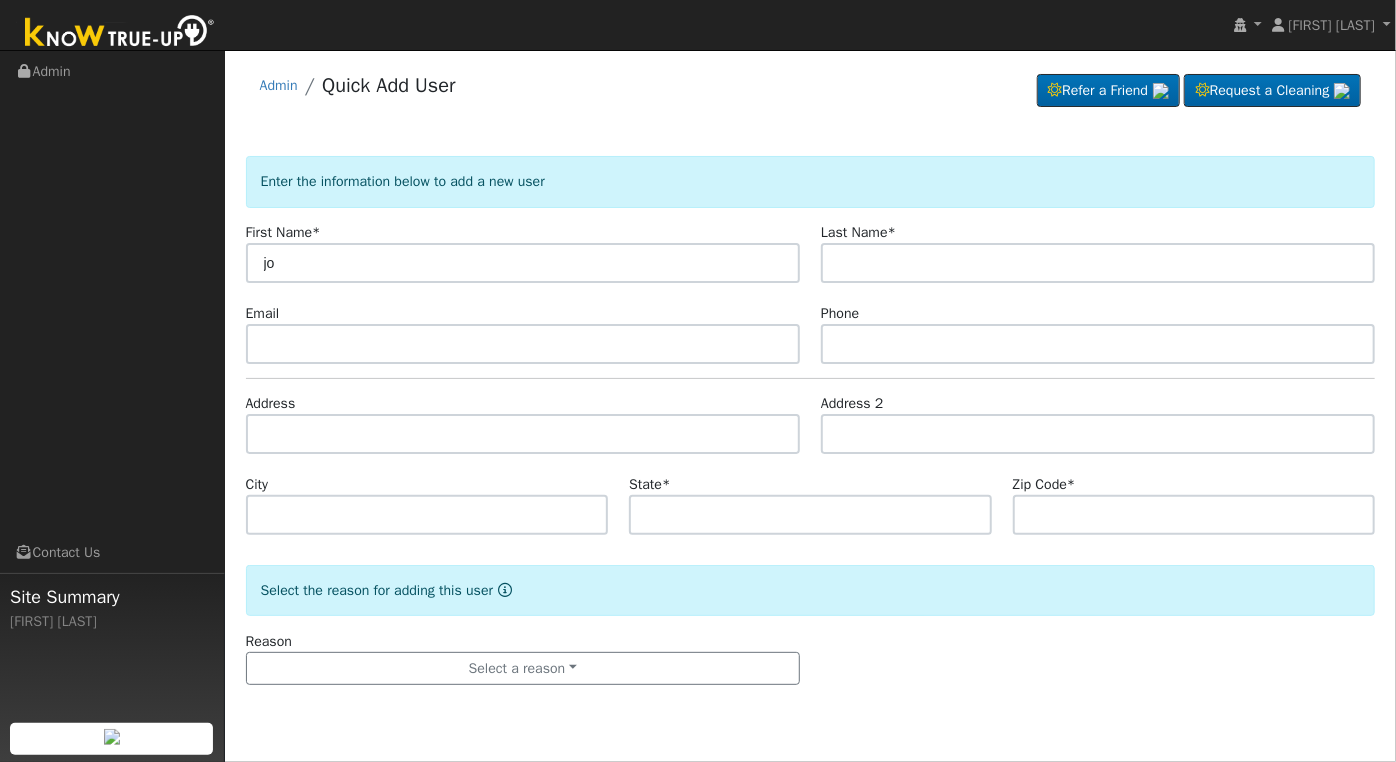 type on "j" 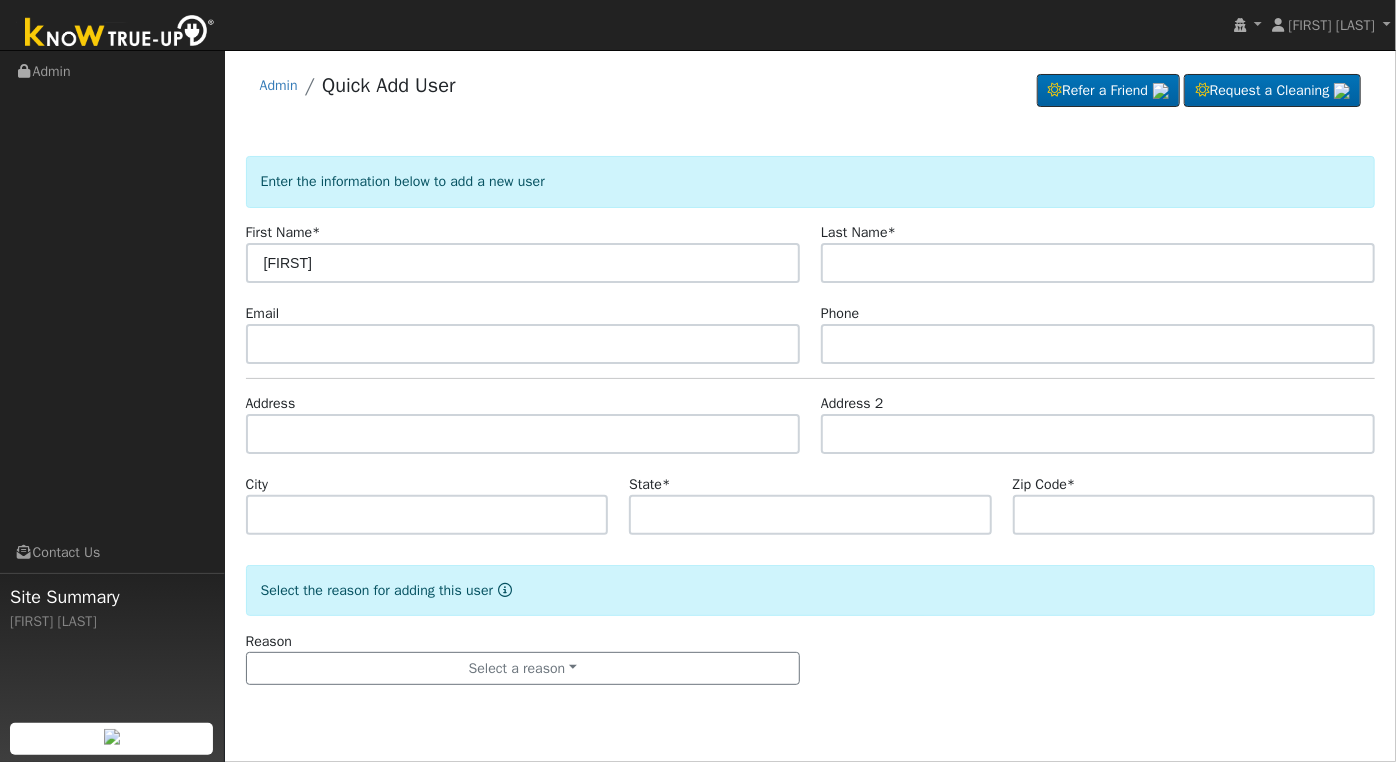 type on "[FIRST]" 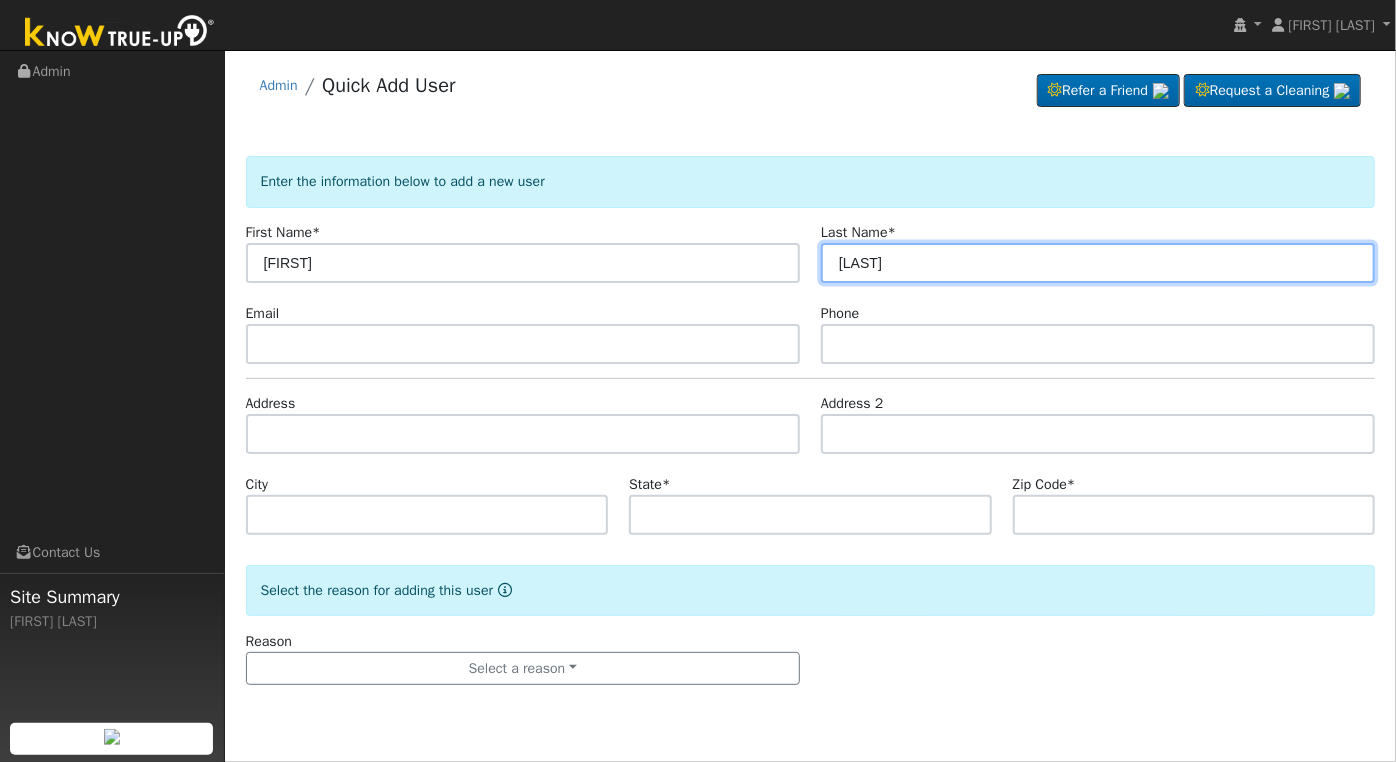 type on "[LAST]" 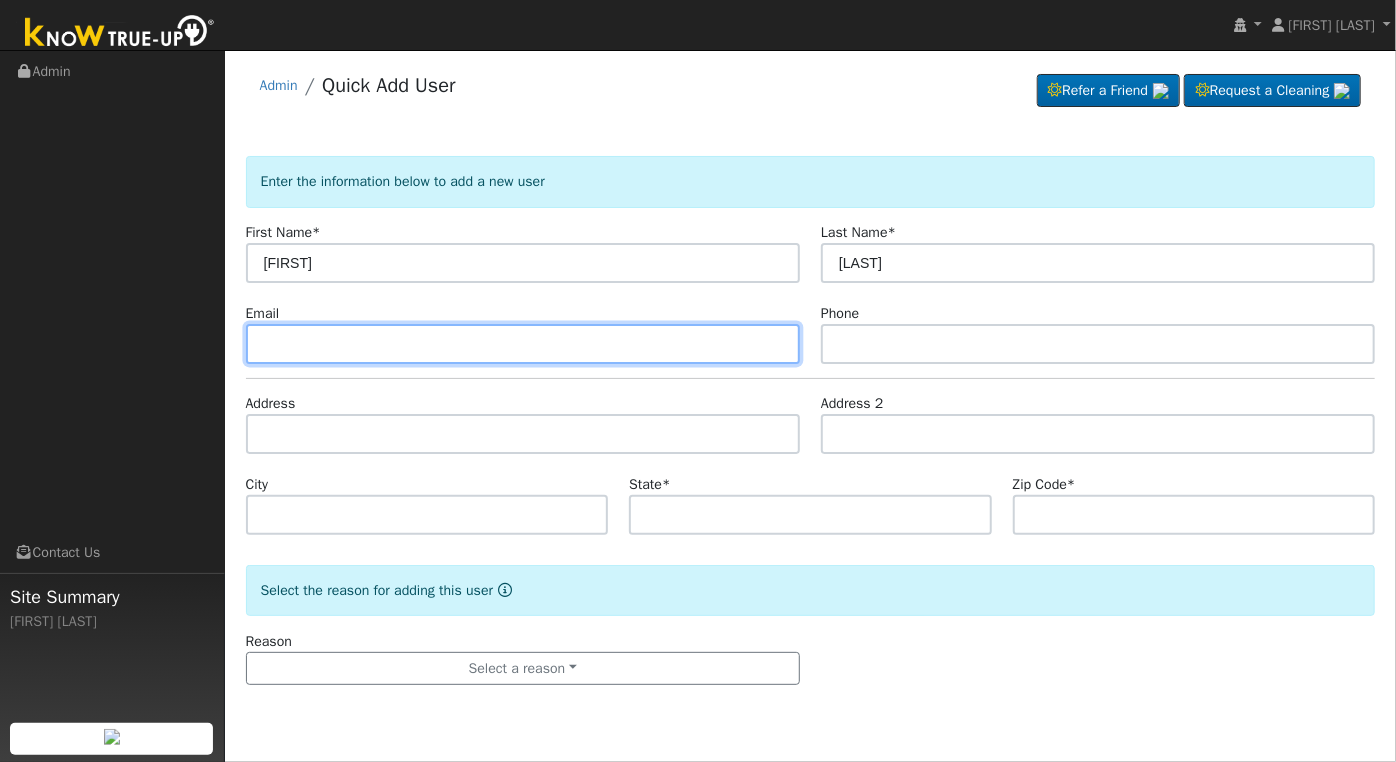 click at bounding box center [523, 344] 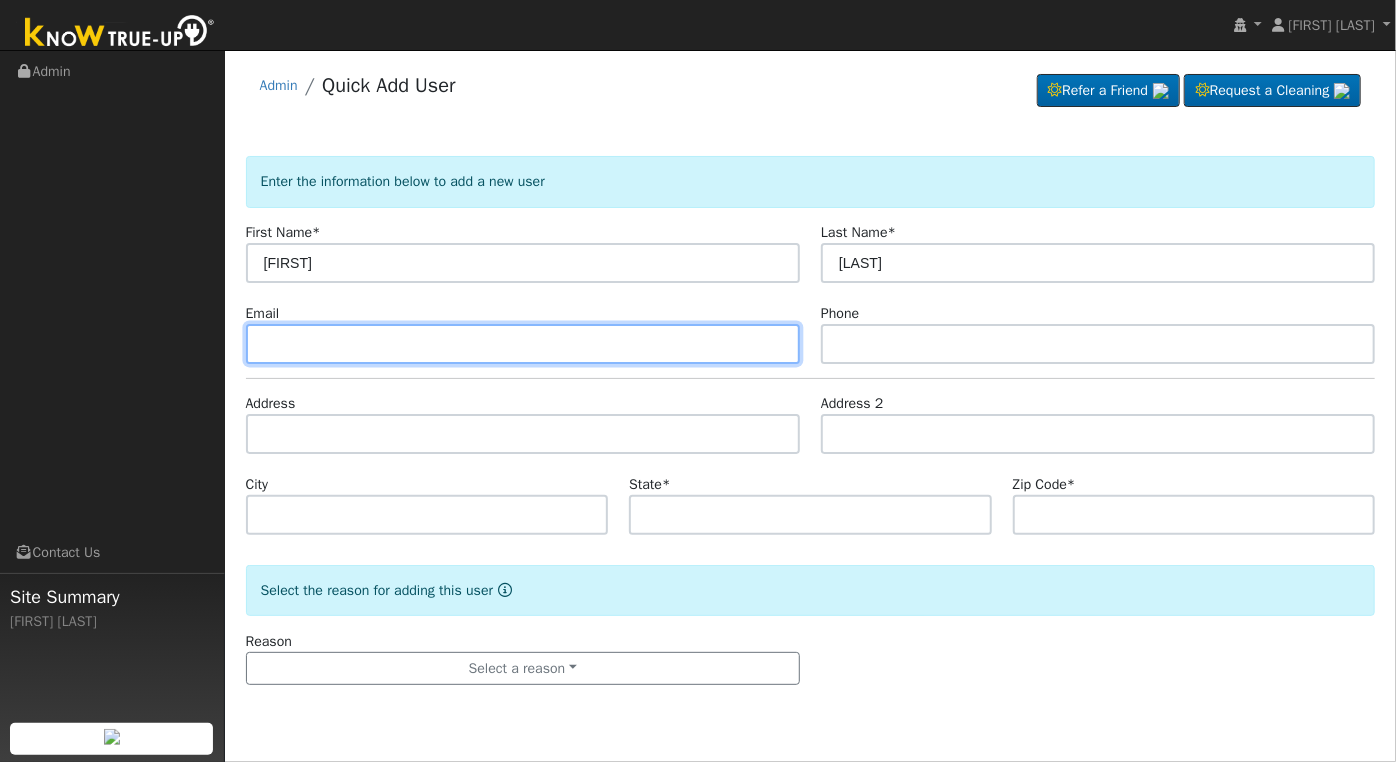 click at bounding box center [523, 344] 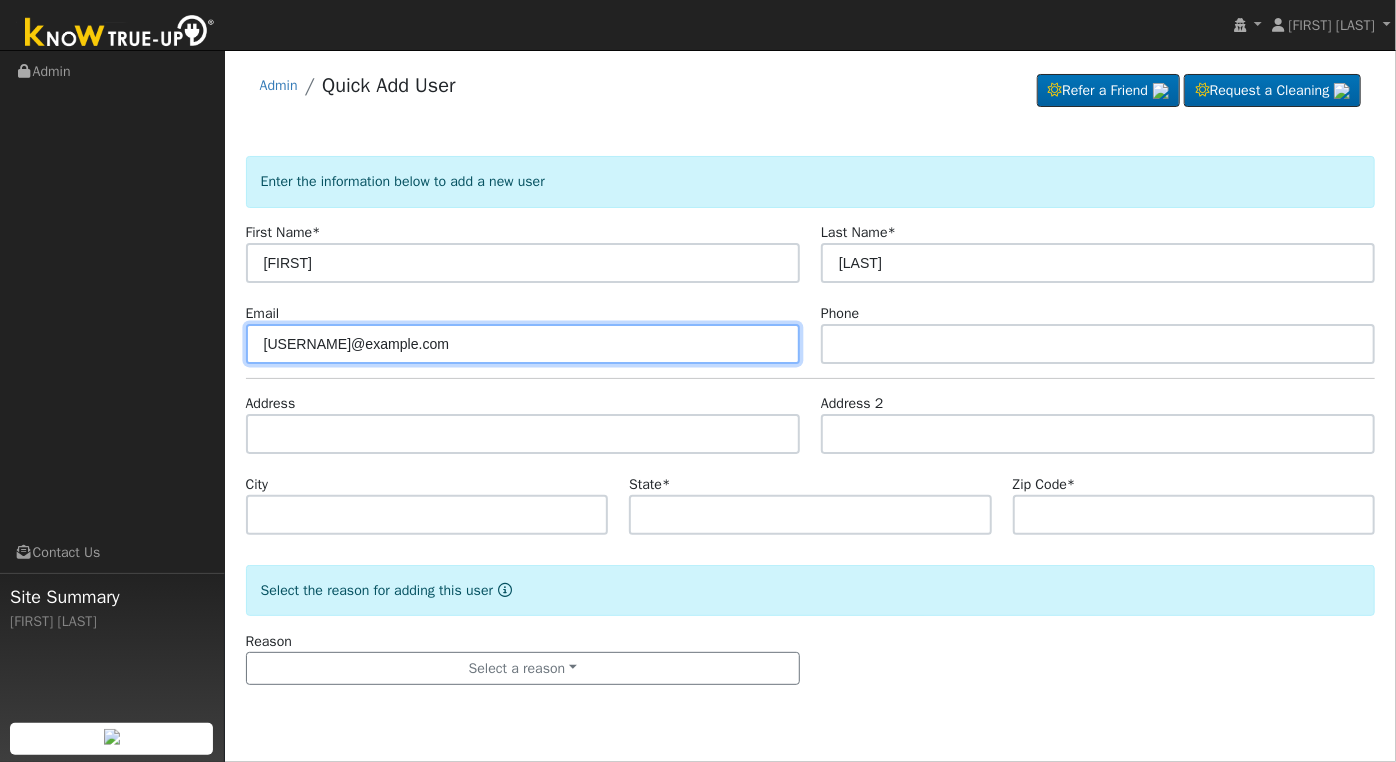 type on "[USERNAME]@example.com" 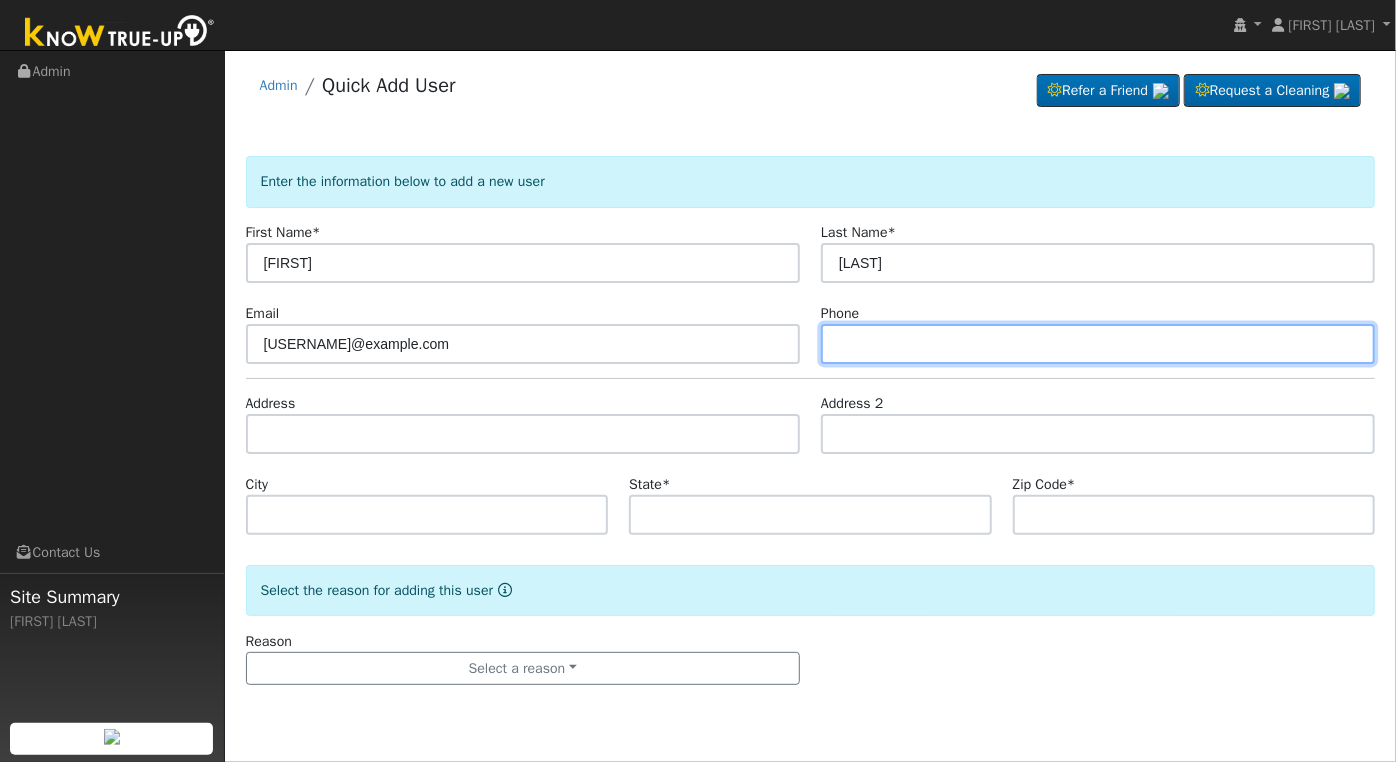 click at bounding box center [1098, 344] 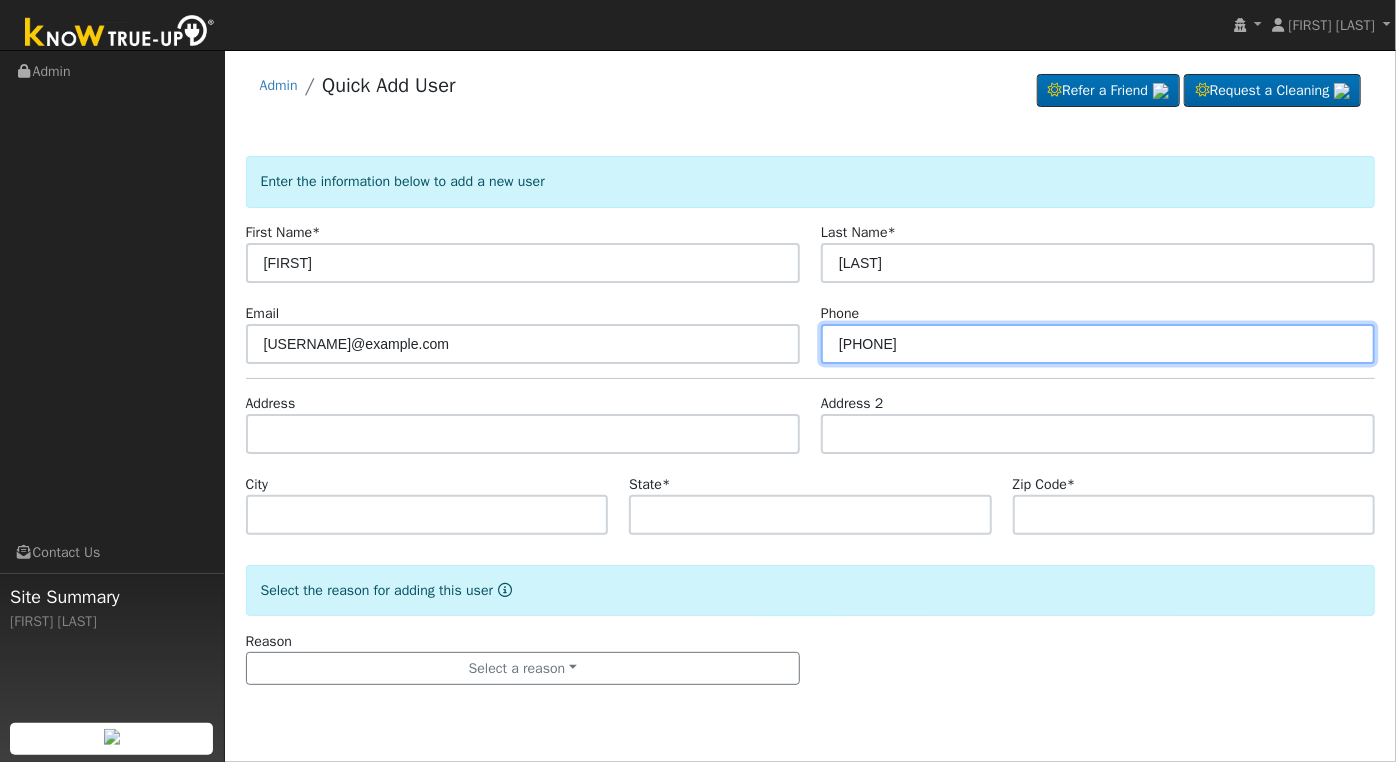 type on "[PHONE]" 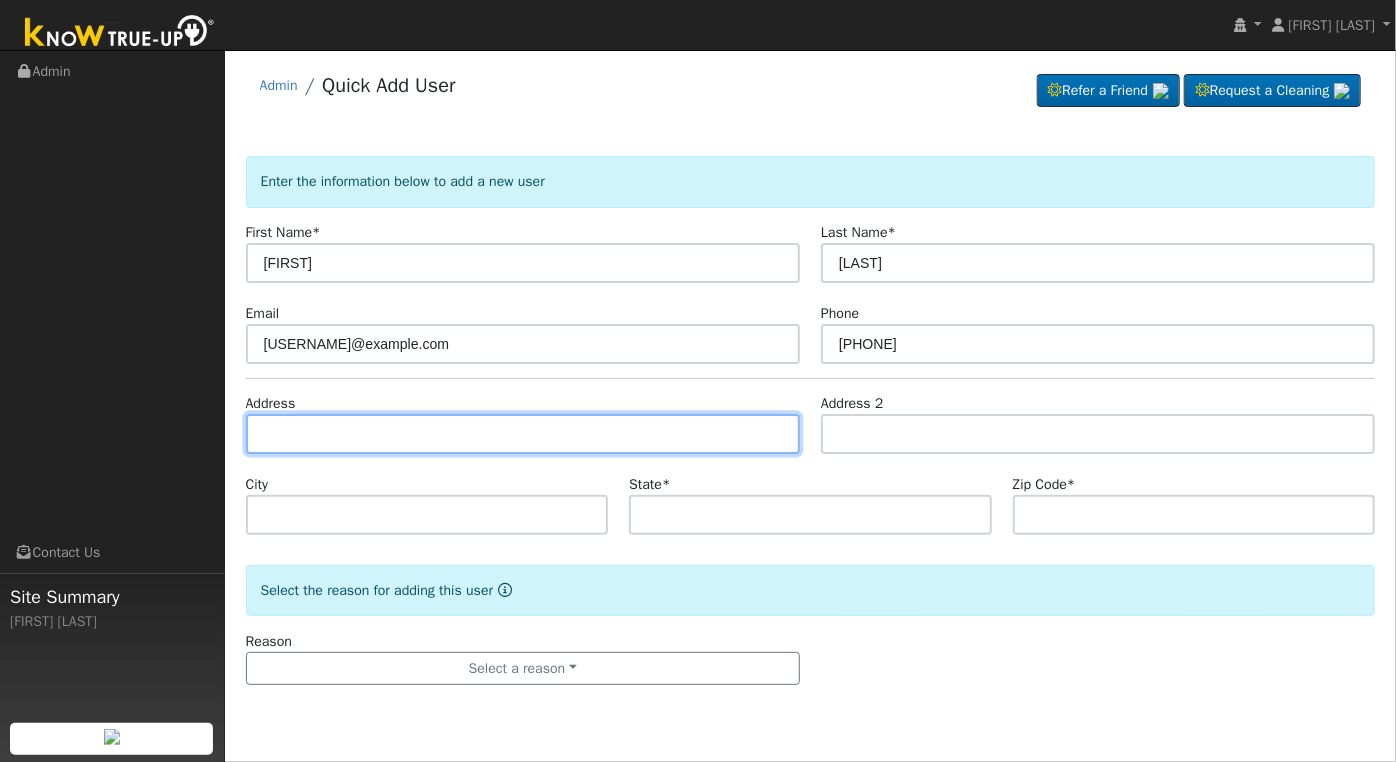 click at bounding box center (523, 434) 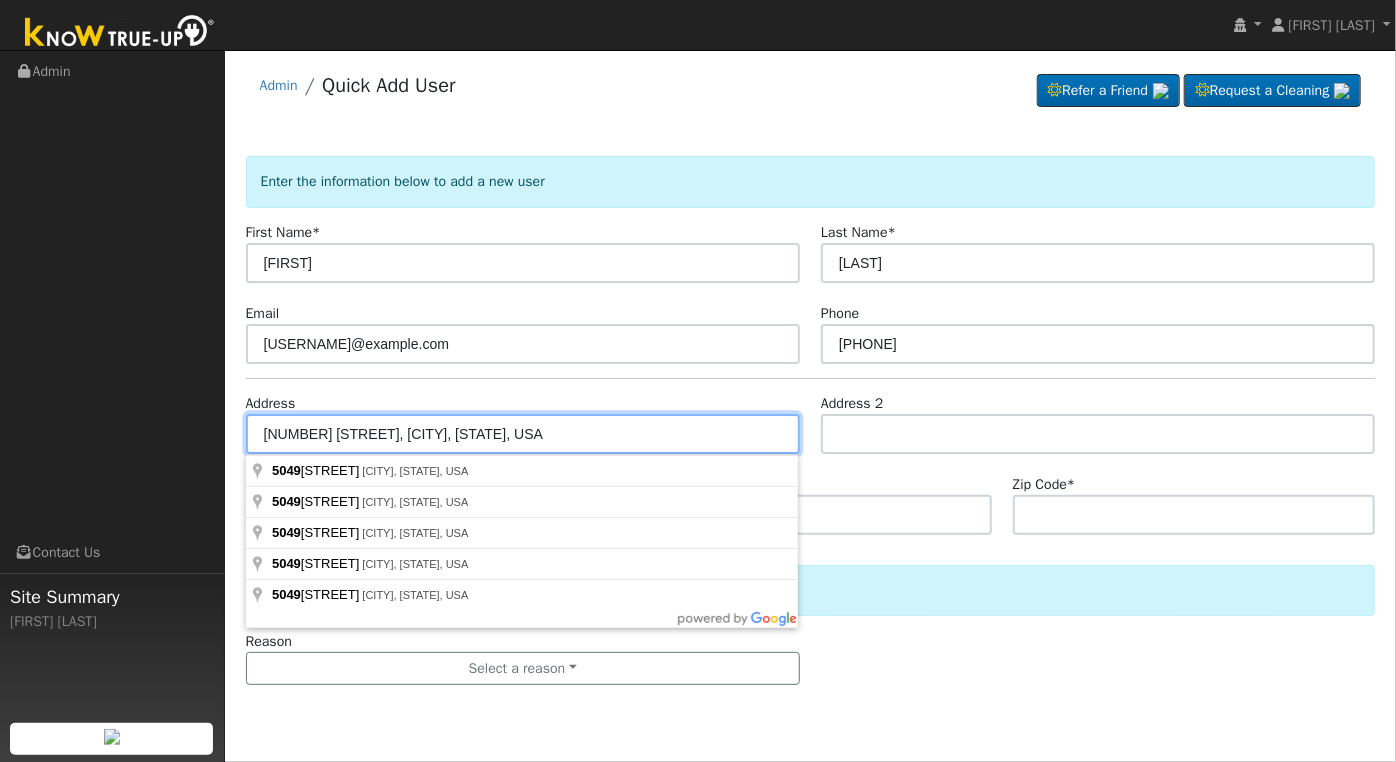 type on "[NUMBER] [STREET]" 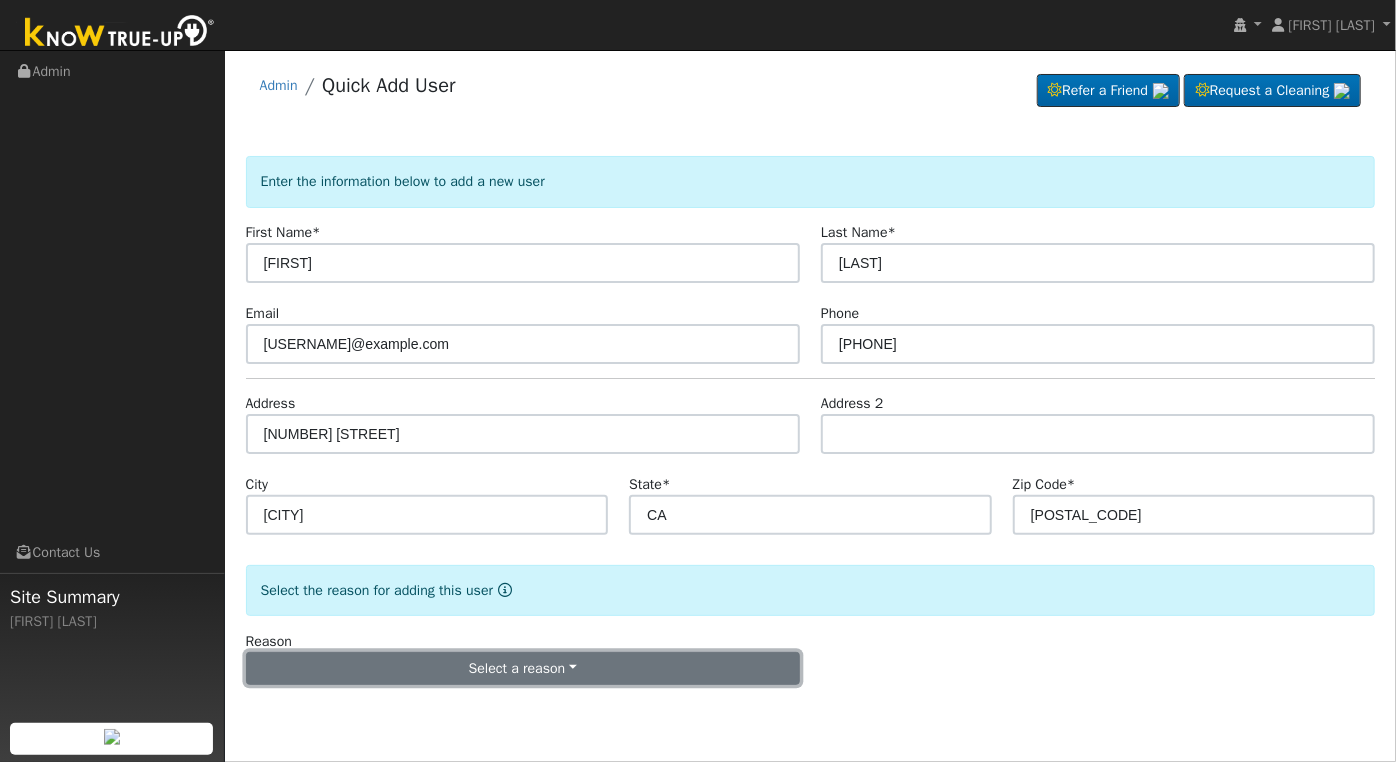 click on "Select a reason" at bounding box center [523, 669] 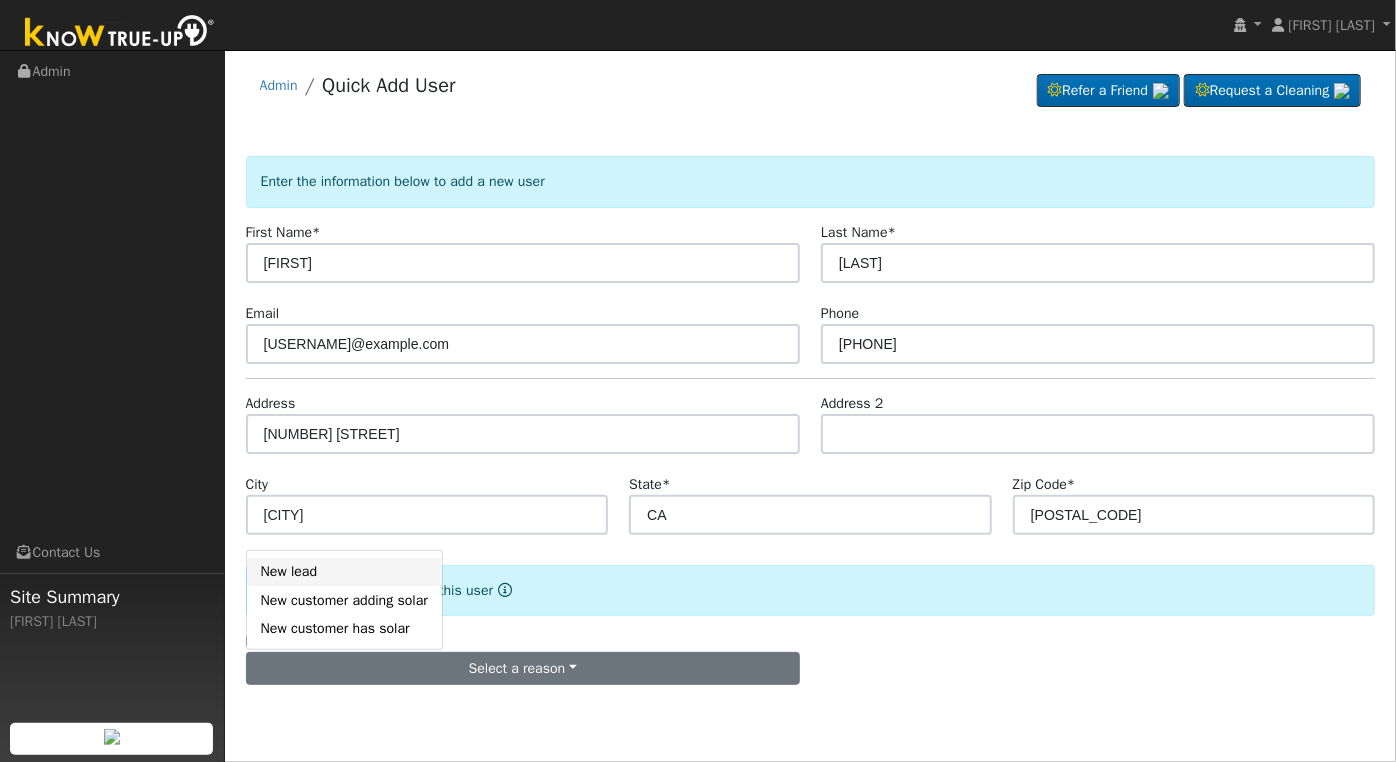 click on "New lead" at bounding box center [344, 572] 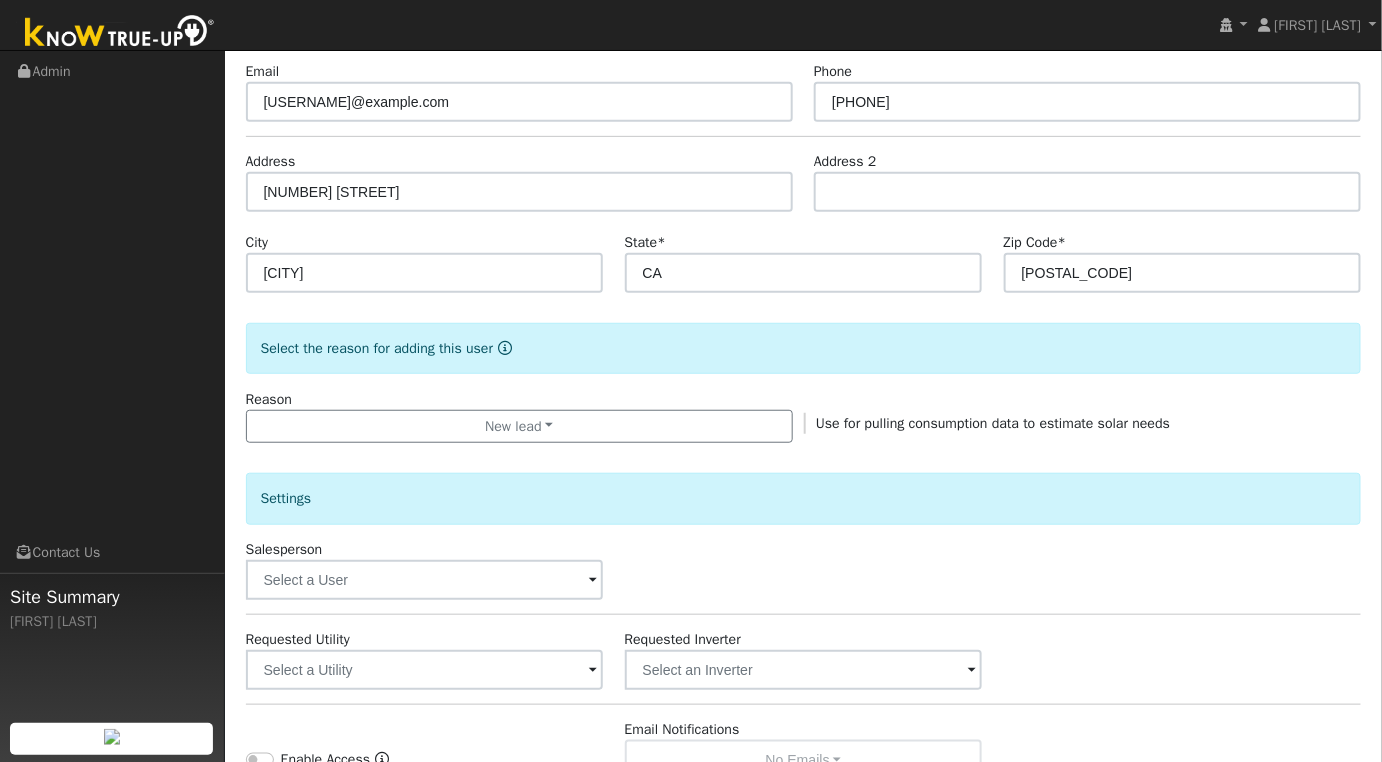 scroll, scrollTop: 333, scrollLeft: 0, axis: vertical 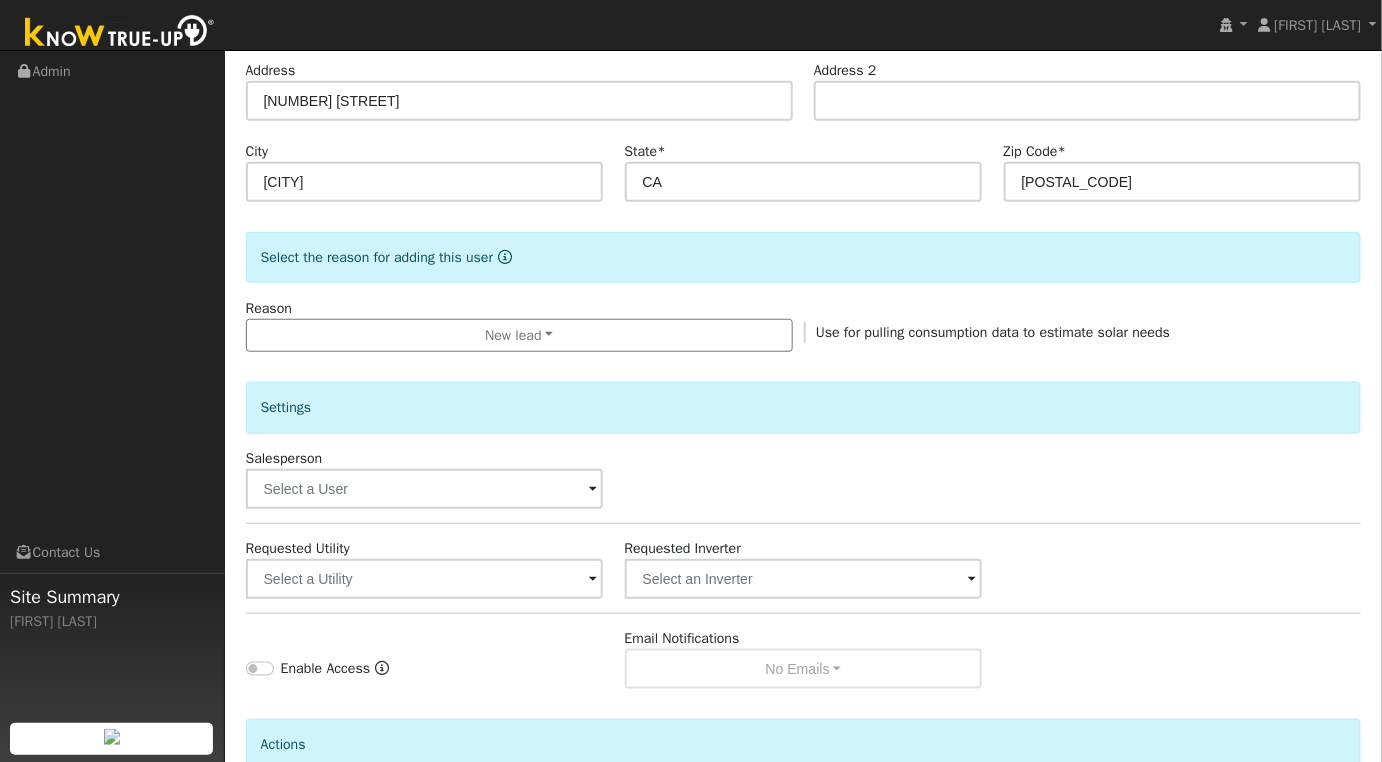 click at bounding box center (593, 490) 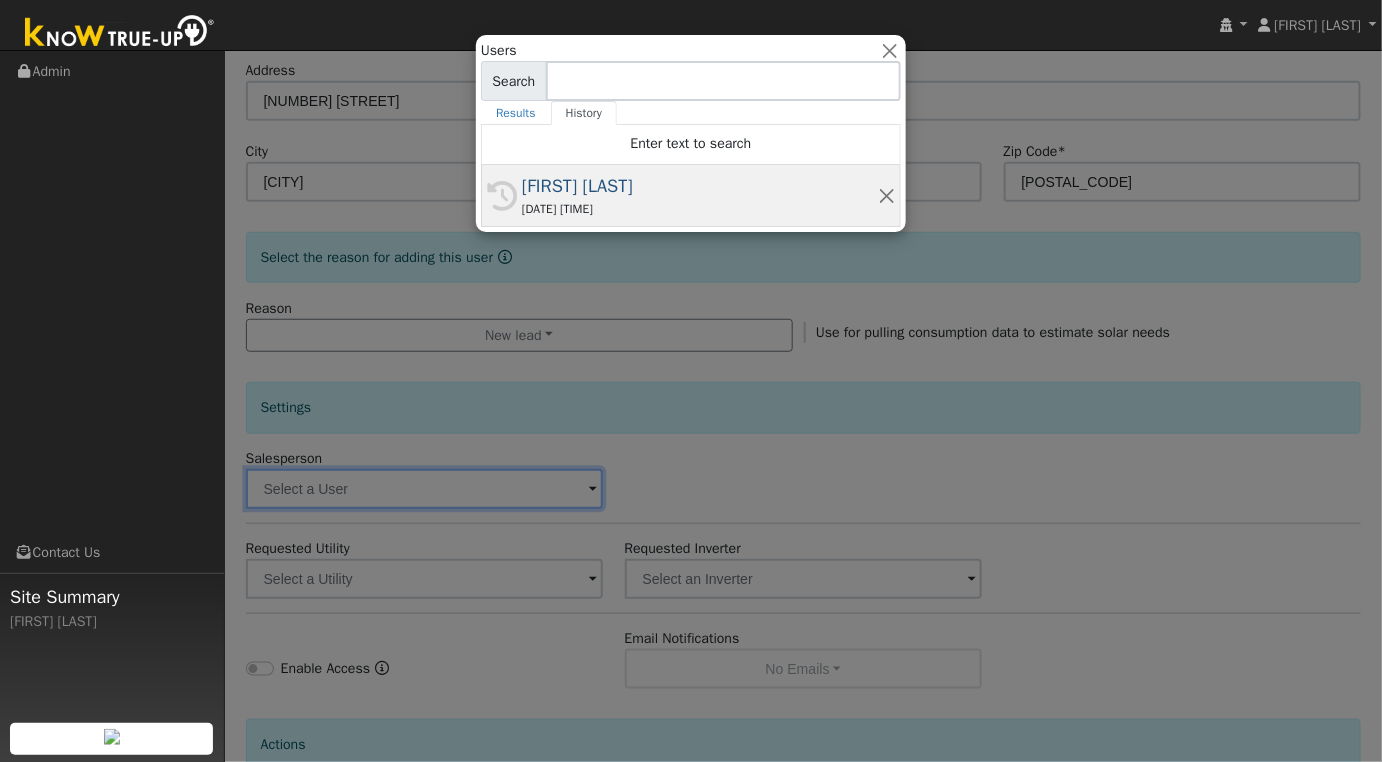 click on "[FIRST] [LAST]" at bounding box center (700, 186) 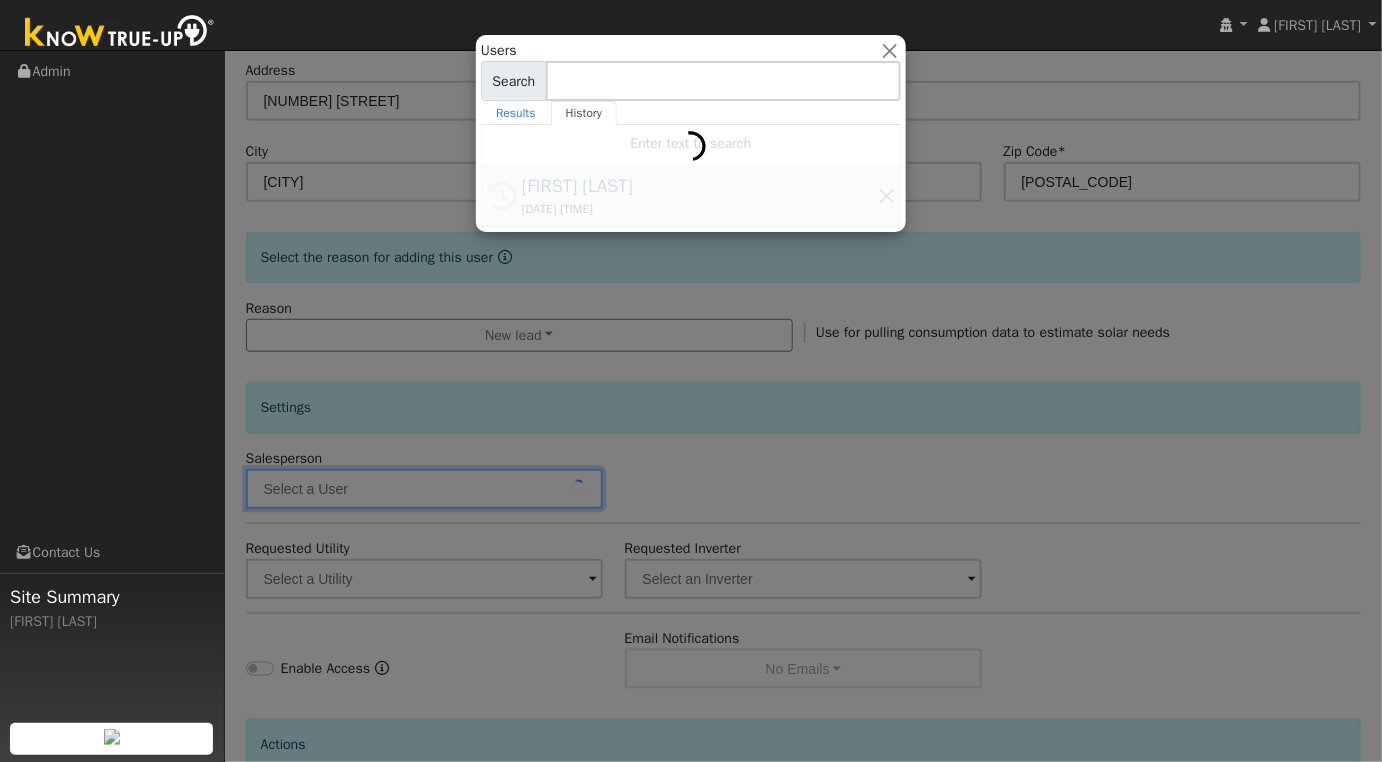 type on "[FIRST] [LAST]" 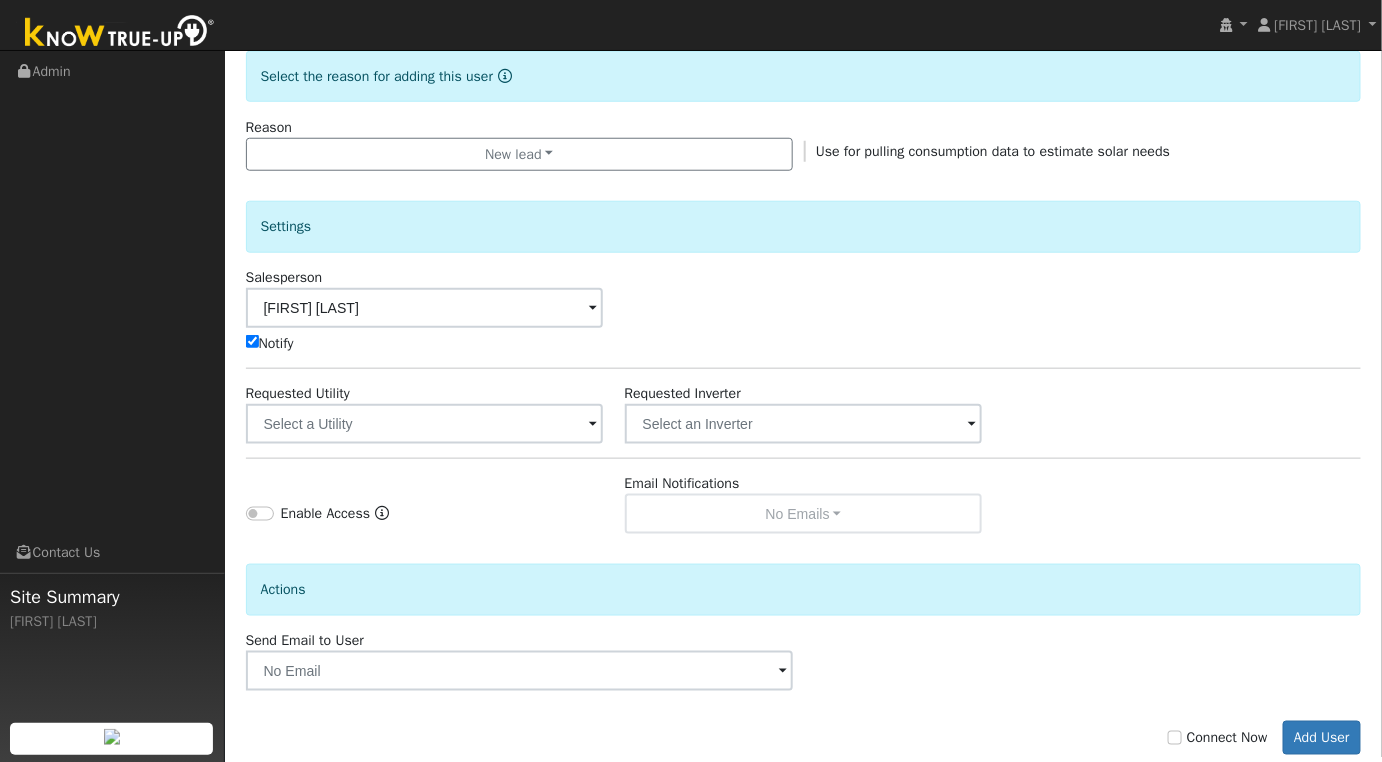 scroll, scrollTop: 553, scrollLeft: 0, axis: vertical 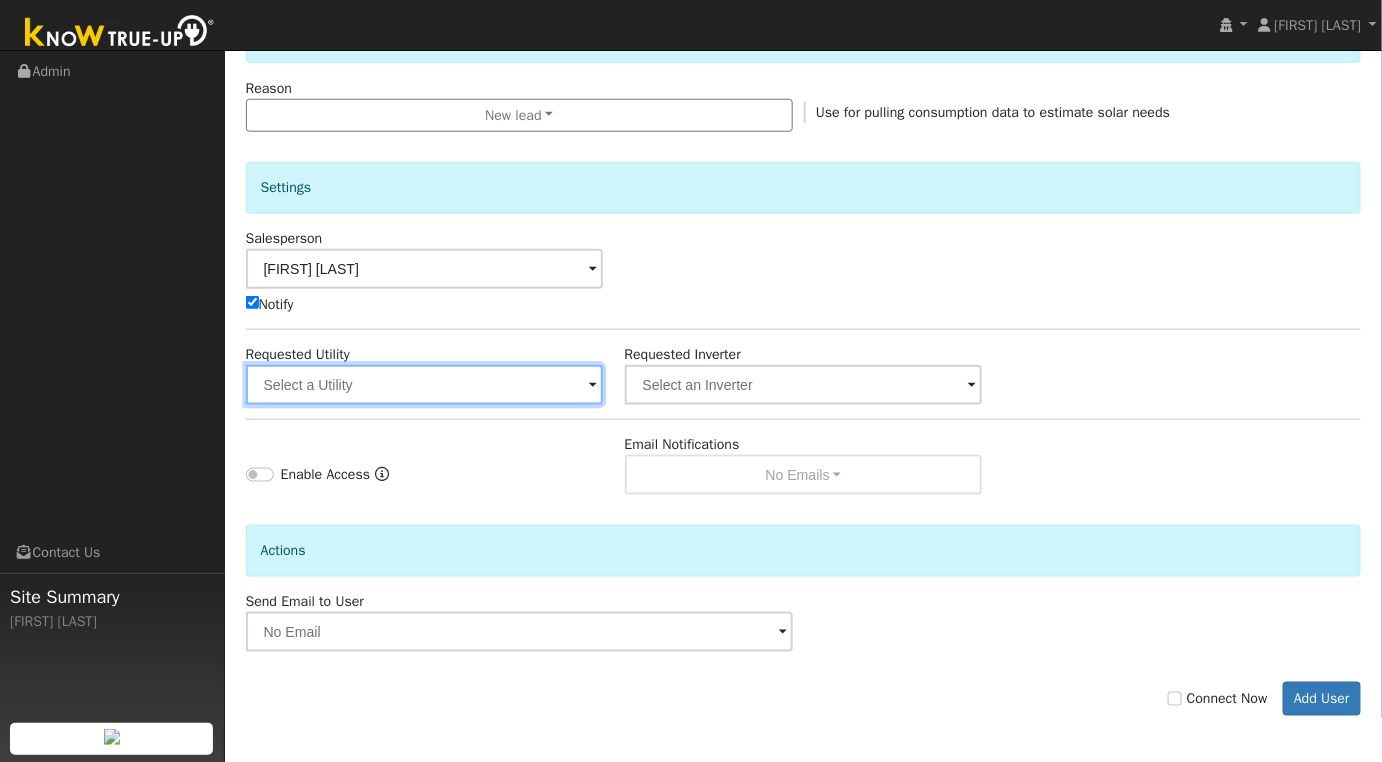 click at bounding box center (425, 385) 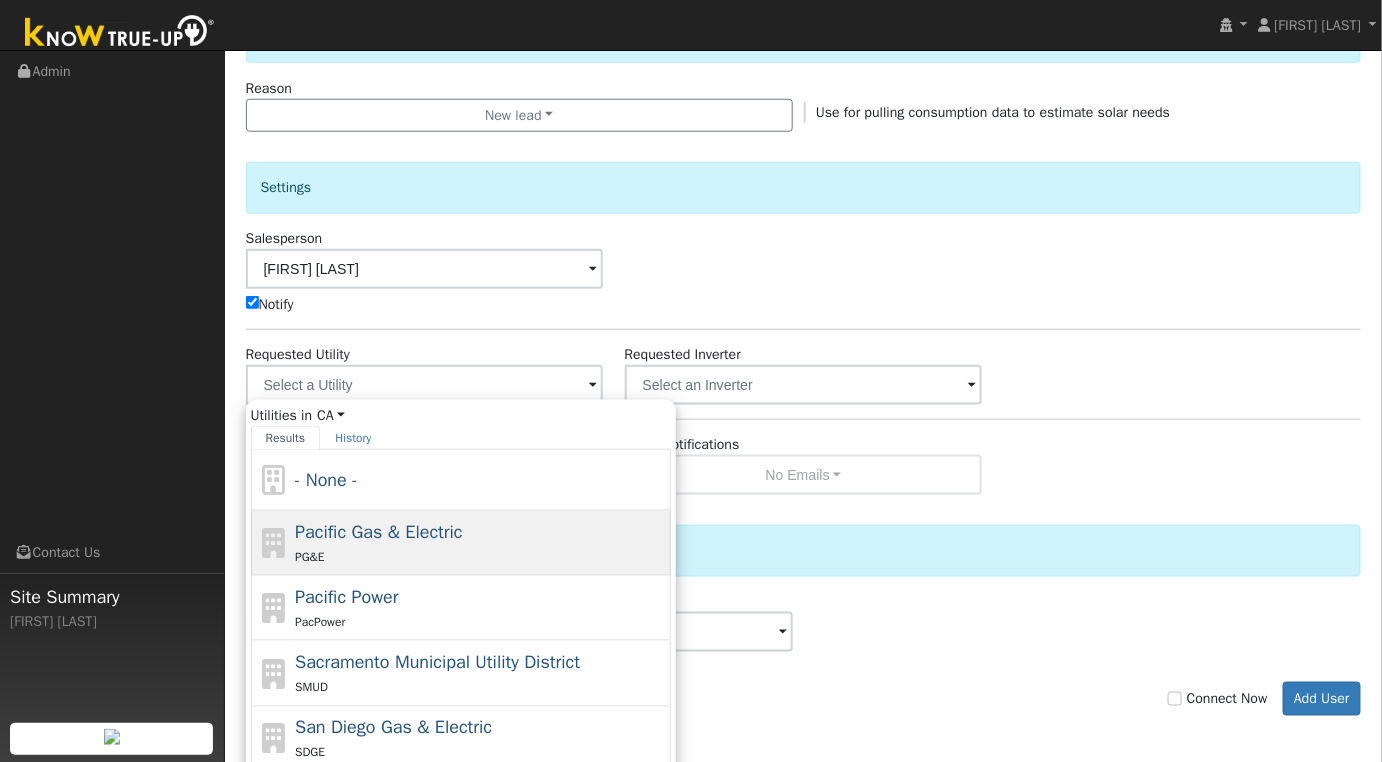 click on "Pacific Gas & Electric PG&E" at bounding box center [480, 543] 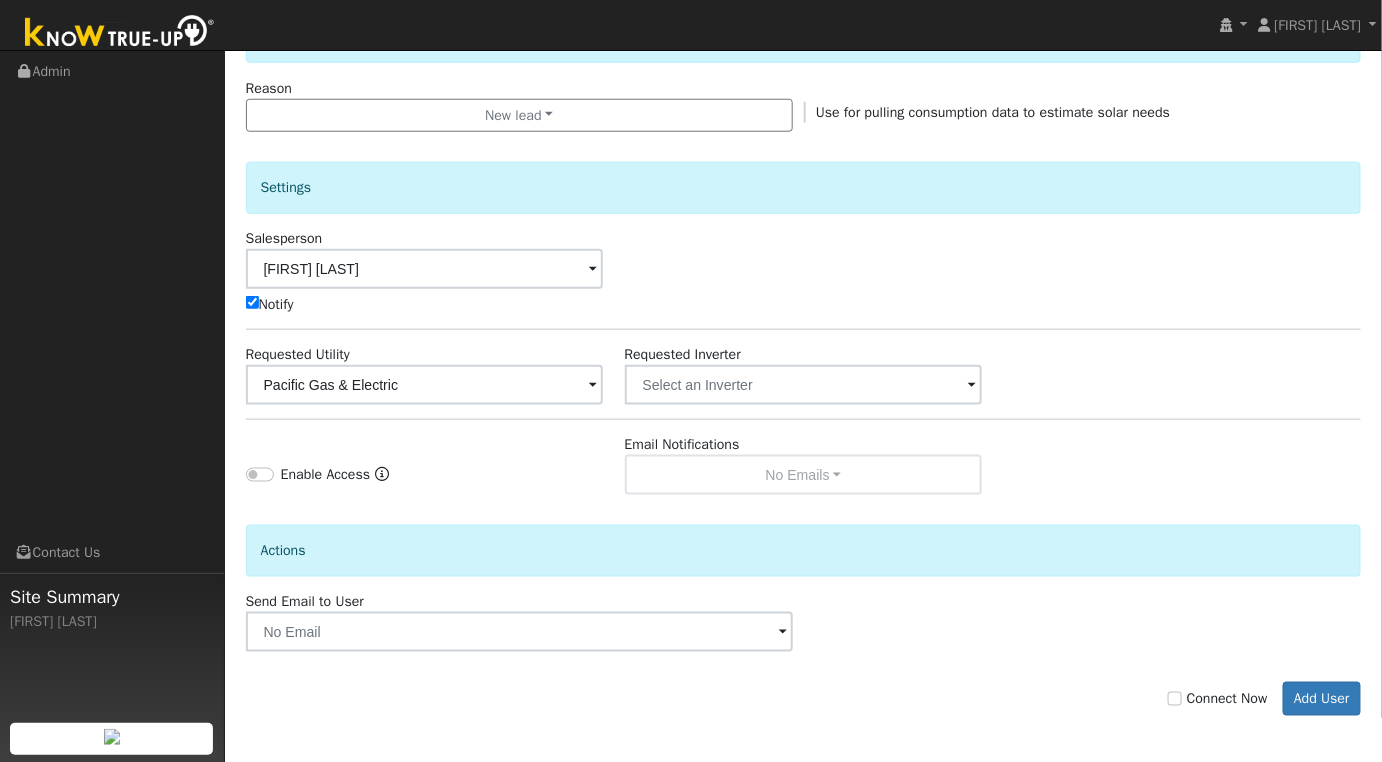 click at bounding box center [593, 386] 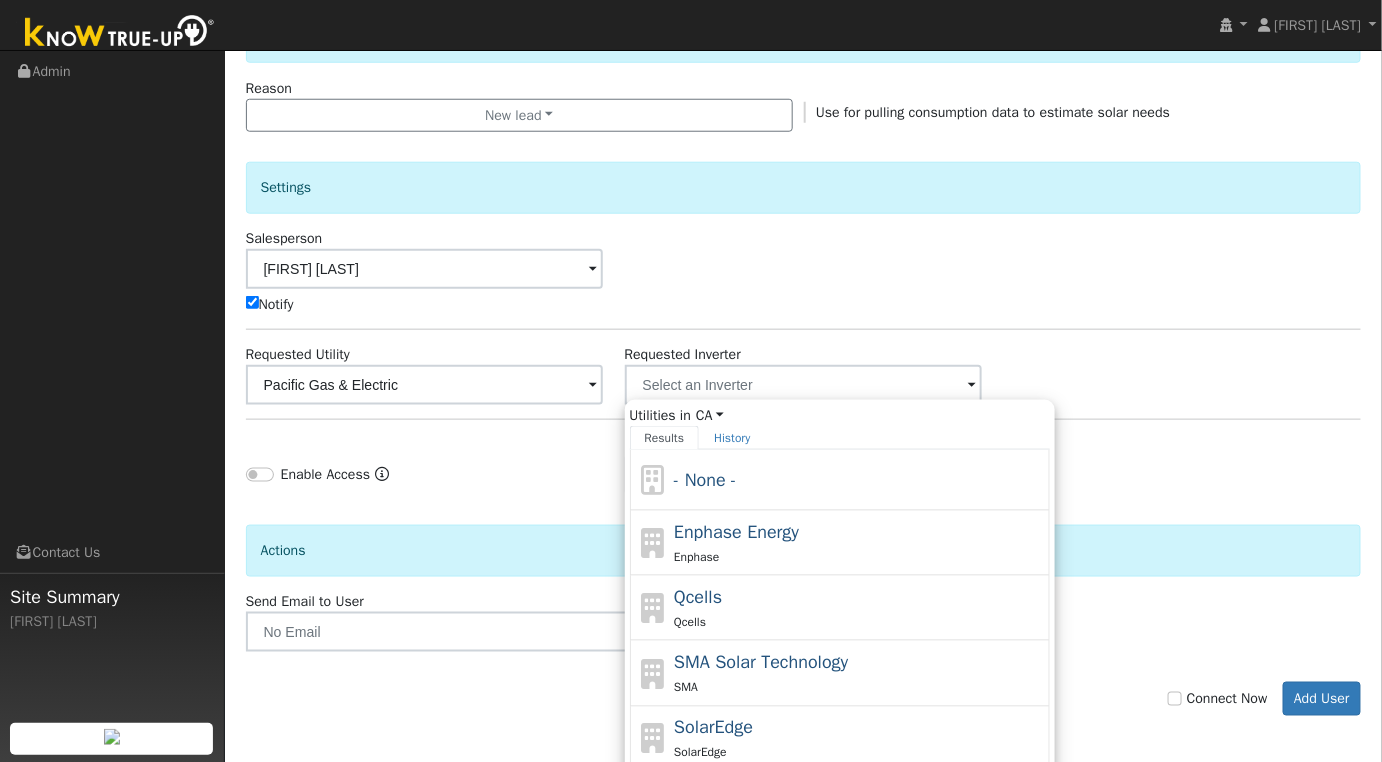 click on "Requested Utility Pacific Gas & Electric Requested Inverter Utilities in  CA All States AL AK AZ AR CA CO CT DE FL GA HI ID IL IN IA KS KY LA ME MD MA MI MN MS MO MT NE NV NH NJ NM NY NC ND OH OK OR PA RI SC SD TN TX UT VT VA WA WV WI WY Results History - None - Enphase Energy Enphase Qcells Qcells SMA Solar Technology SMA SolarEdge SolarEdge SunPower SunPower Tesla Tesla Showing page 1 of 1  Enter text to search   No history" at bounding box center [803, 374] 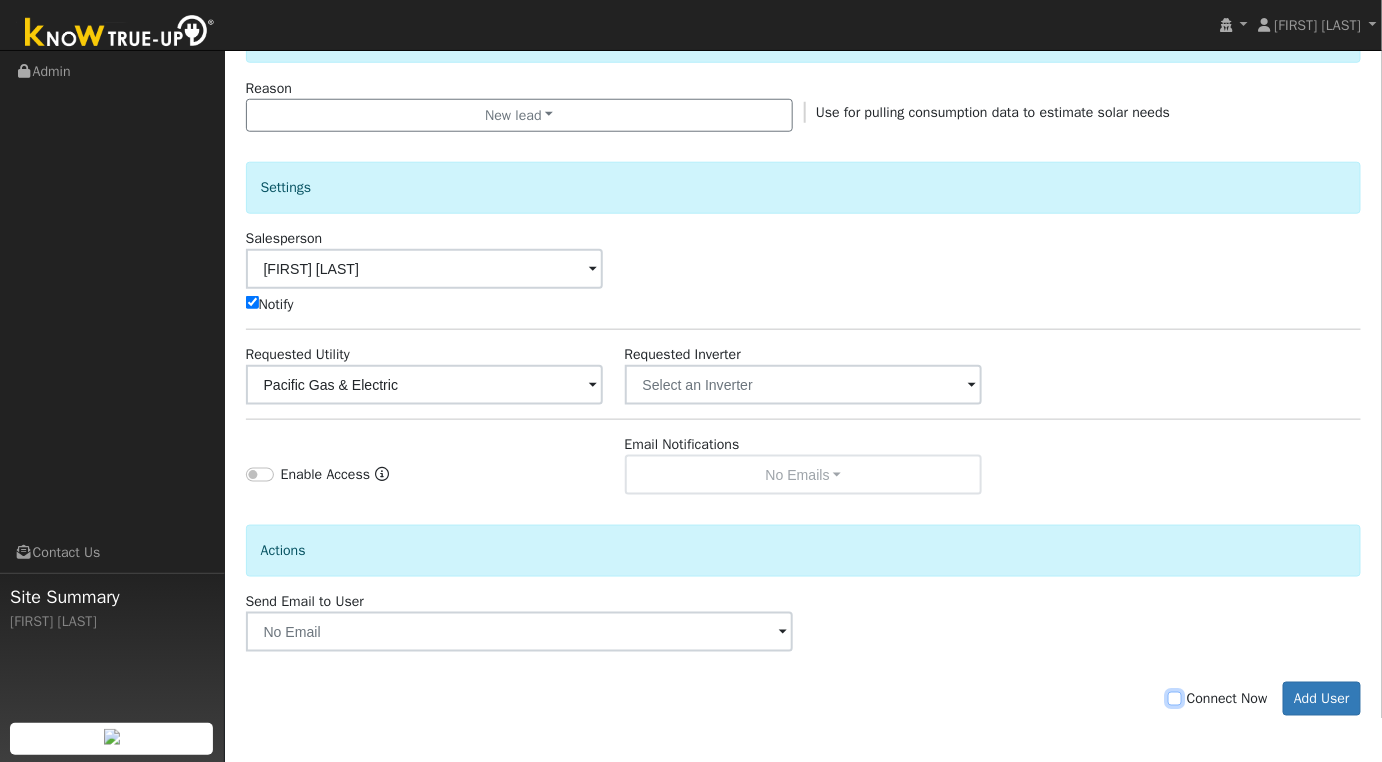 click on "Connect Now" at bounding box center [1175, 699] 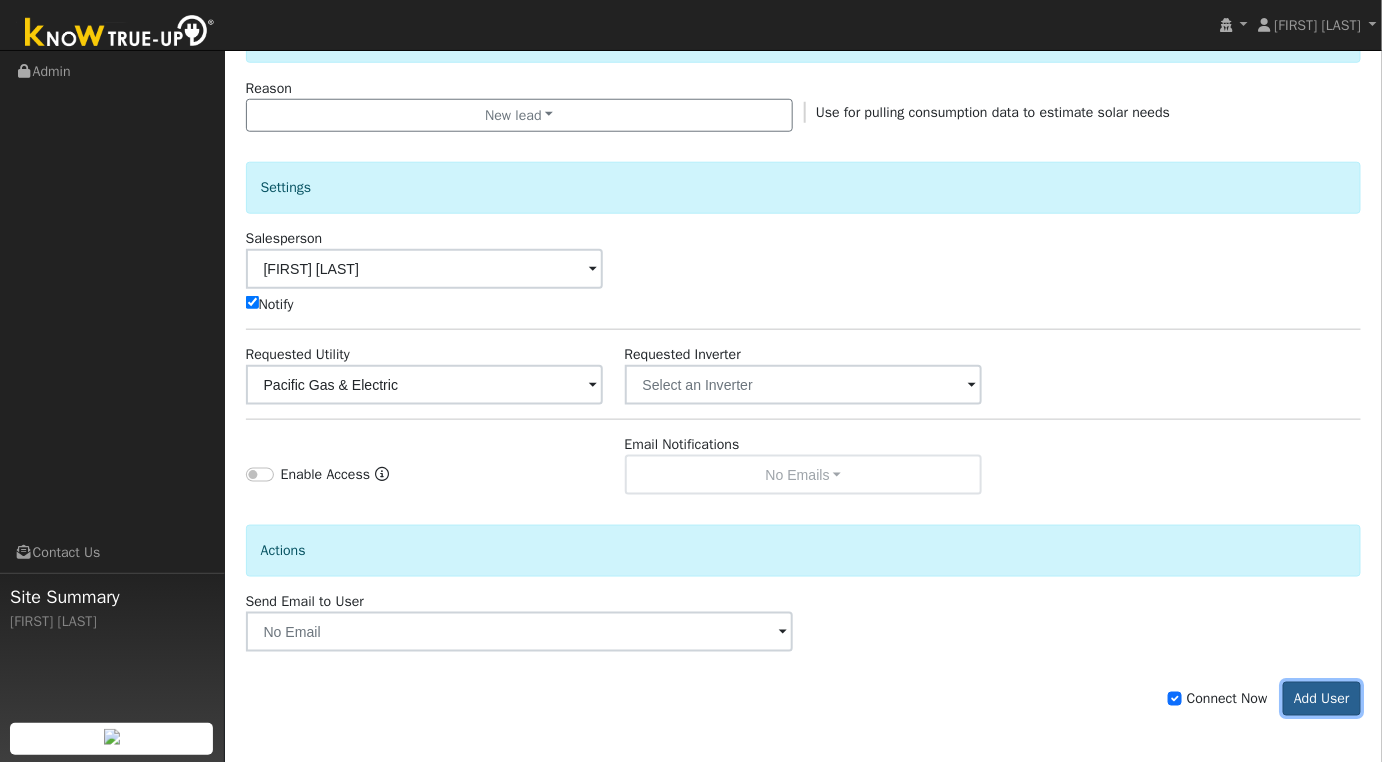 click on "Add User" at bounding box center (1322, 699) 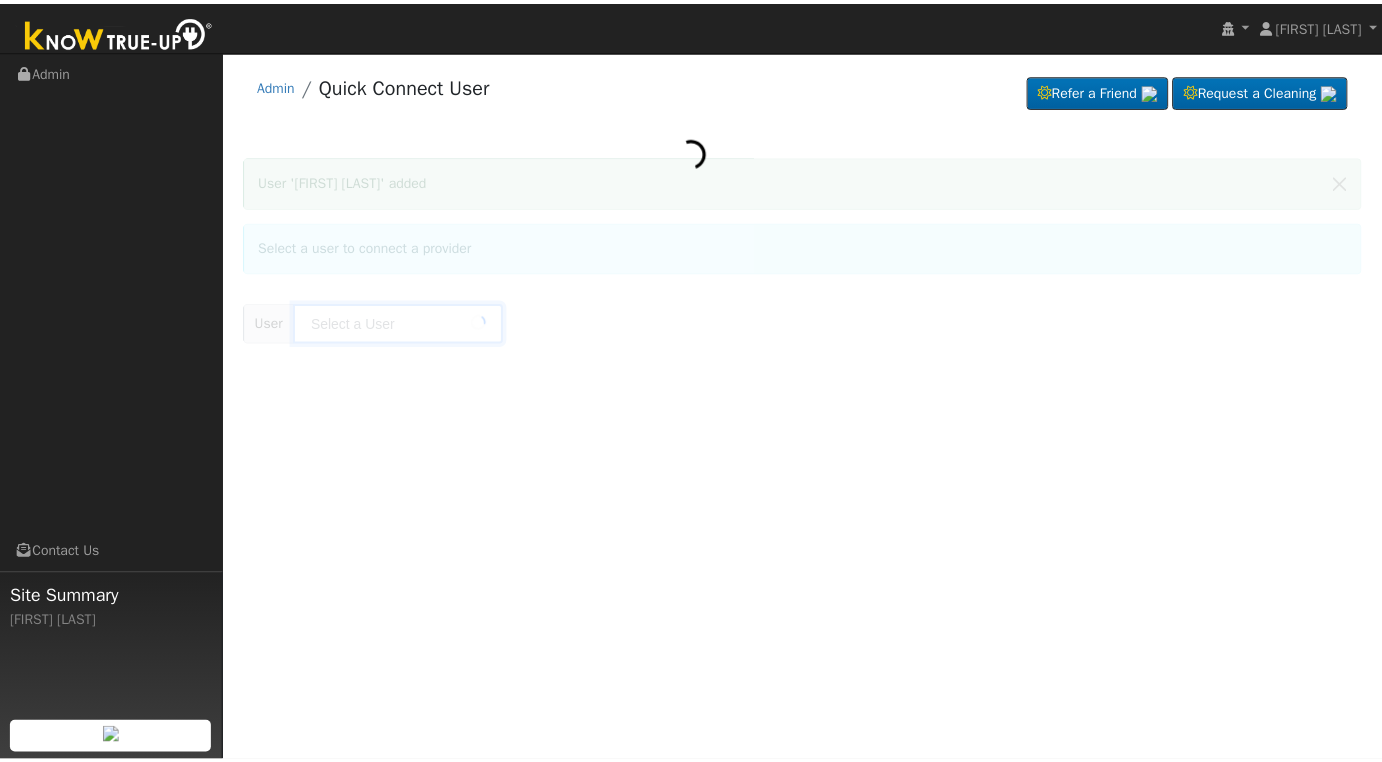 scroll, scrollTop: 0, scrollLeft: 0, axis: both 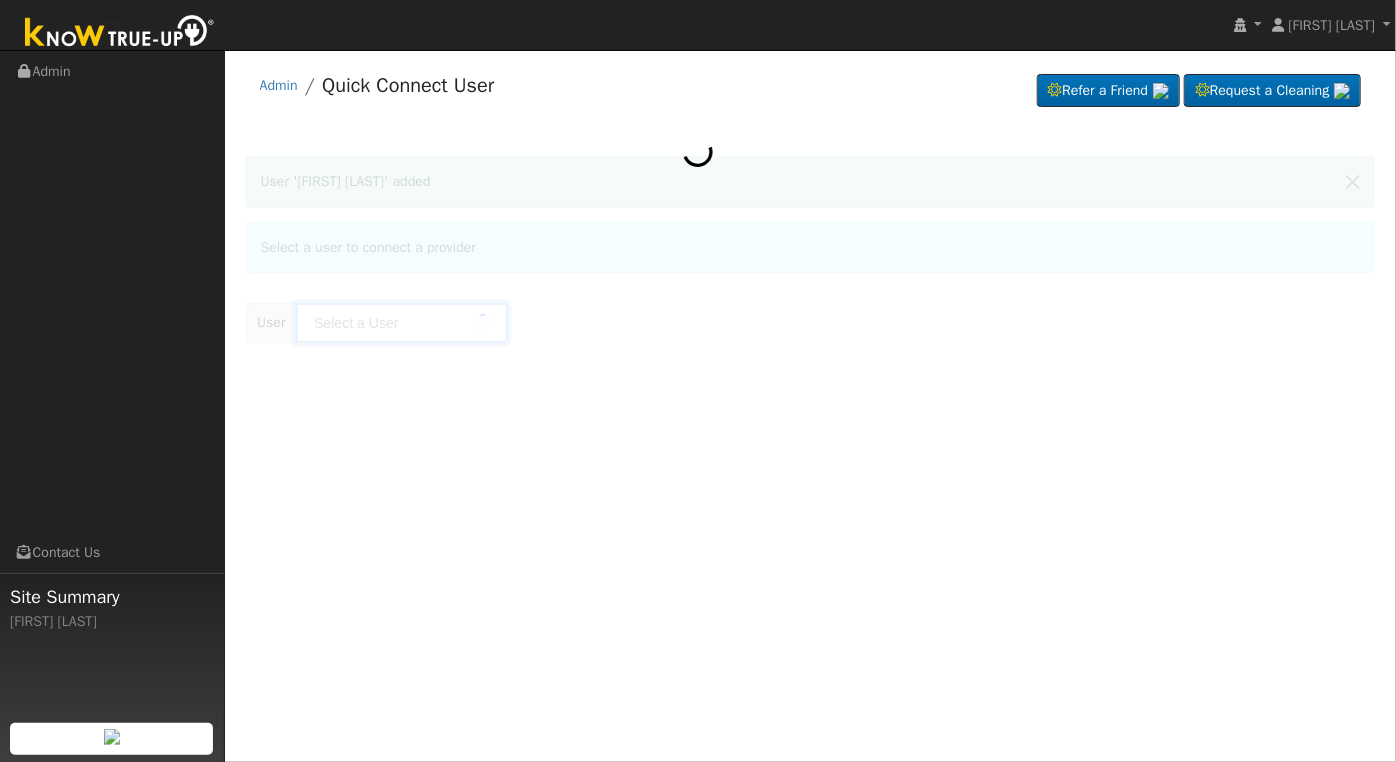 type on "Joshua Mitchell" 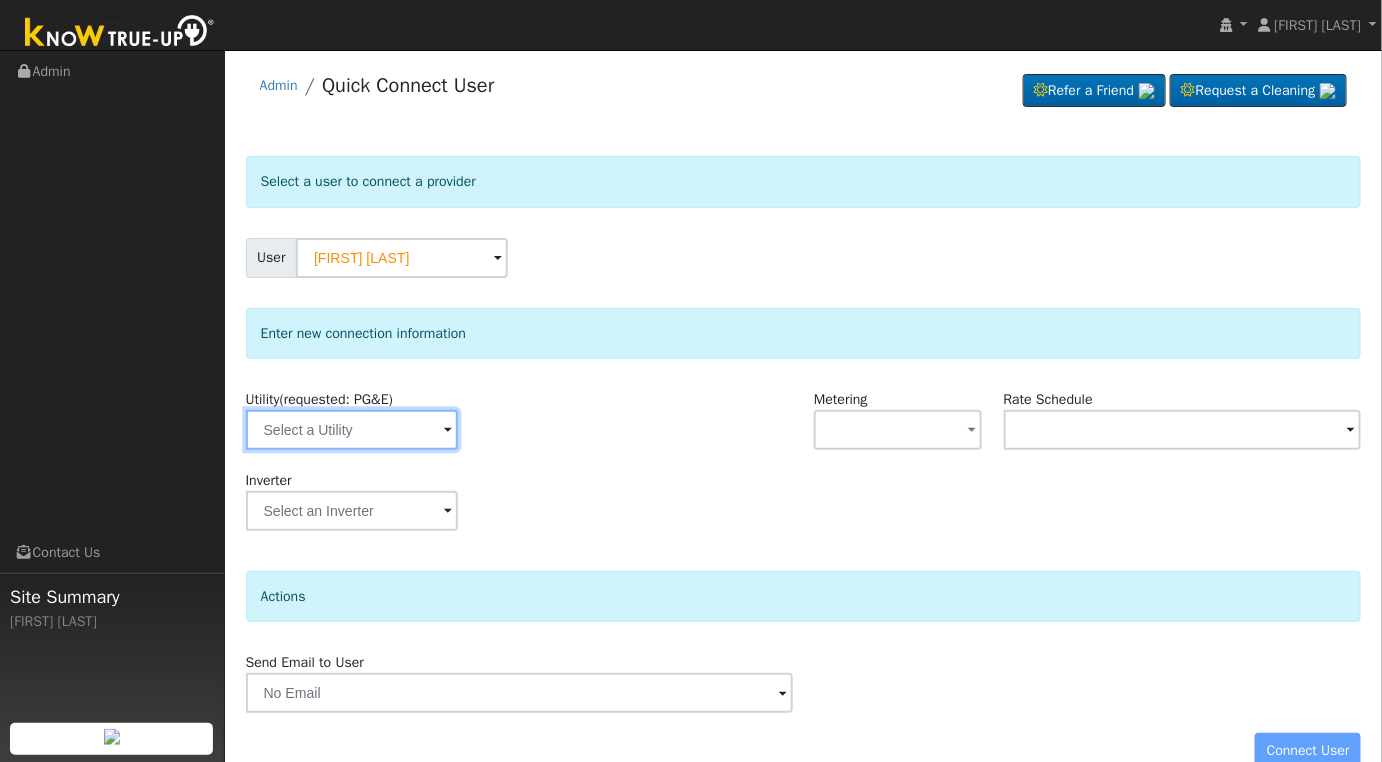 click at bounding box center (352, 430) 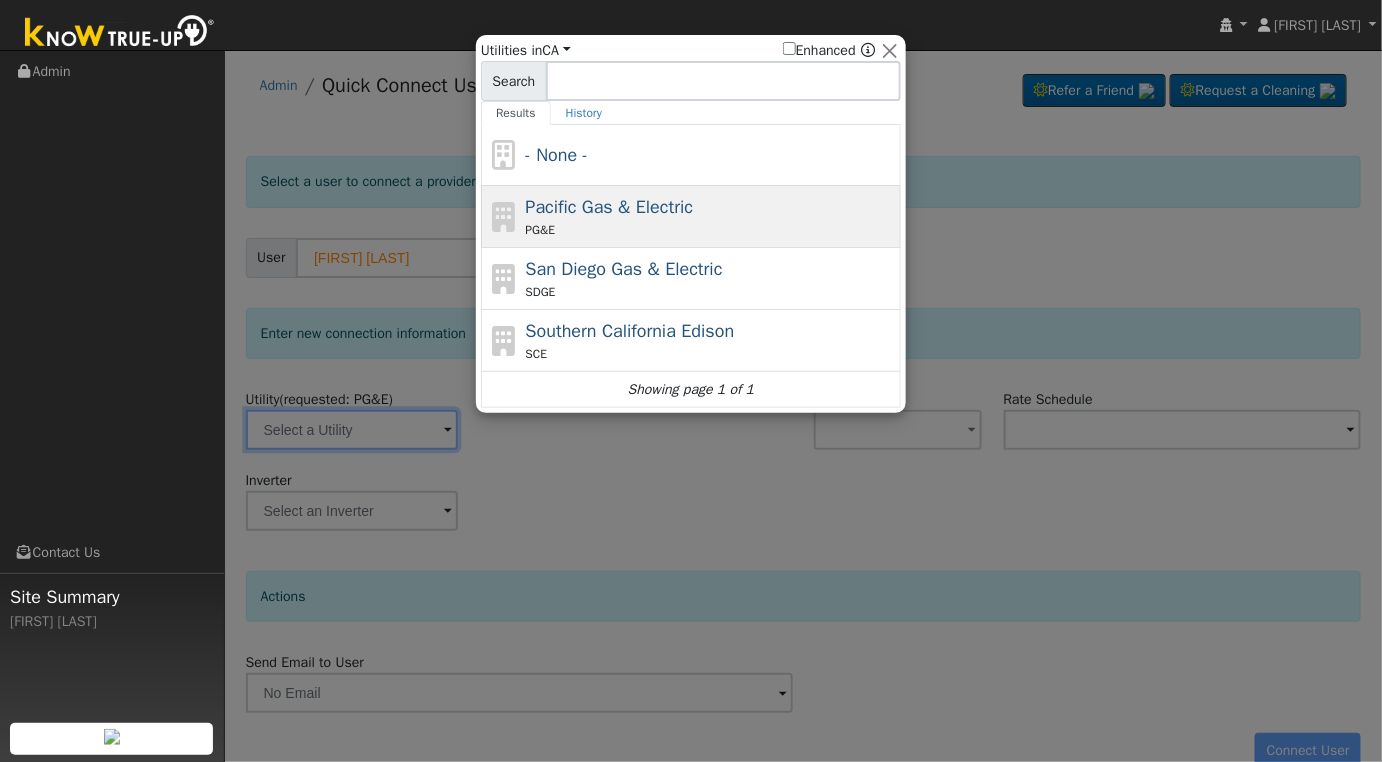 click on "PG&E" at bounding box center (711, 230) 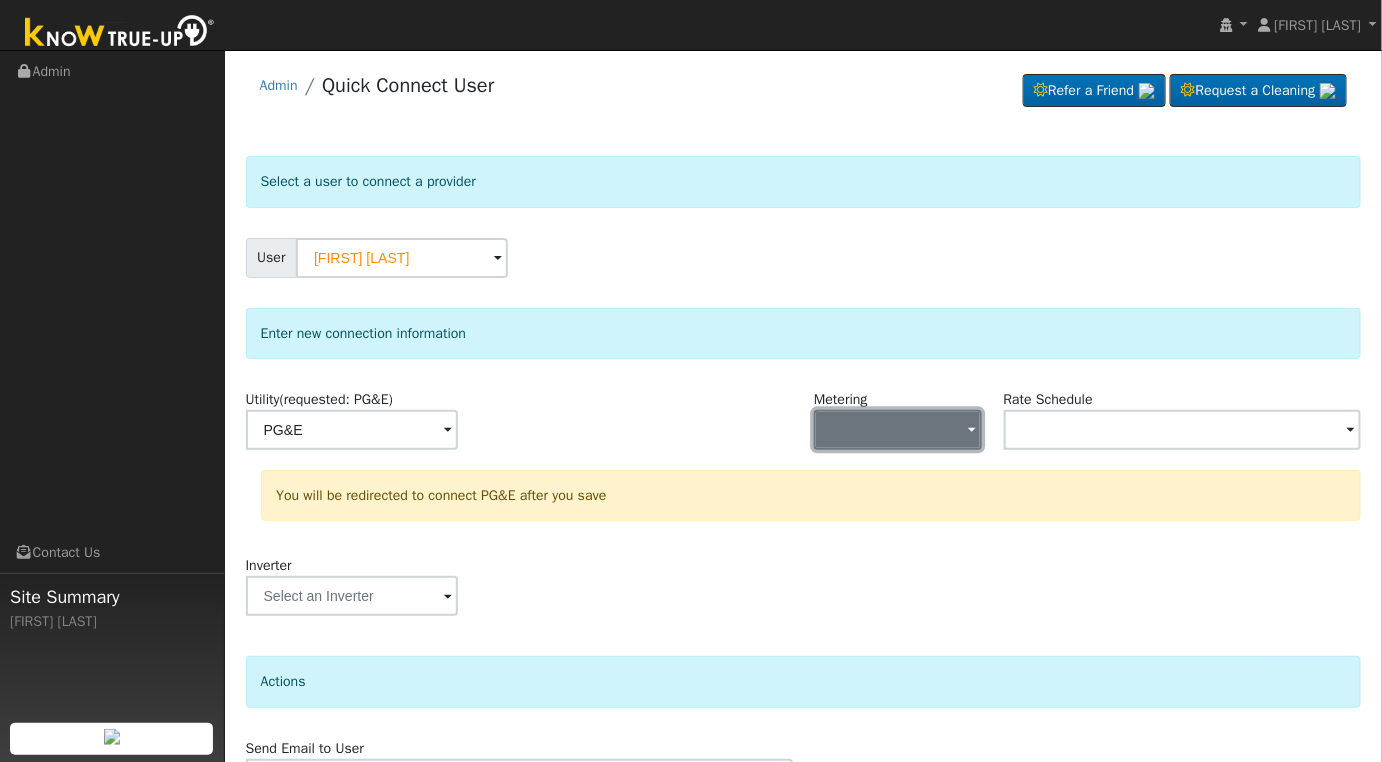 click at bounding box center [898, 430] 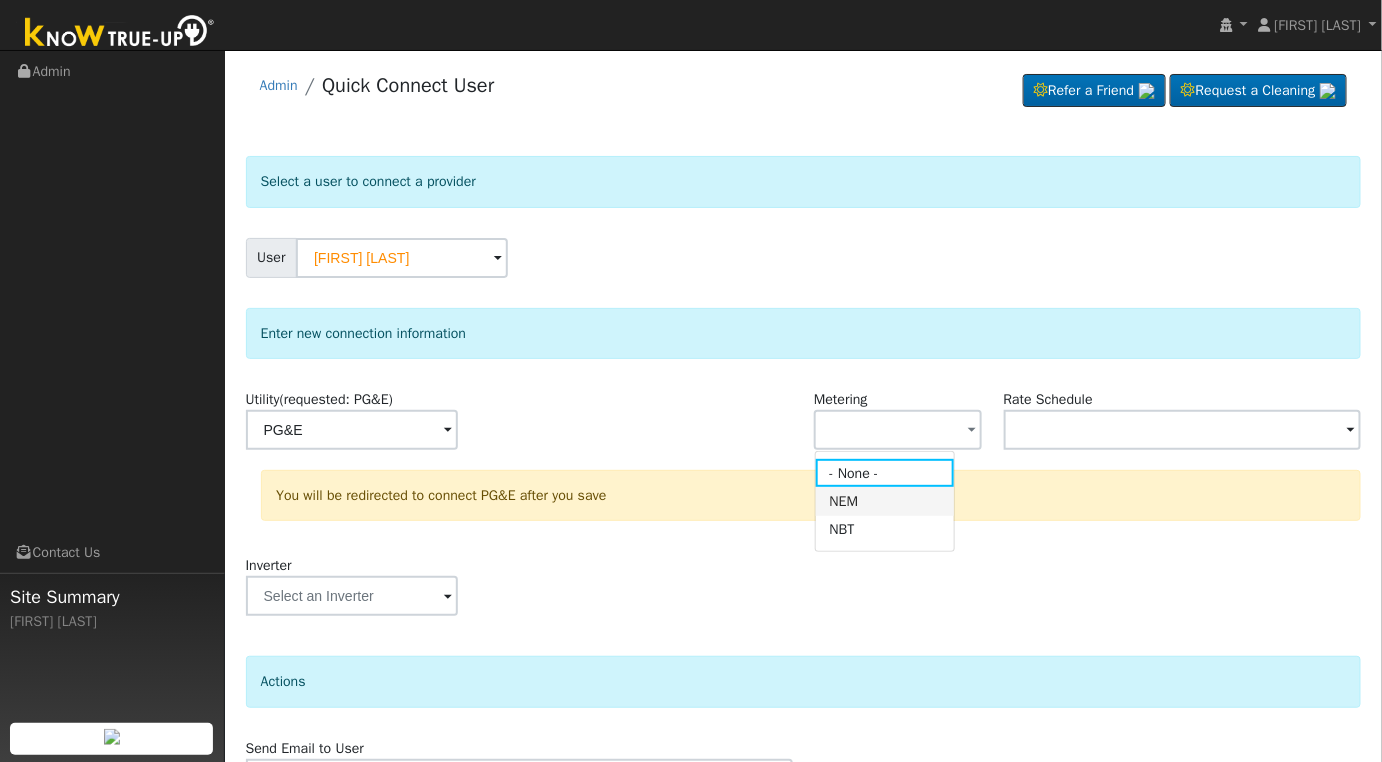 click on "NEM" at bounding box center [885, 501] 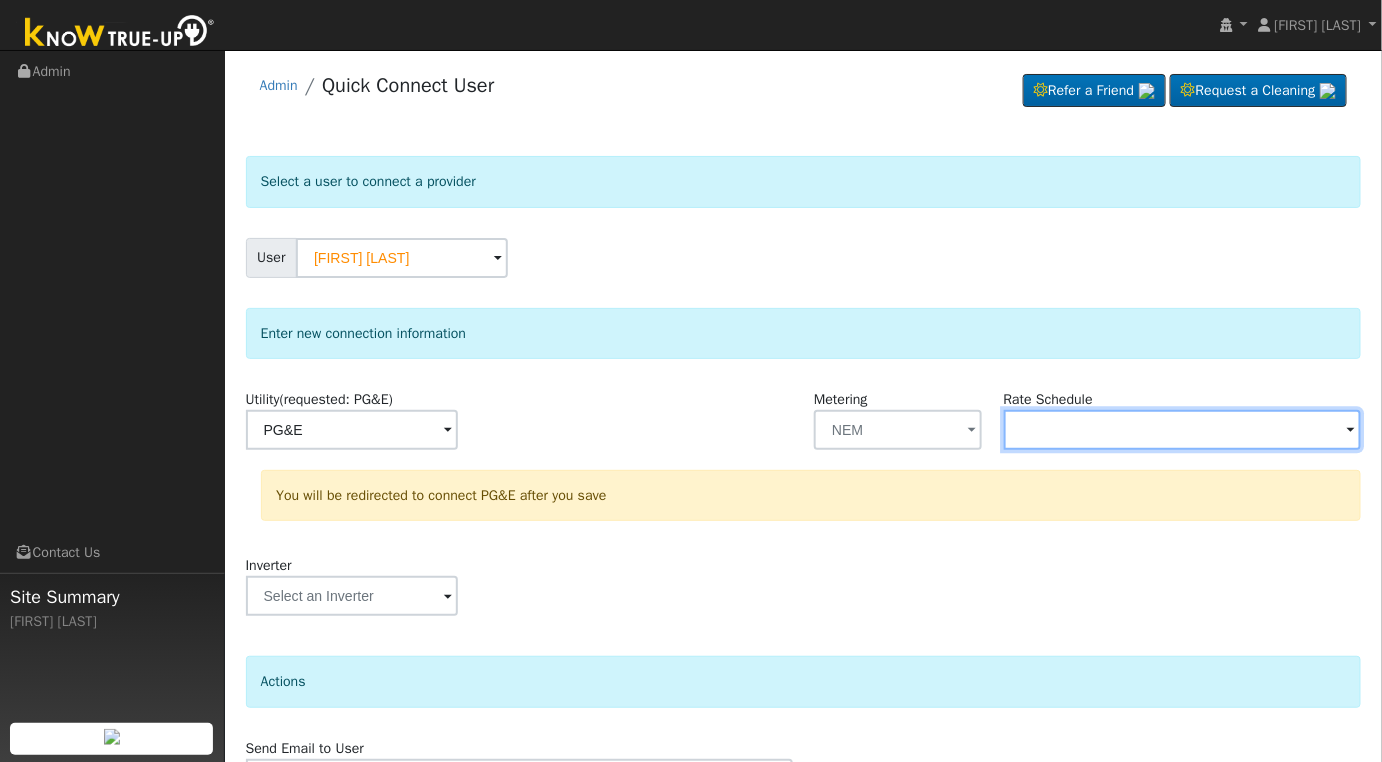 click at bounding box center (352, 430) 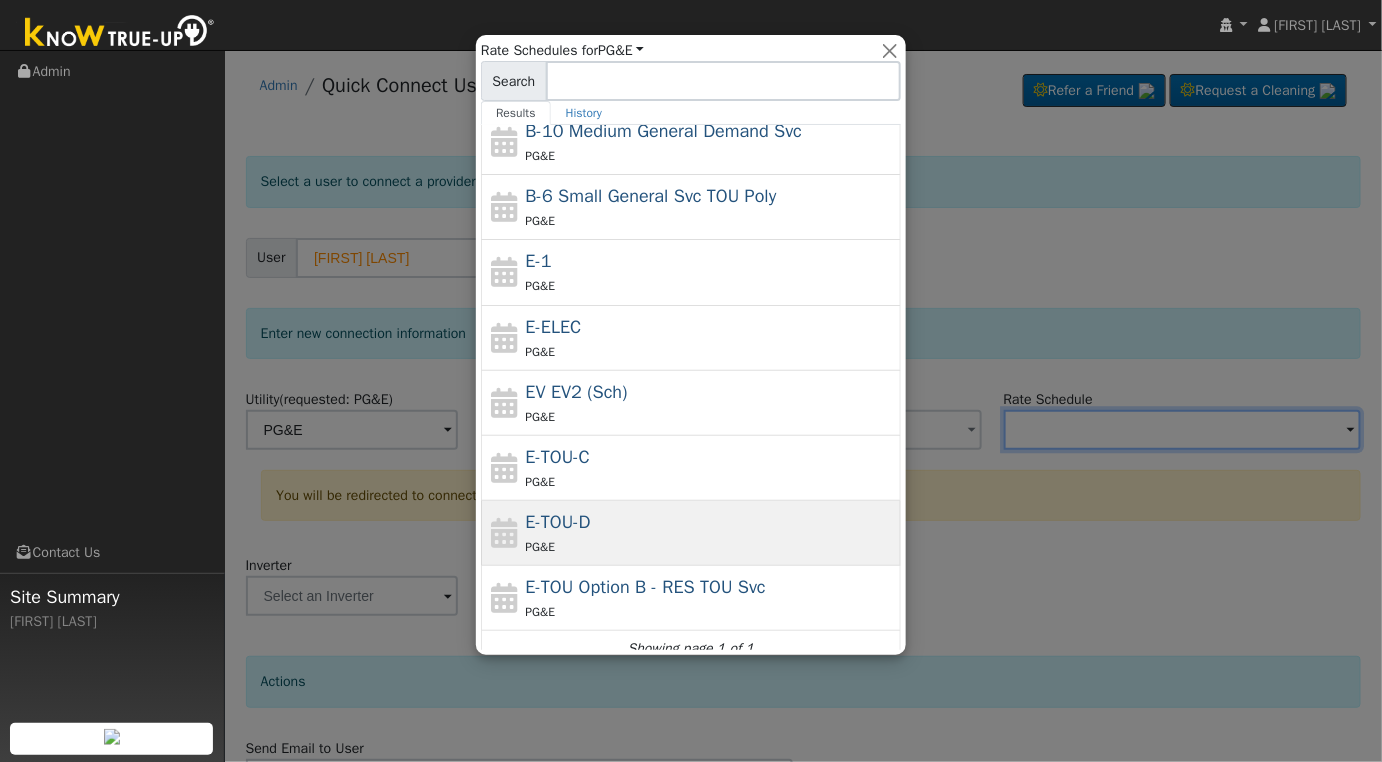 scroll, scrollTop: 154, scrollLeft: 0, axis: vertical 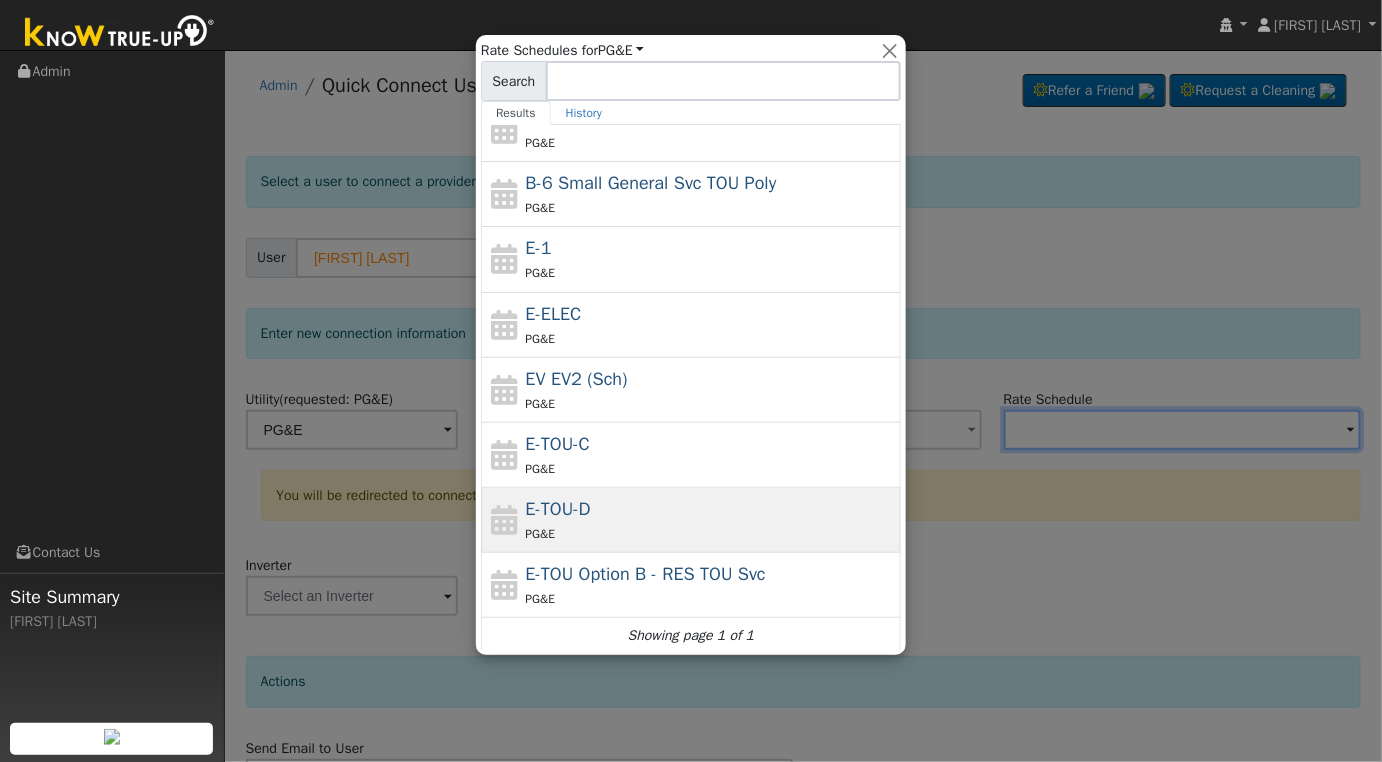 click on "E-TOU-D PG&E" at bounding box center (711, 520) 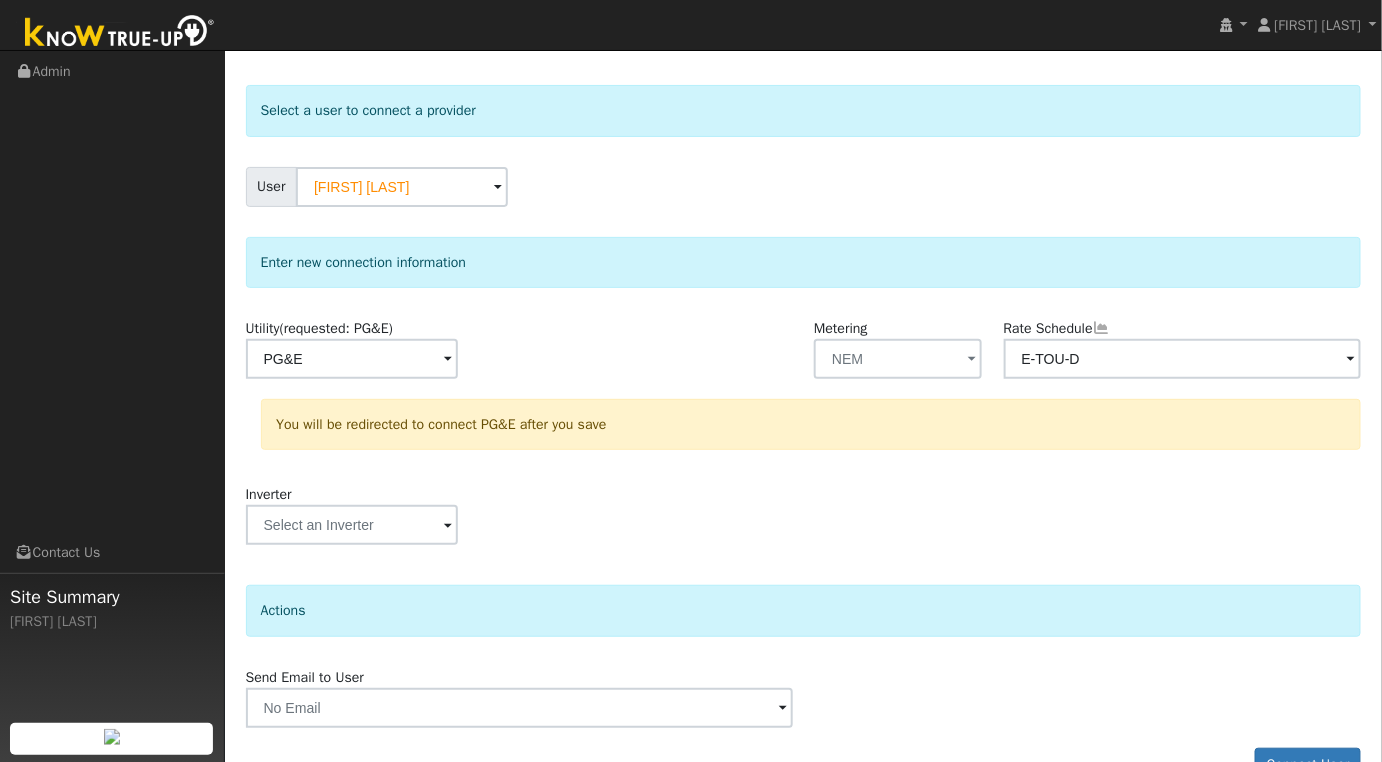 scroll, scrollTop: 117, scrollLeft: 0, axis: vertical 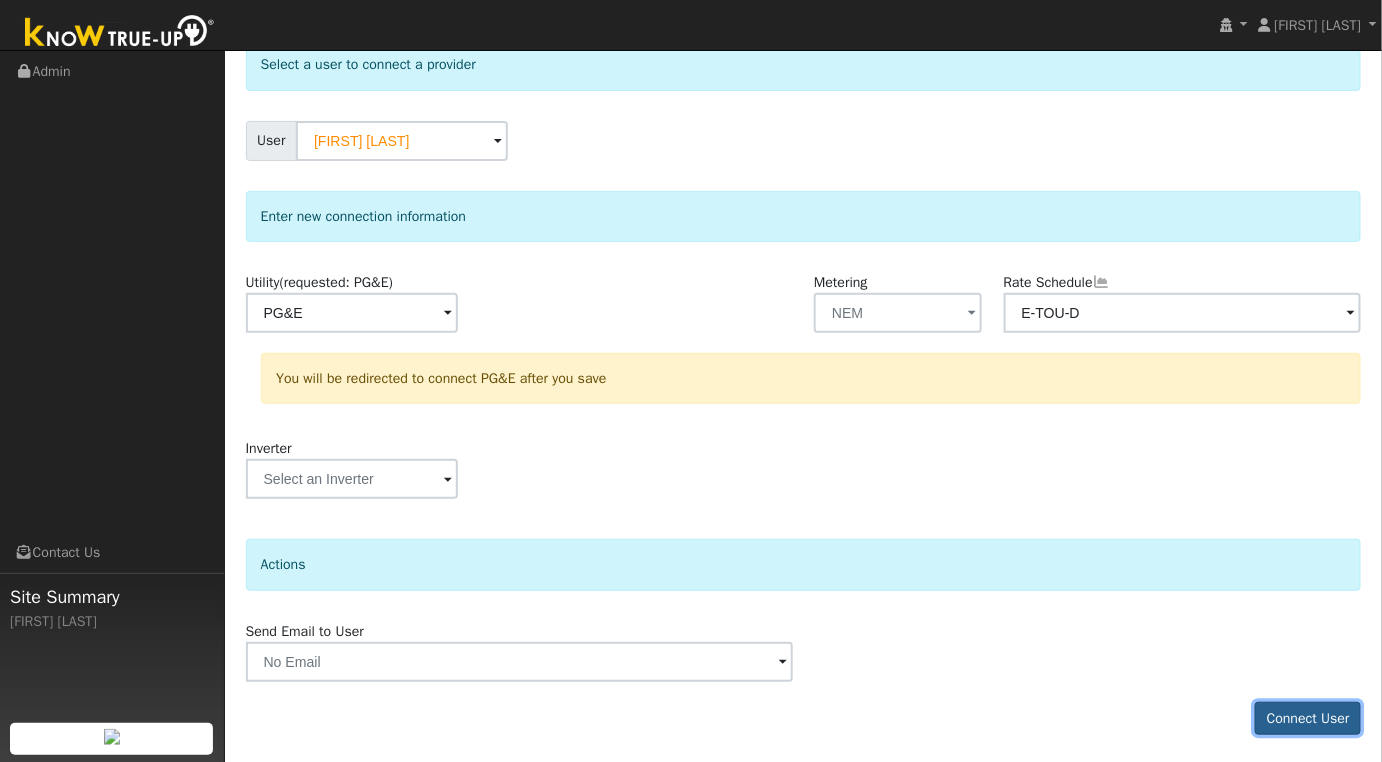 click on "Connect User" at bounding box center (1308, 719) 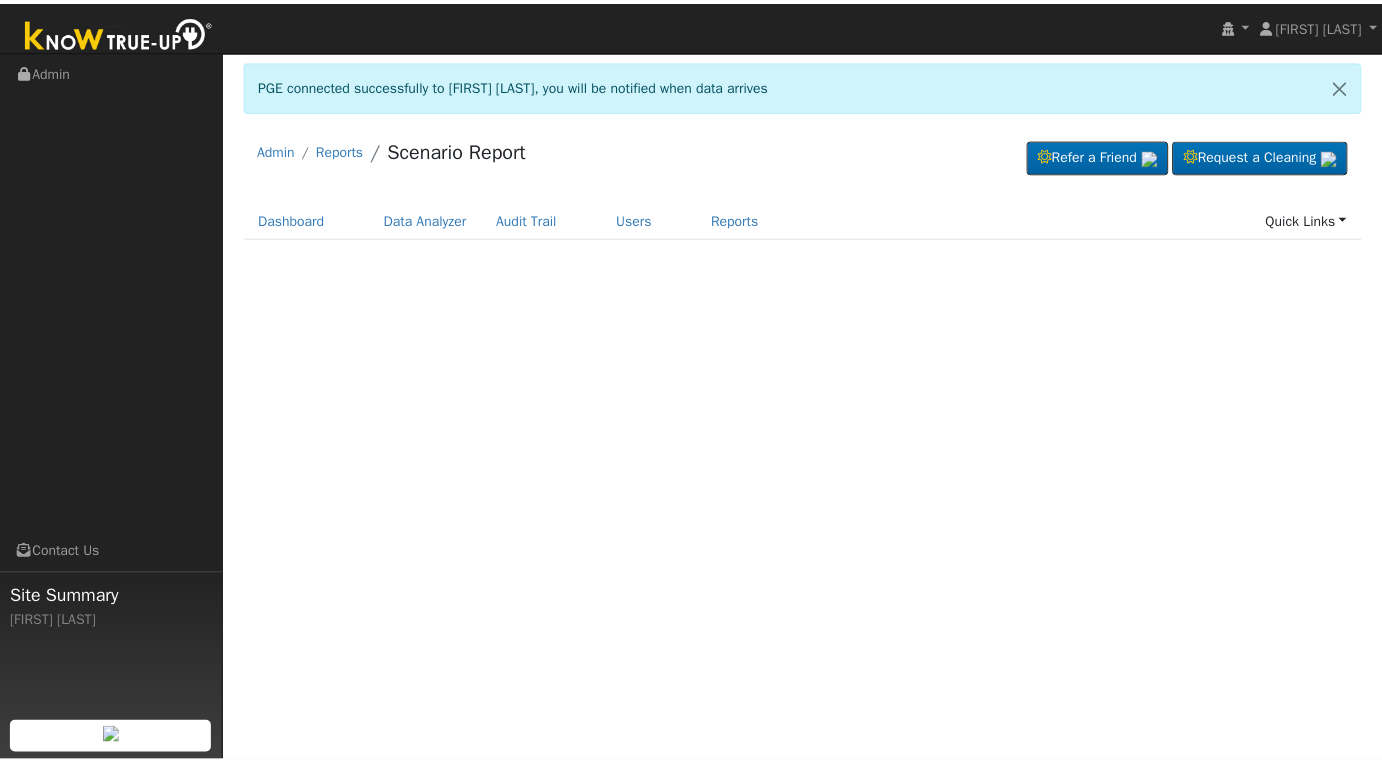 scroll, scrollTop: 0, scrollLeft: 0, axis: both 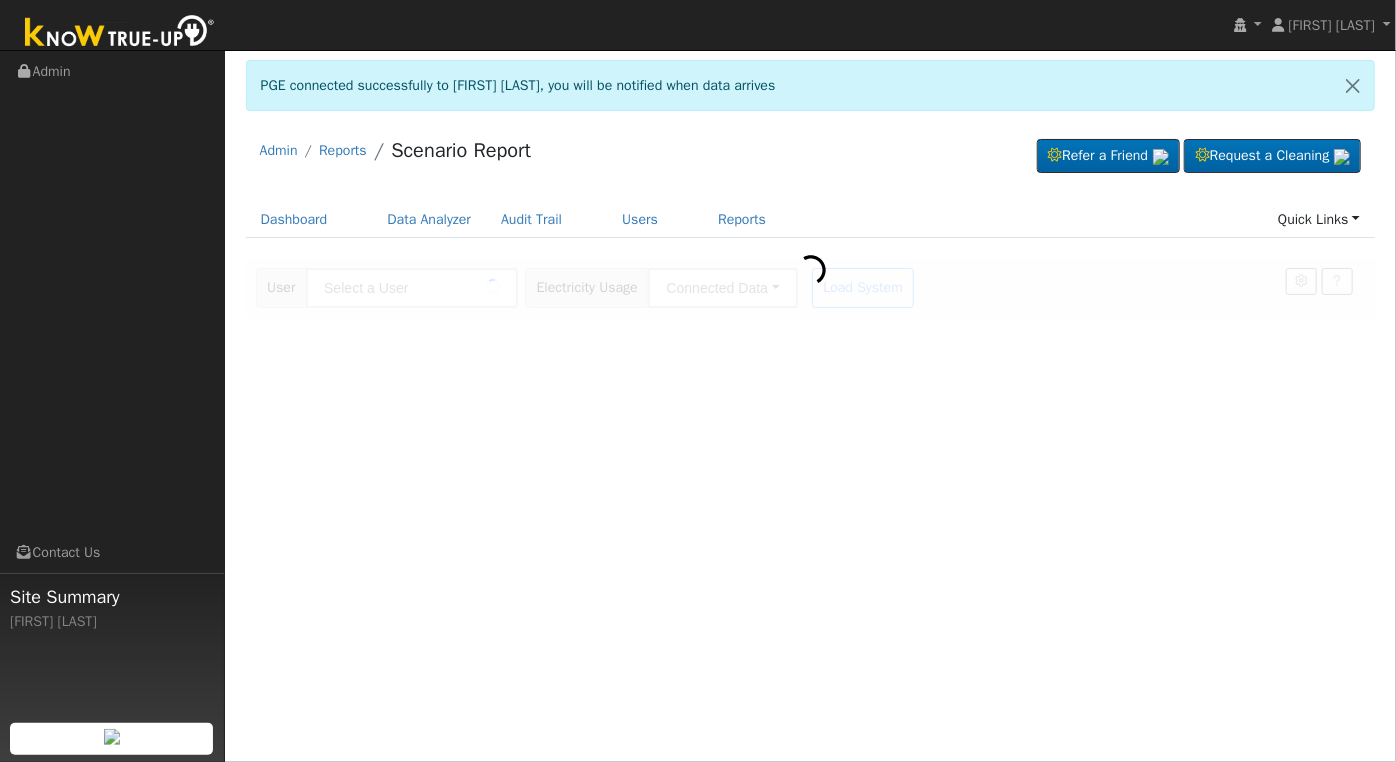 type on "[FIRST] [LAST]" 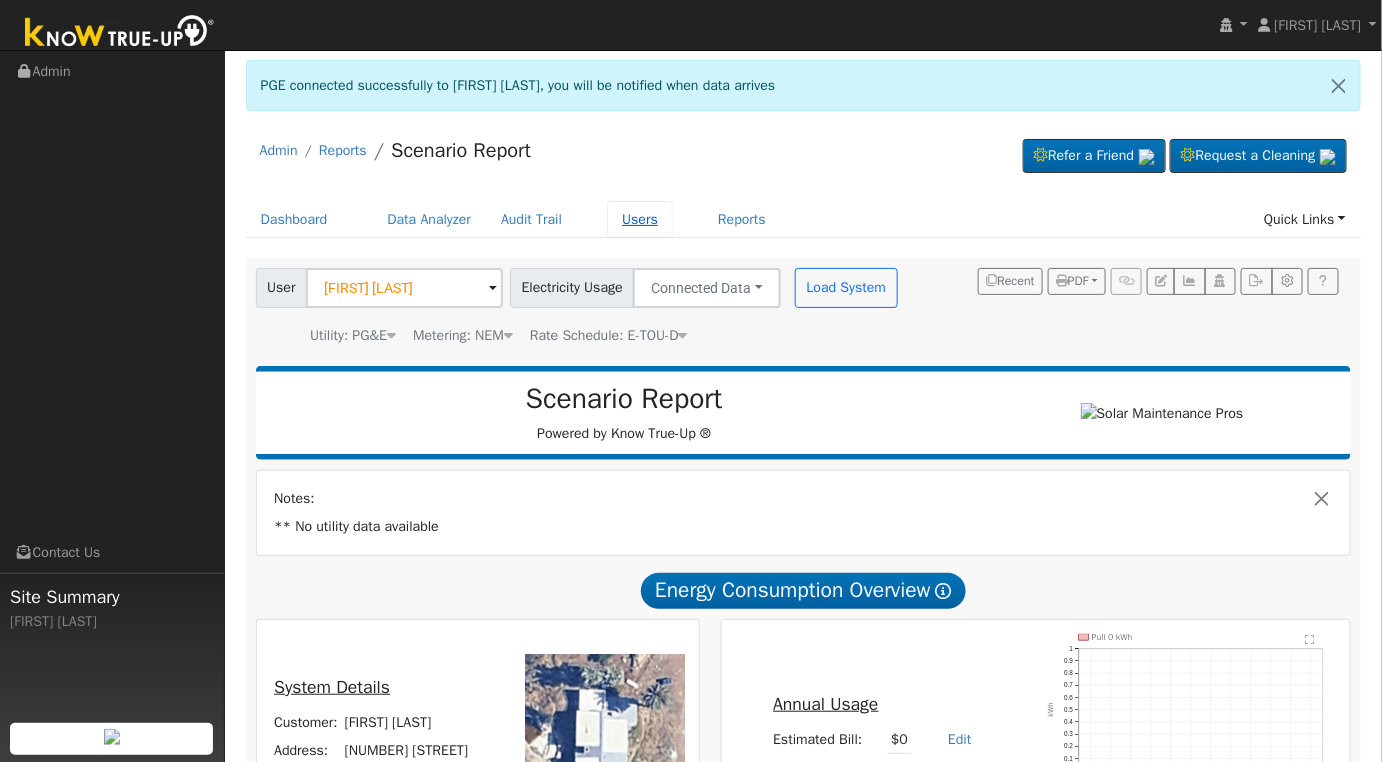 click on "Users" at bounding box center (640, 219) 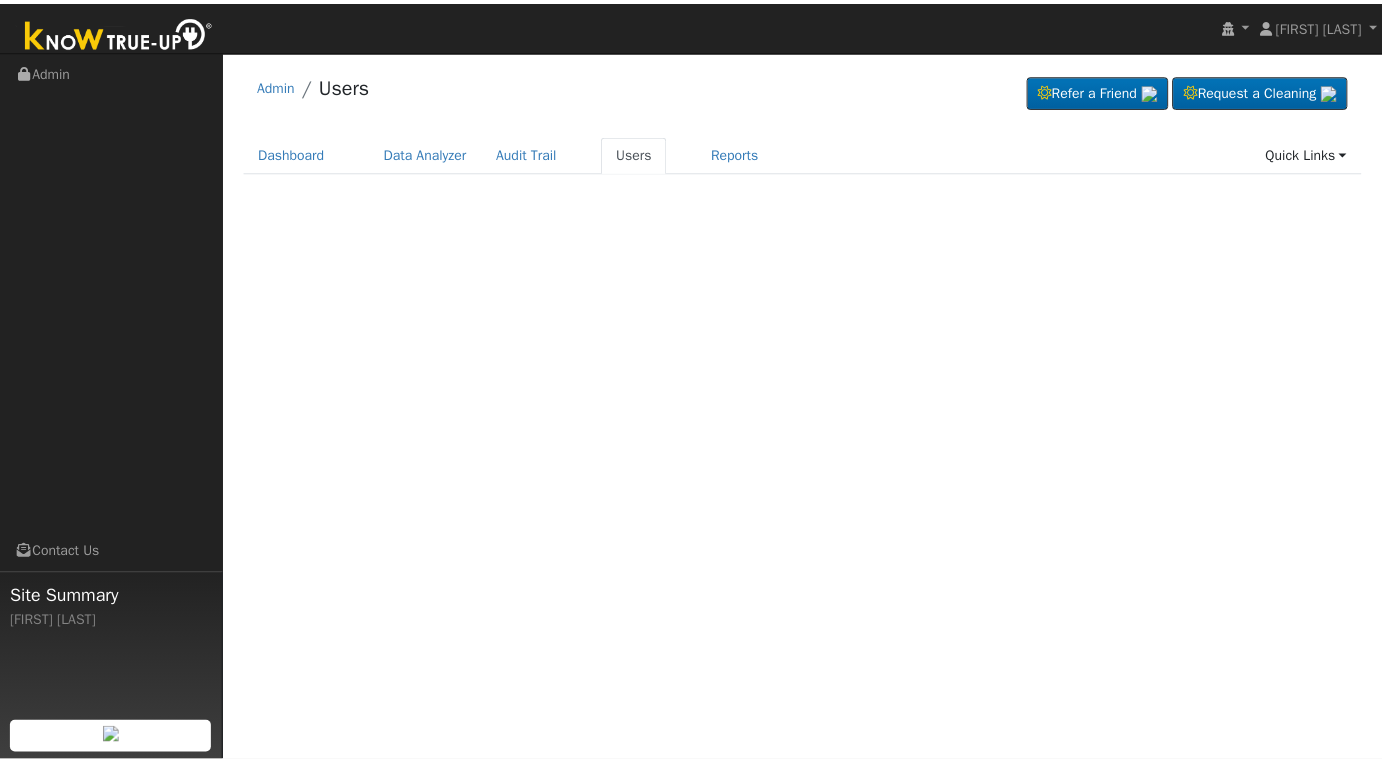 scroll, scrollTop: 0, scrollLeft: 0, axis: both 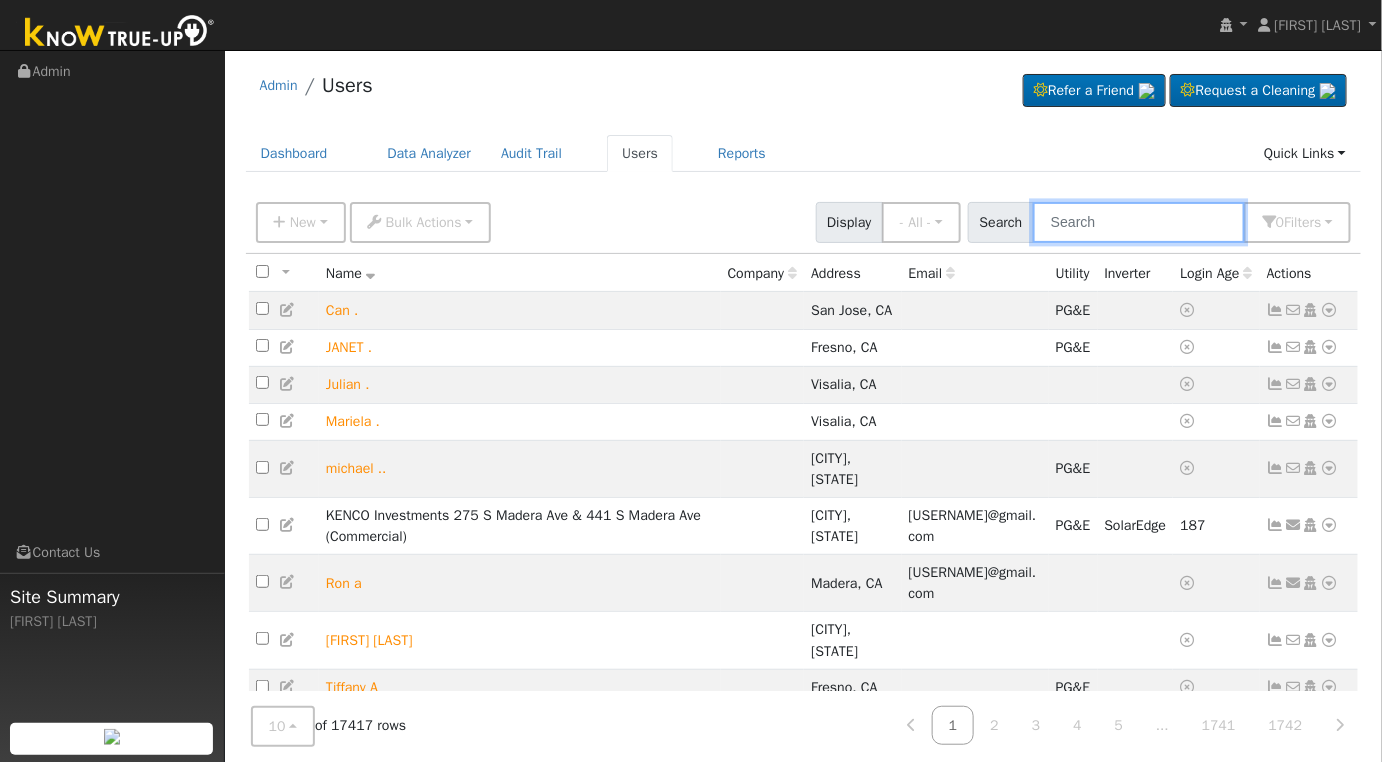 click at bounding box center (1139, 222) 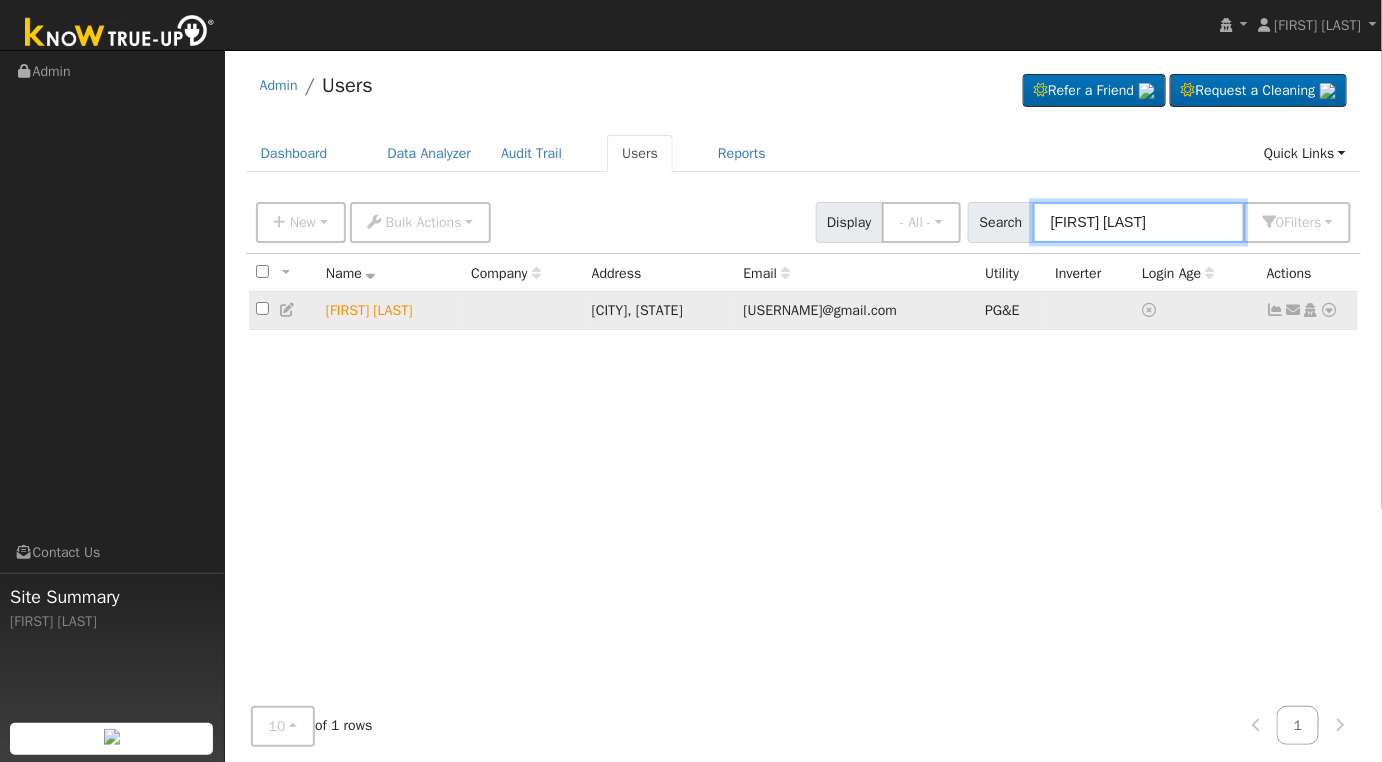type on "[FIRST] [LAST]" 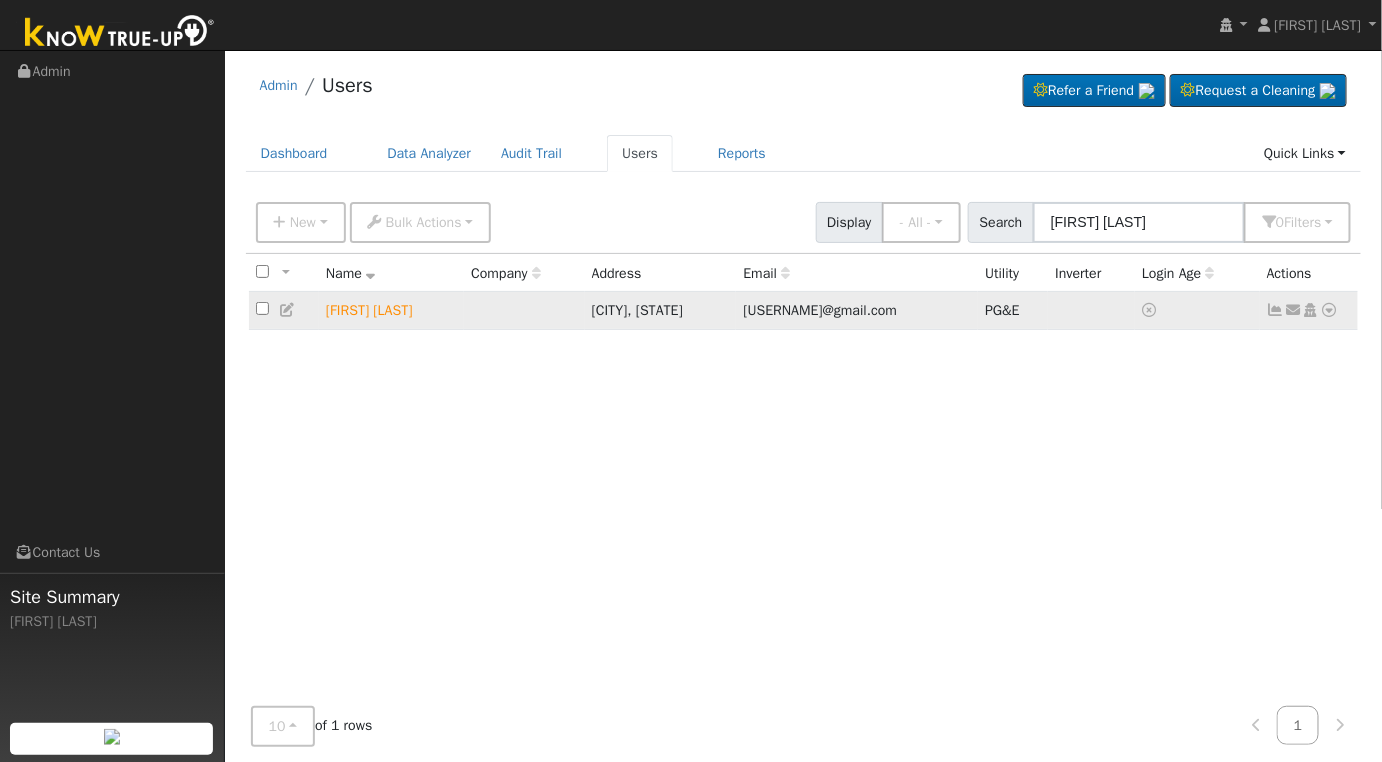 click at bounding box center (288, 310) 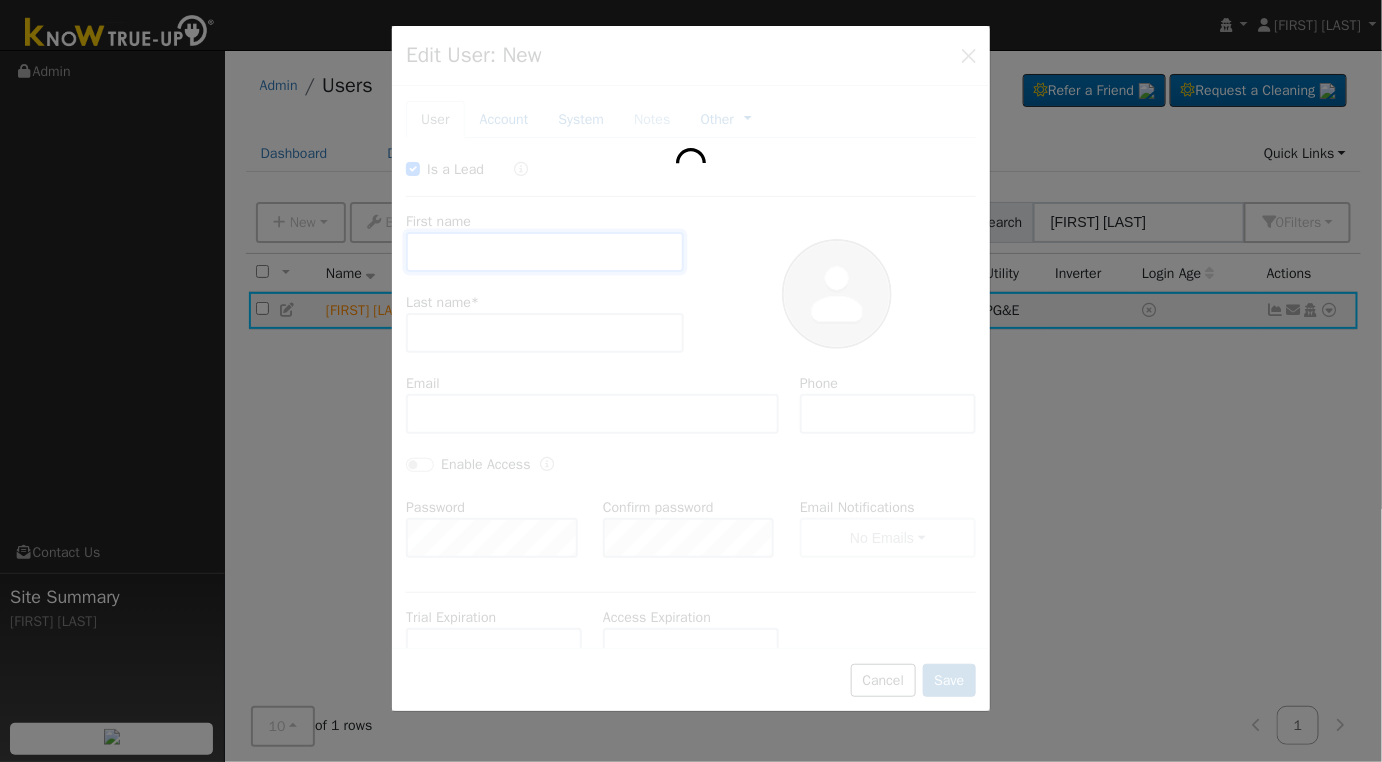 checkbox on "true" 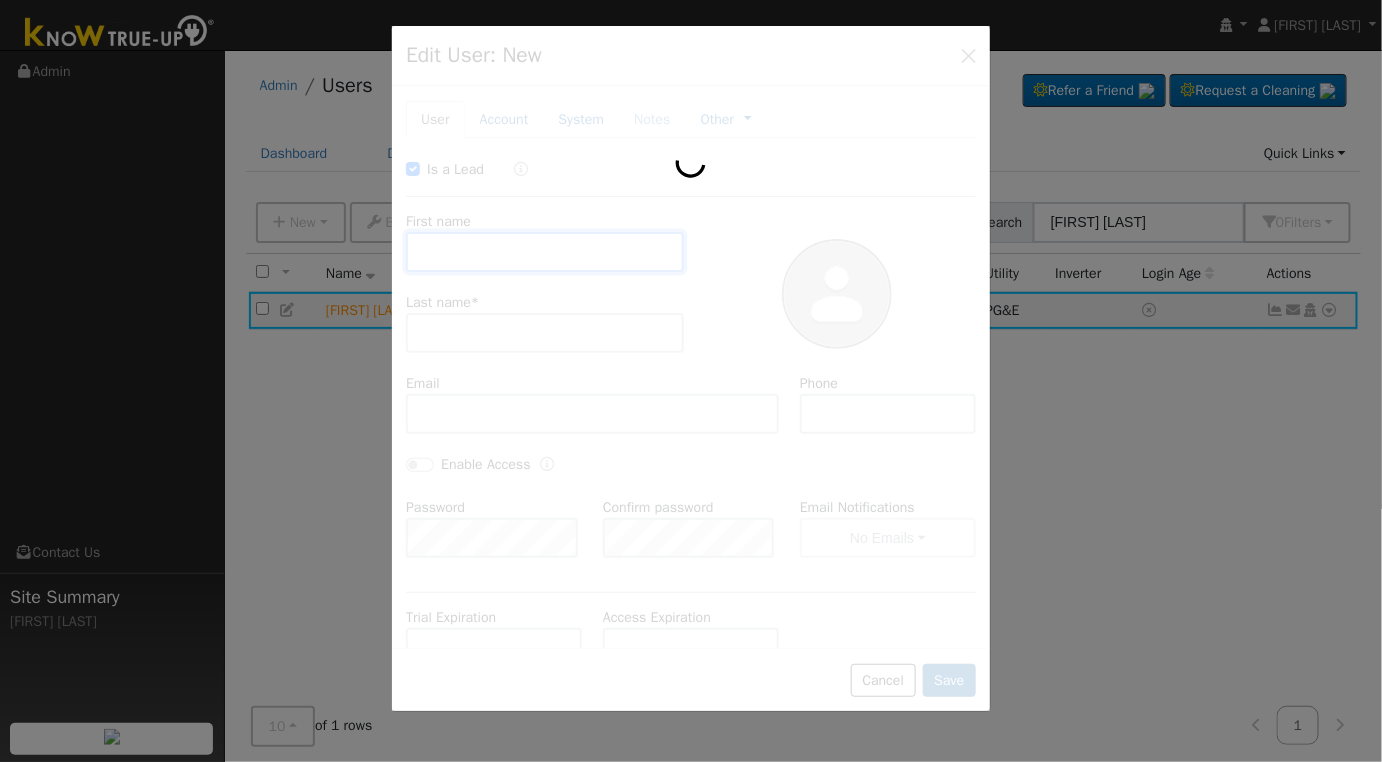 type on "Joshua" 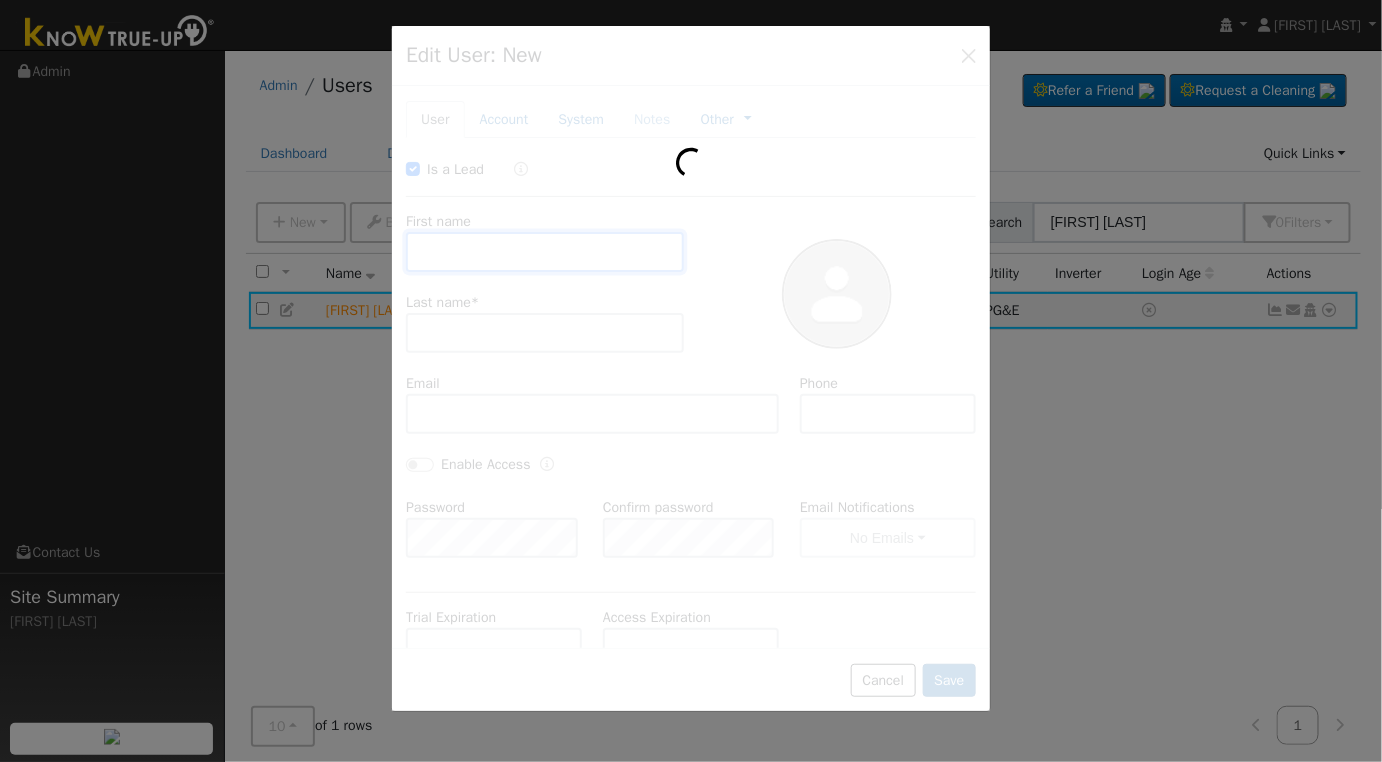 type on "Mitchell" 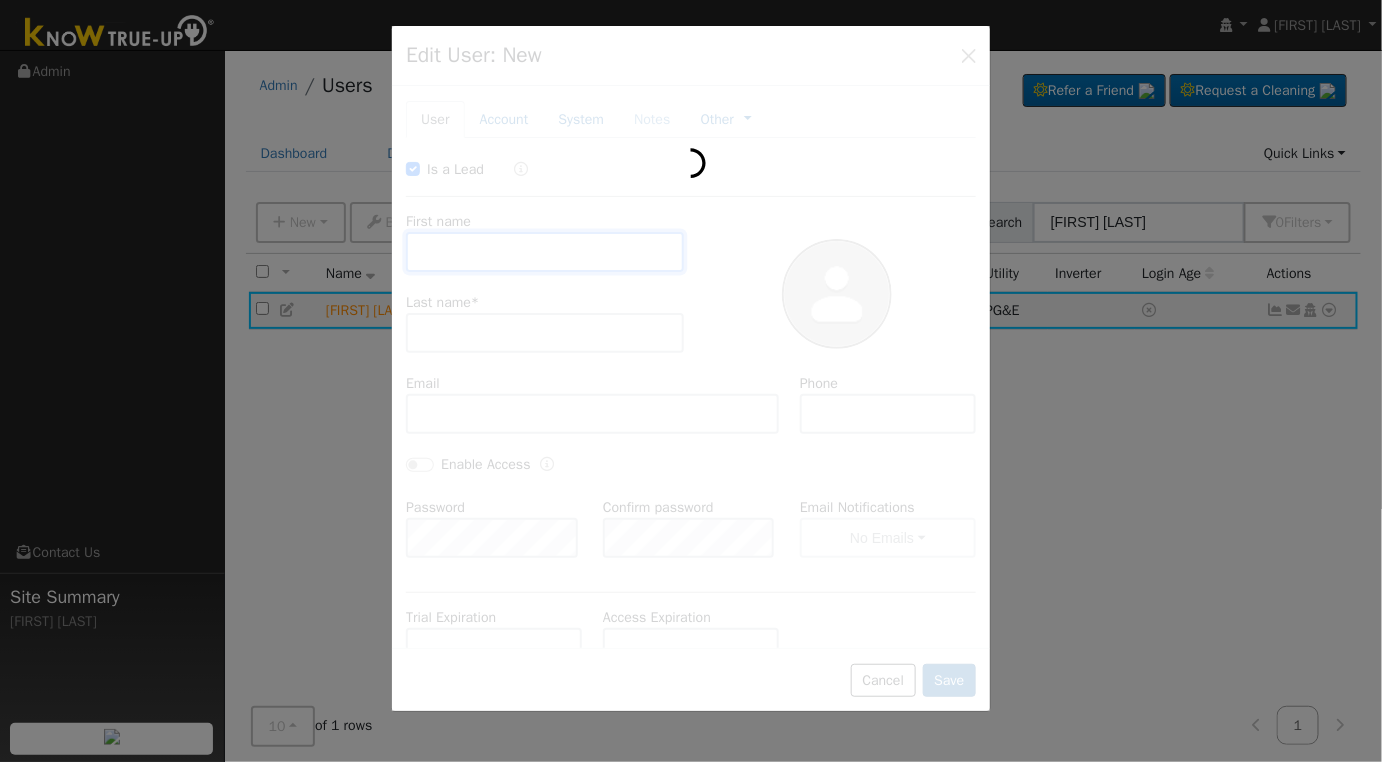 type on "[EMAIL]" 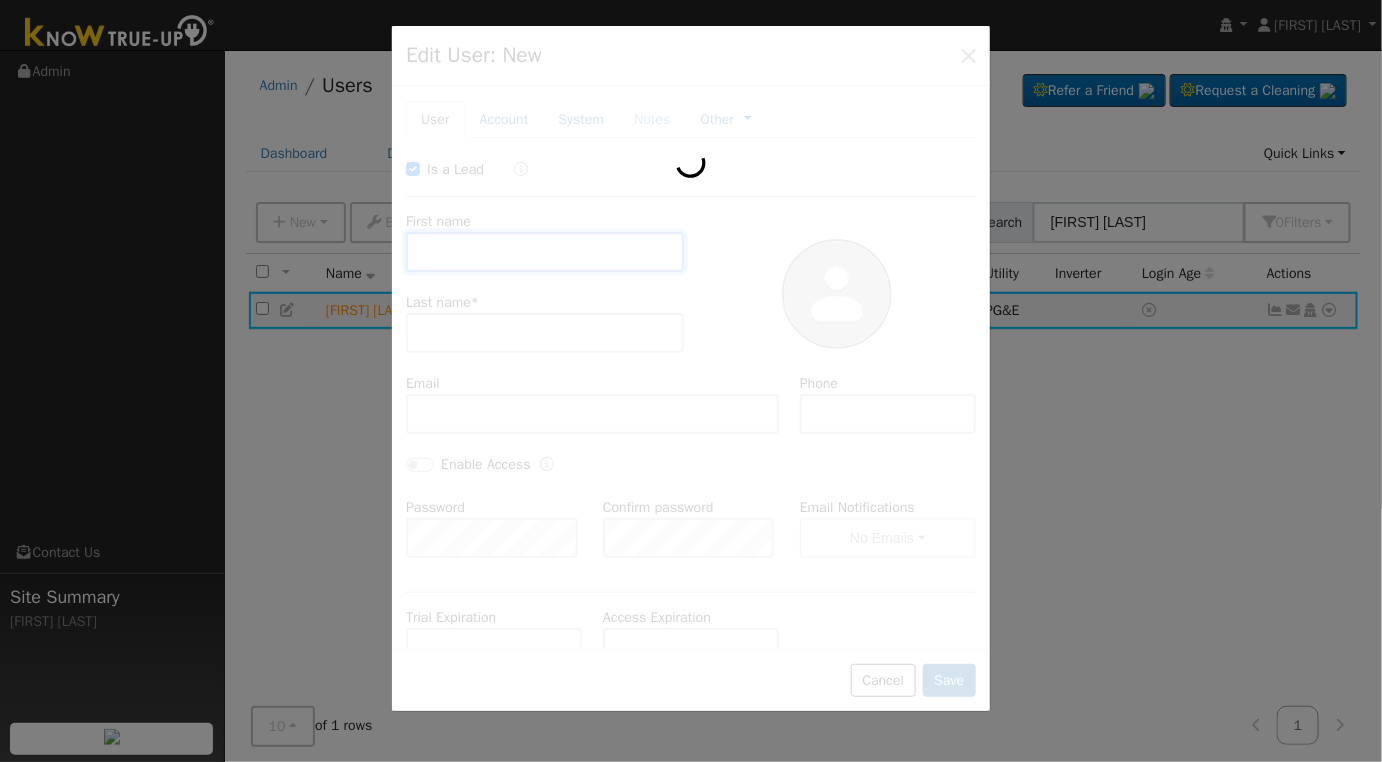 type on "5592403965" 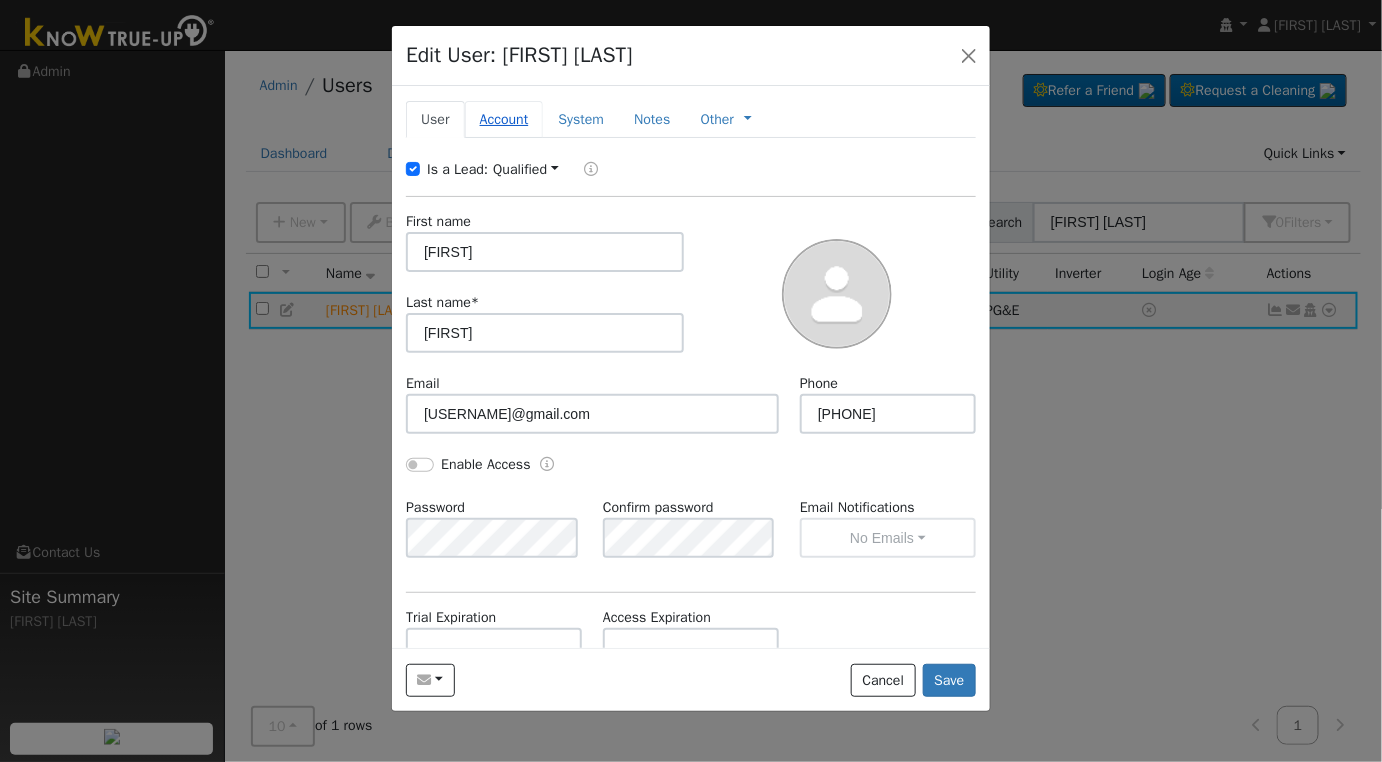 click on "Account" at bounding box center [504, 119] 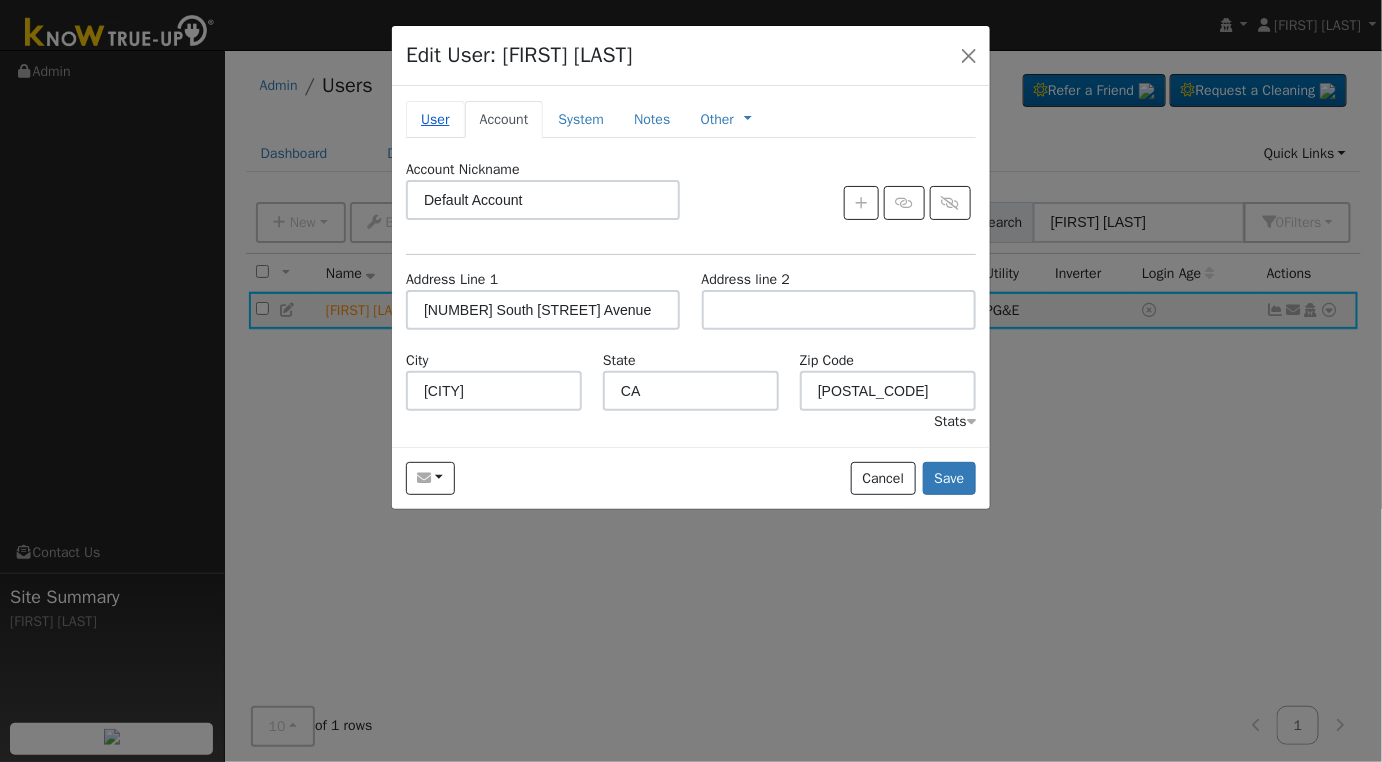 click on "User" at bounding box center [435, 119] 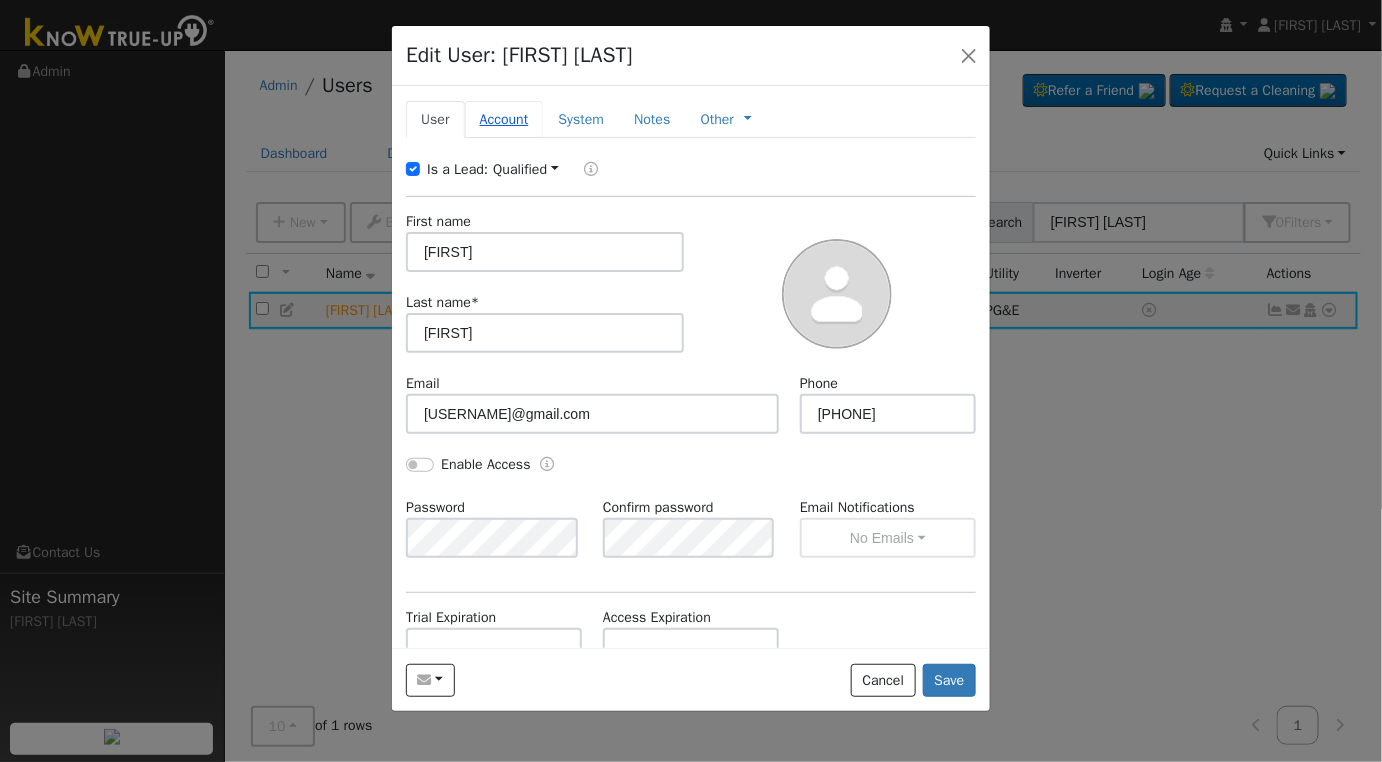 click on "Account" at bounding box center (504, 119) 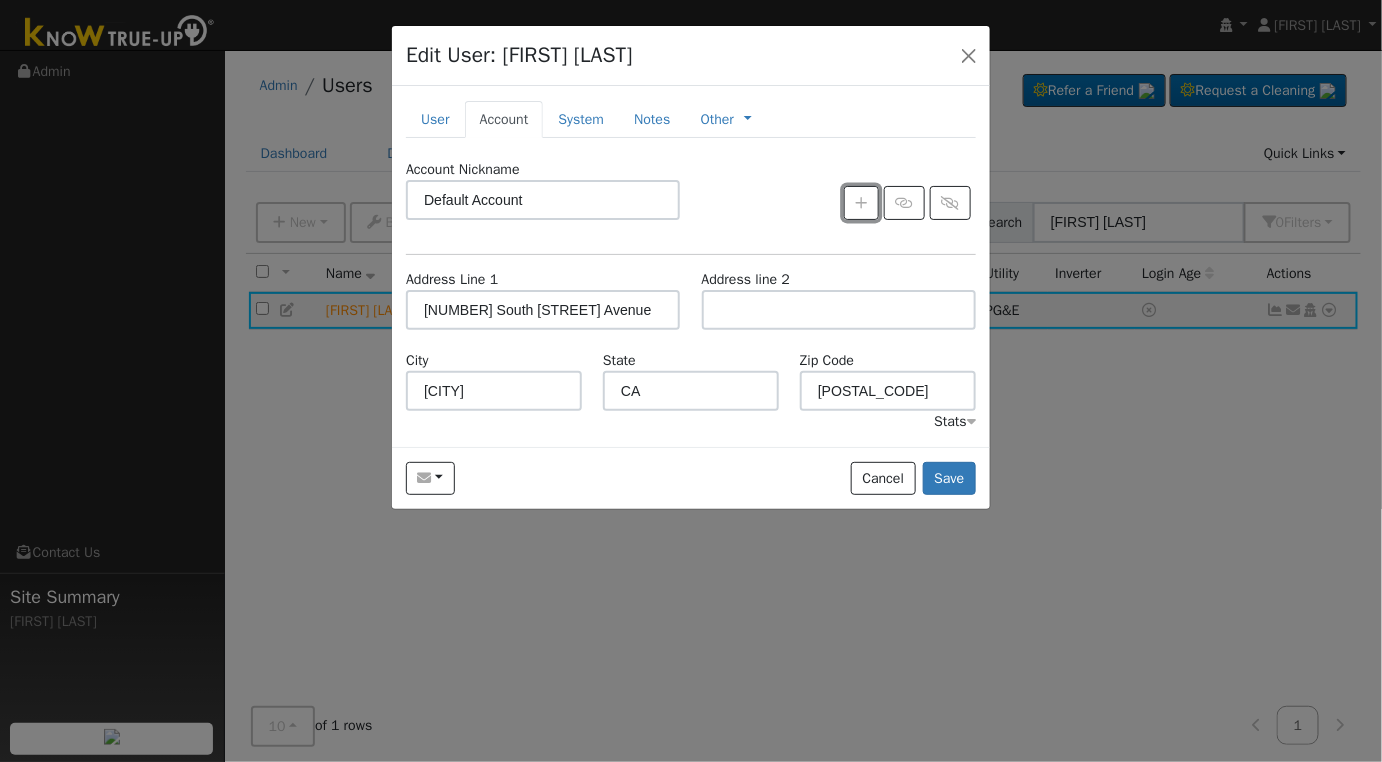click at bounding box center [861, 203] 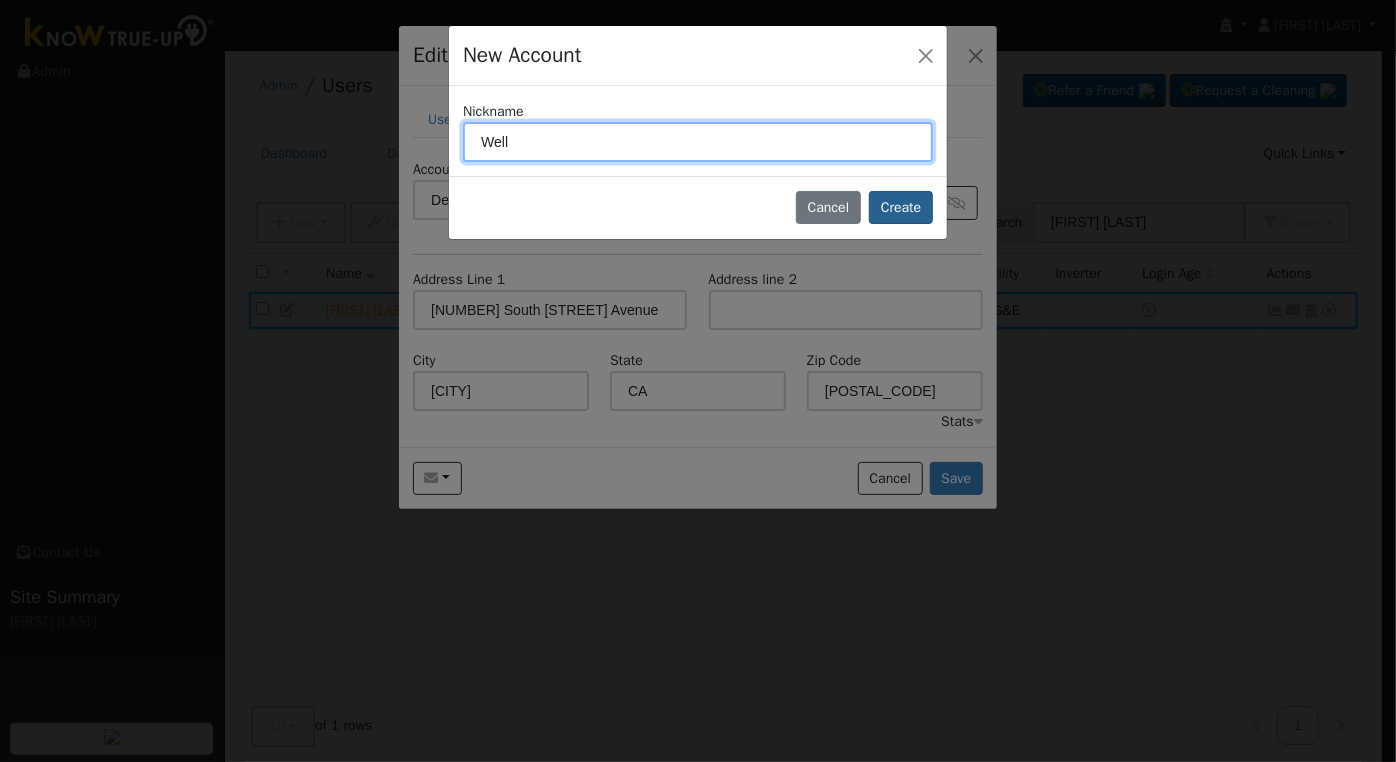 type on "Well" 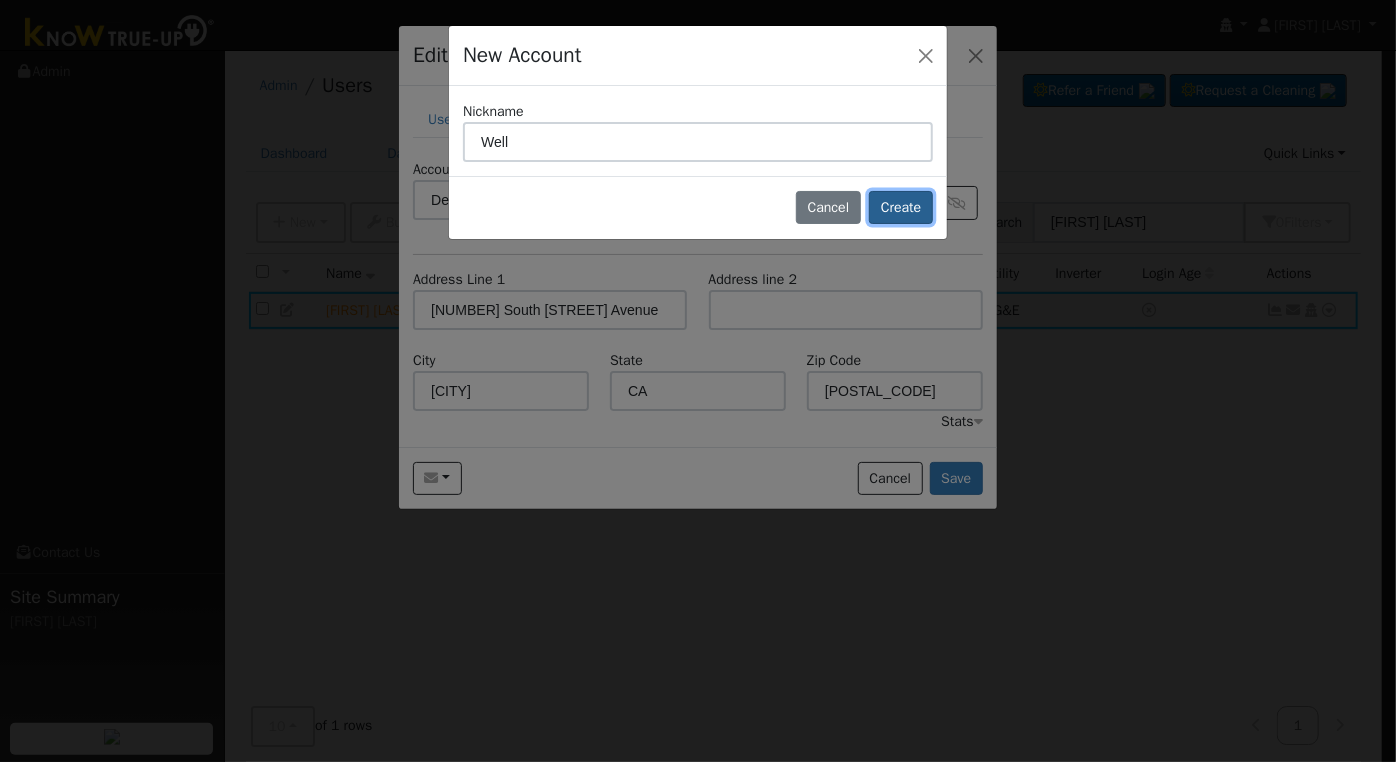 click on "Create" at bounding box center [901, 208] 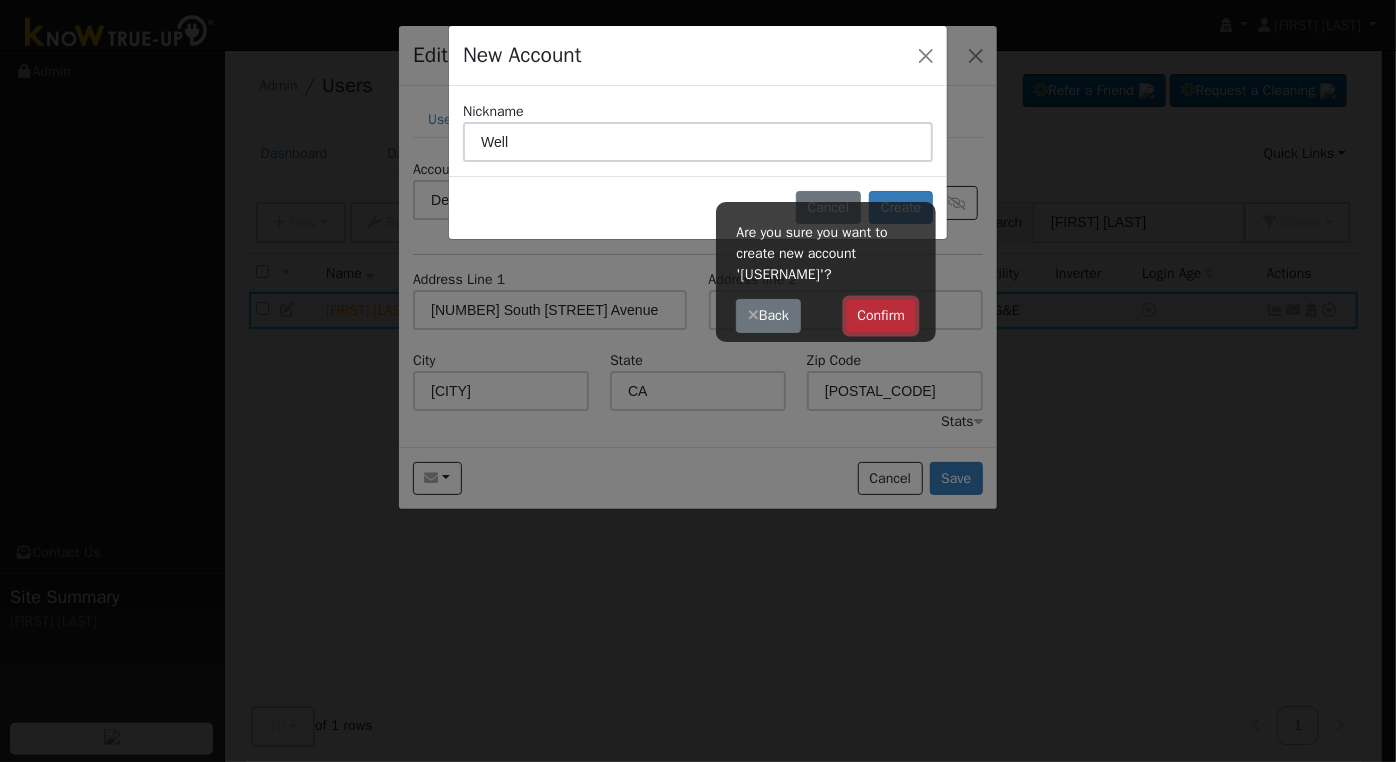 click on "Confirm" at bounding box center (881, 316) 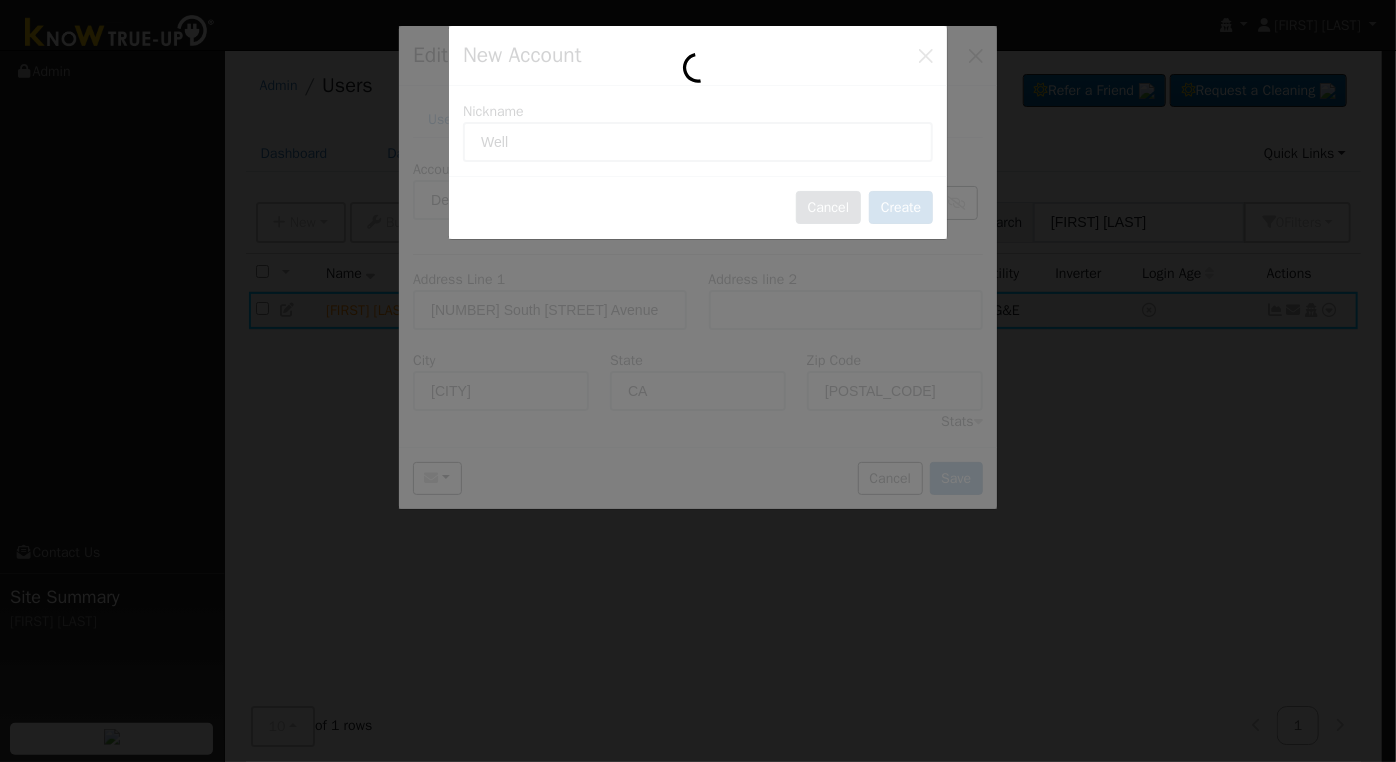 type on "Well" 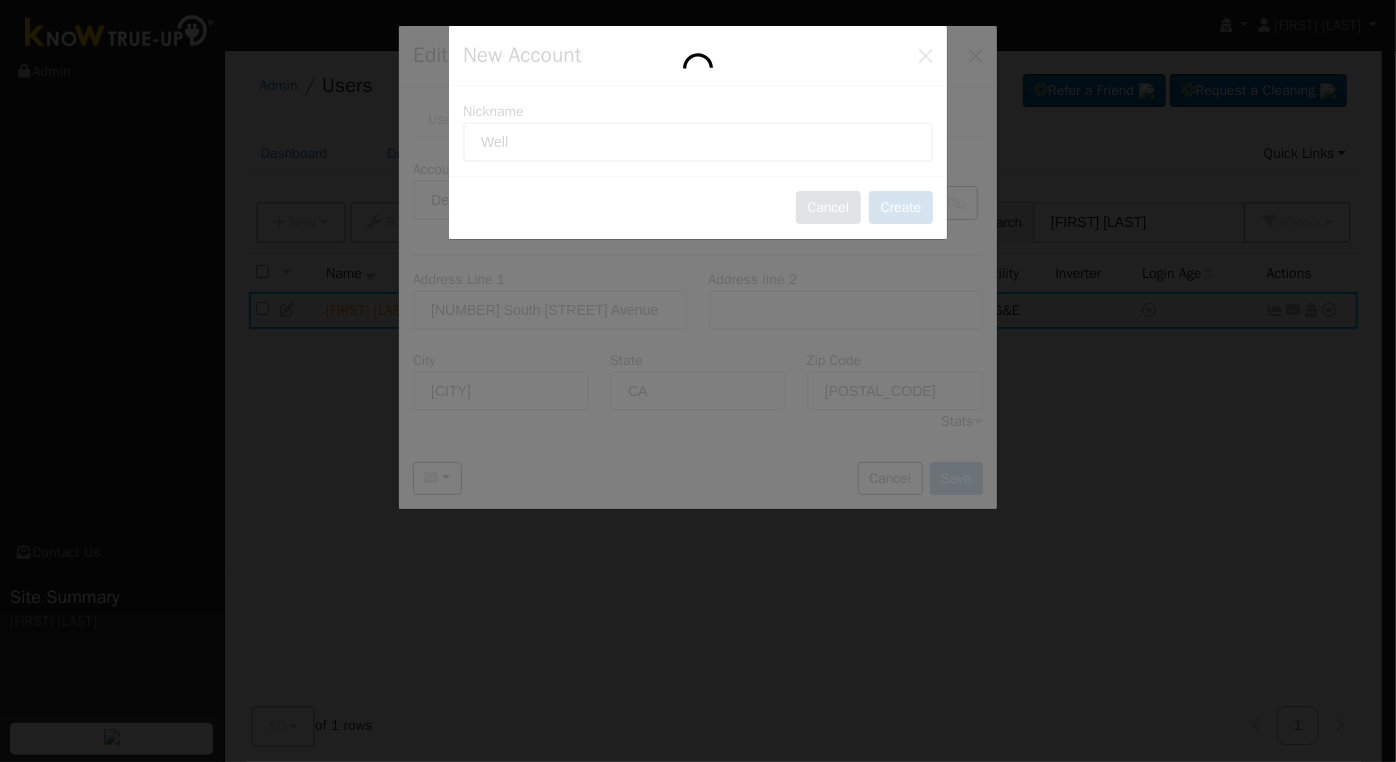 type 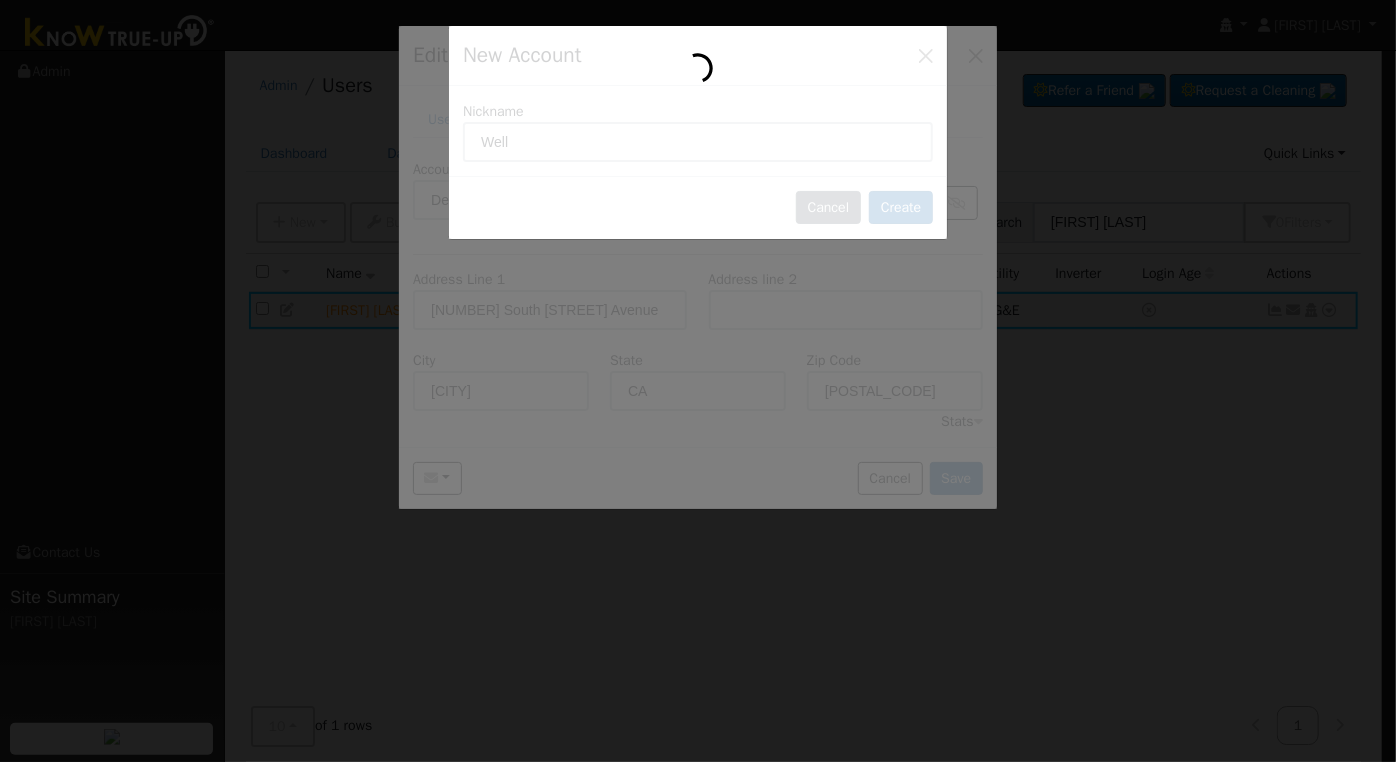 type 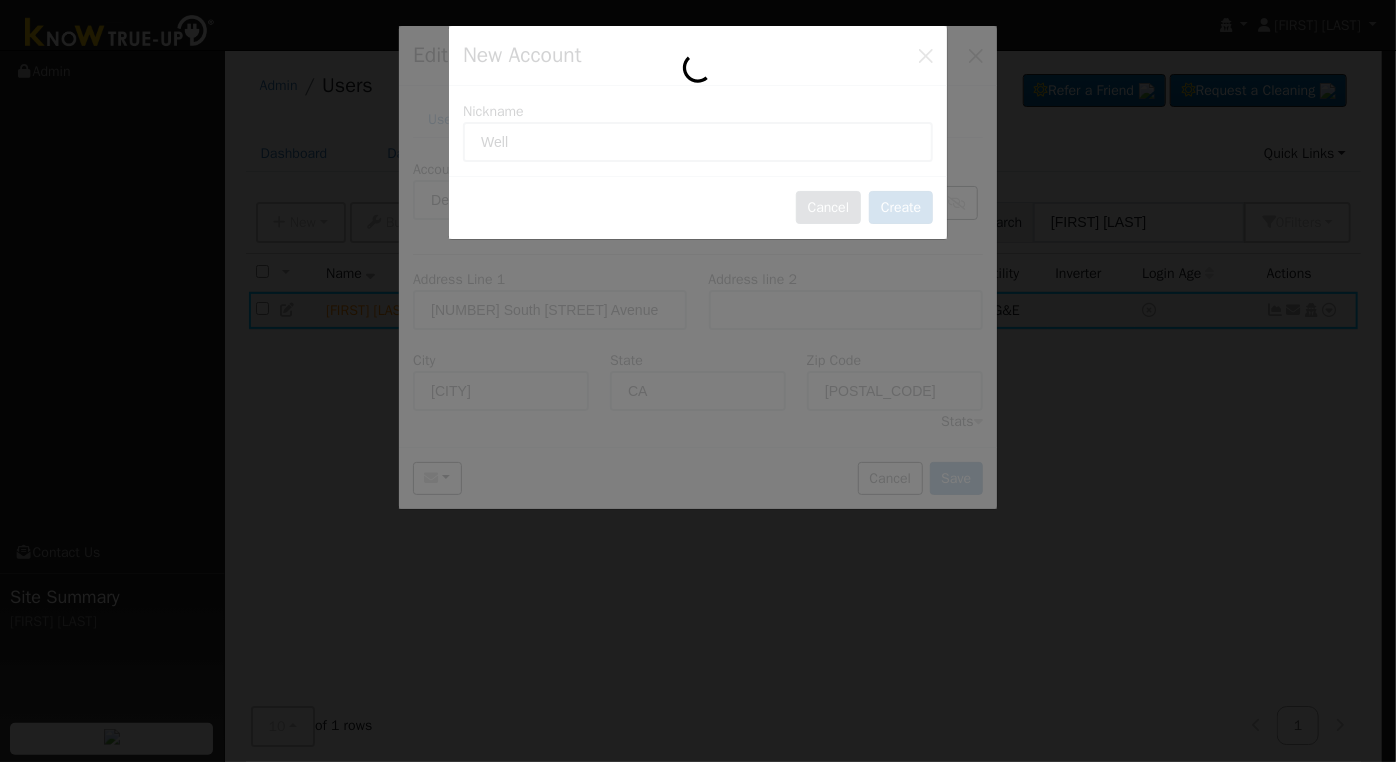 type 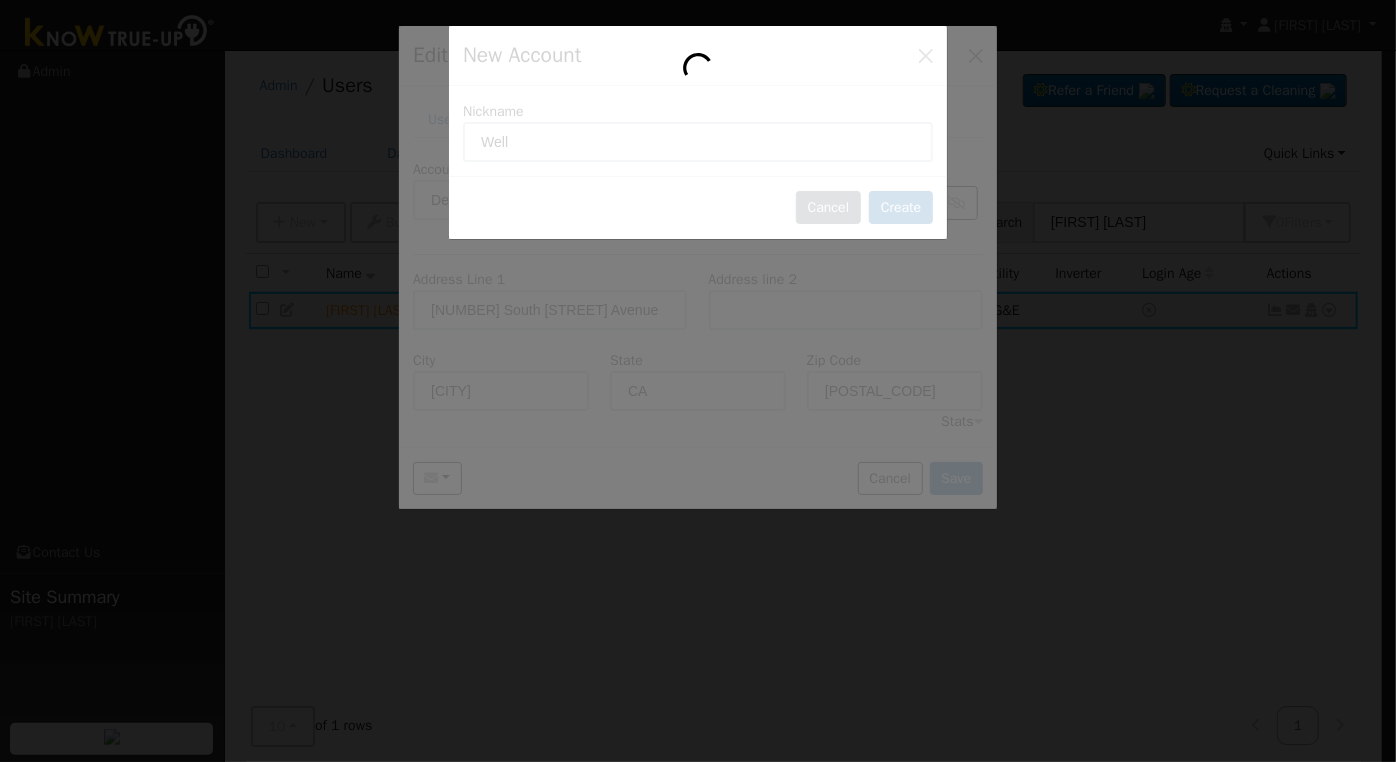 type 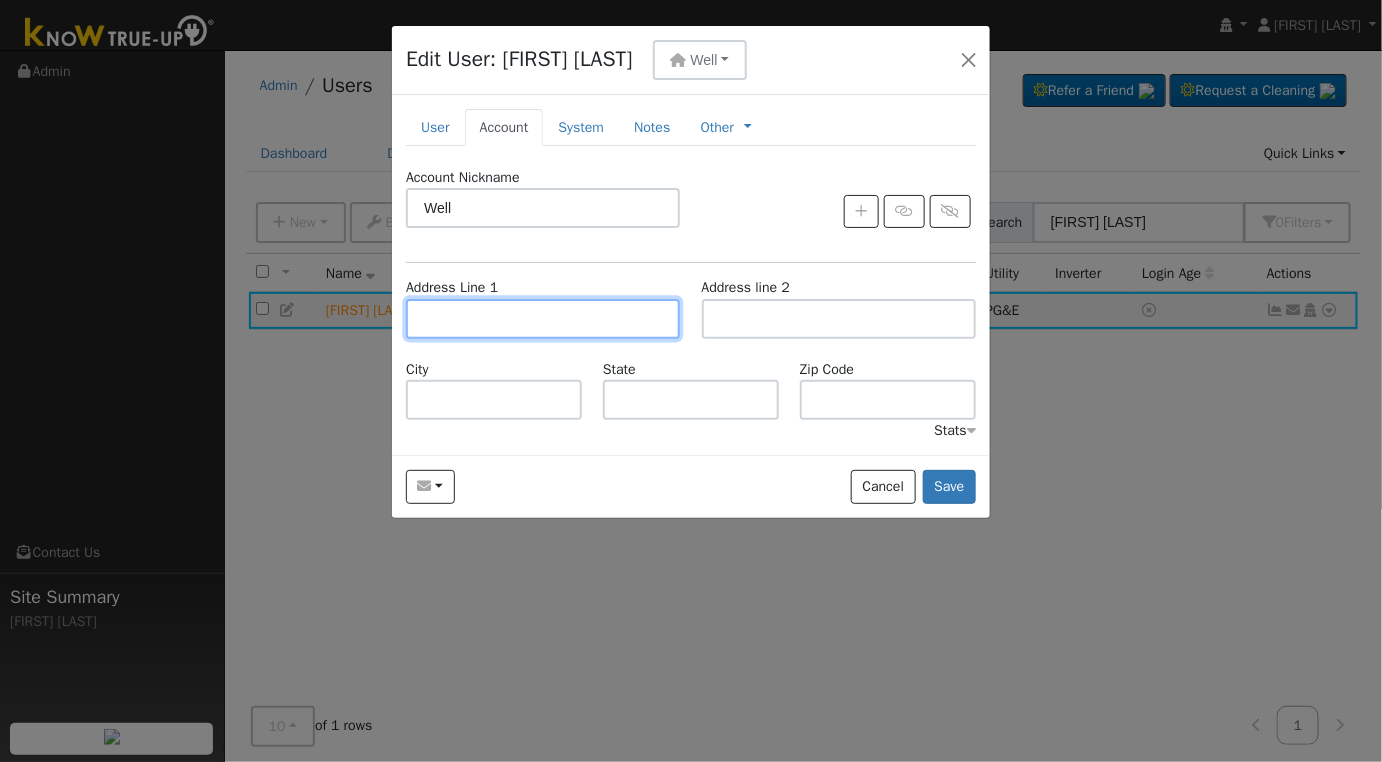 click at bounding box center [543, 319] 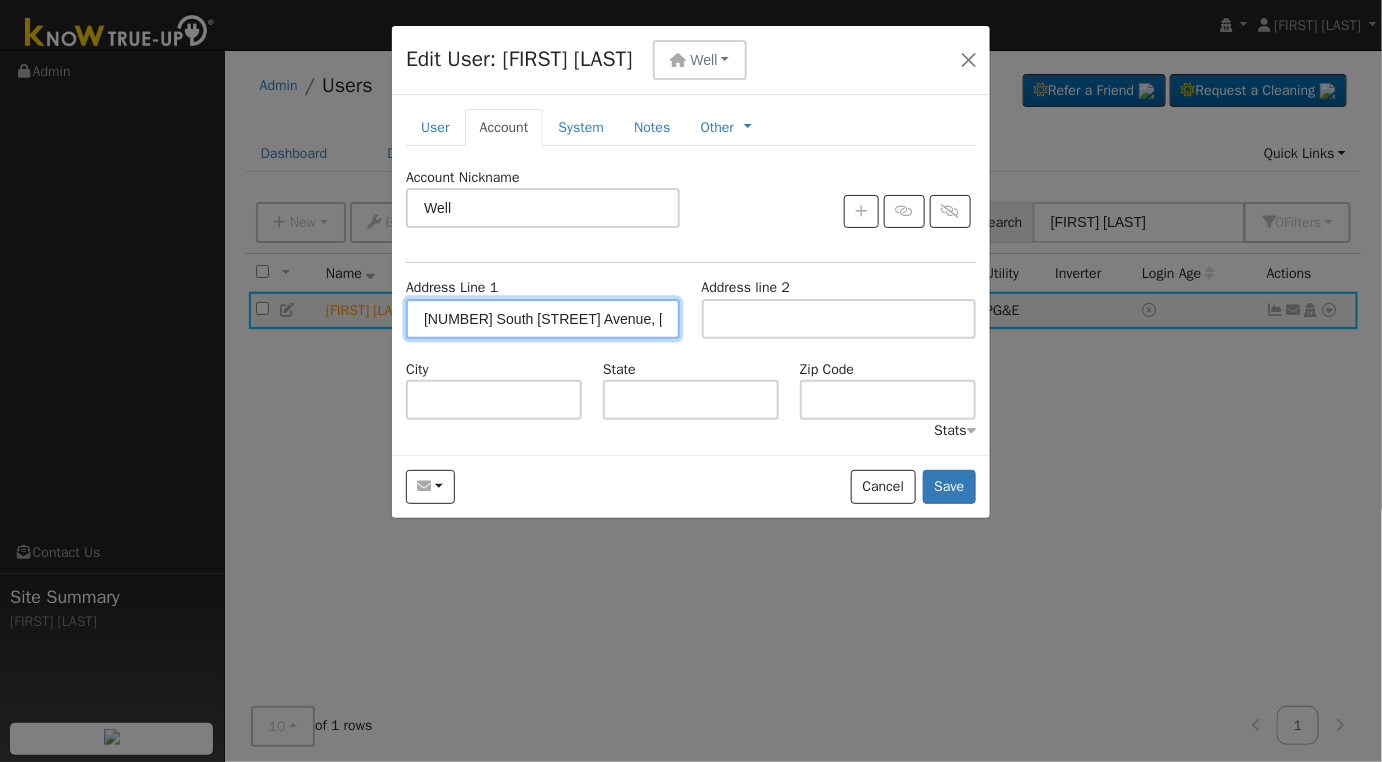 type on "5049 South Buttonwillow Avenue" 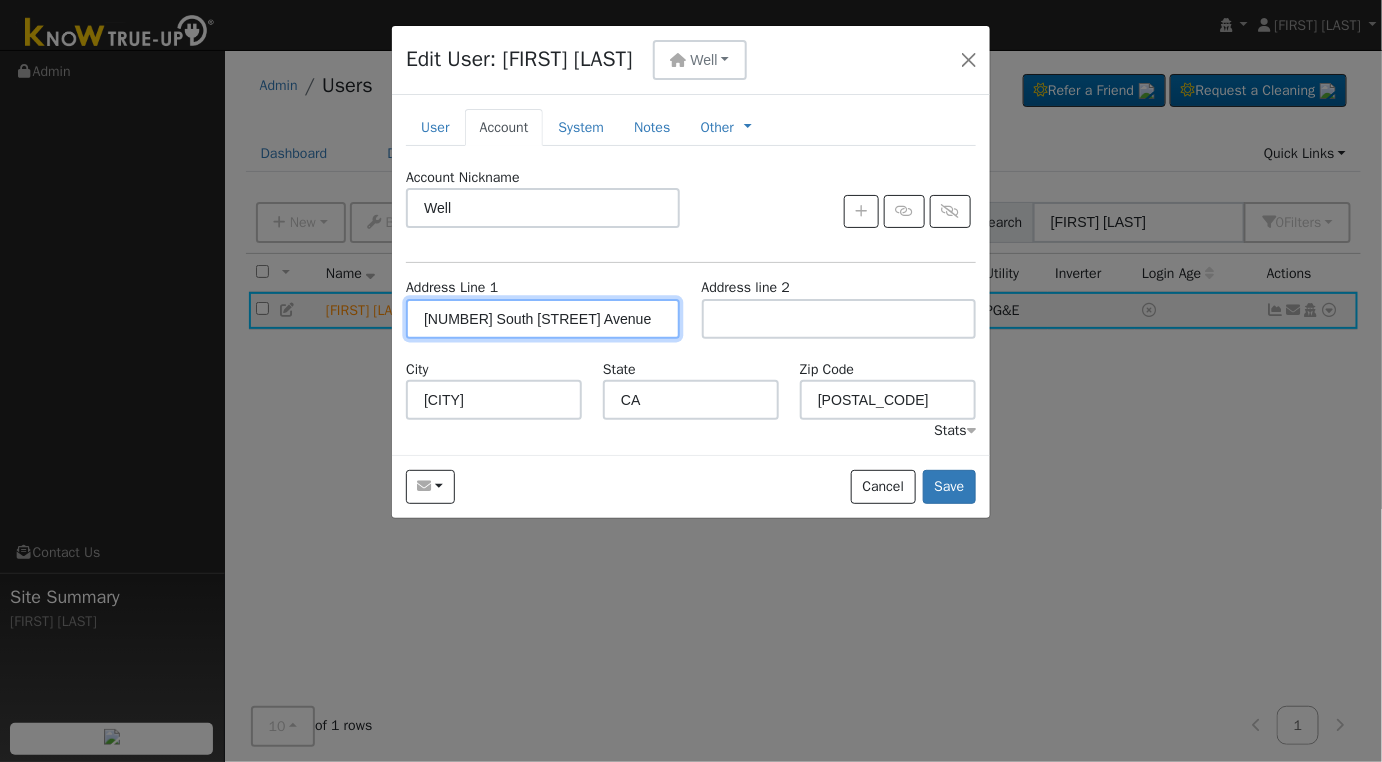 scroll, scrollTop: 0, scrollLeft: 0, axis: both 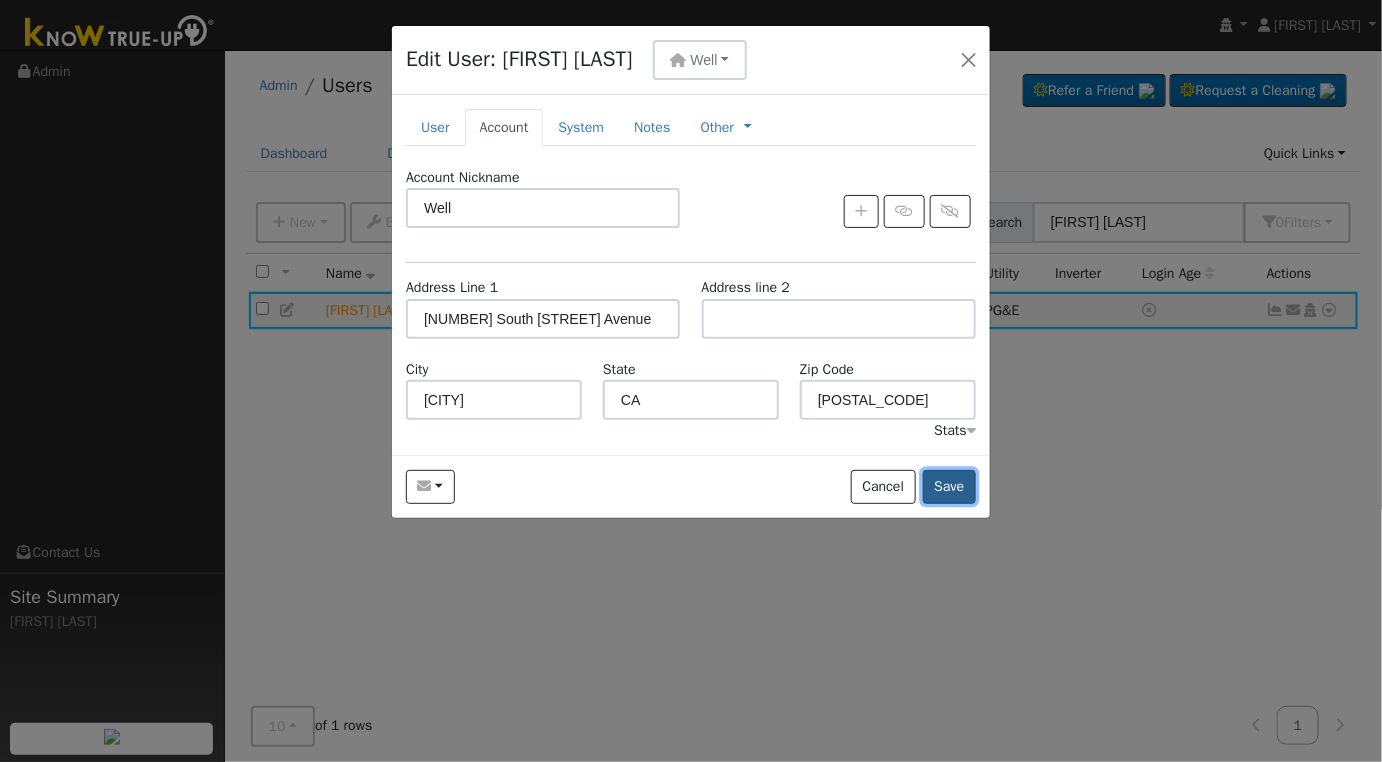 click on "Save" at bounding box center [949, 487] 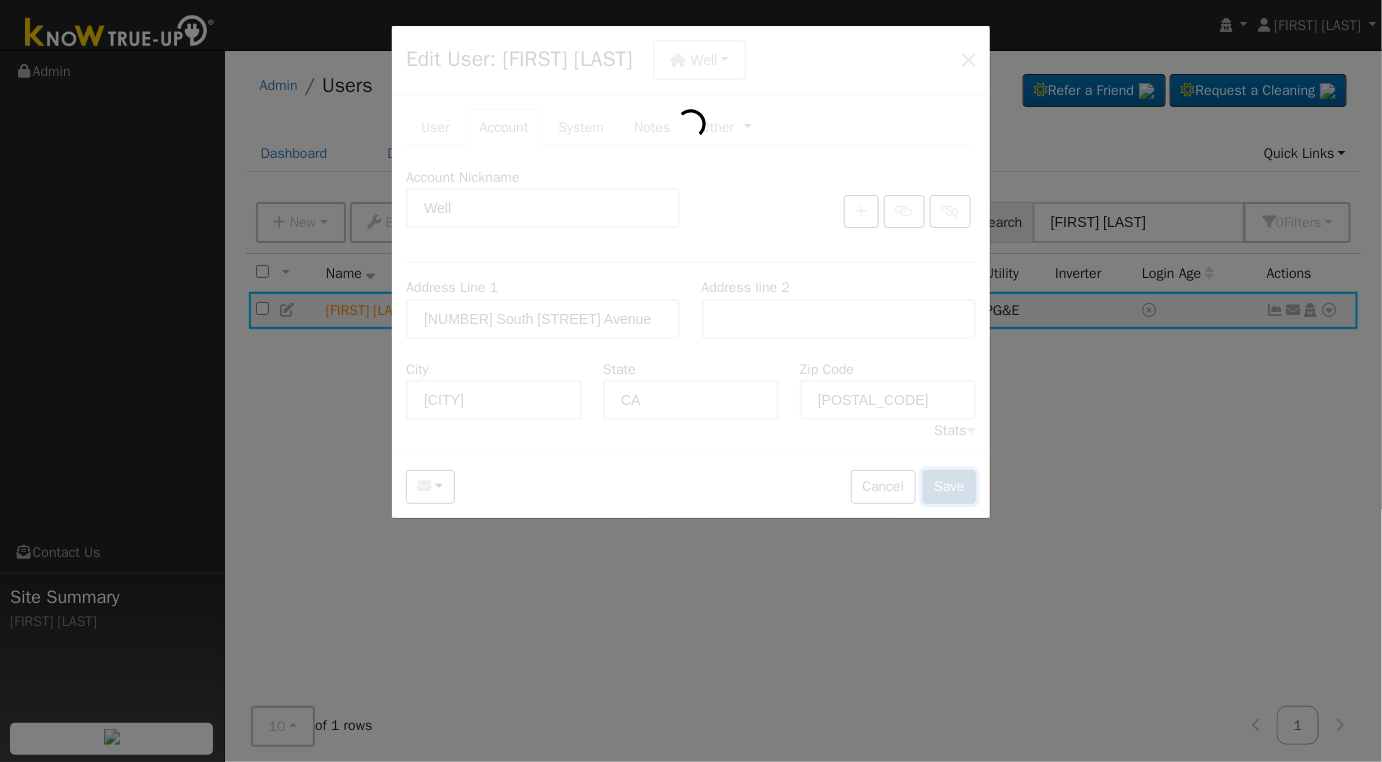 type 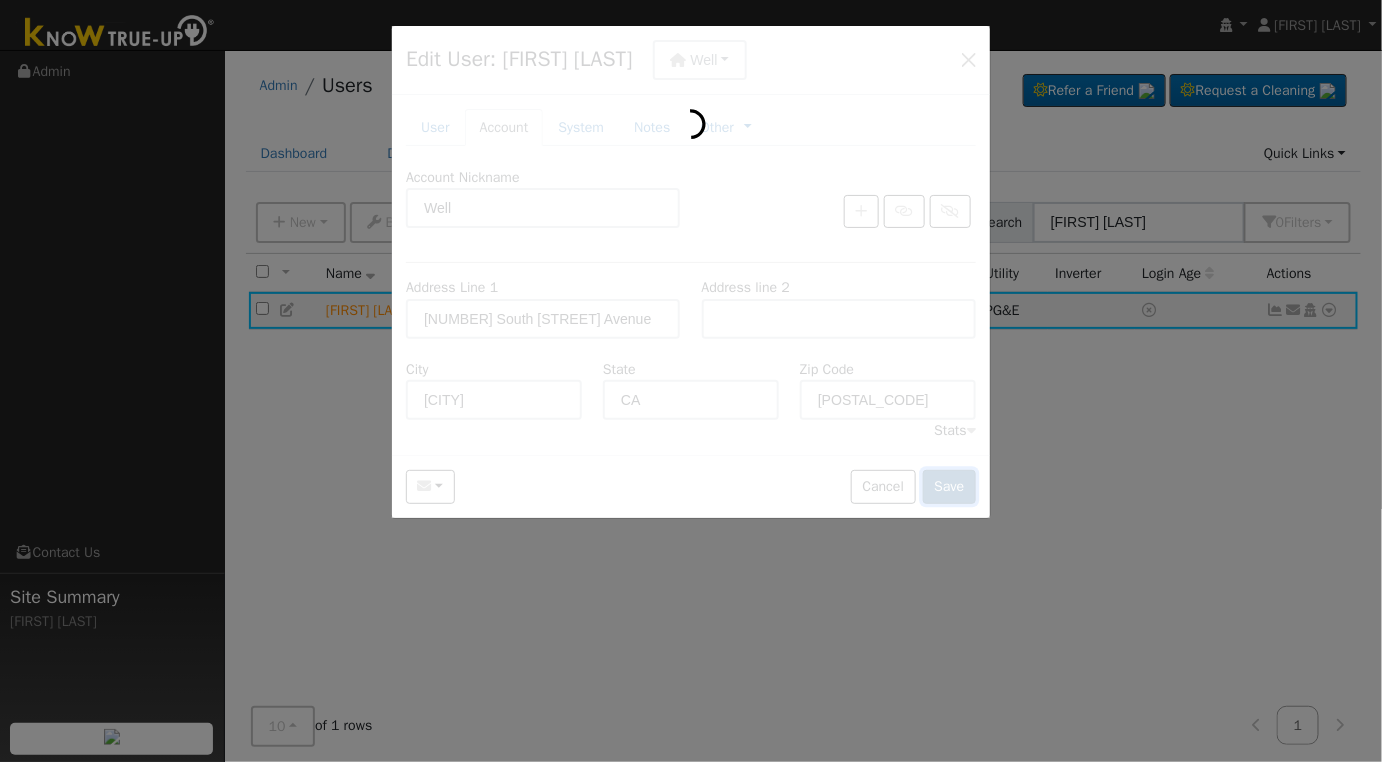 type 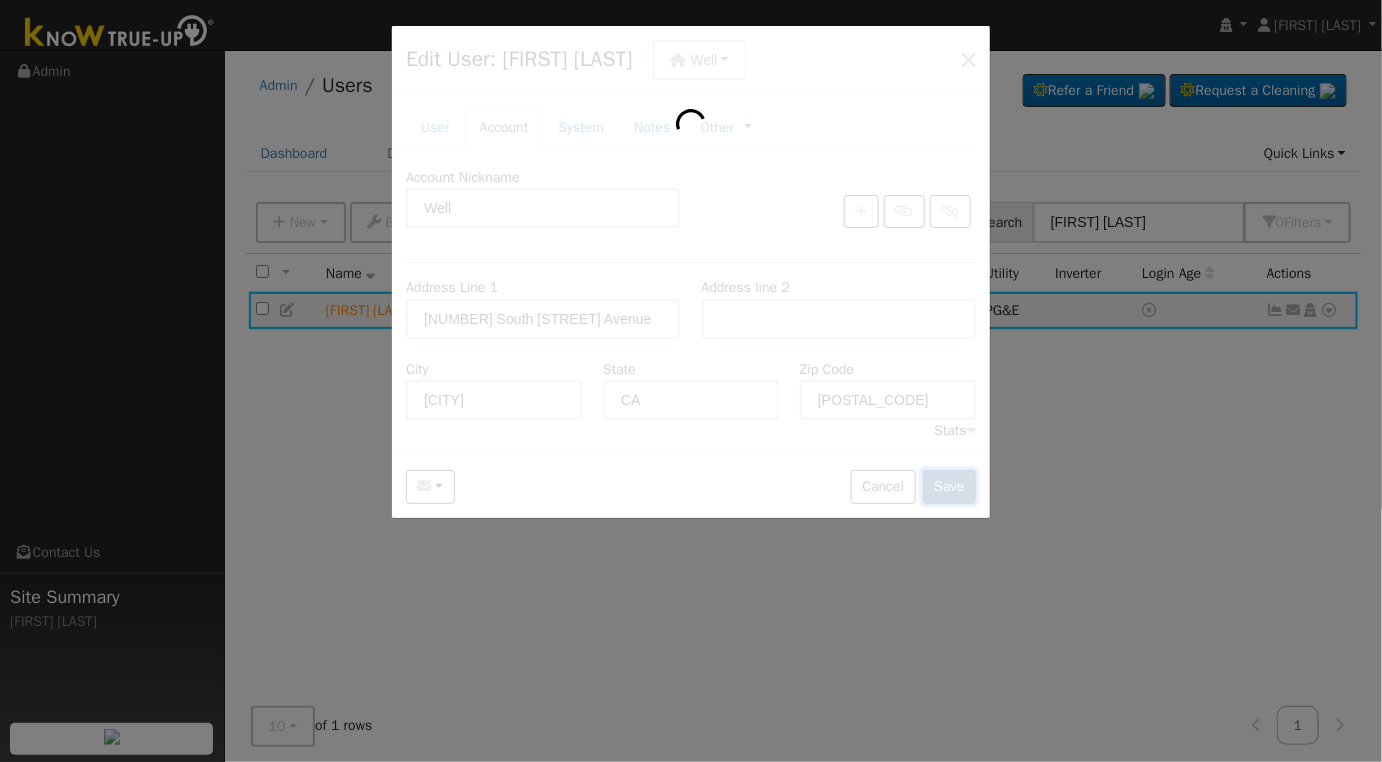 type 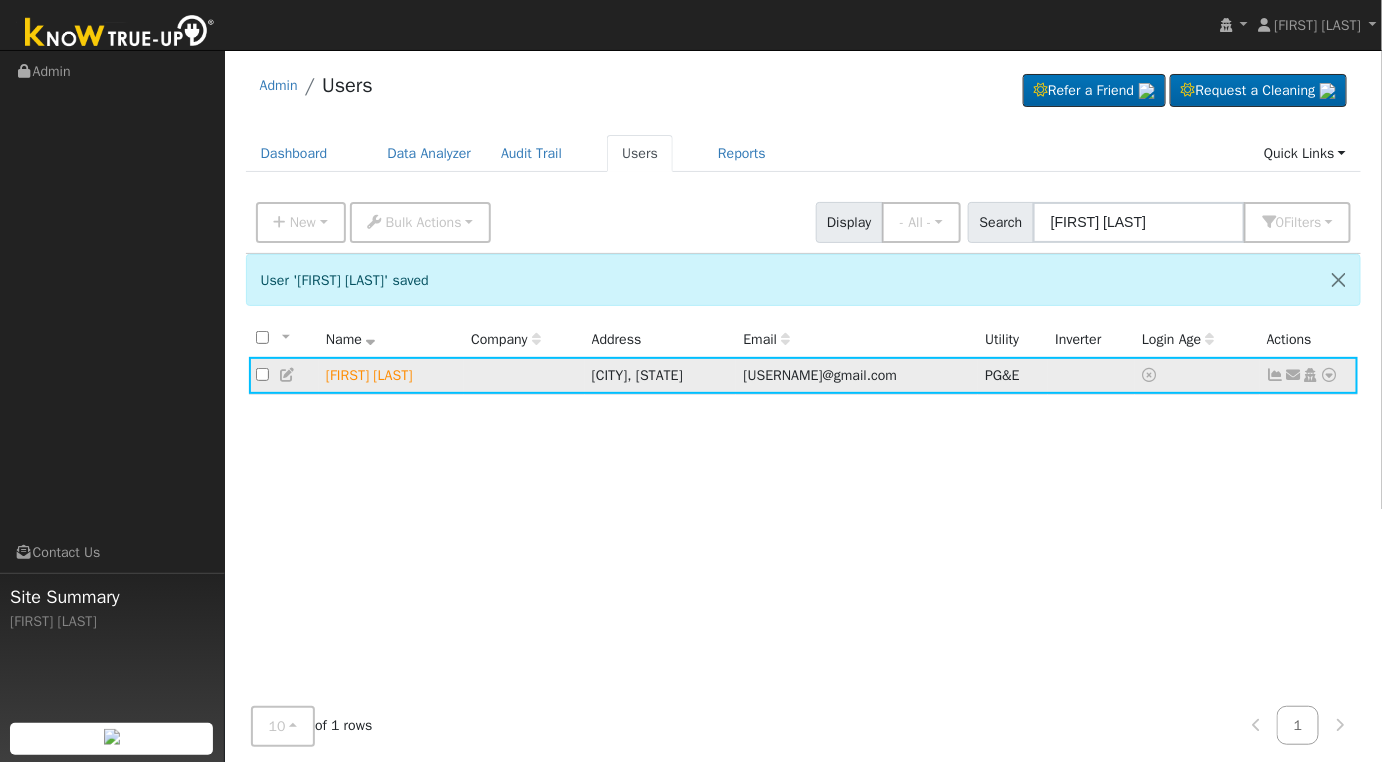 click at bounding box center [288, 375] 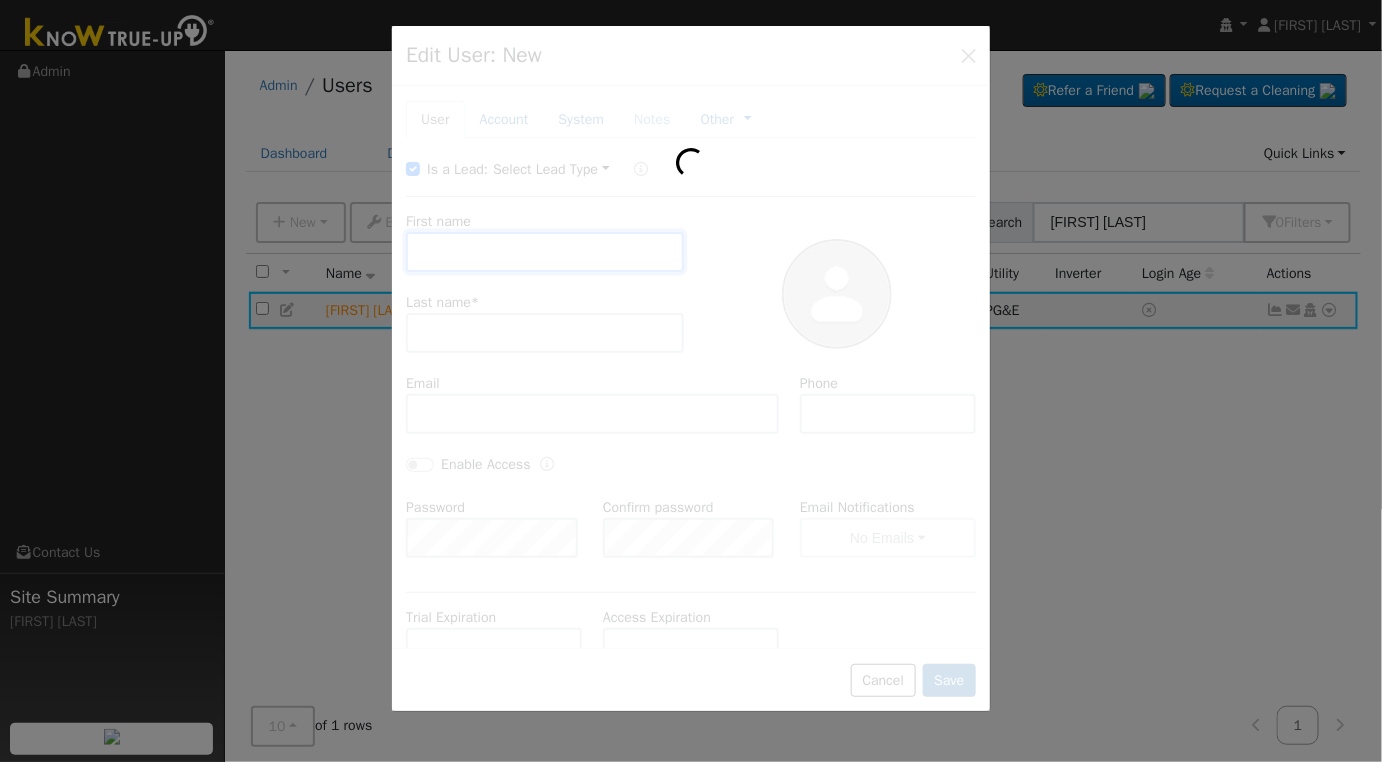 type on "Joshua" 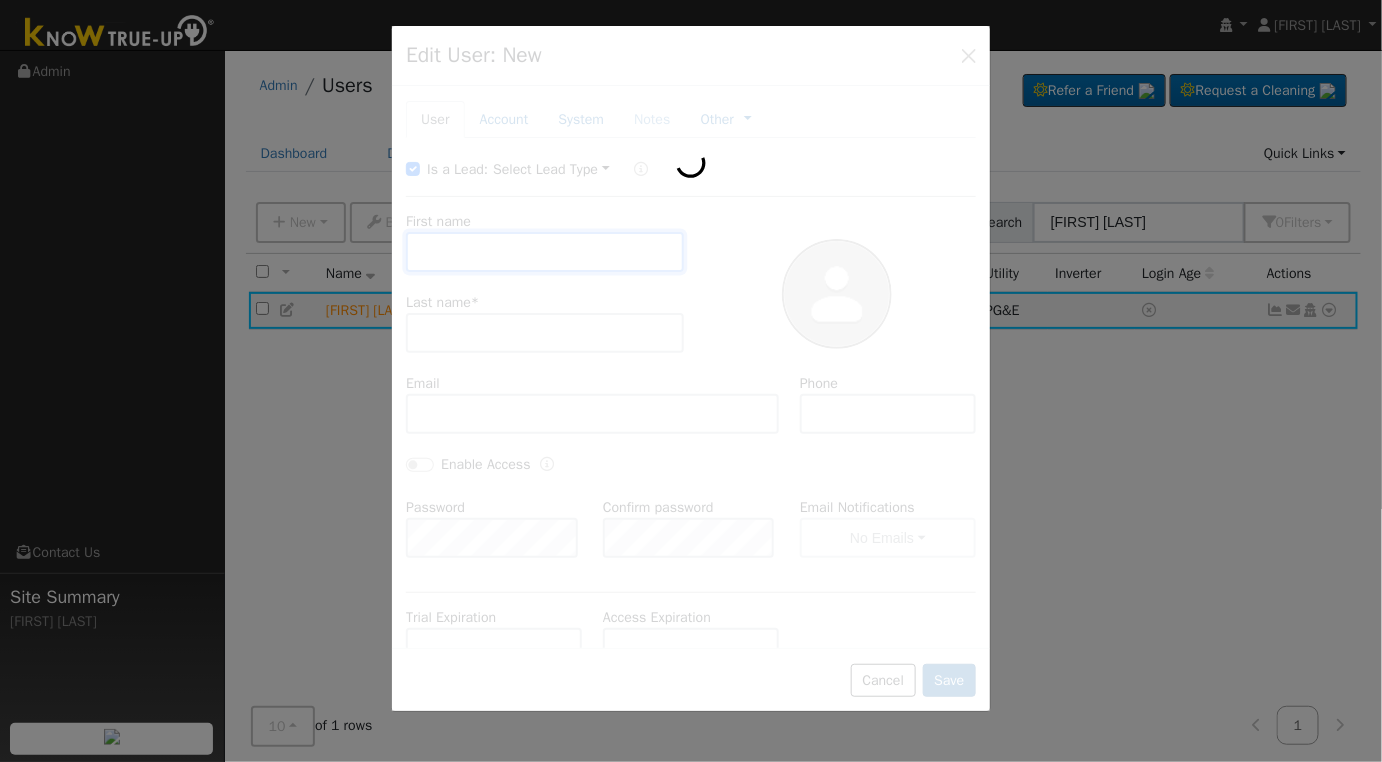 type on "[FIRST] [LAST]" 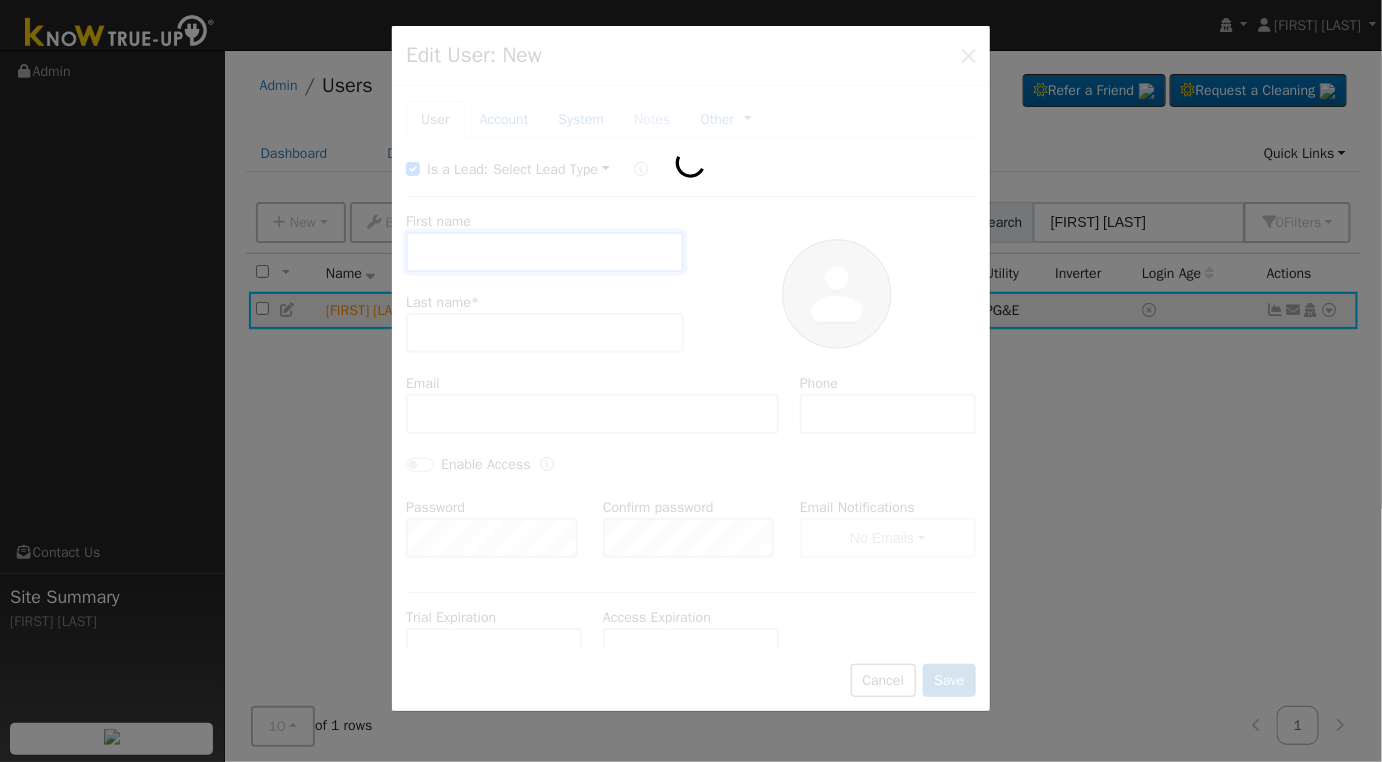 type on "mitchelljoshuadavid@gmail.com" 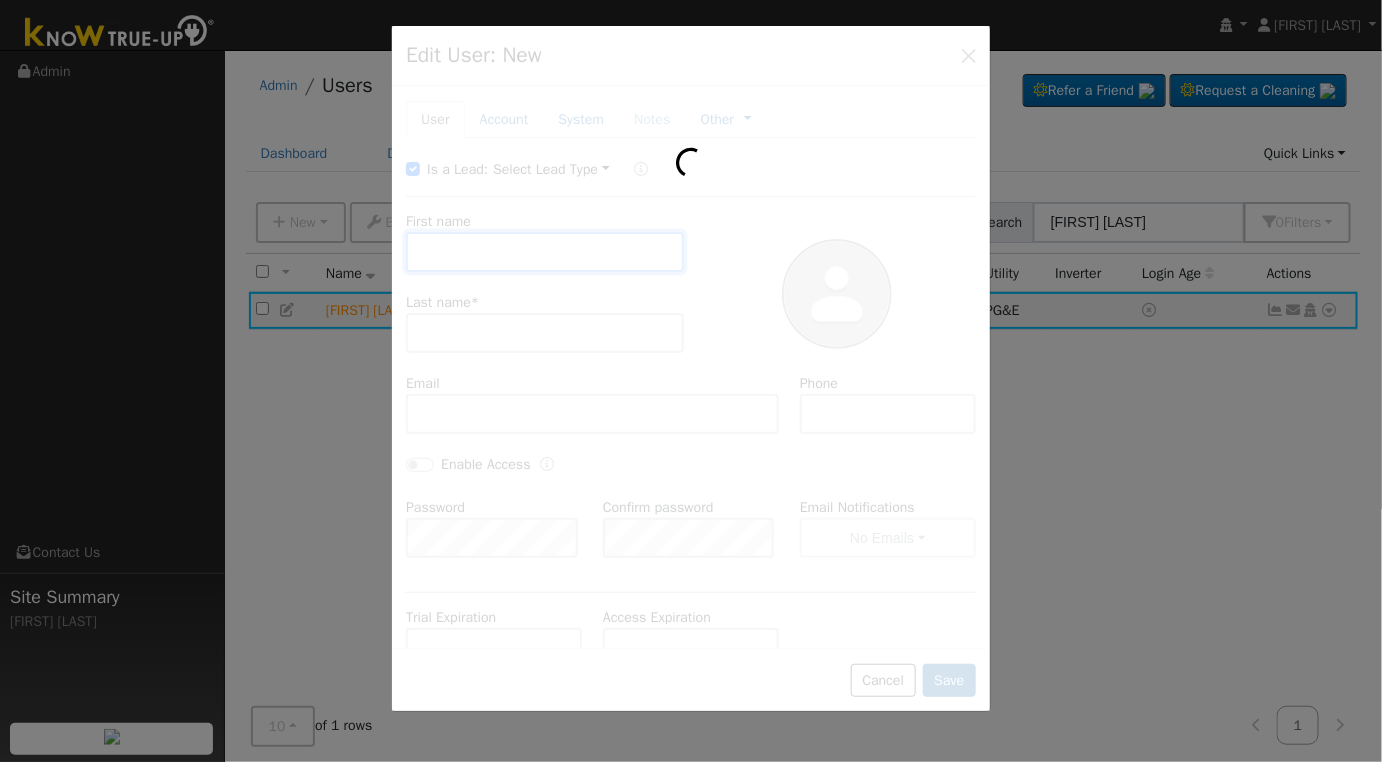 type on "5592403965" 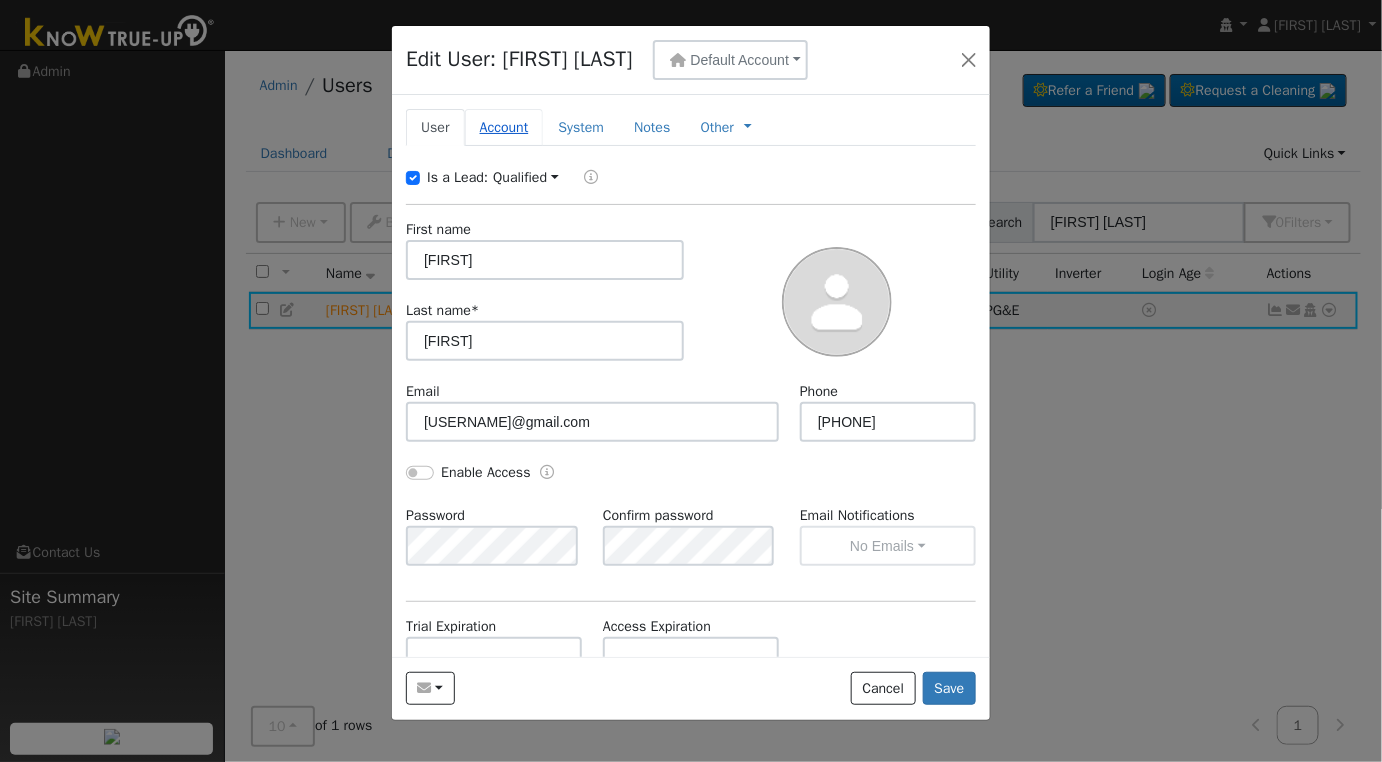 click on "Account" at bounding box center (504, 127) 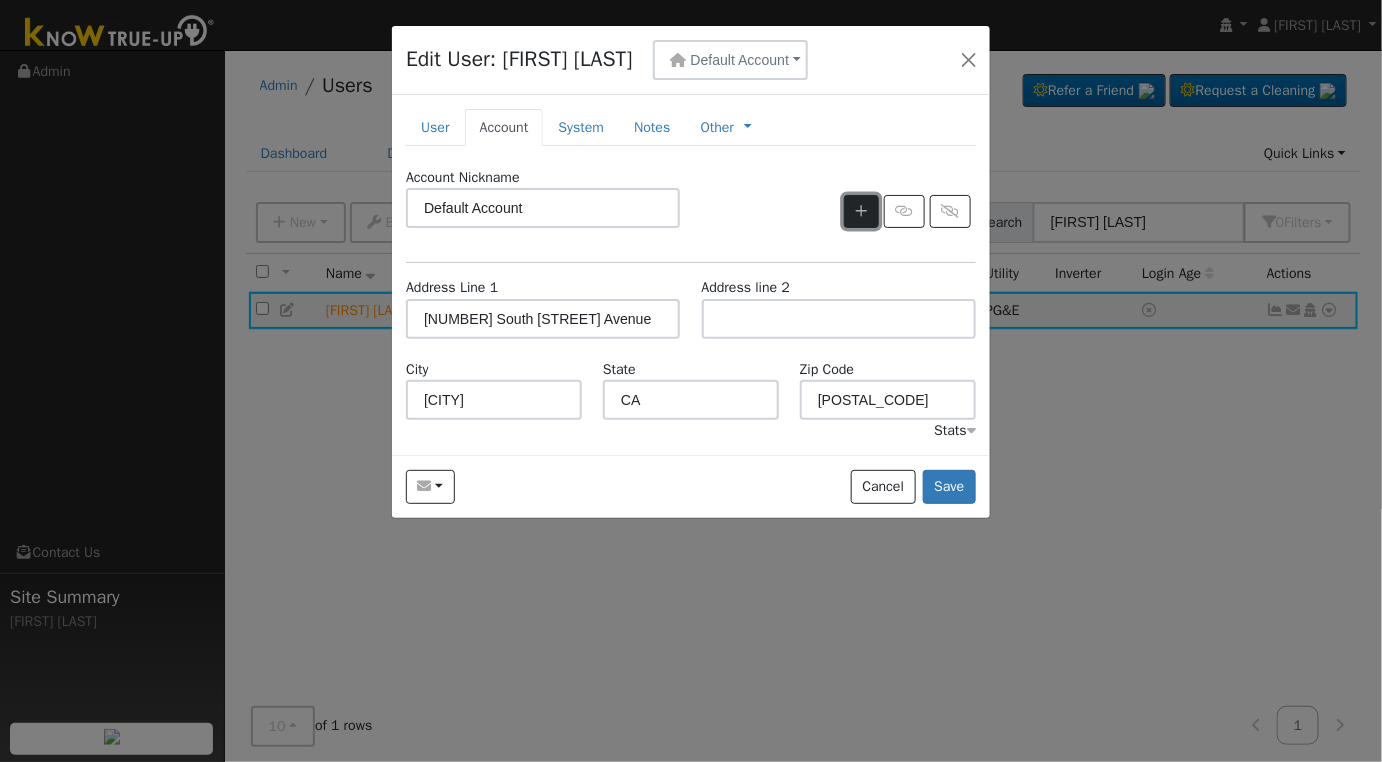 click at bounding box center (861, 211) 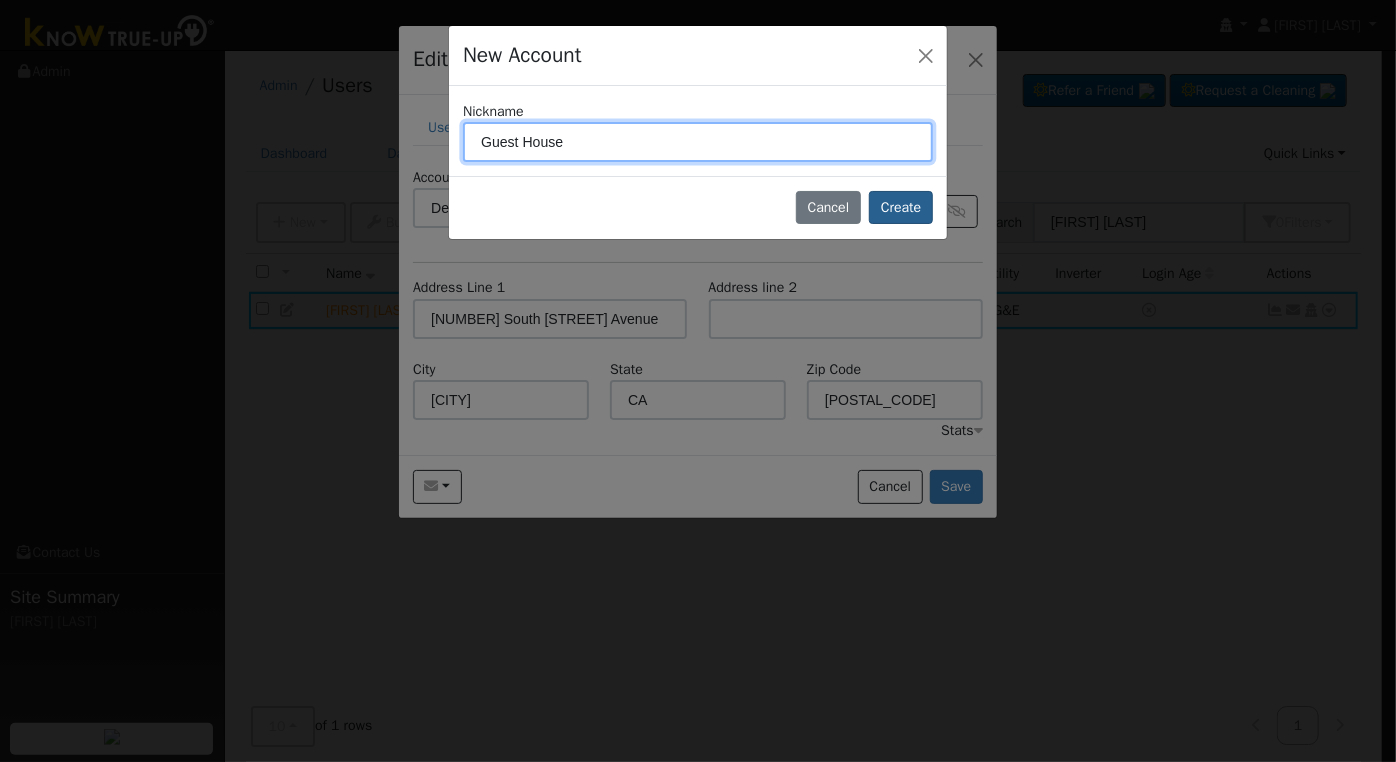 type on "Guest House" 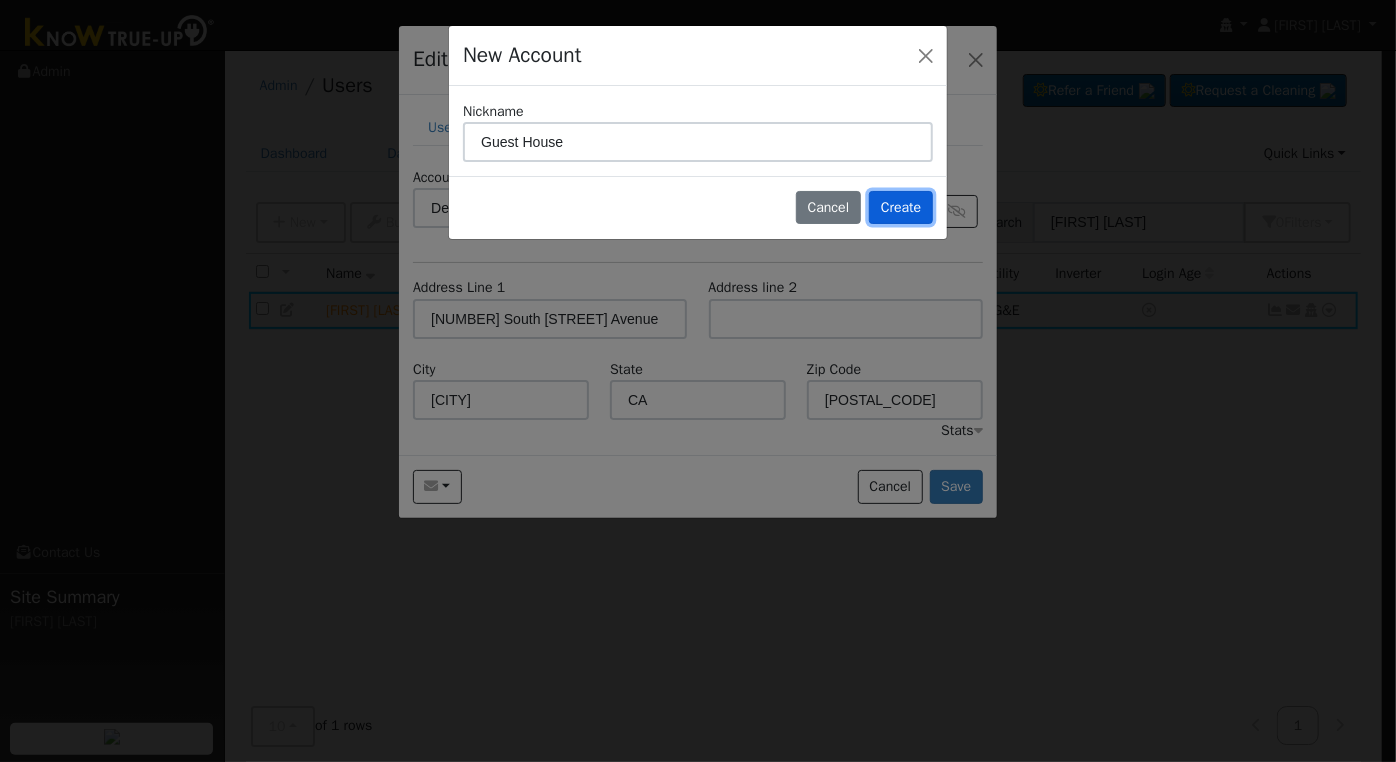 click on "Create" at bounding box center [901, 208] 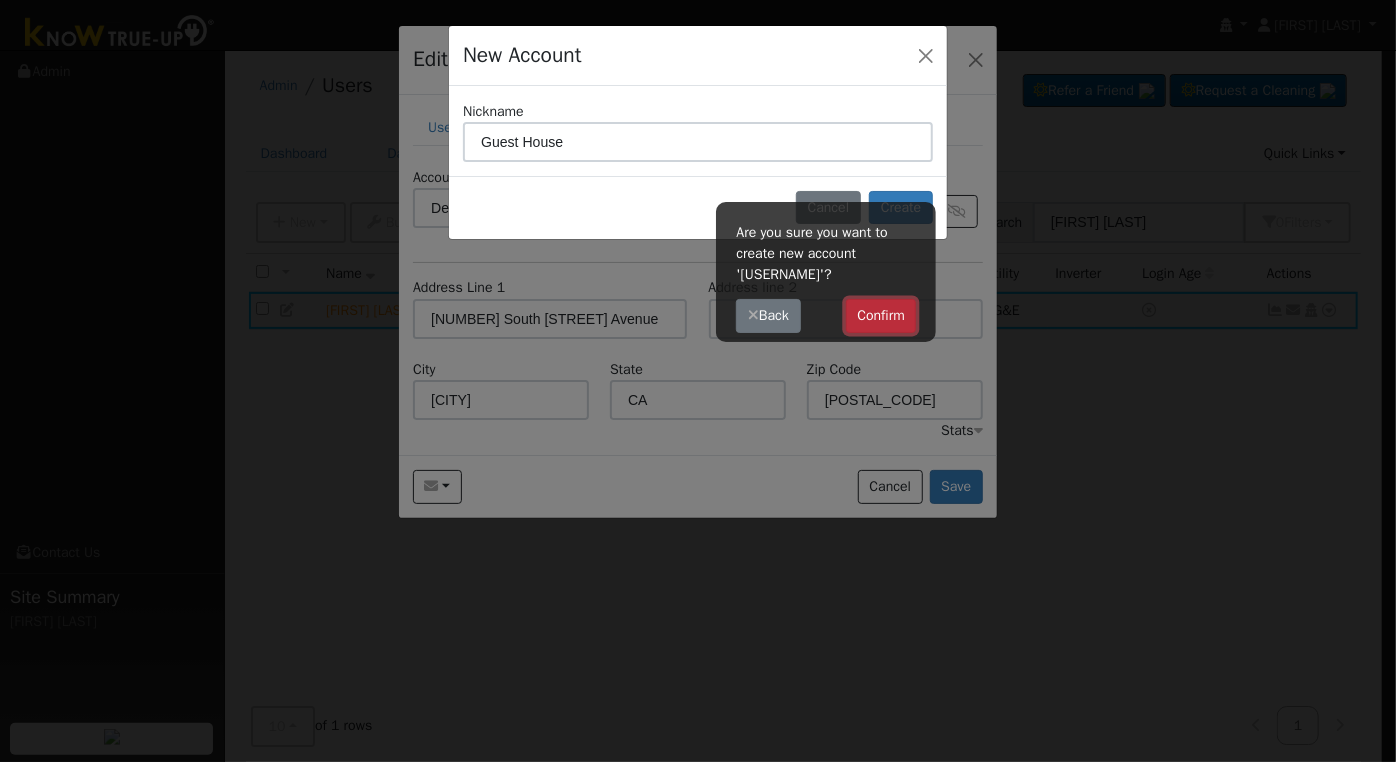 click on "Confirm" at bounding box center (881, 316) 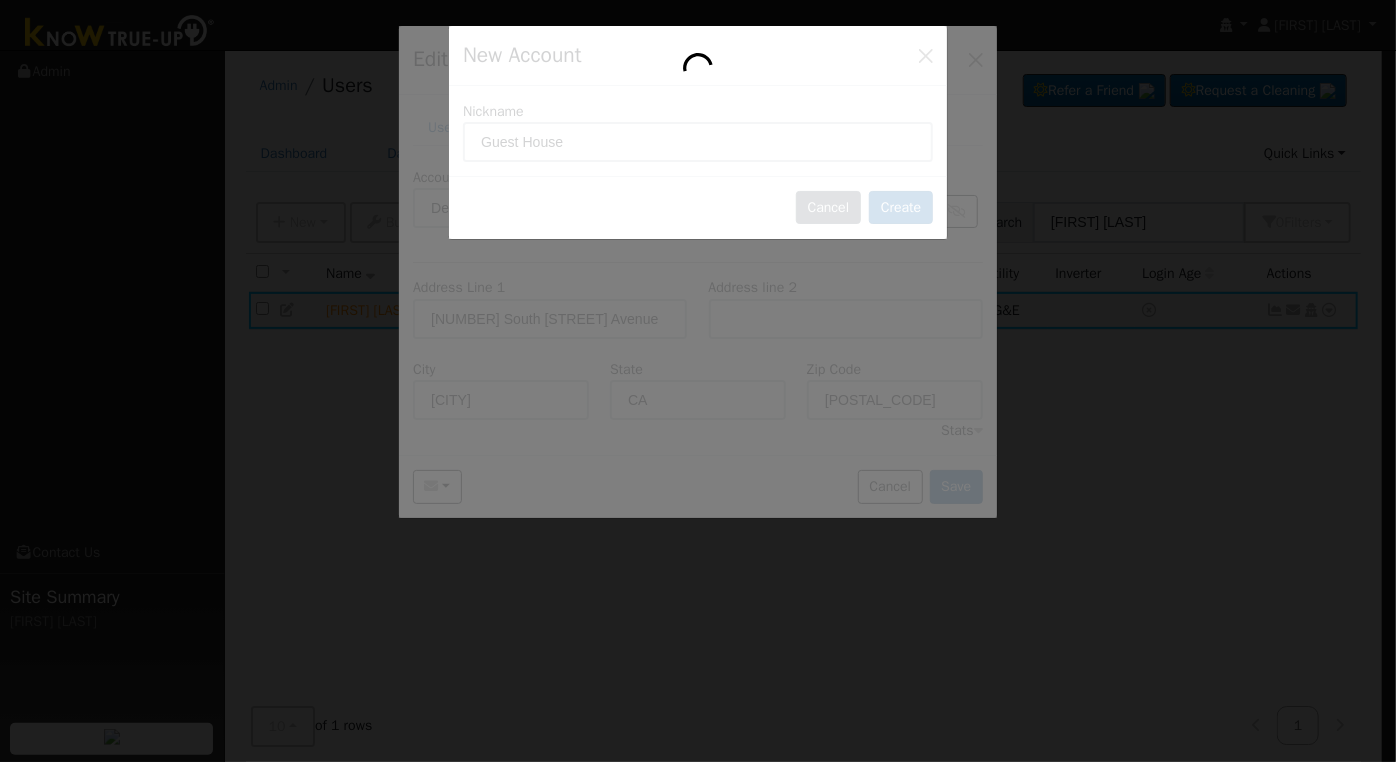 type on "Guest House" 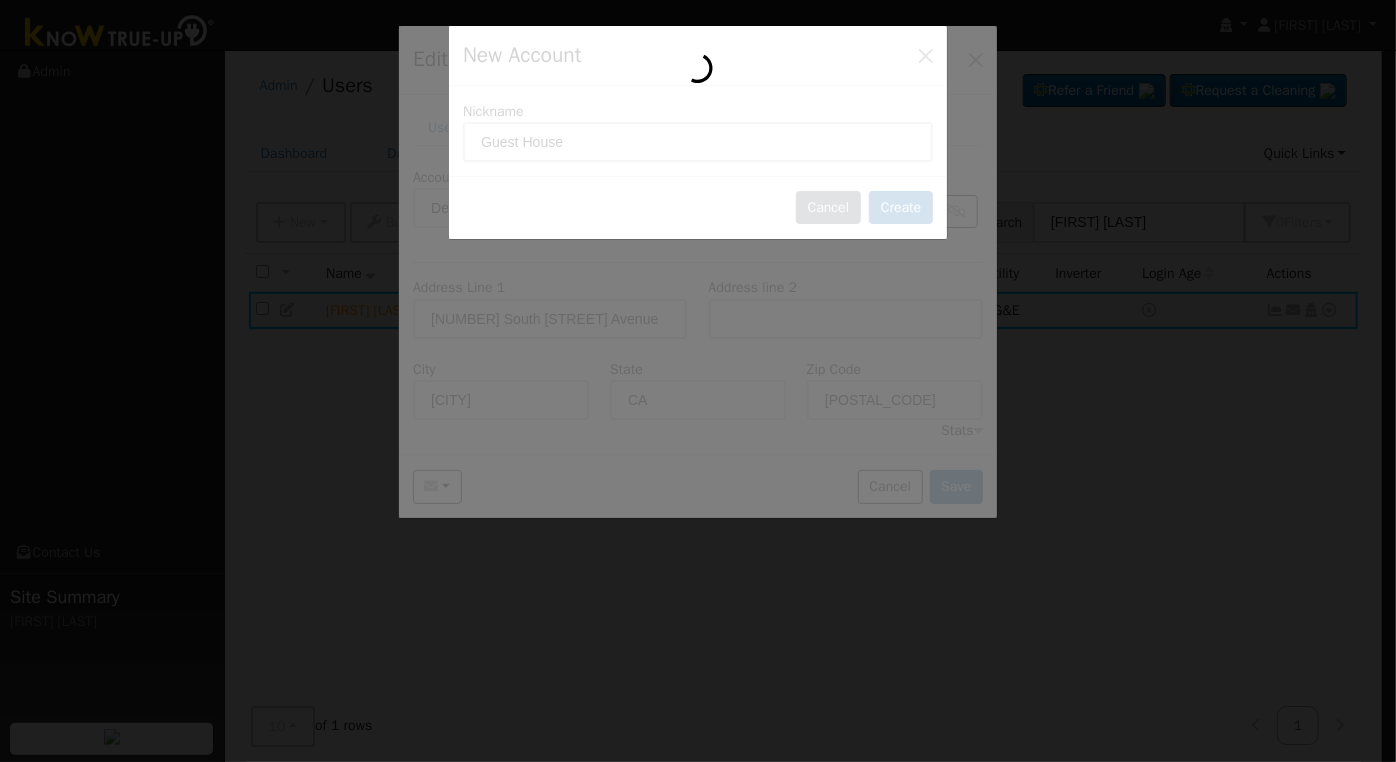 type 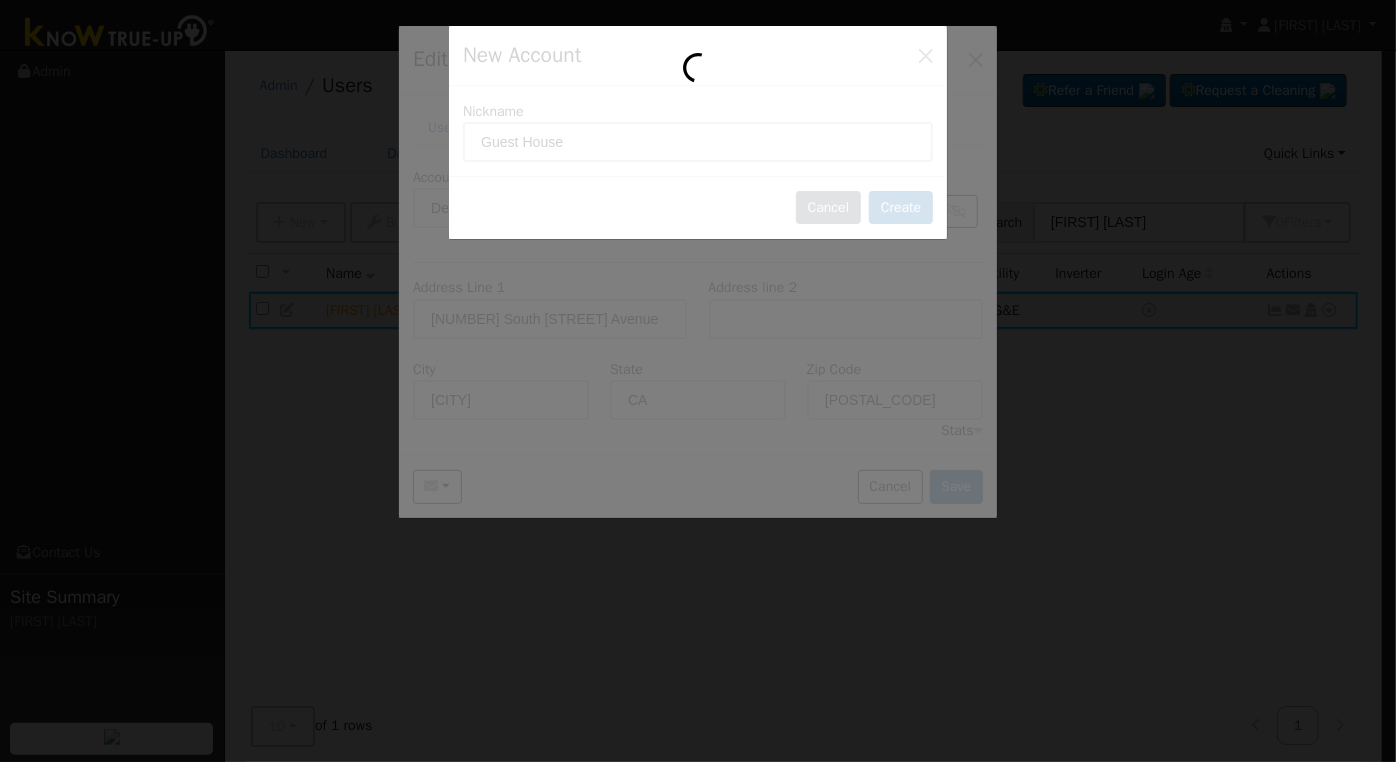 type 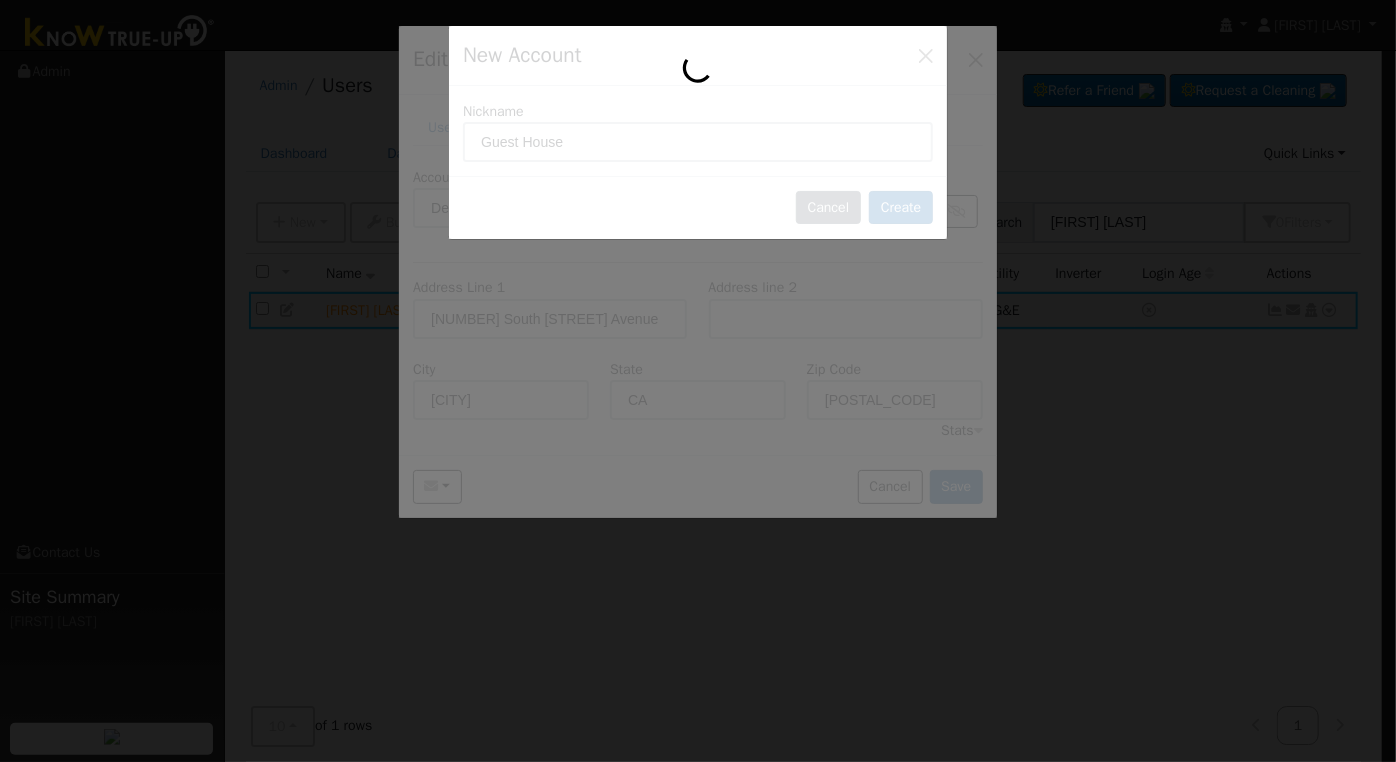 type 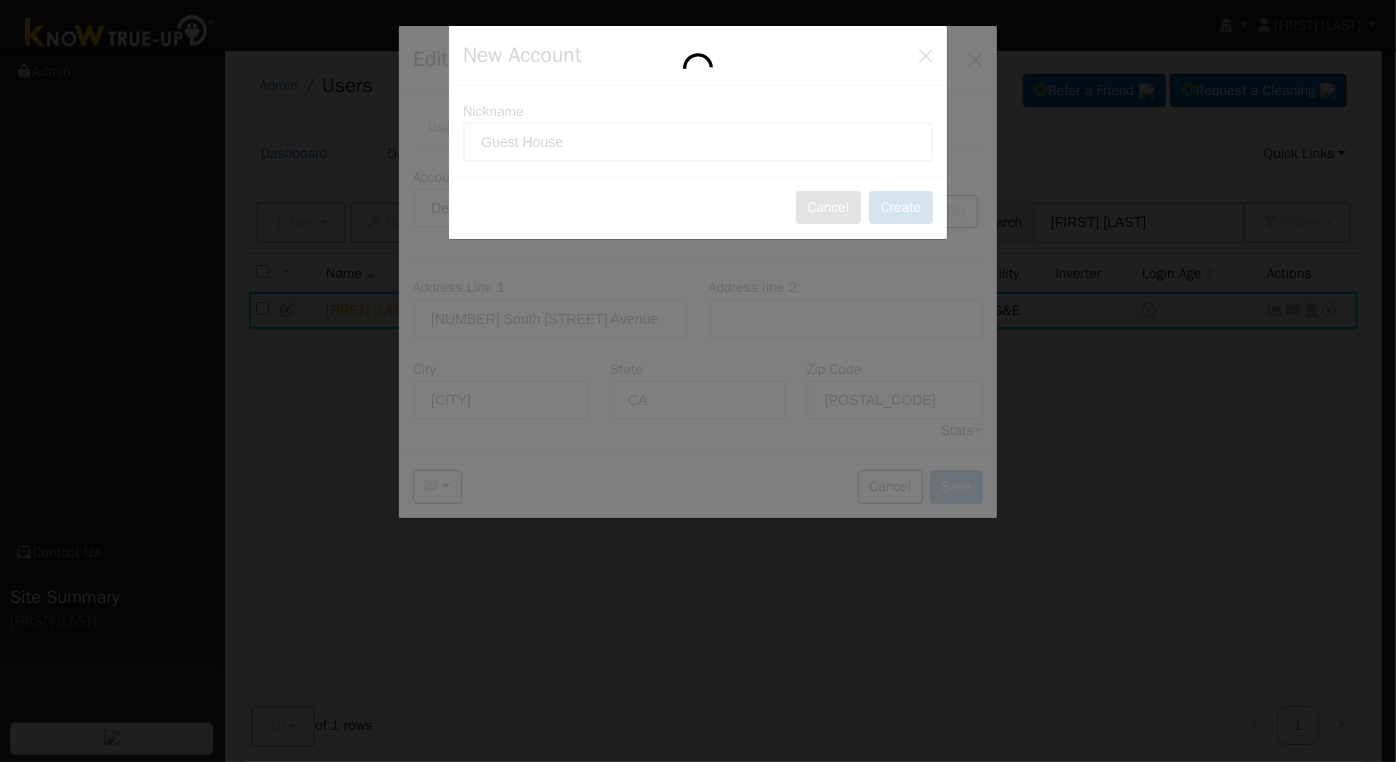 type 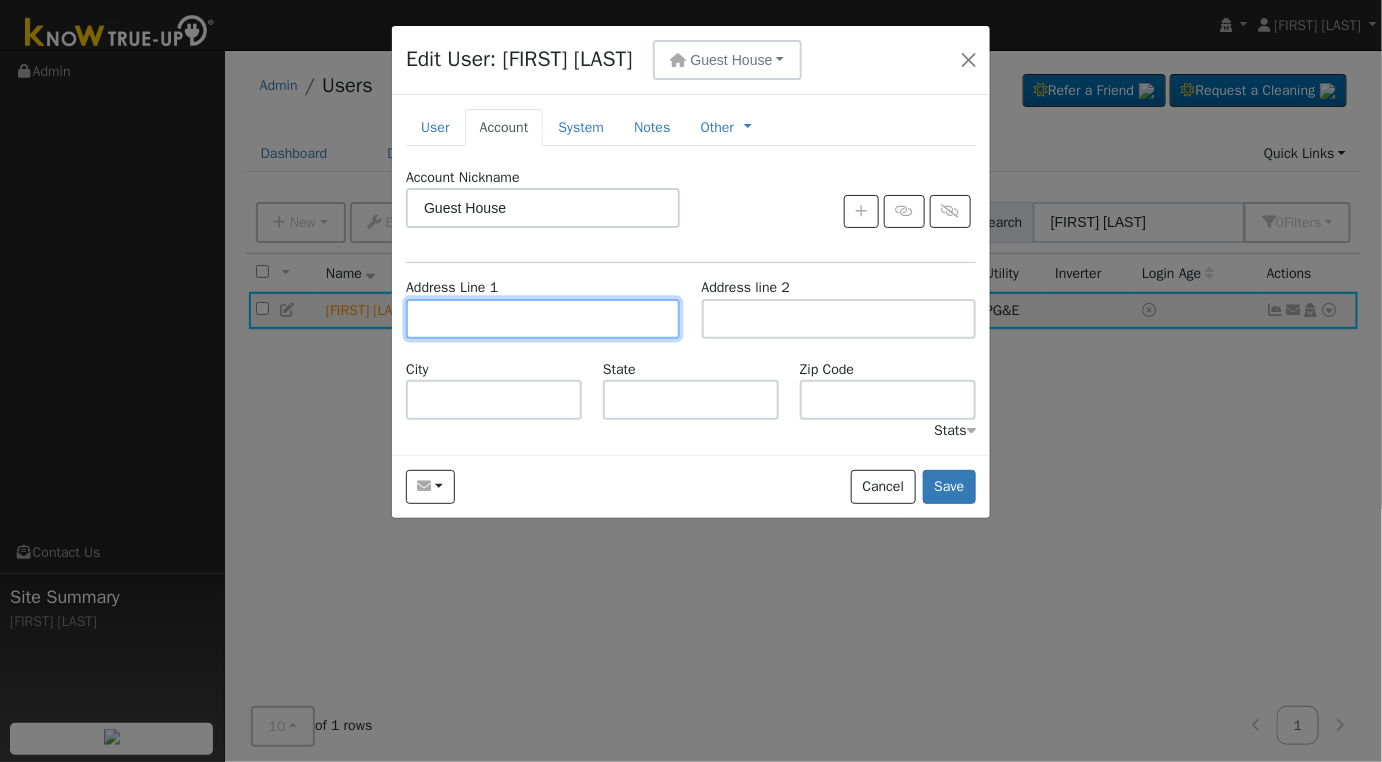 click at bounding box center (543, 319) 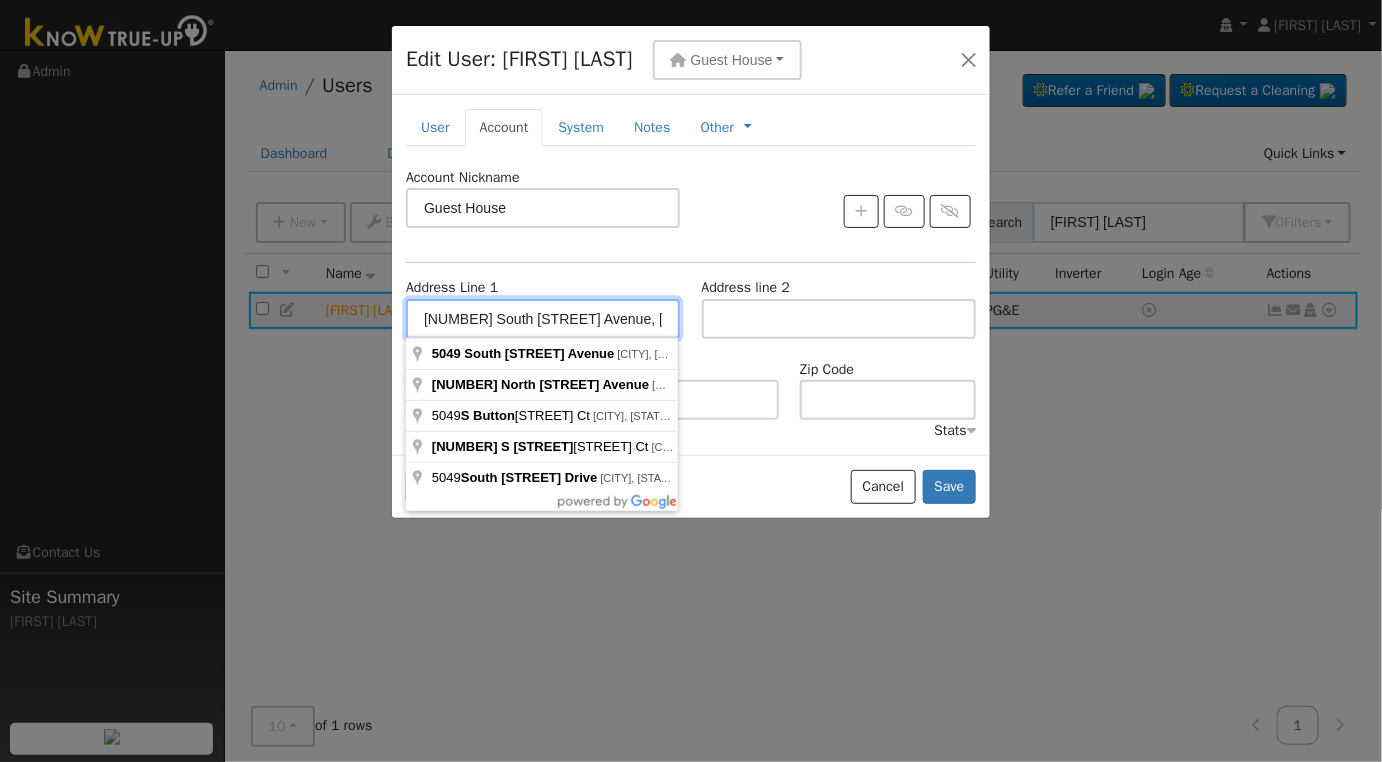 type on "[NUMBER] [STREET]" 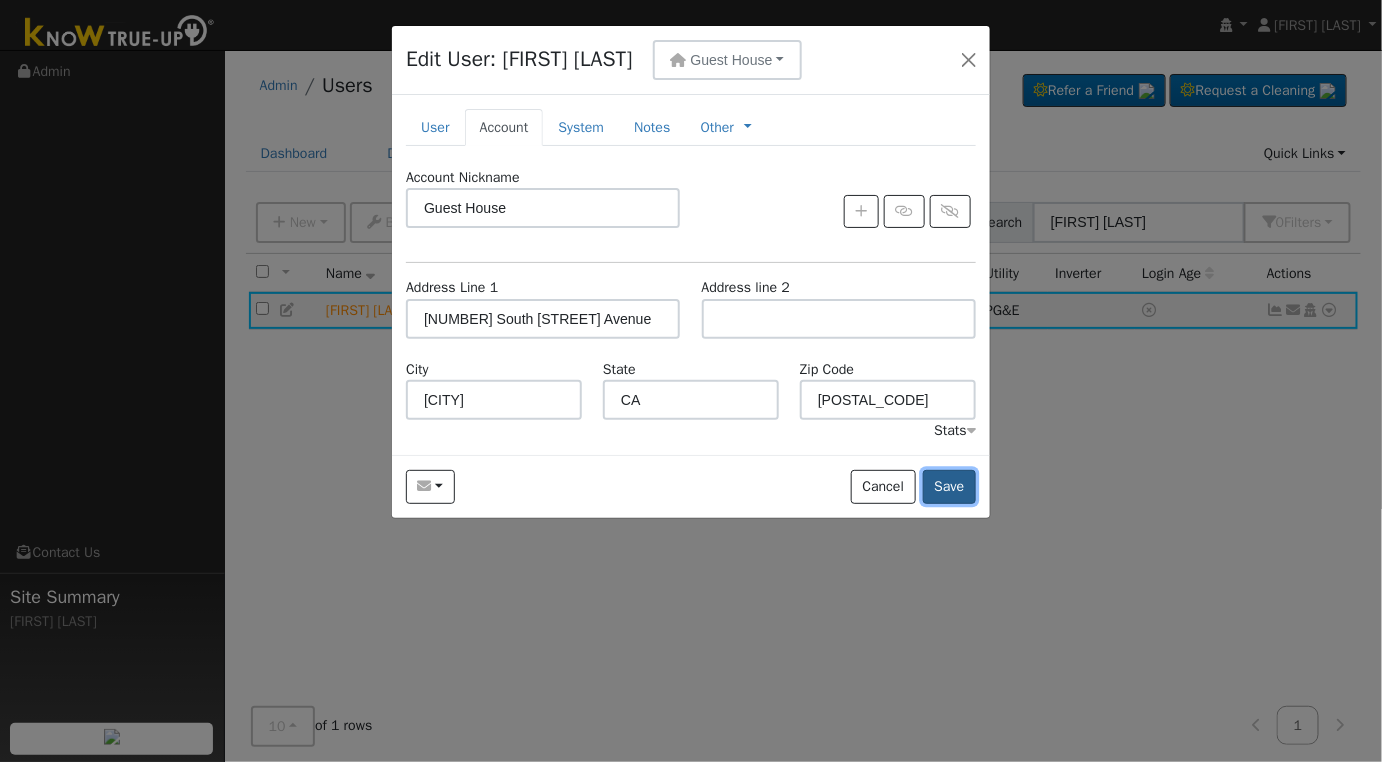 click on "Save" at bounding box center [949, 487] 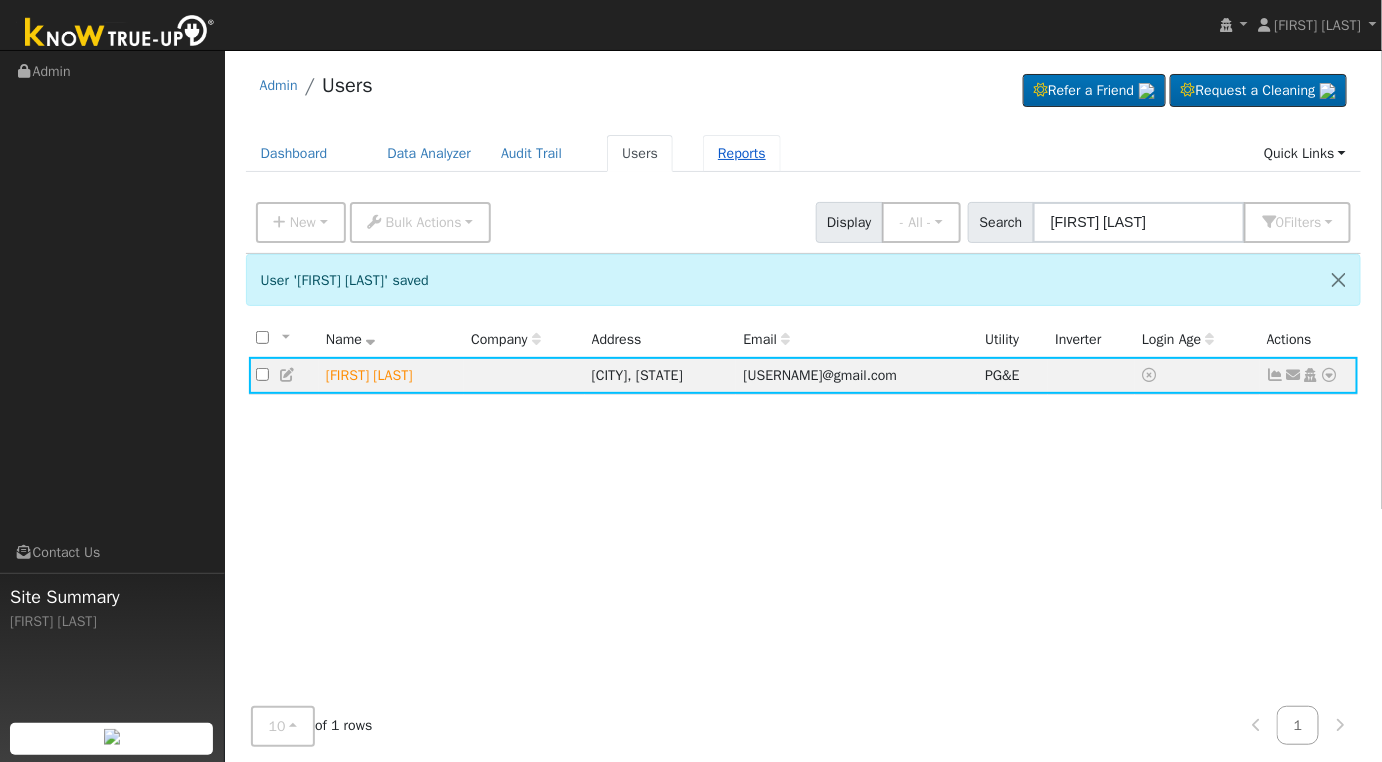 click on "Reports" at bounding box center [742, 153] 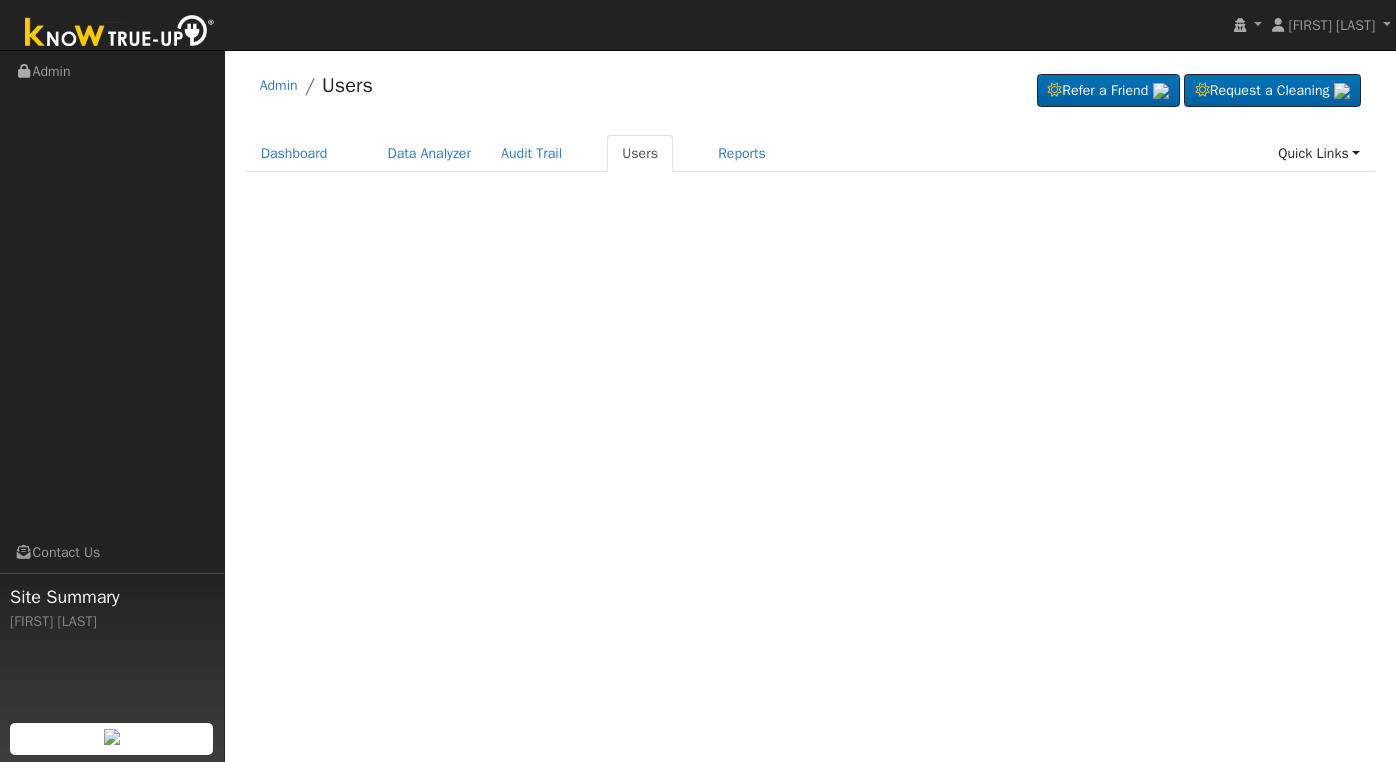 scroll, scrollTop: 0, scrollLeft: 0, axis: both 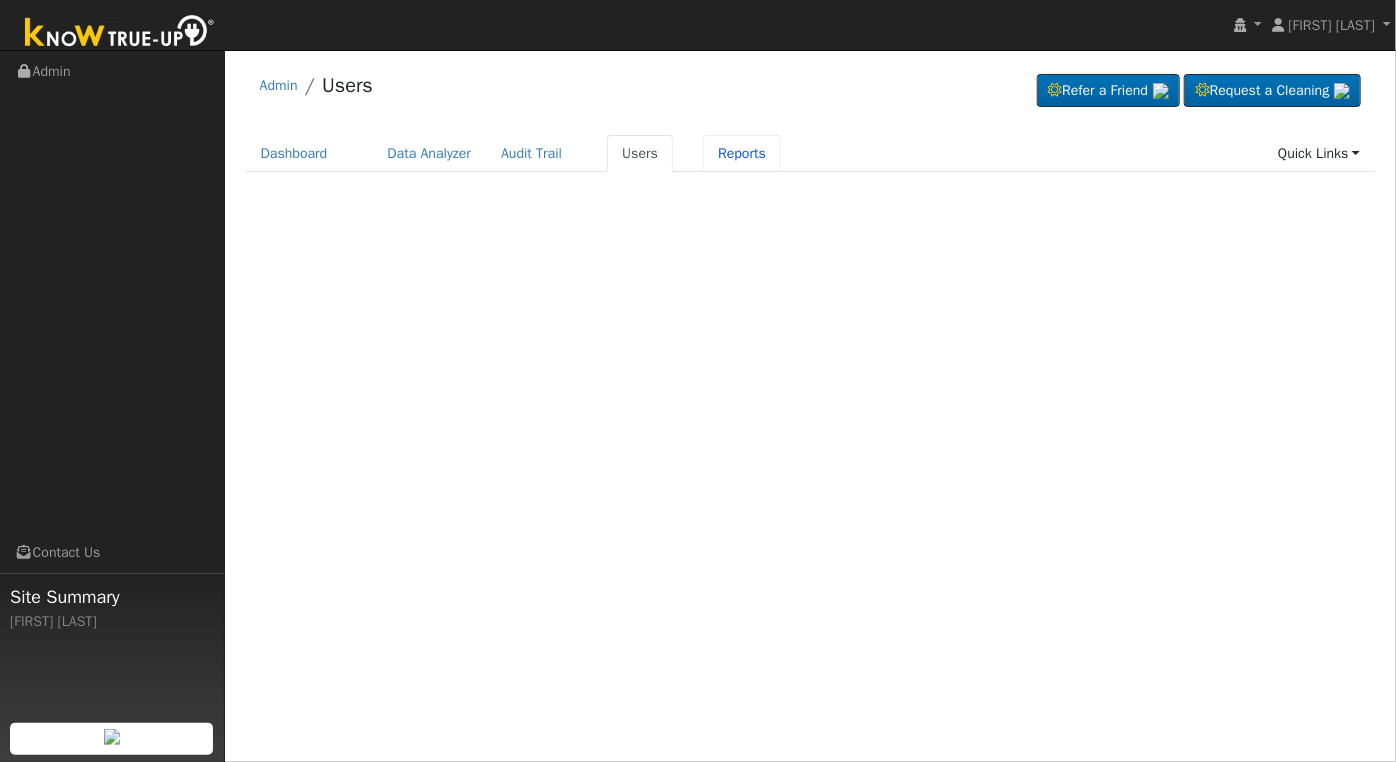 click on "Reports" at bounding box center (742, 153) 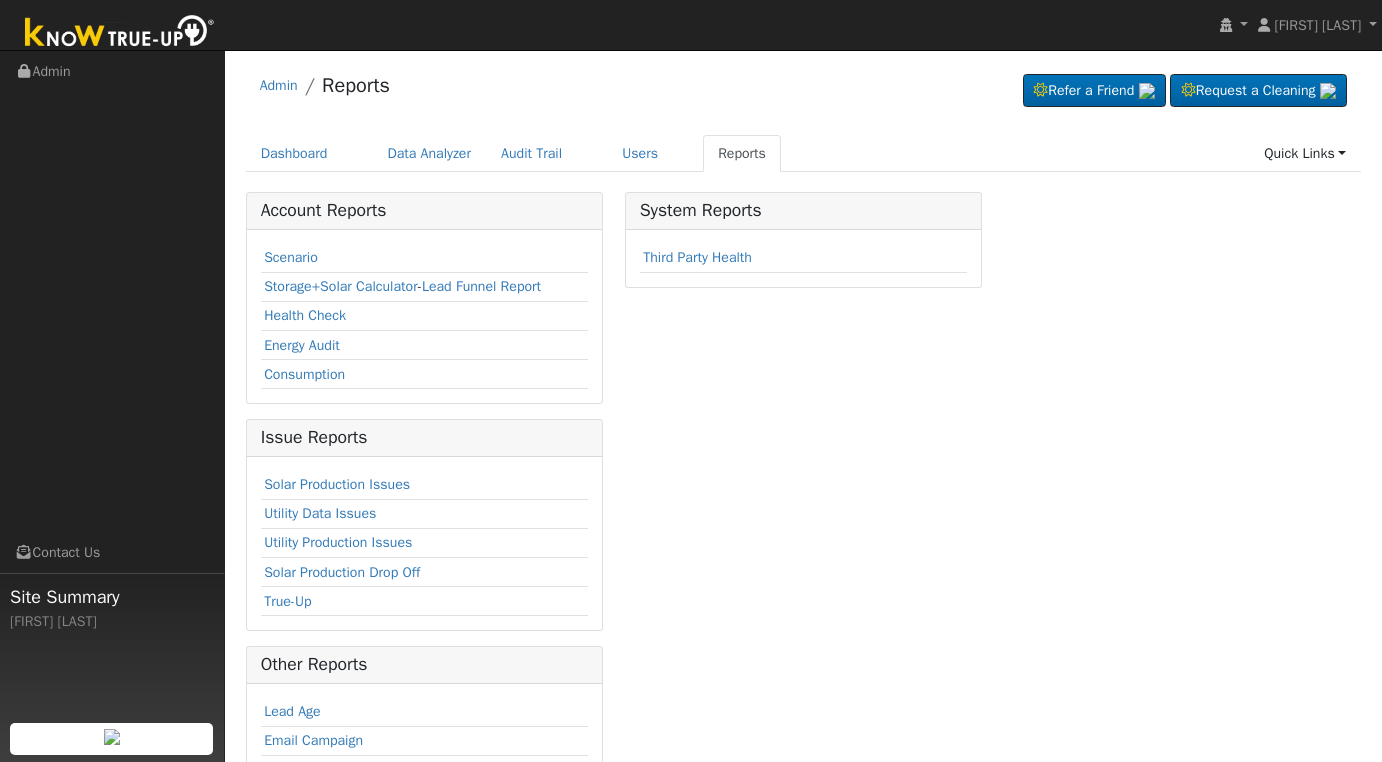 scroll, scrollTop: 0, scrollLeft: 0, axis: both 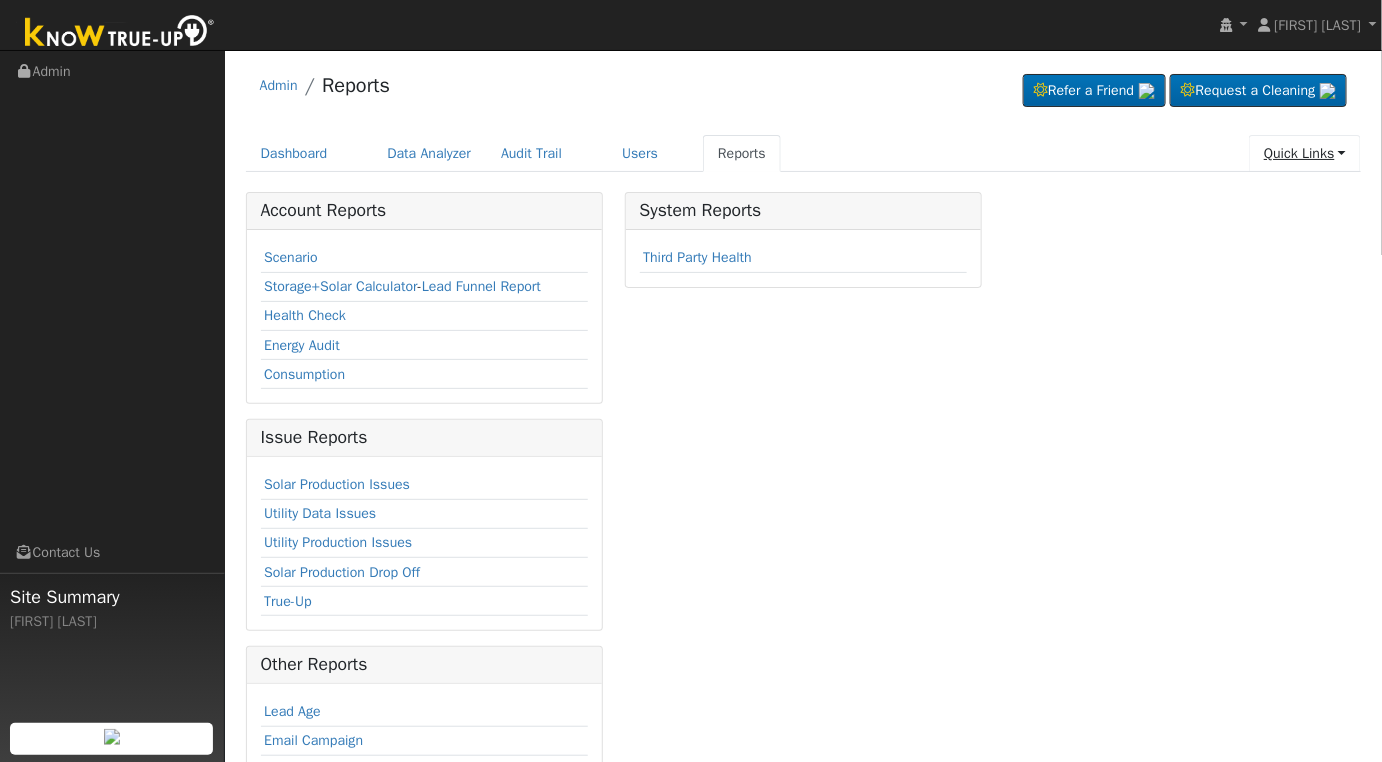 click on "Quick Links" at bounding box center (1305, 153) 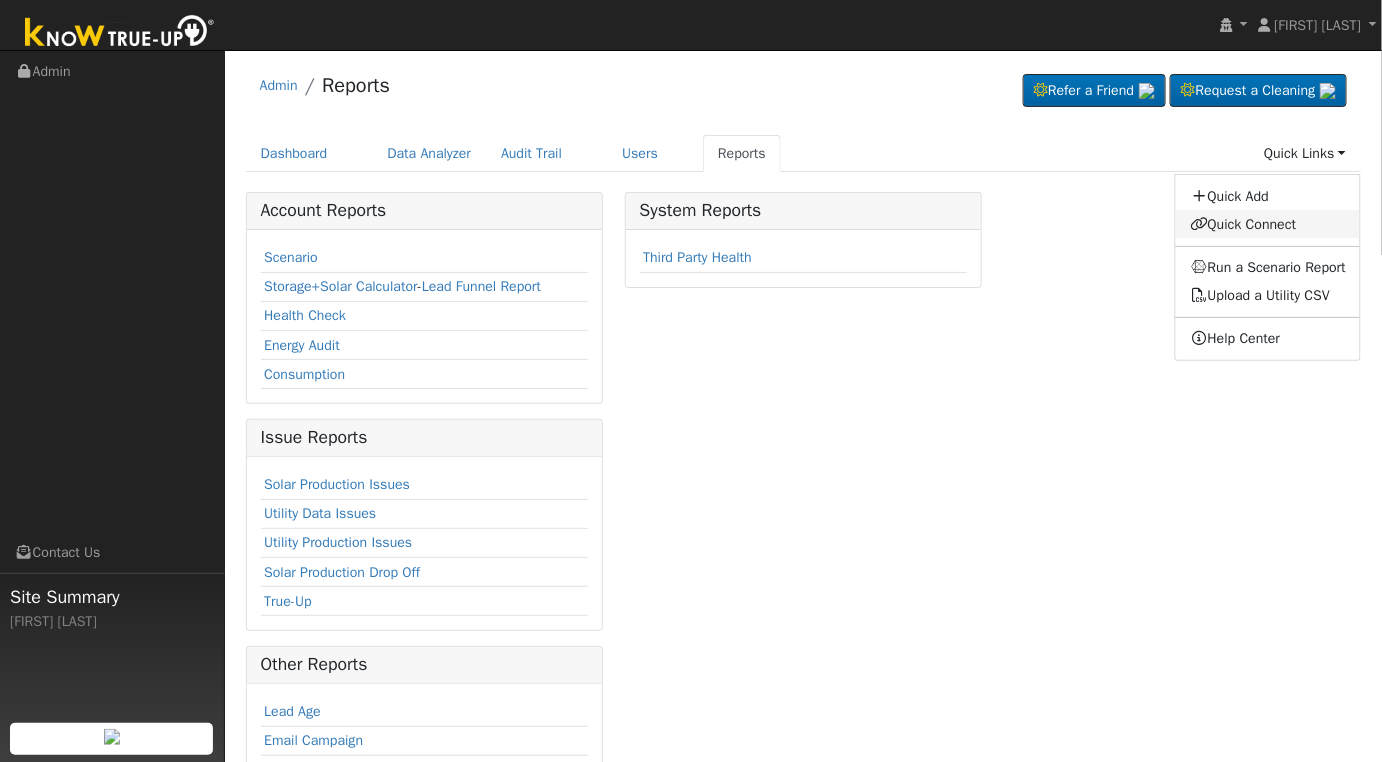 click on "Quick Connect" at bounding box center (1268, 224) 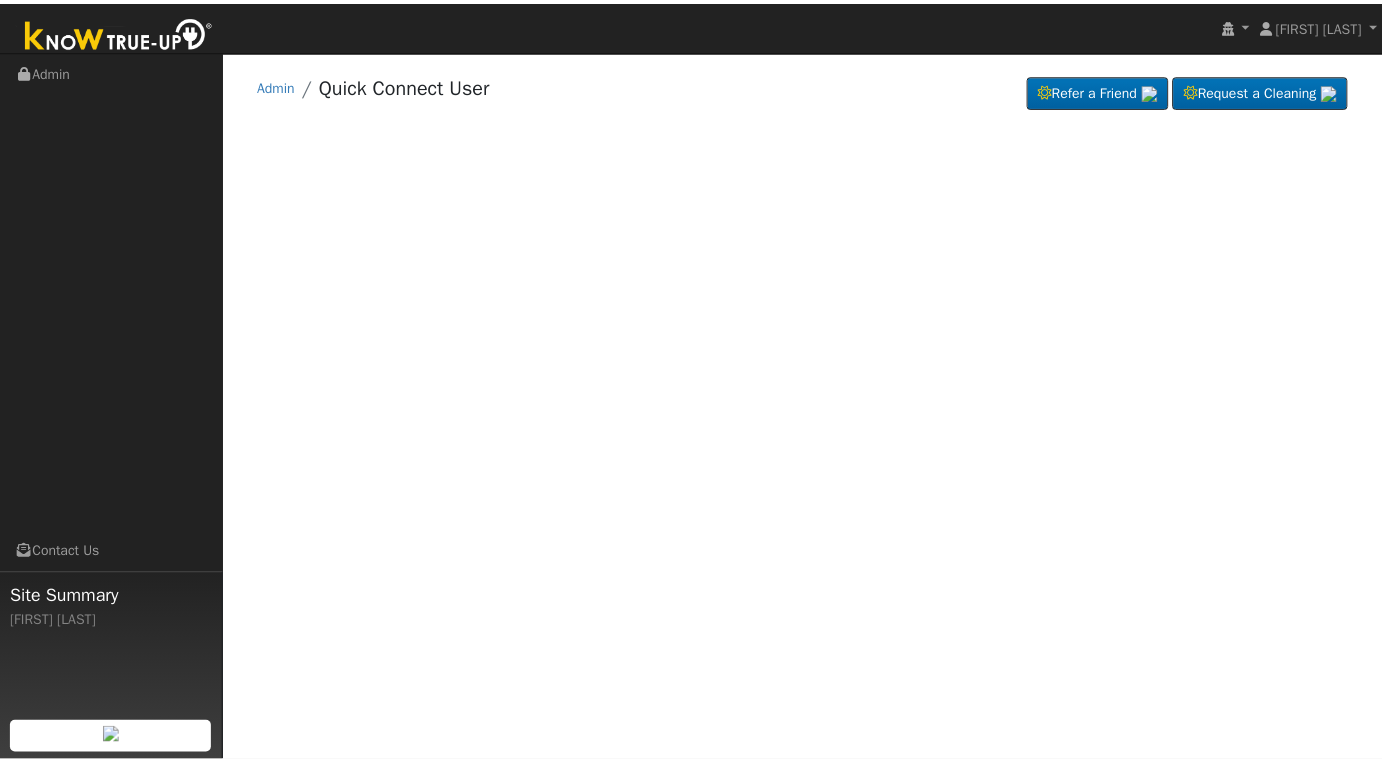scroll, scrollTop: 0, scrollLeft: 0, axis: both 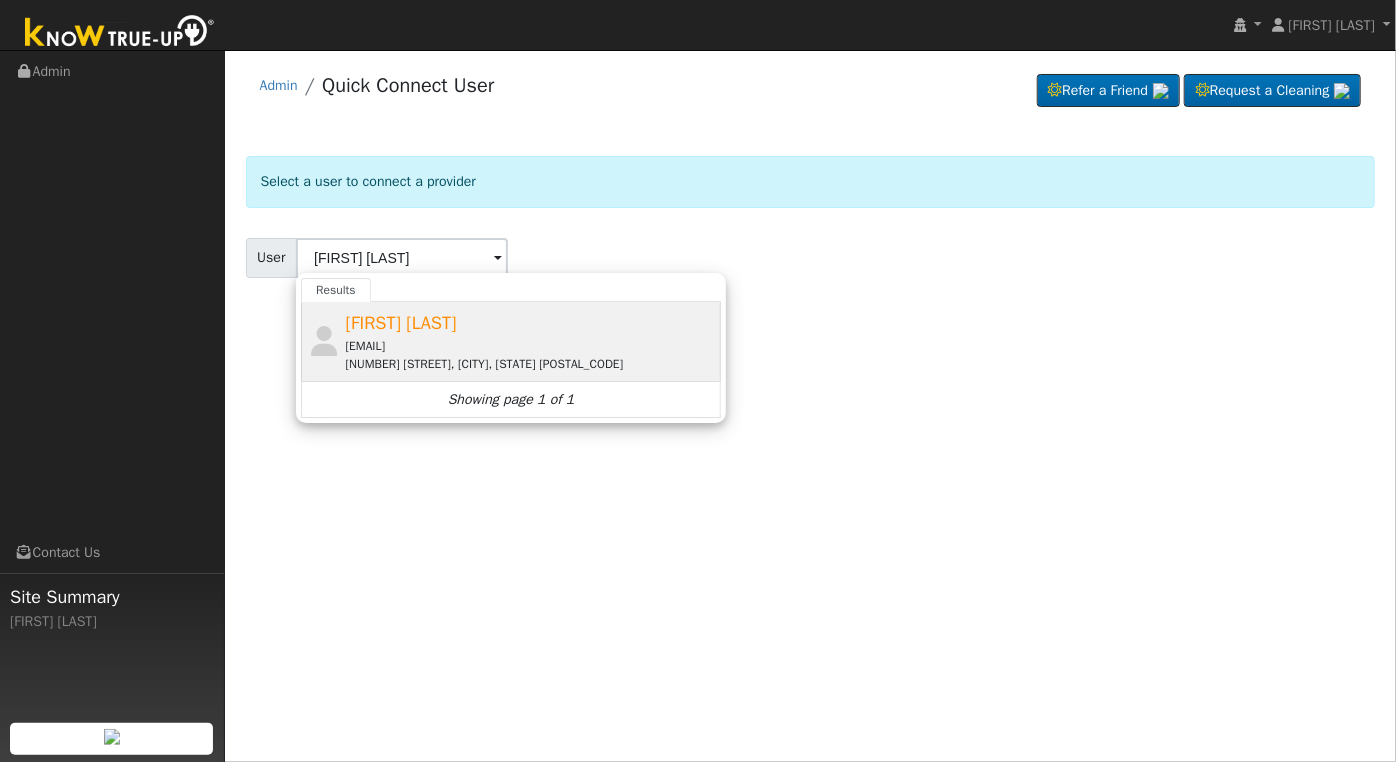 click on "[NUMBER] [STREET], [CITY], [STATE] [POSTAL_CODE]" at bounding box center (531, 364) 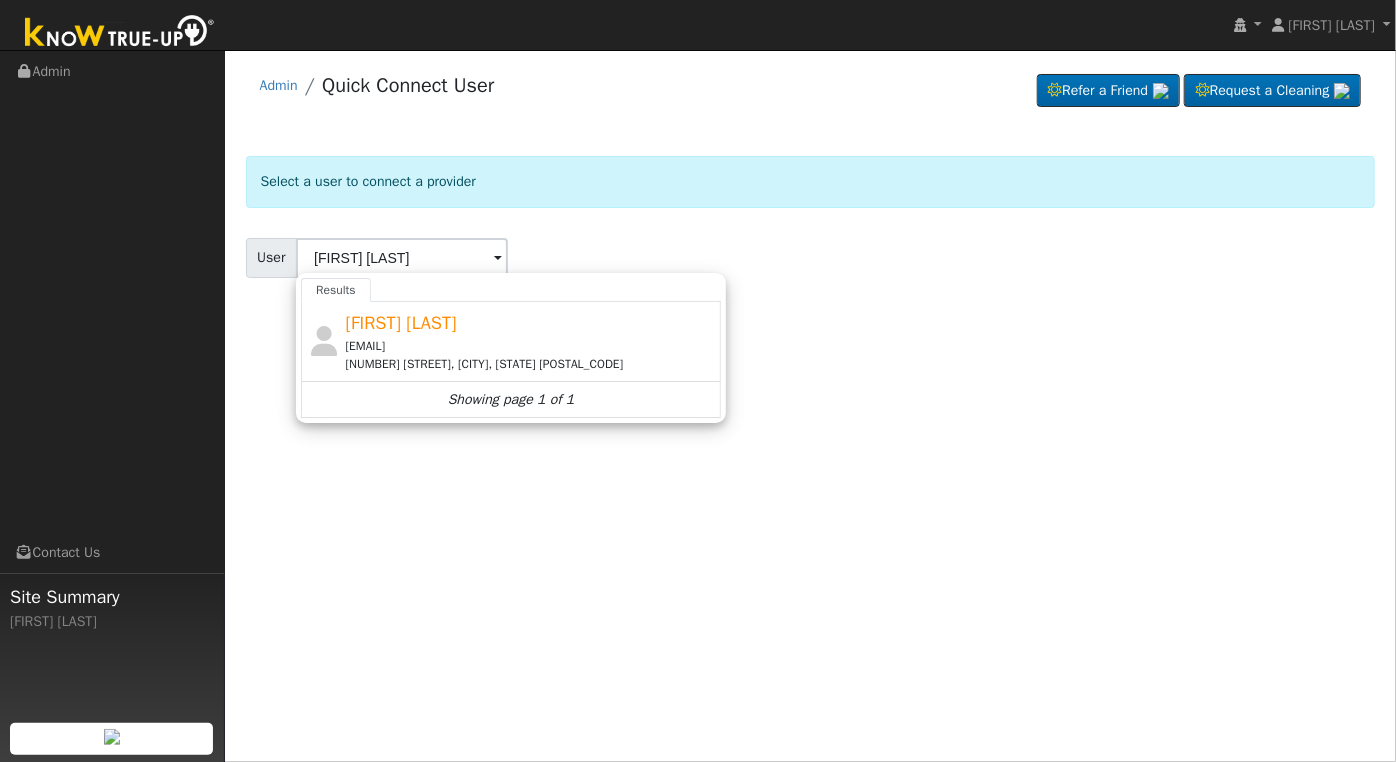 type on "[FIRST] [LAST]" 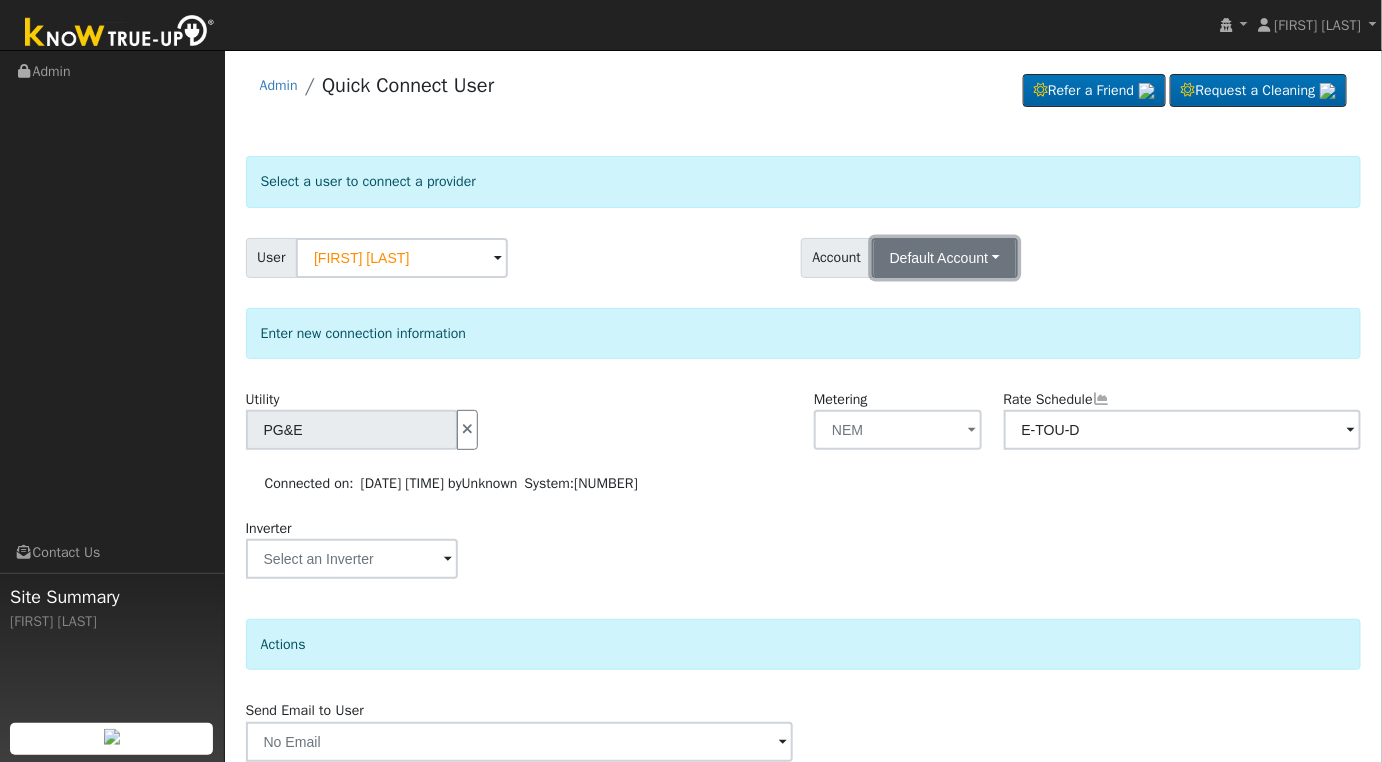 click on "Default Account" at bounding box center (939, 258) 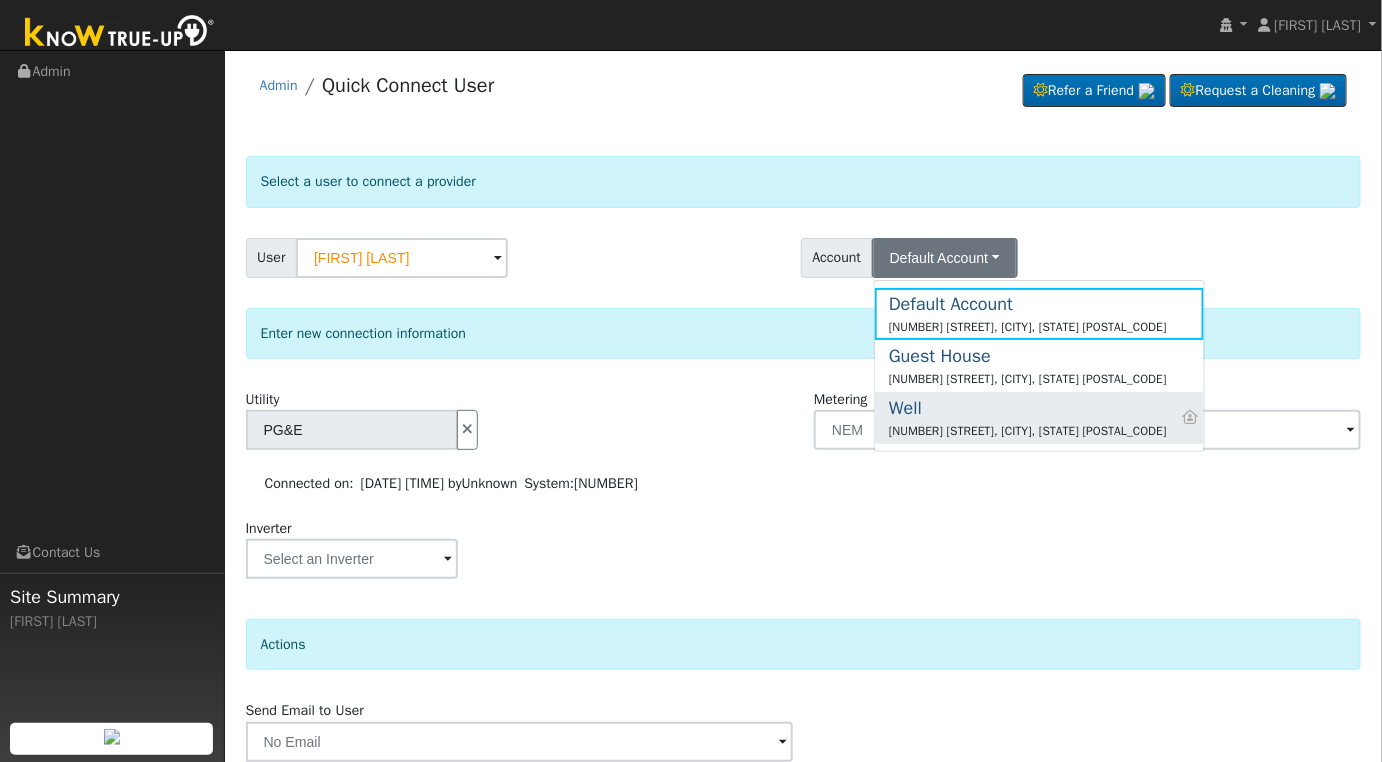 click on "[NUMBER] [STREET], [CITY], [STATE] [POSTAL_CODE]" at bounding box center (1028, 431) 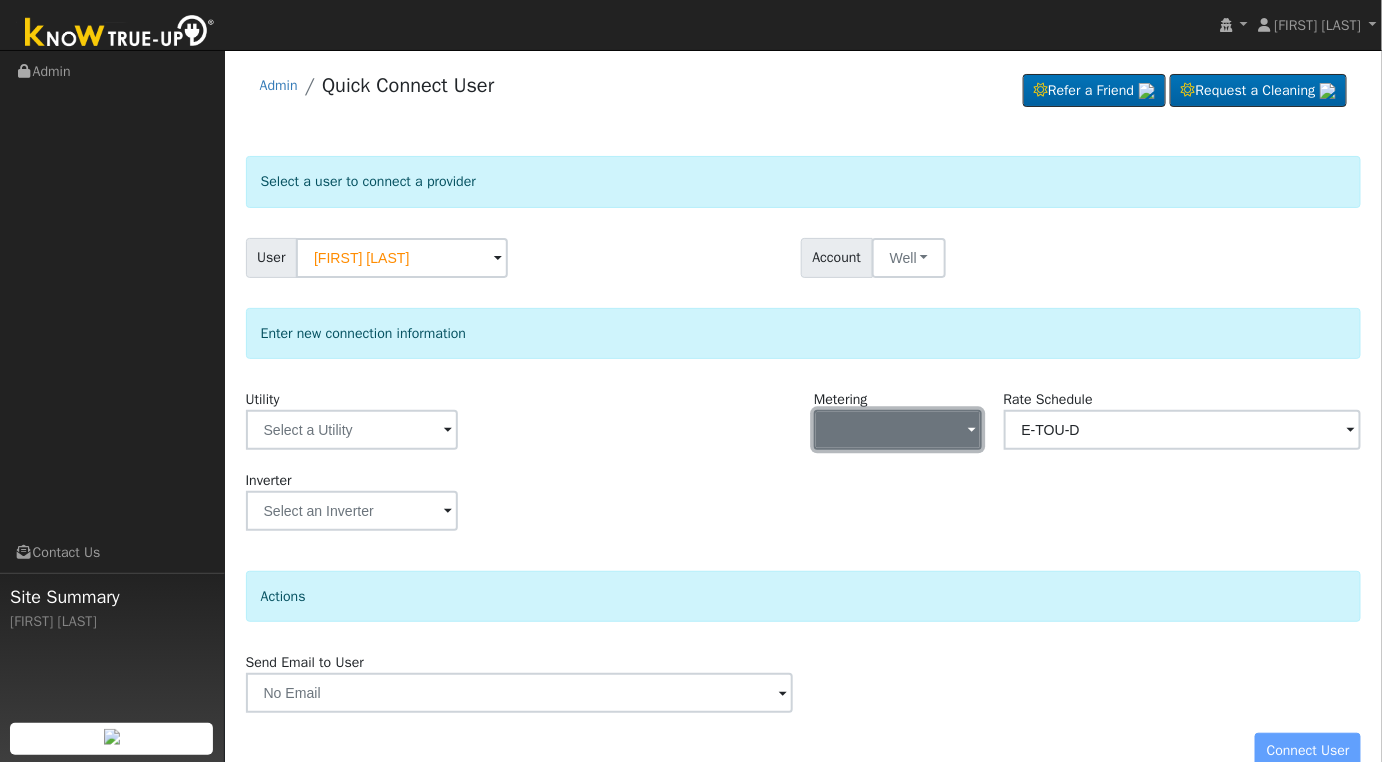 click at bounding box center (898, 430) 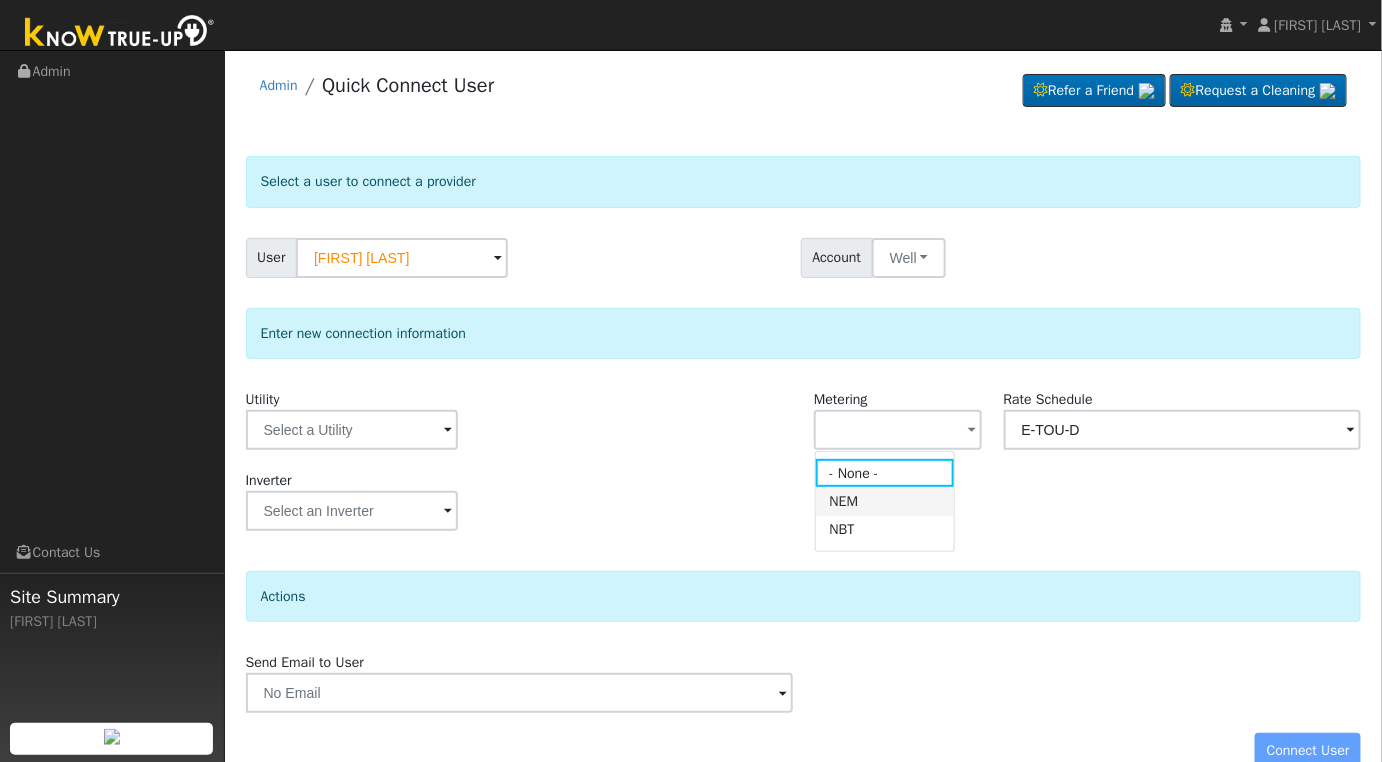 click on "NEM" at bounding box center (885, 501) 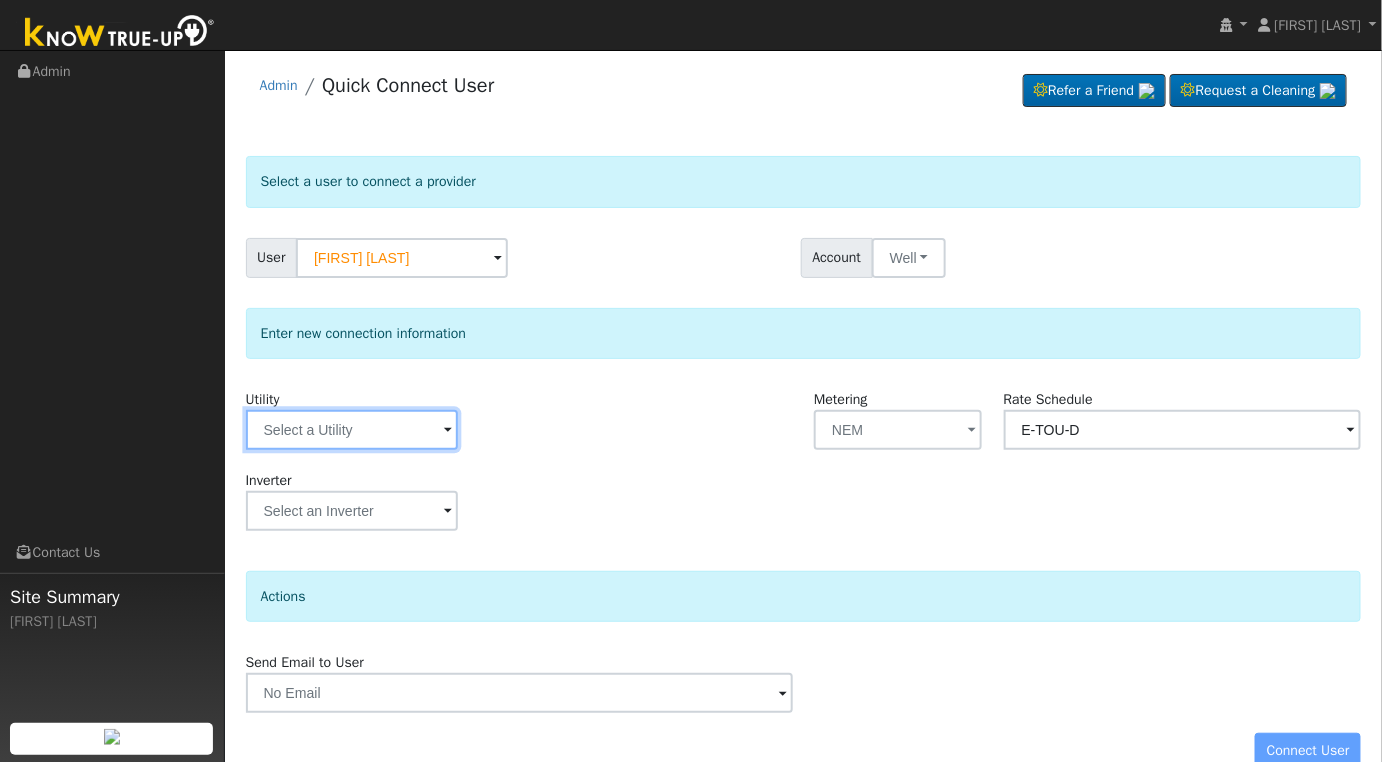 click at bounding box center (352, 430) 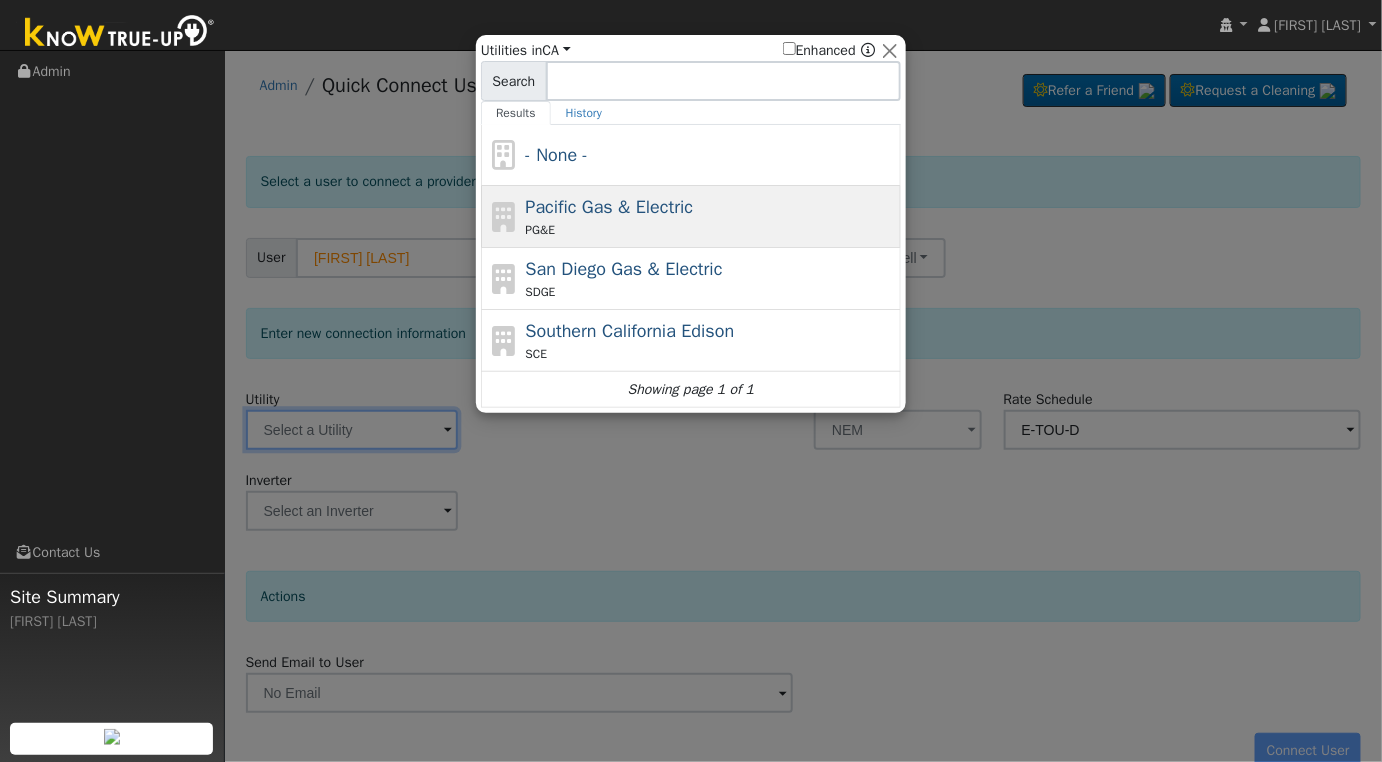 click on "Pacific Gas & Electric PG&E" at bounding box center (711, 216) 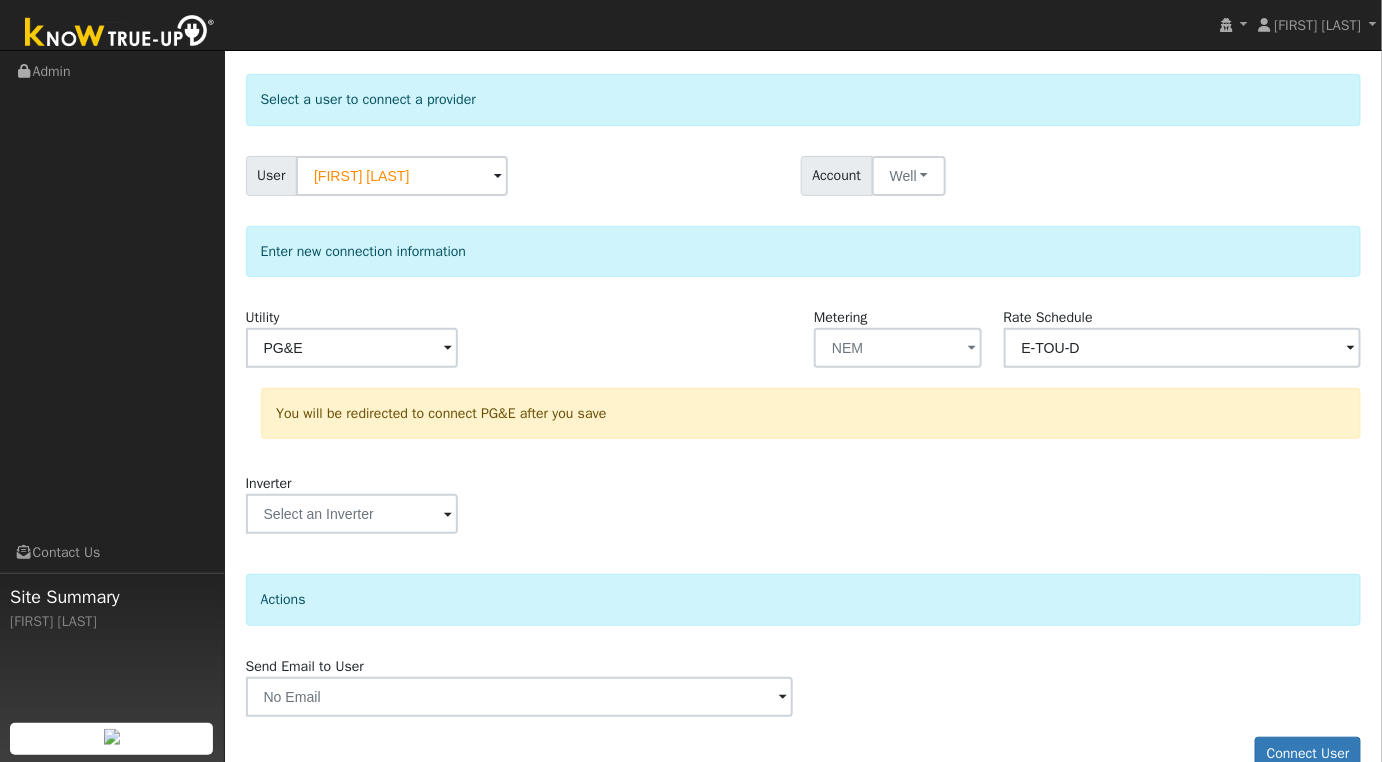 scroll, scrollTop: 117, scrollLeft: 0, axis: vertical 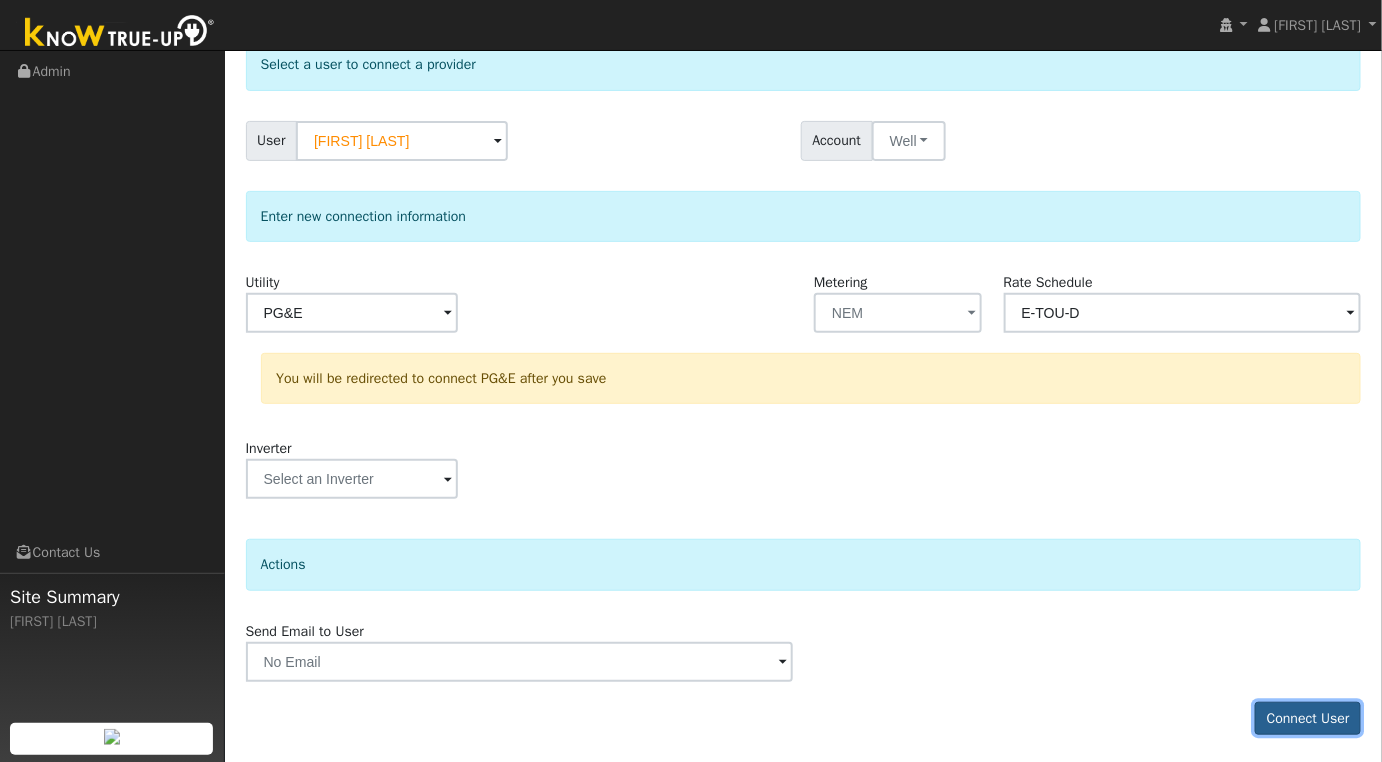 click on "Connect User" at bounding box center (1308, 719) 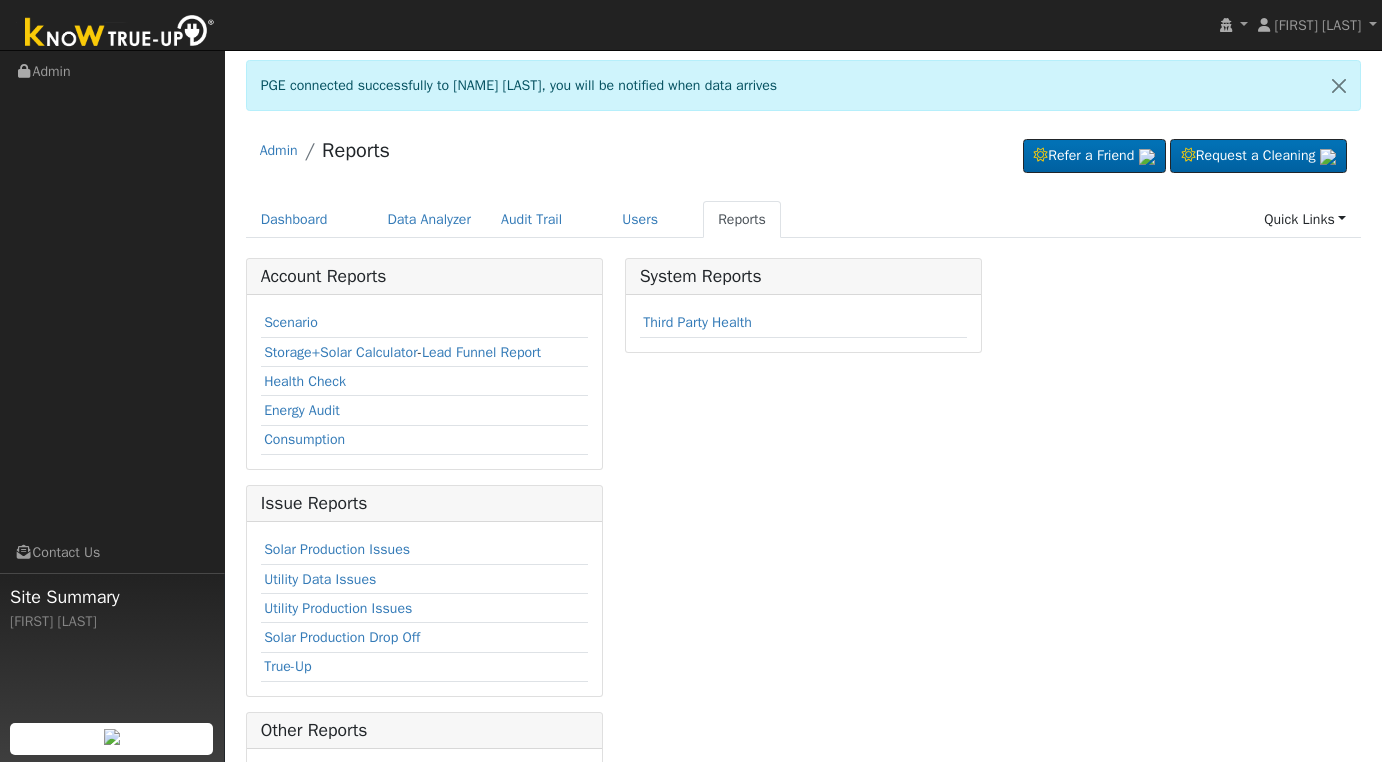 scroll, scrollTop: 0, scrollLeft: 0, axis: both 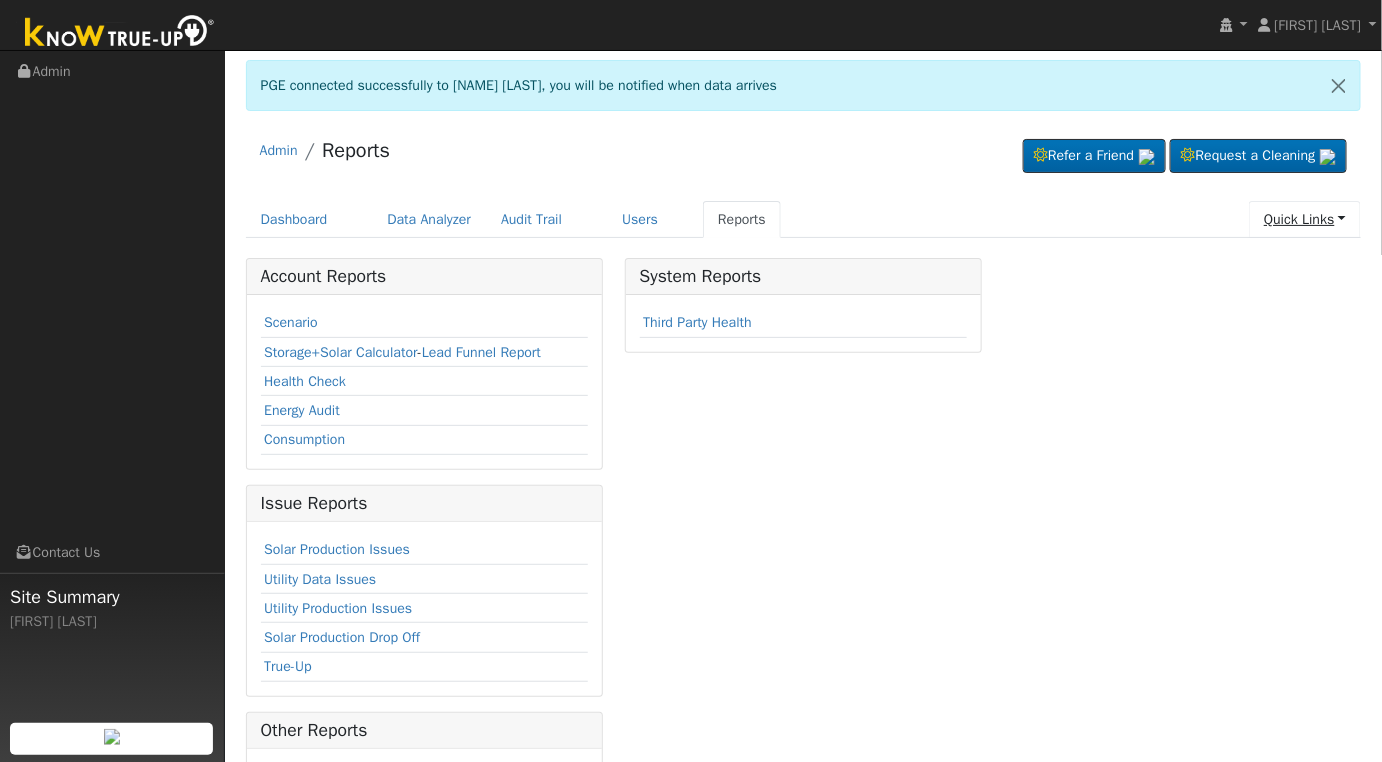 click on "Quick Links" at bounding box center [1305, 219] 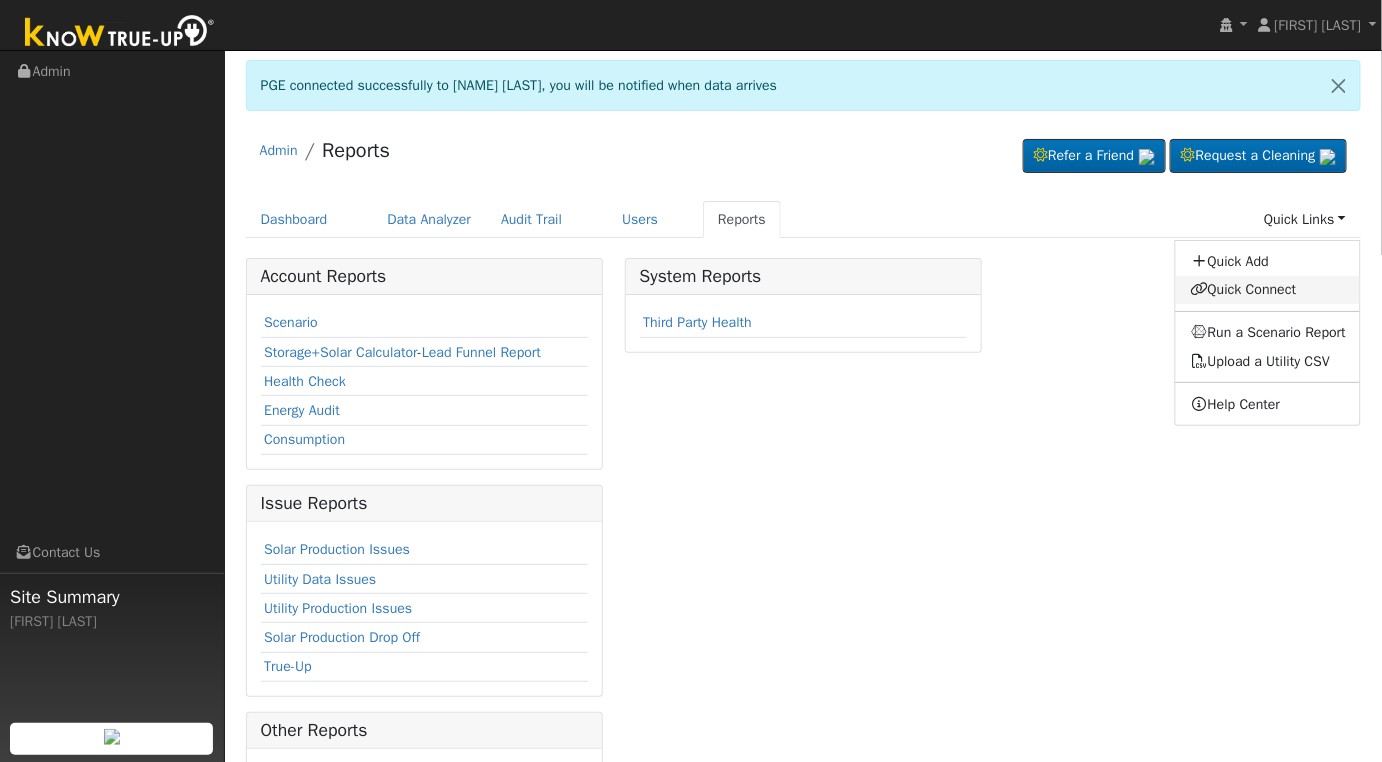 click on "Quick Connect" at bounding box center [1268, 290] 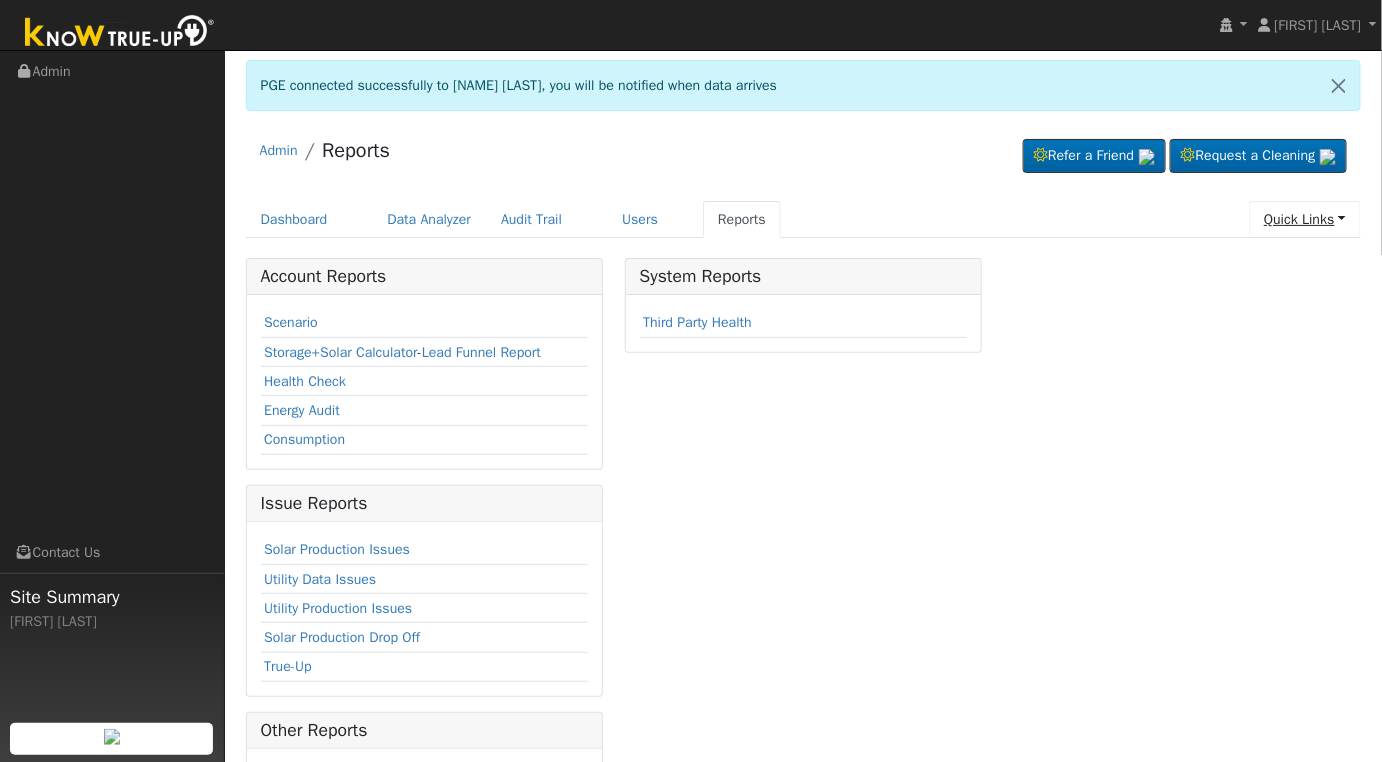 click on "Quick Links" at bounding box center [1305, 219] 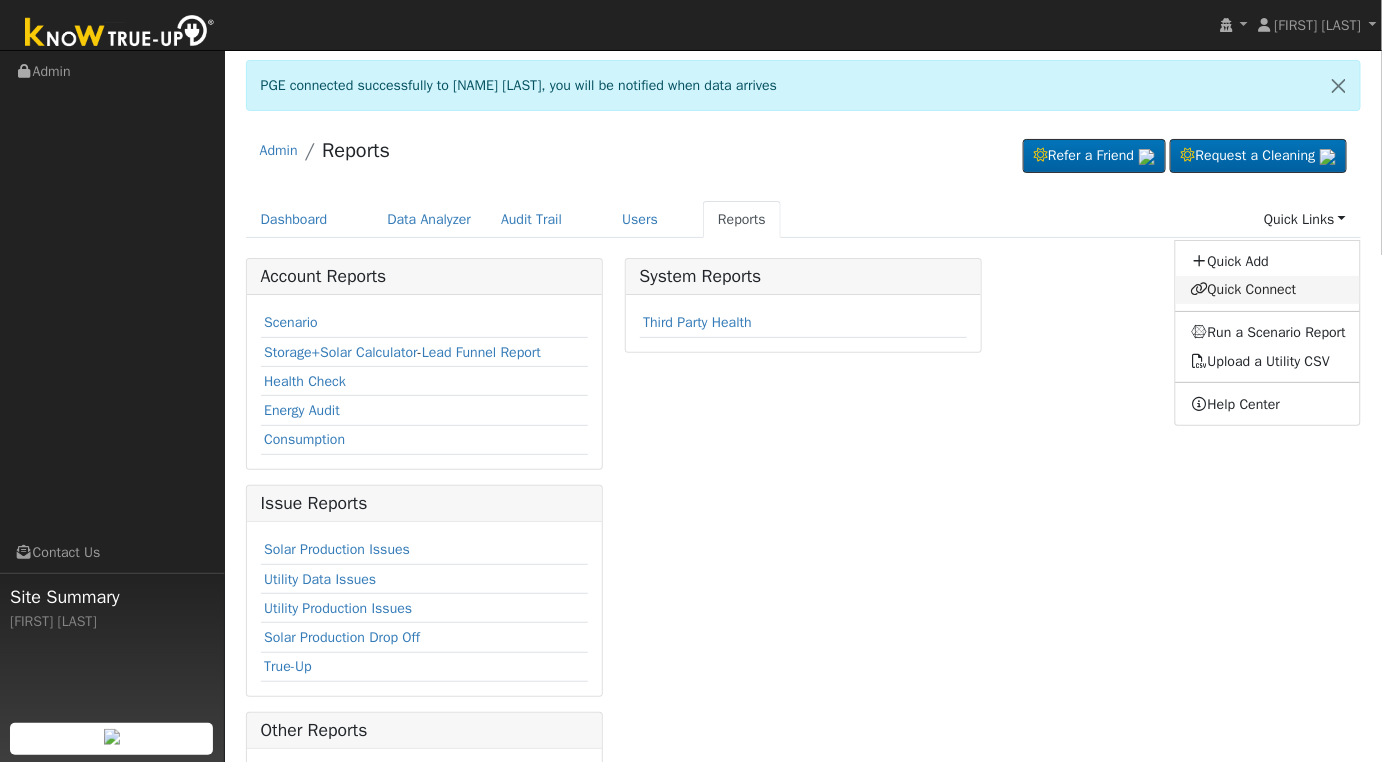 click on "Quick Connect" at bounding box center [1268, 290] 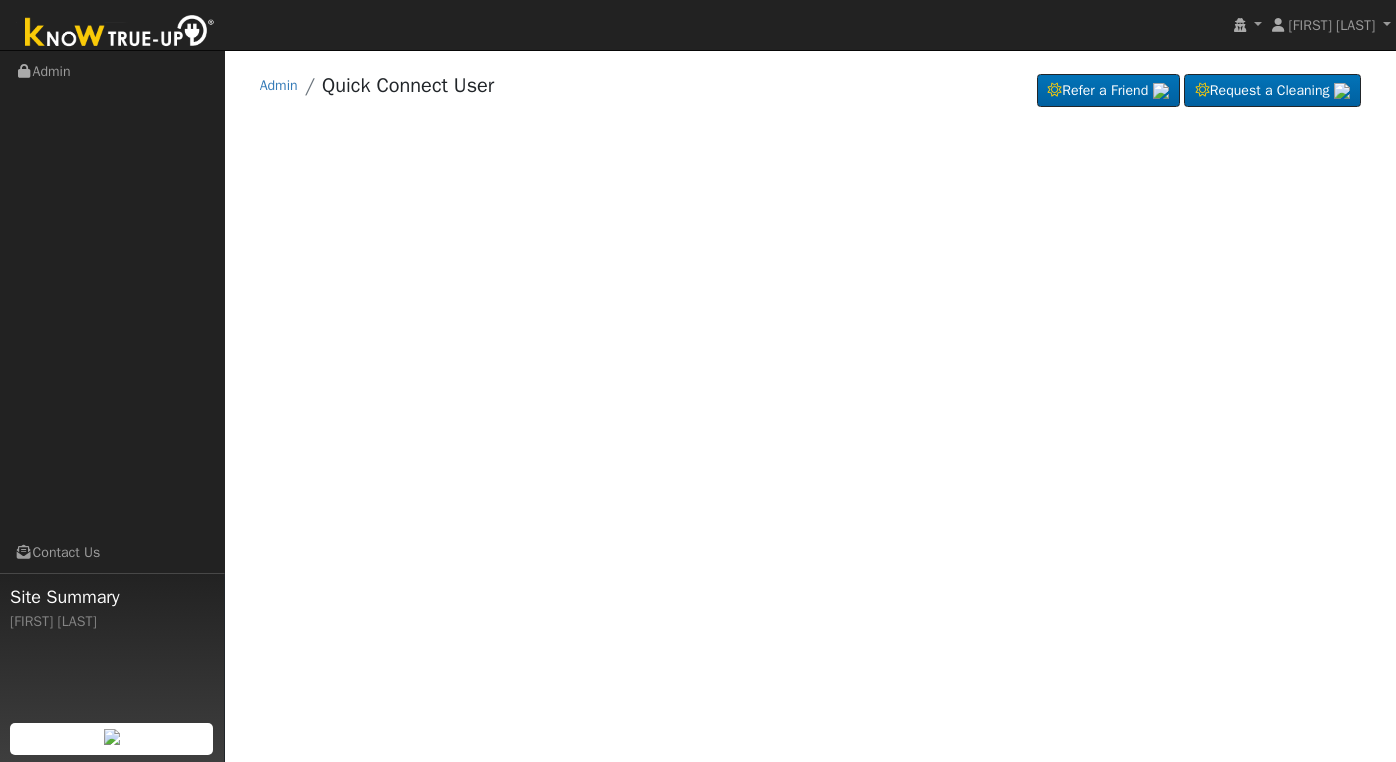 scroll, scrollTop: 0, scrollLeft: 0, axis: both 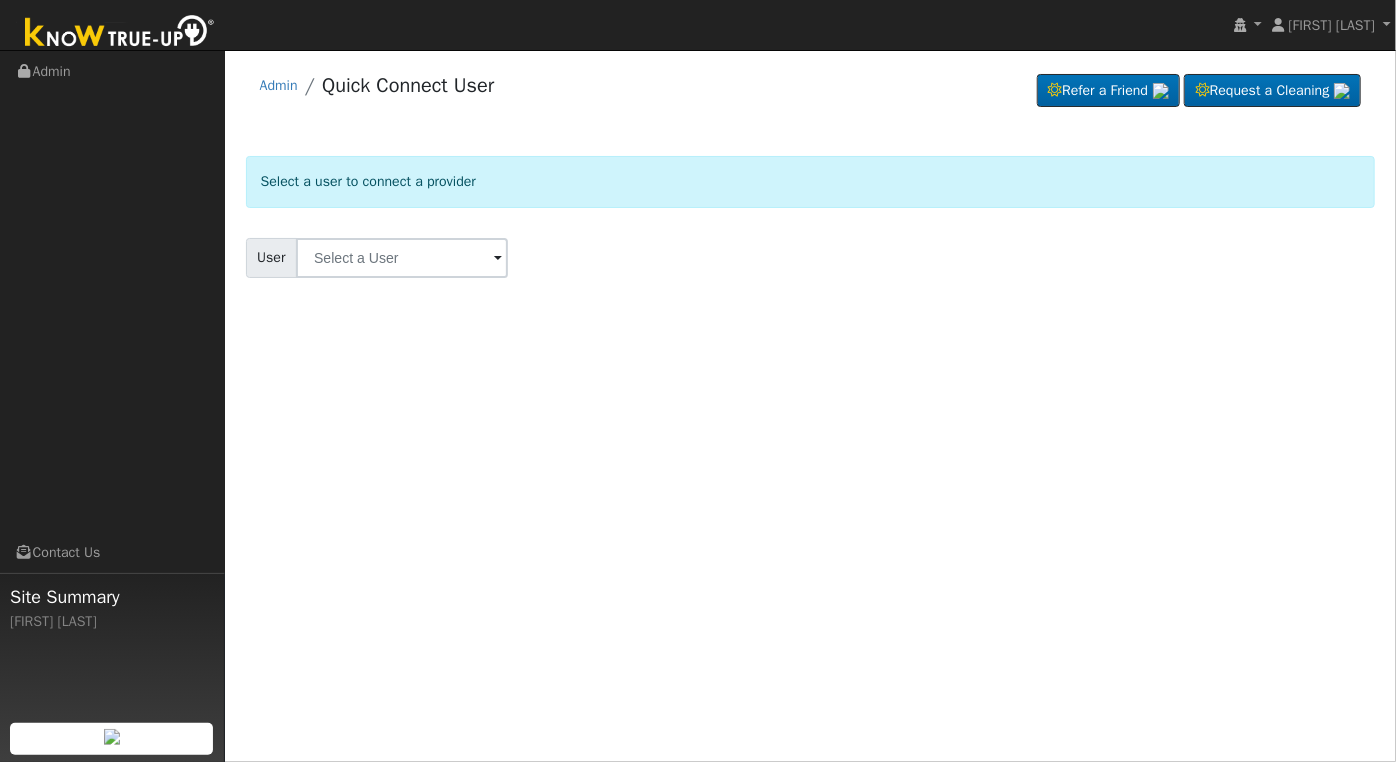 click at bounding box center [498, 259] 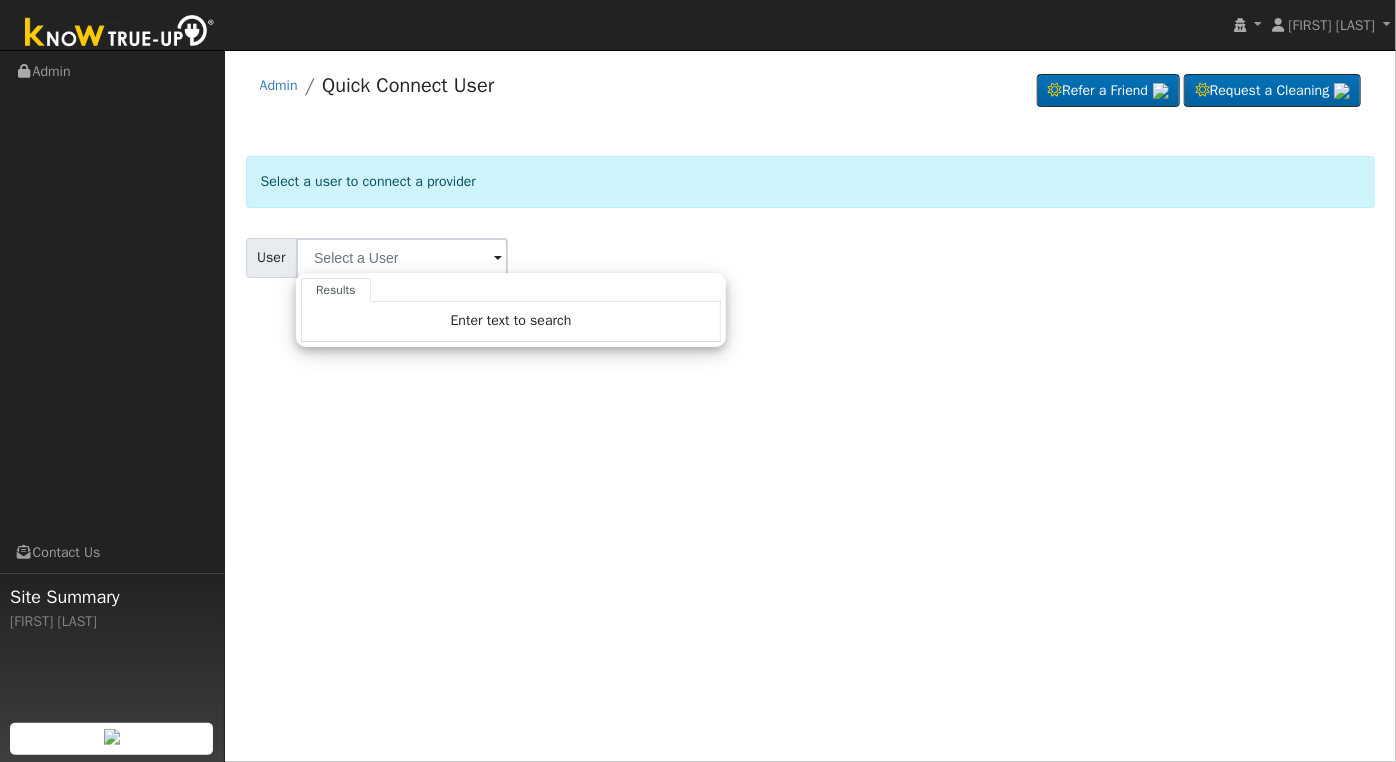 click on "User Results  Enter text to search   Enter text to search   No history" at bounding box center (811, 258) 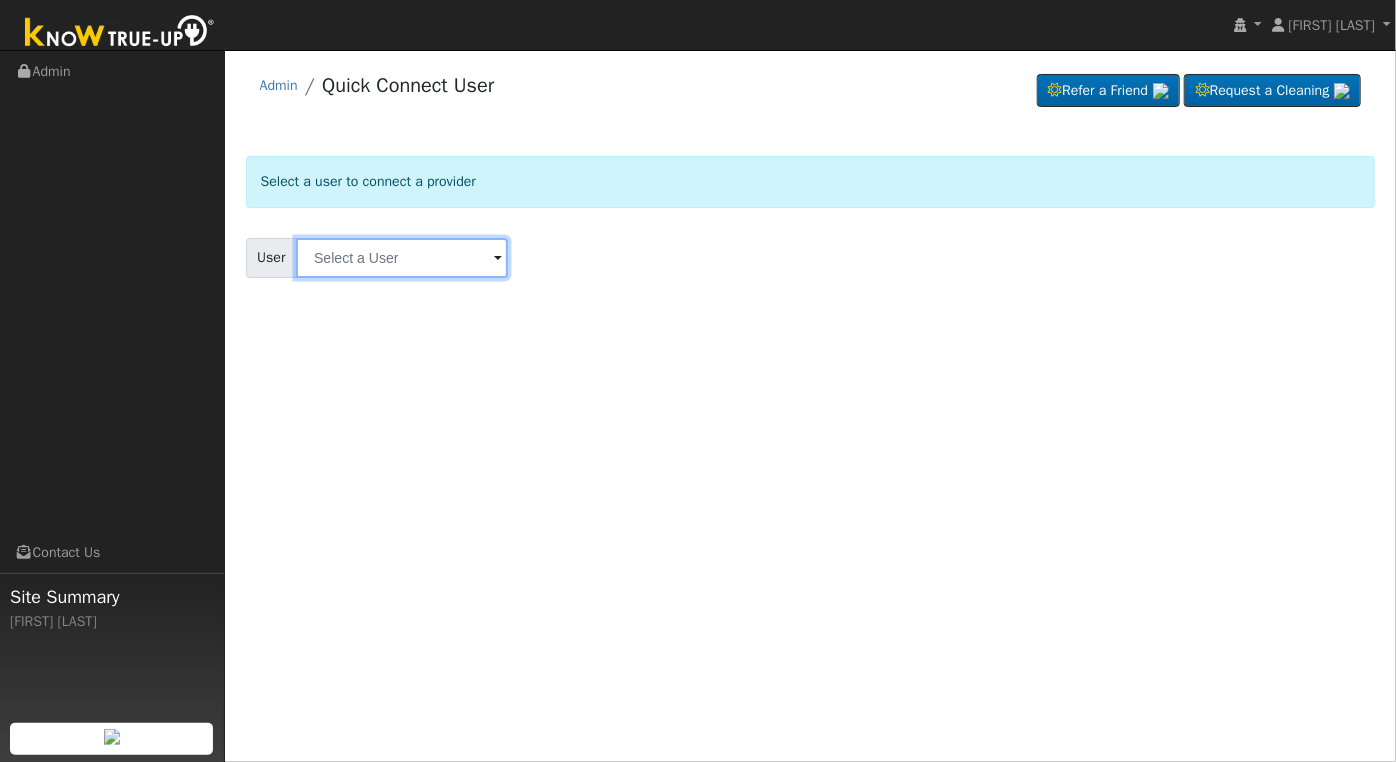 click at bounding box center (402, 258) 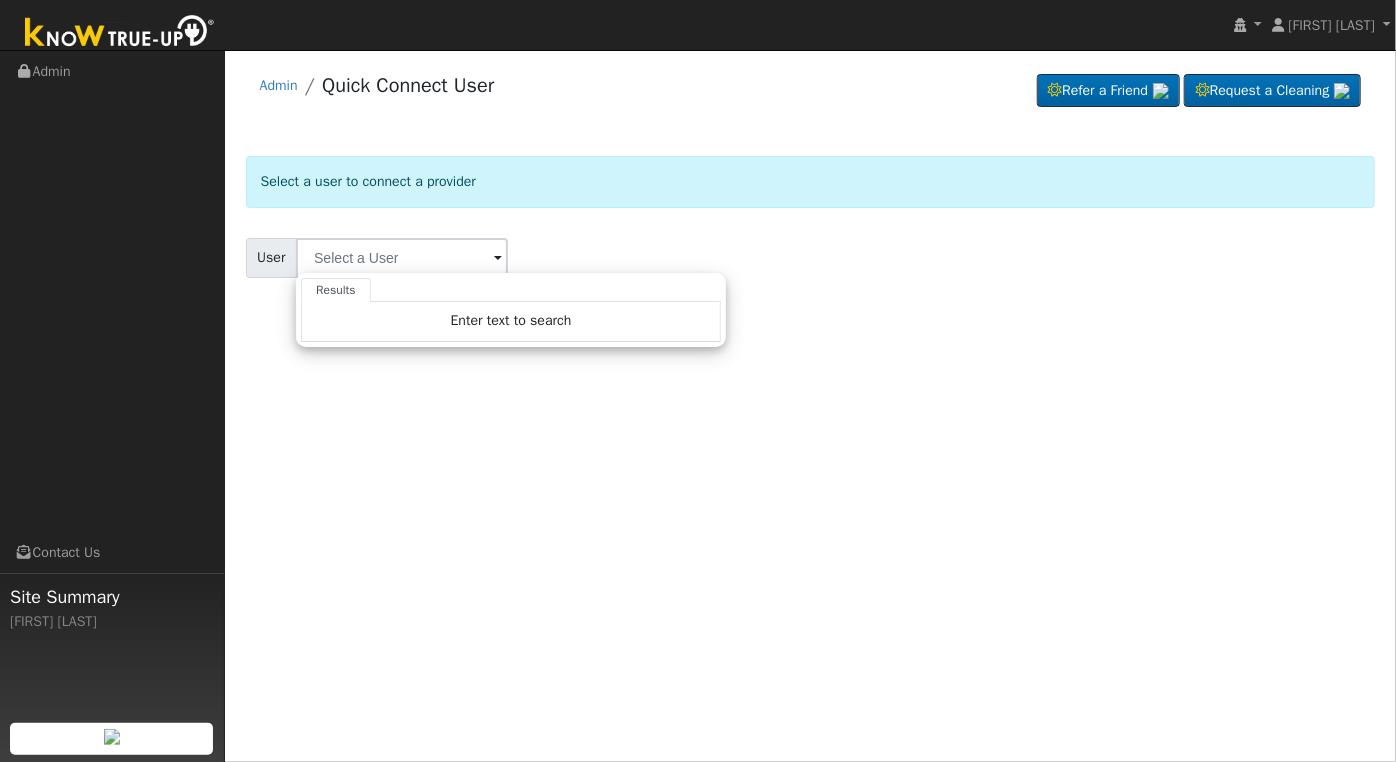 click on "Select a user to connect a provider User Results  Enter text to search   Enter text to search   No history  Account   Select an Ac..." 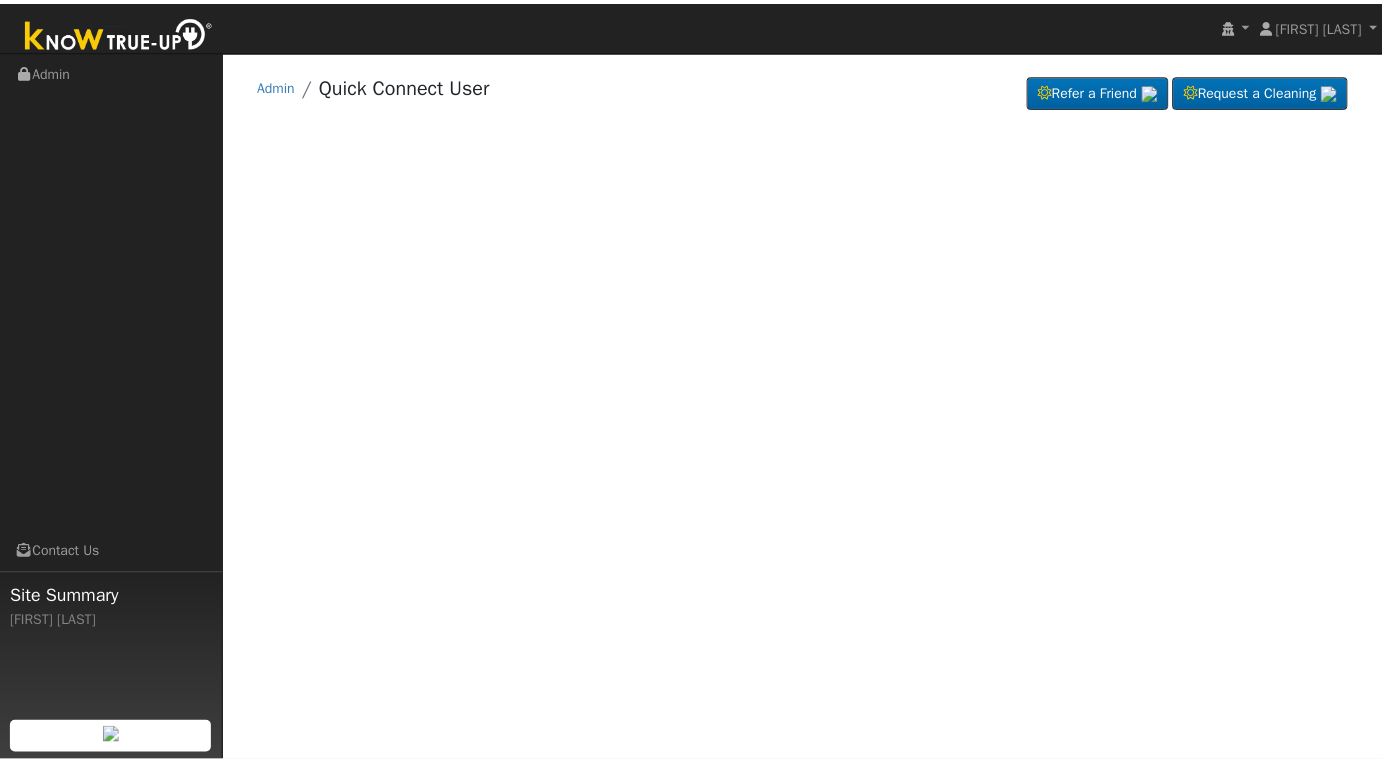 scroll, scrollTop: 0, scrollLeft: 0, axis: both 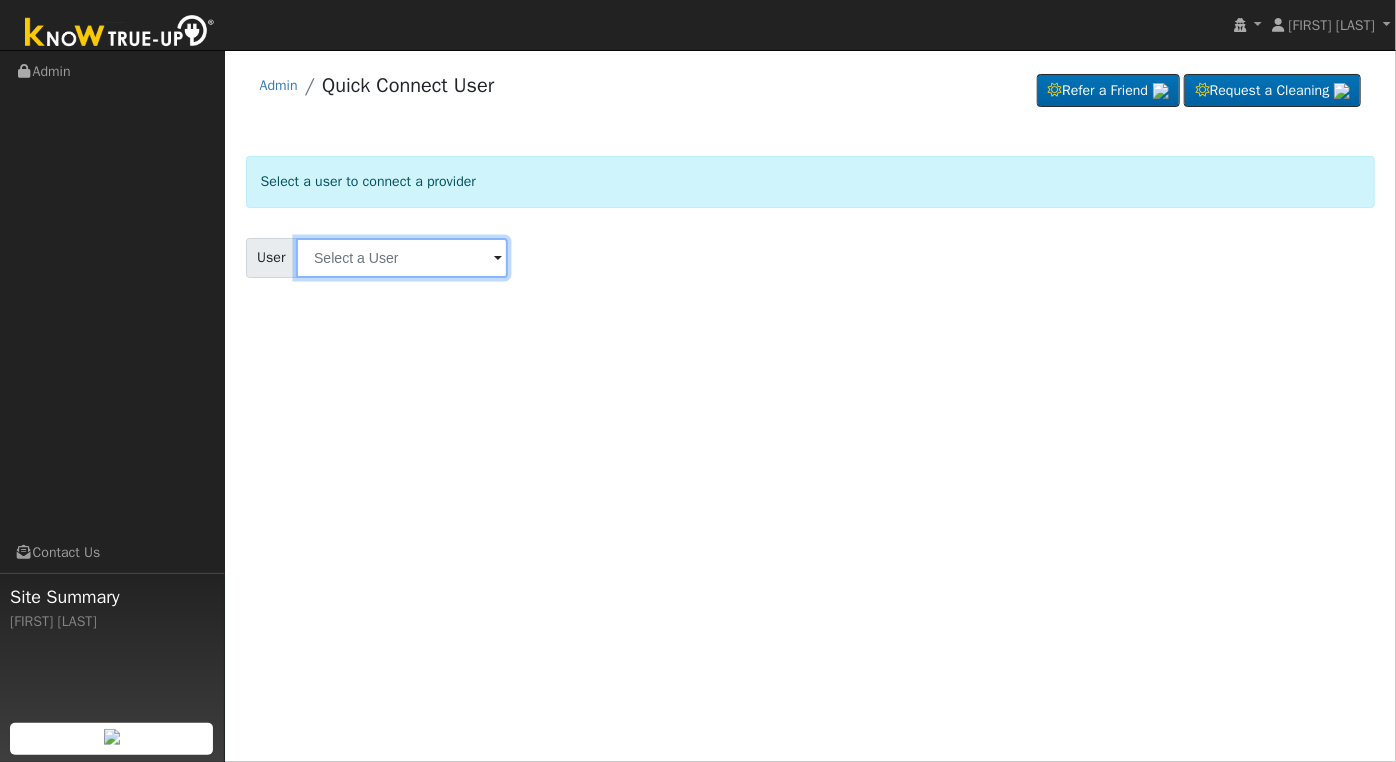 click at bounding box center [402, 258] 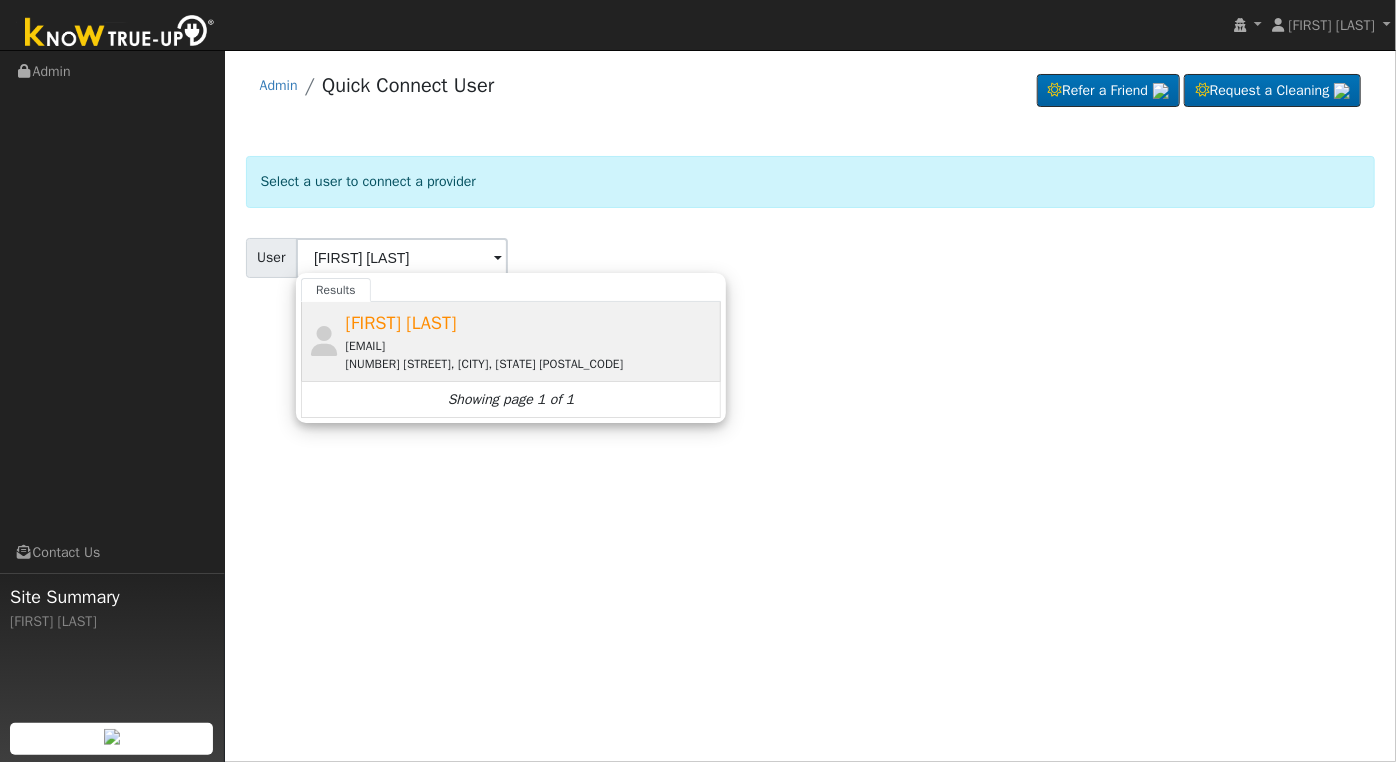 click on "[FIRST] [LAST] [EMAIL] [NUMBER] [STREET], [CITY], [STATE] [POSTAL_CODE]" at bounding box center (531, 341) 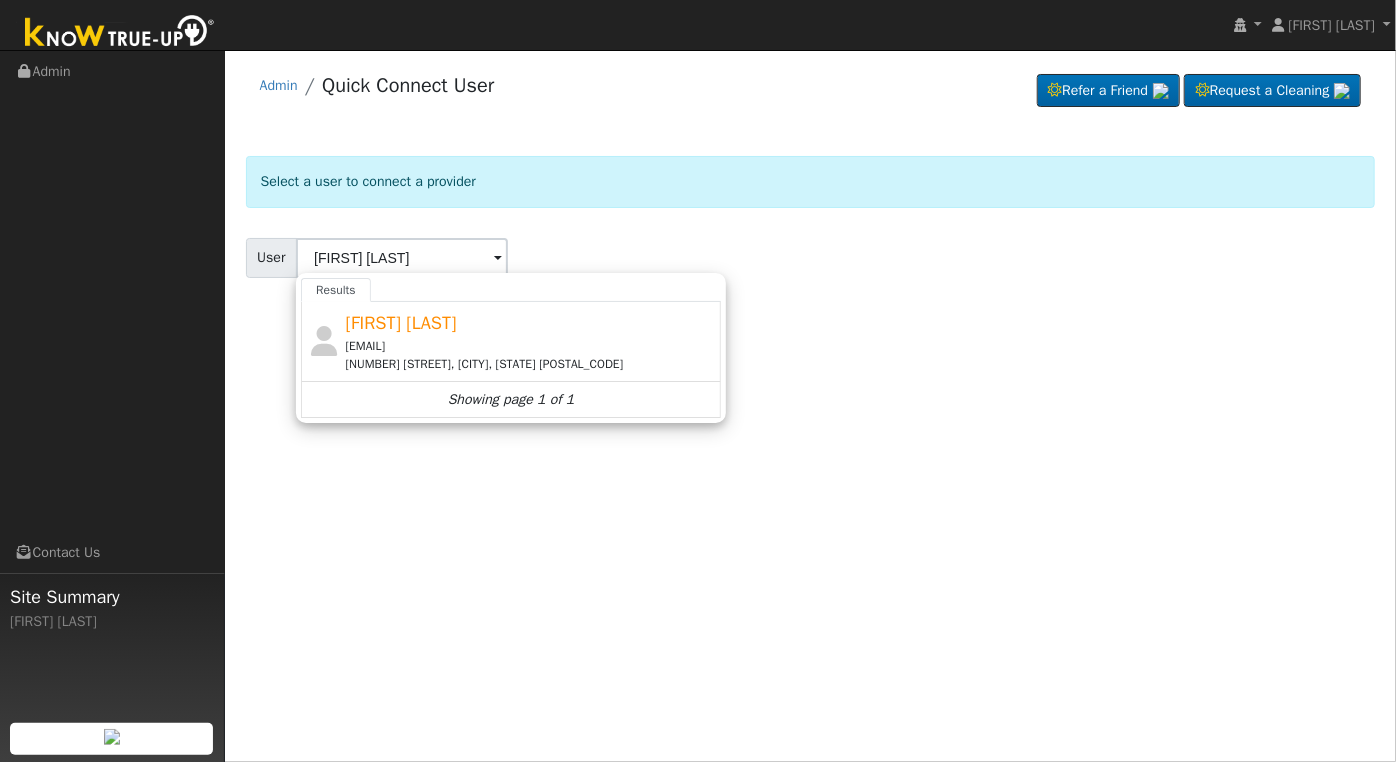 type on "[FIRST] [LAST]" 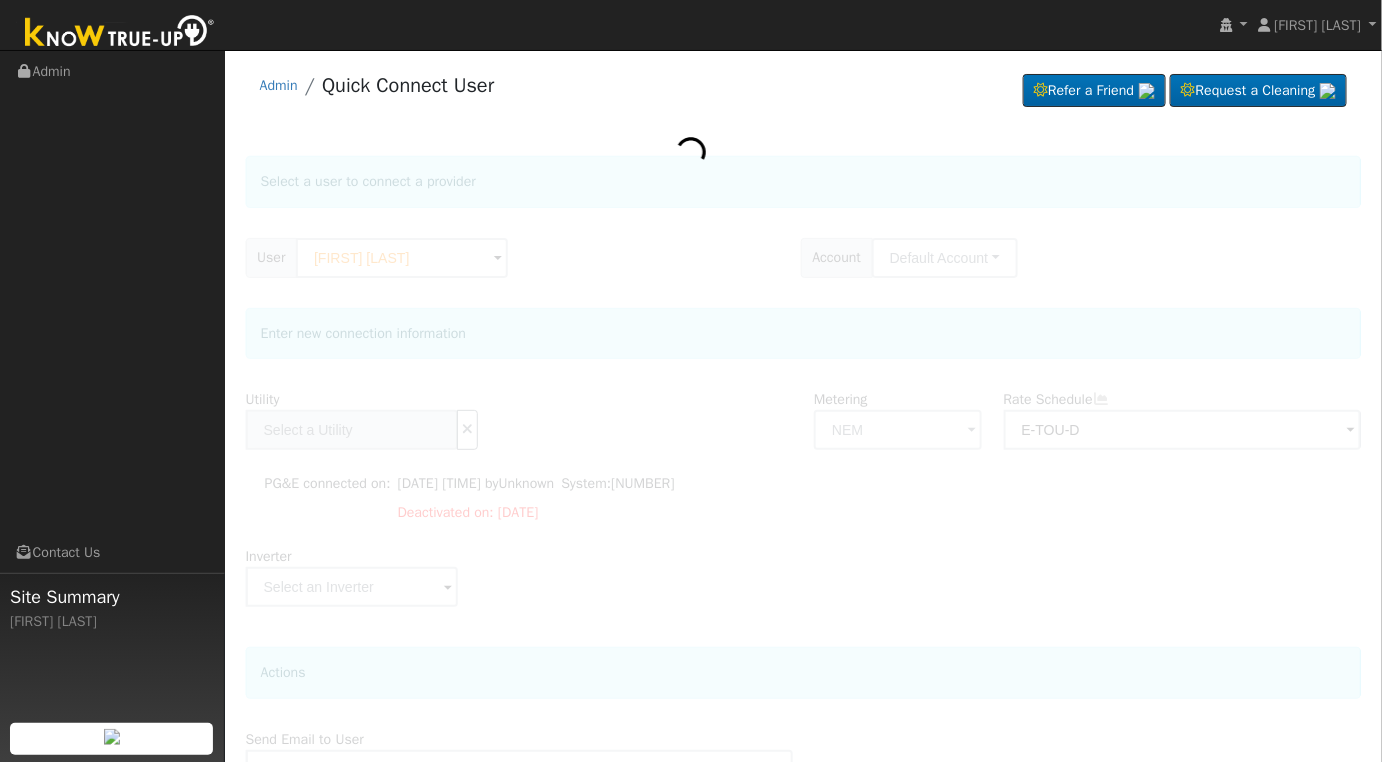 type on "PG&E" 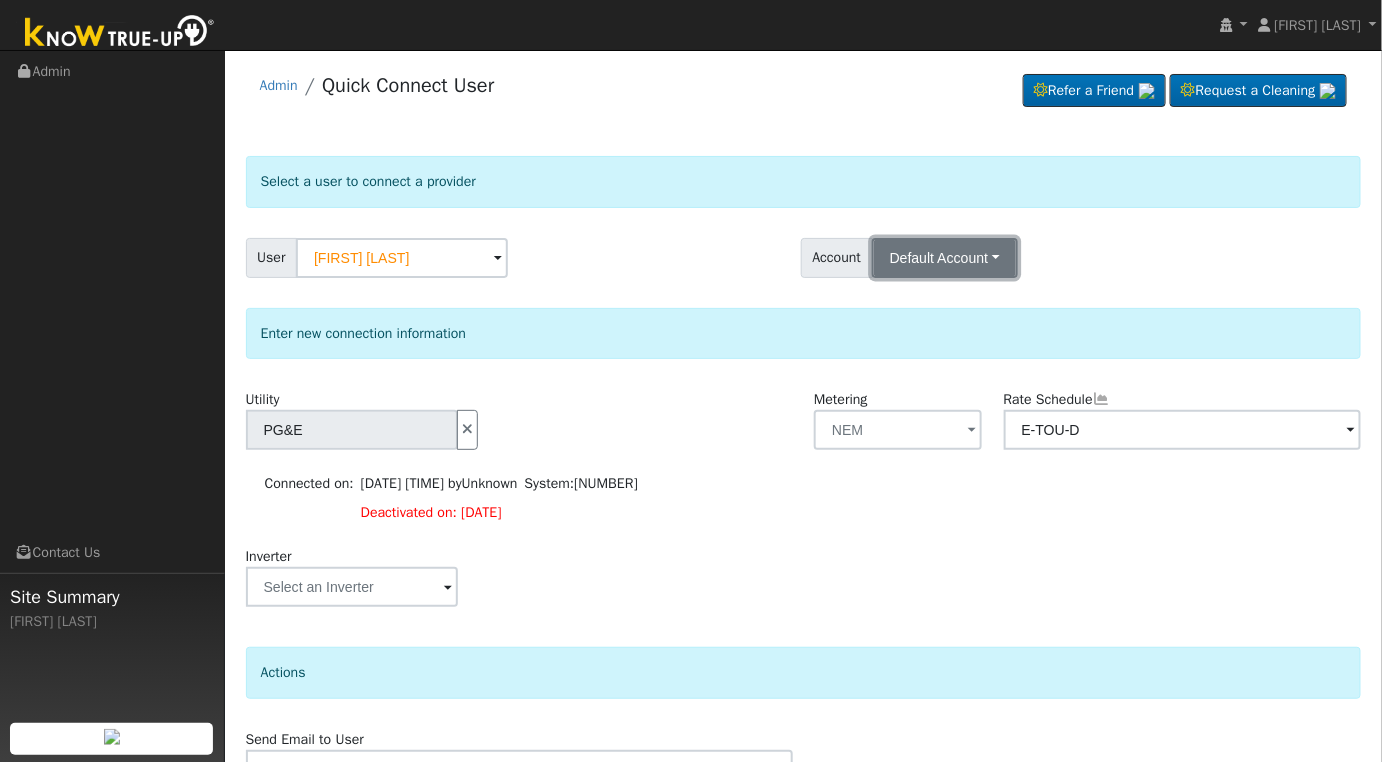 click on "Default Account" at bounding box center [945, 258] 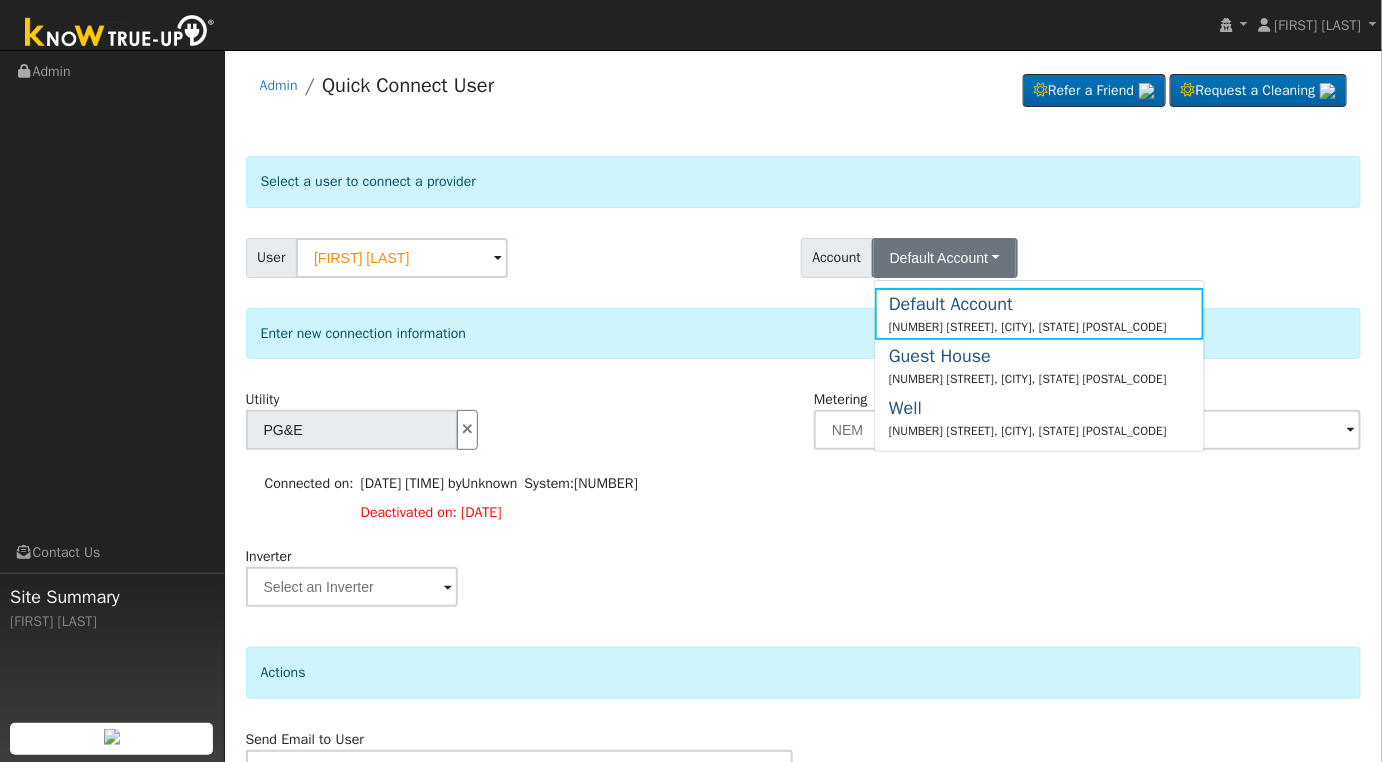 click on "[NUMBER] [STREET], [CITY], [STATE] [POSTAL_CODE]" at bounding box center [1028, 379] 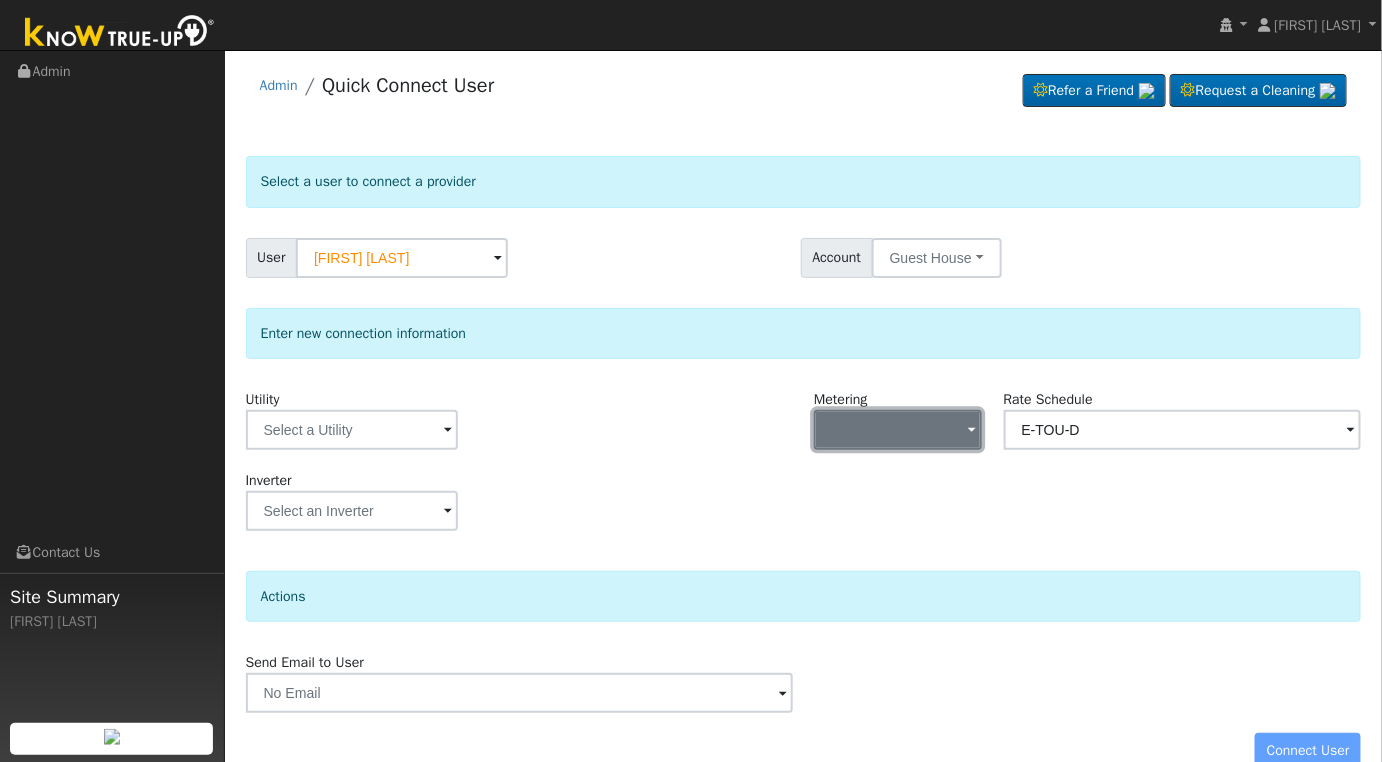 click at bounding box center [898, 430] 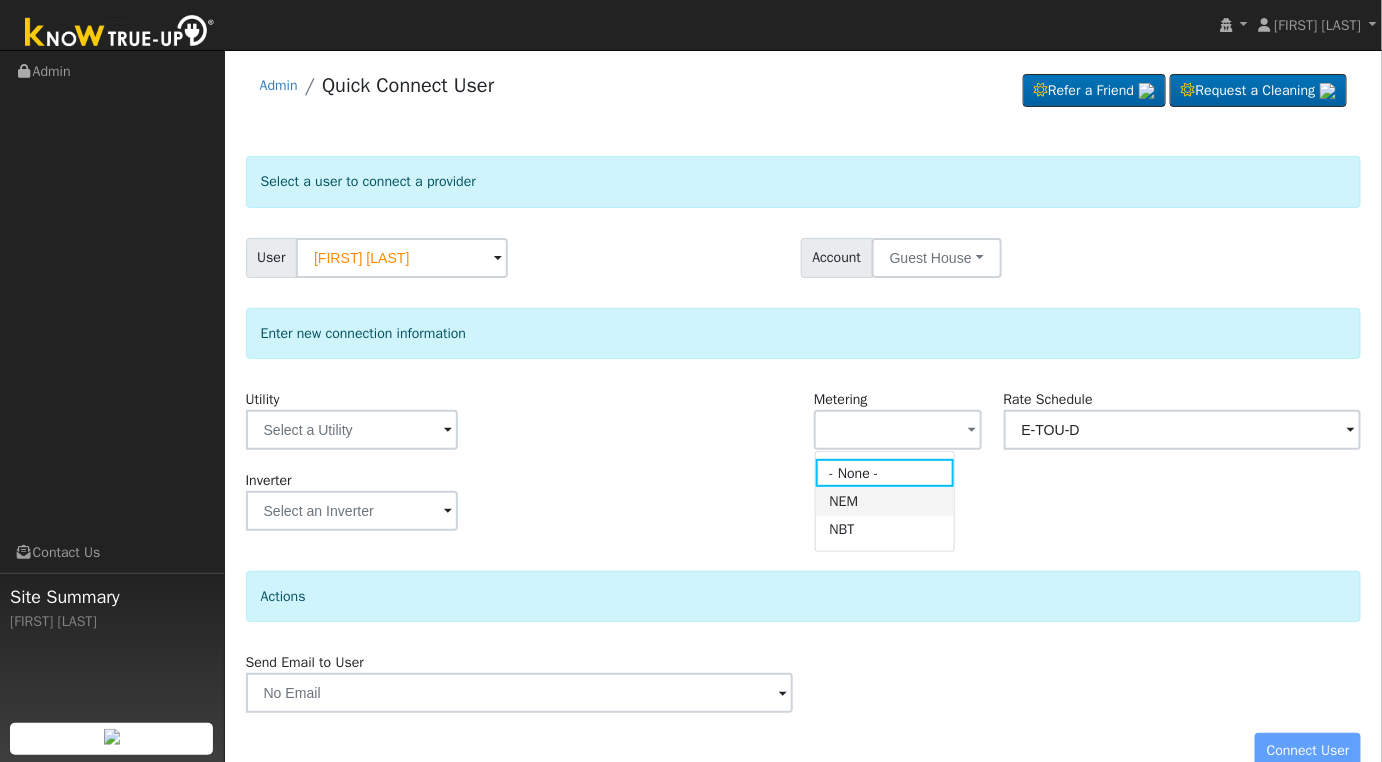click on "NEM" at bounding box center [885, 501] 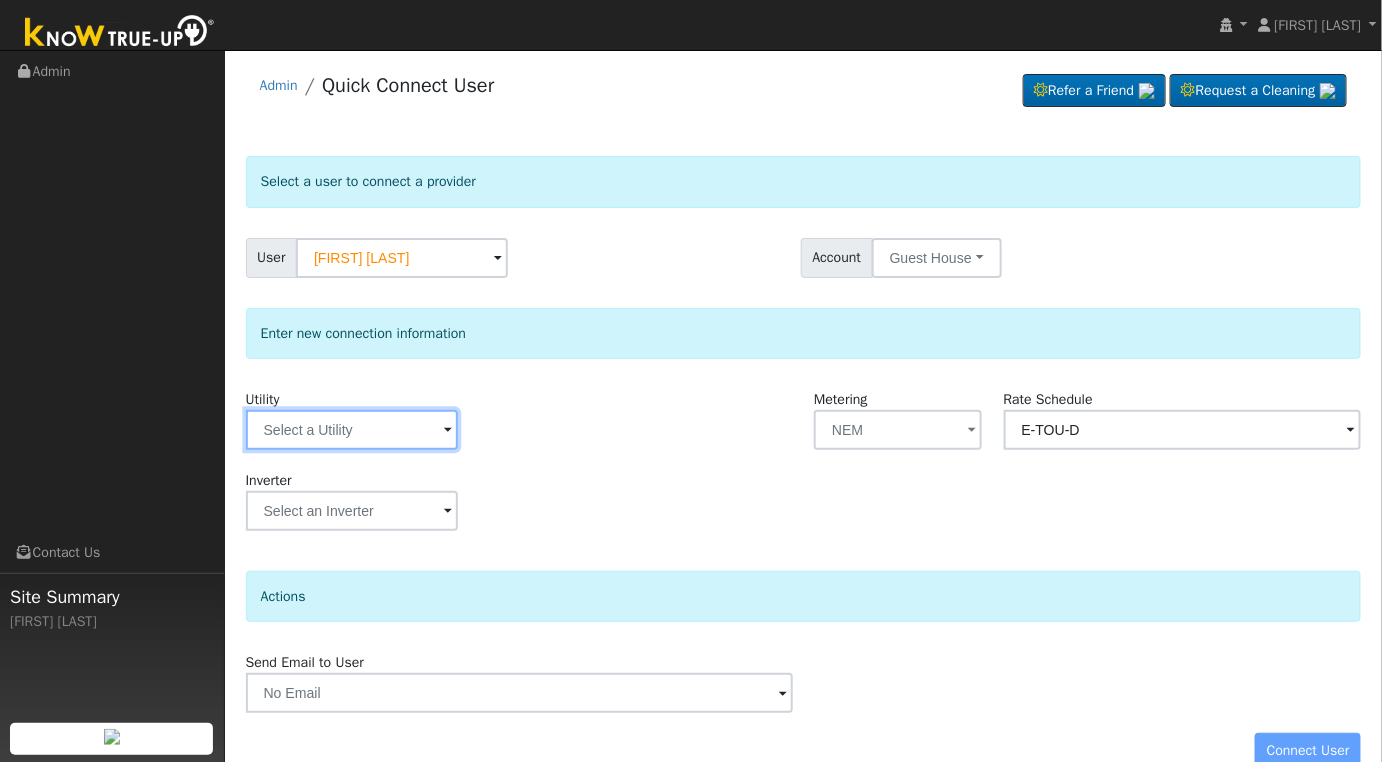 click at bounding box center [352, 430] 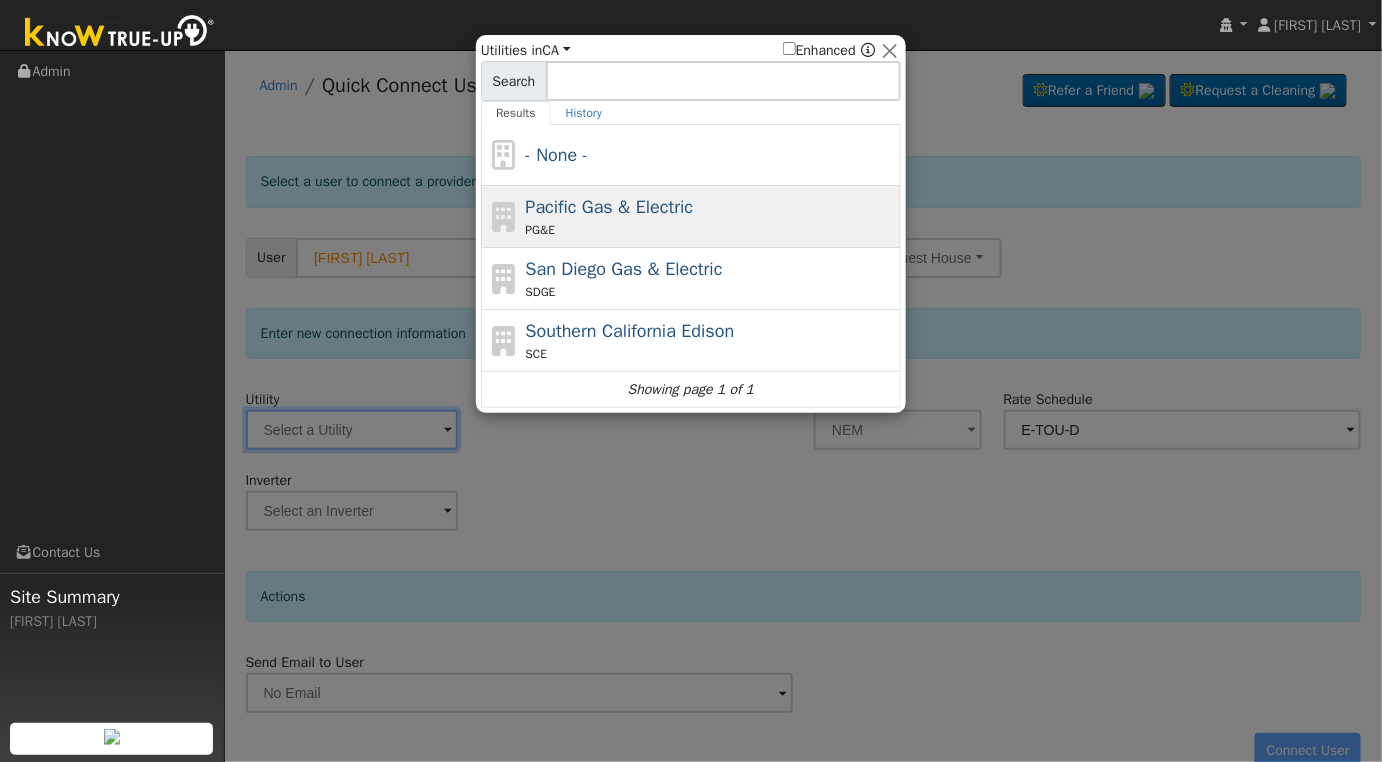 click on "Pacific Gas & Electric PG&E" at bounding box center [711, 216] 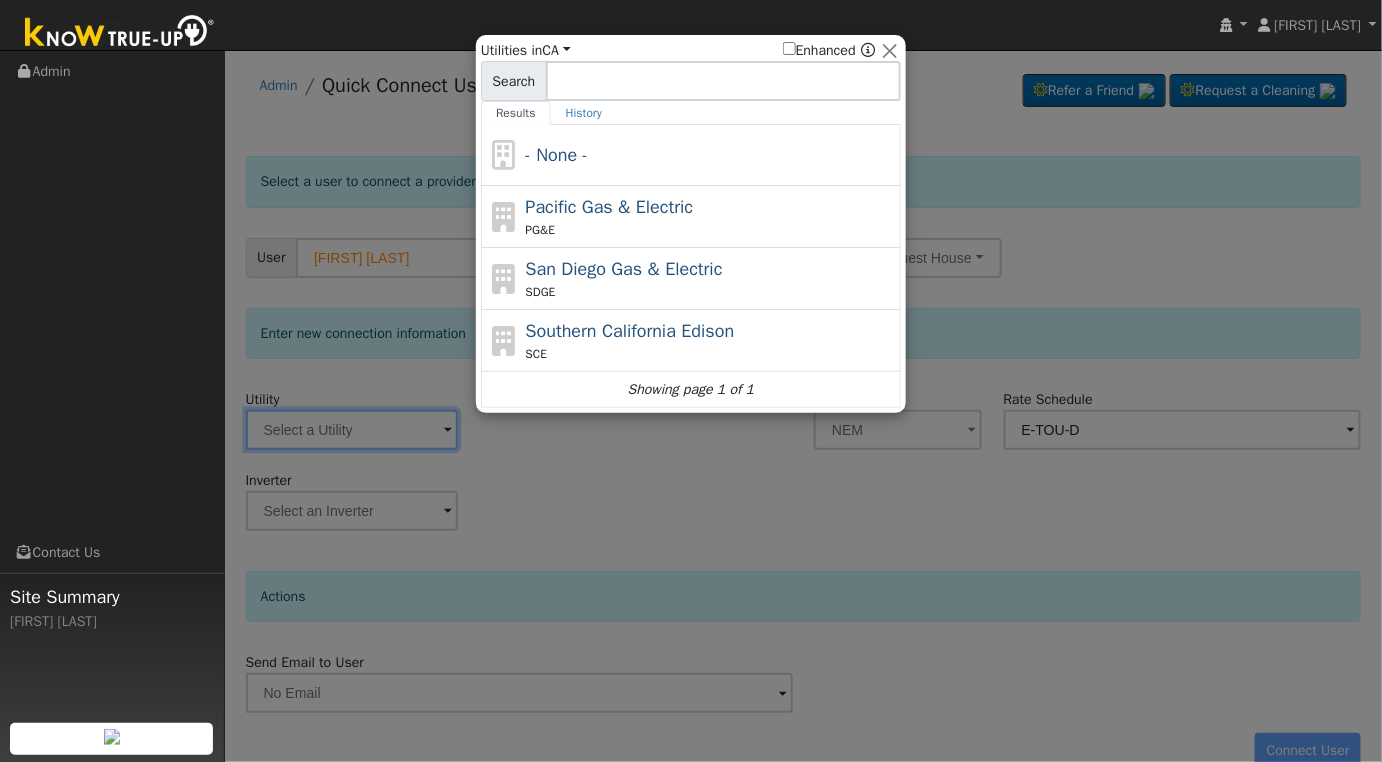 type on "PG&E" 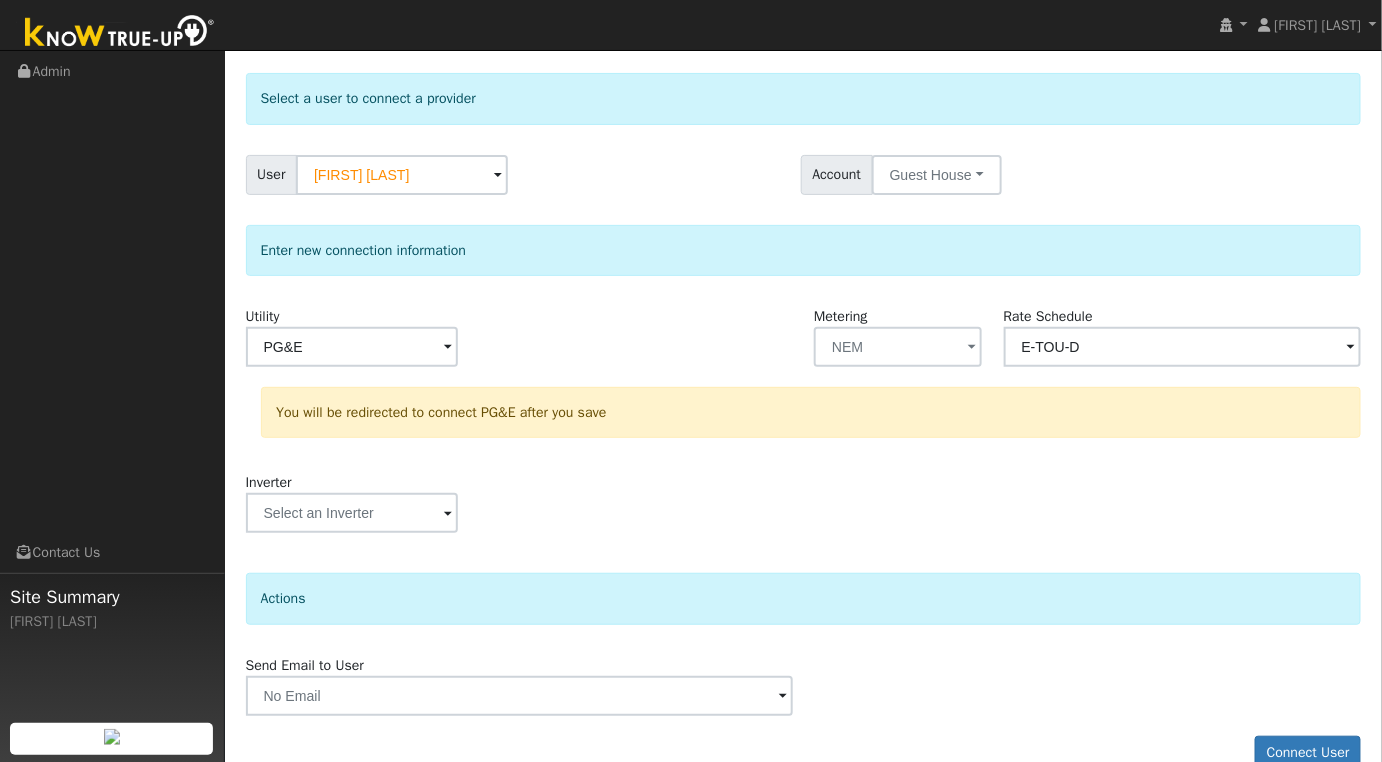 scroll, scrollTop: 117, scrollLeft: 0, axis: vertical 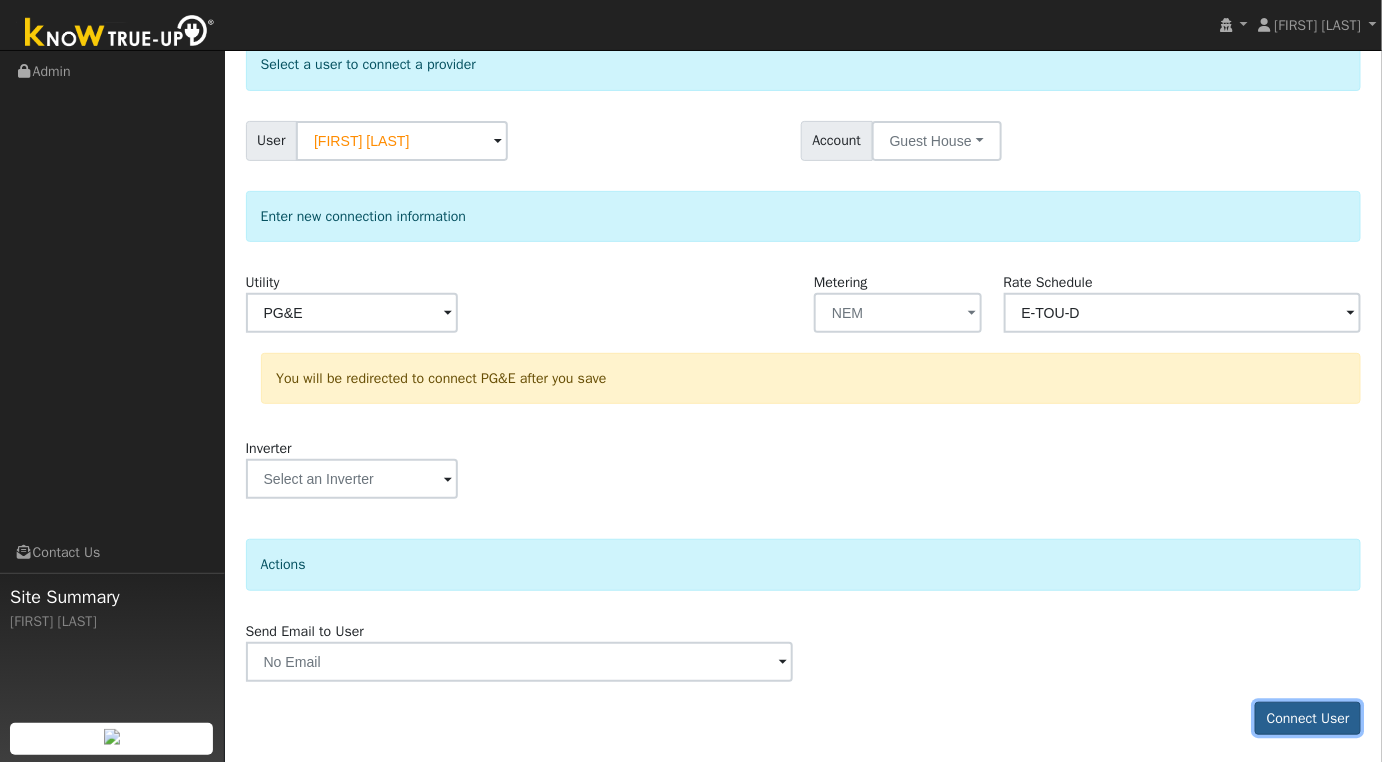 click on "Connect User" at bounding box center [1308, 719] 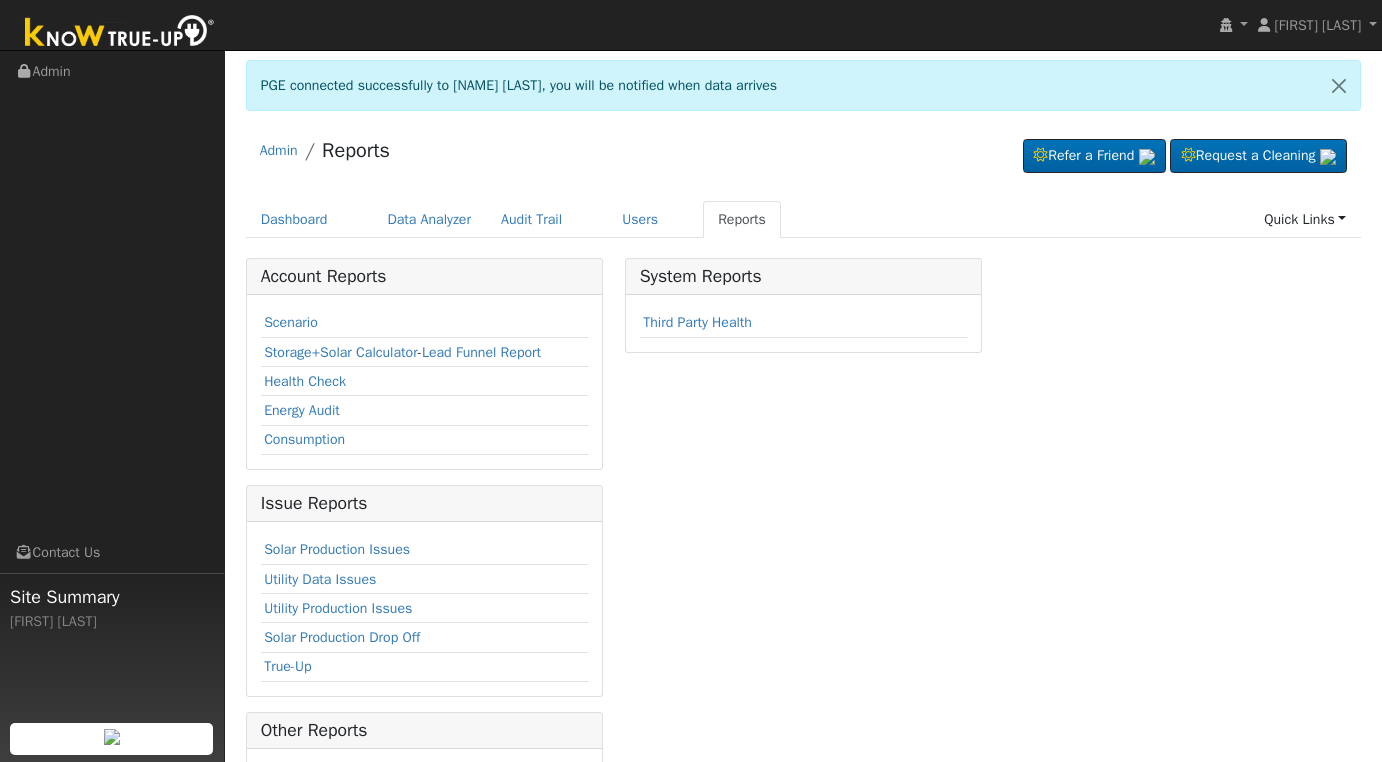scroll, scrollTop: 0, scrollLeft: 0, axis: both 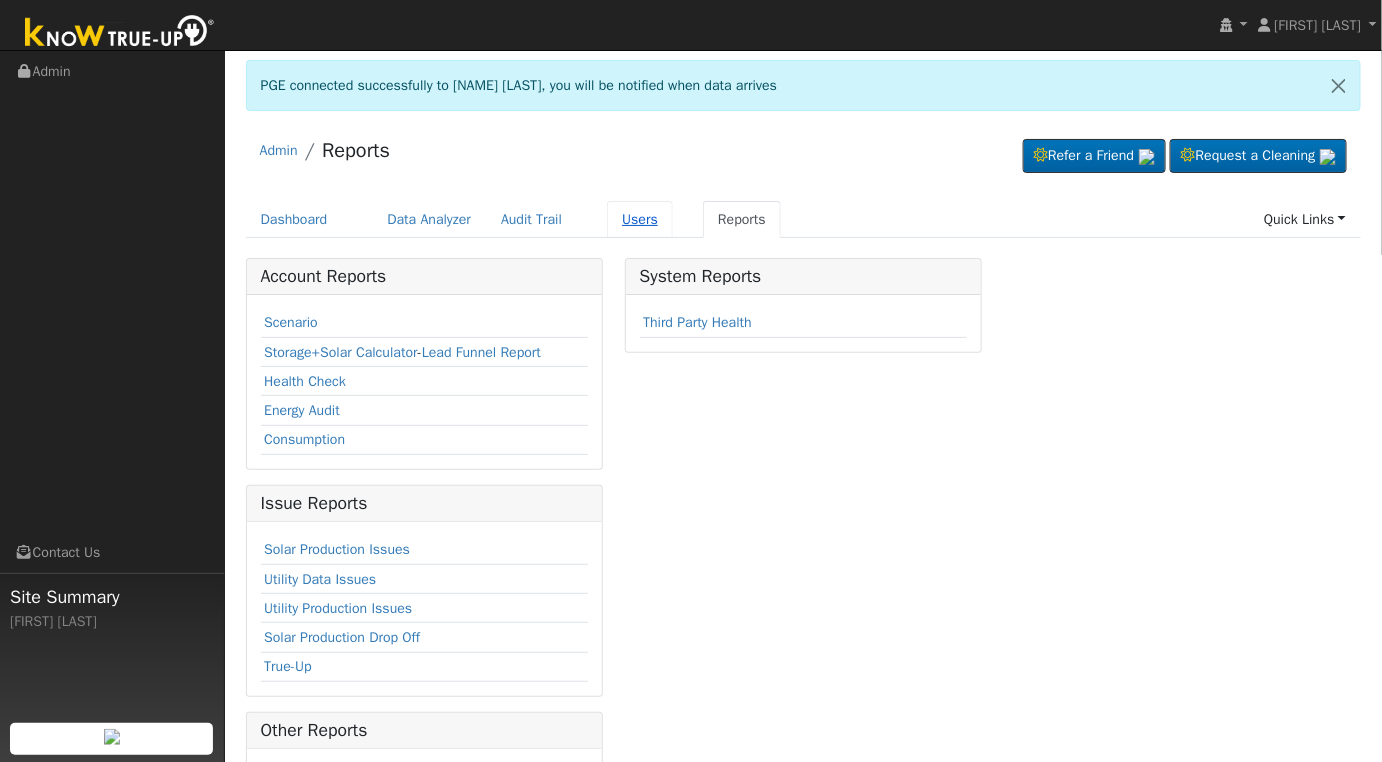 click on "Users" at bounding box center (640, 219) 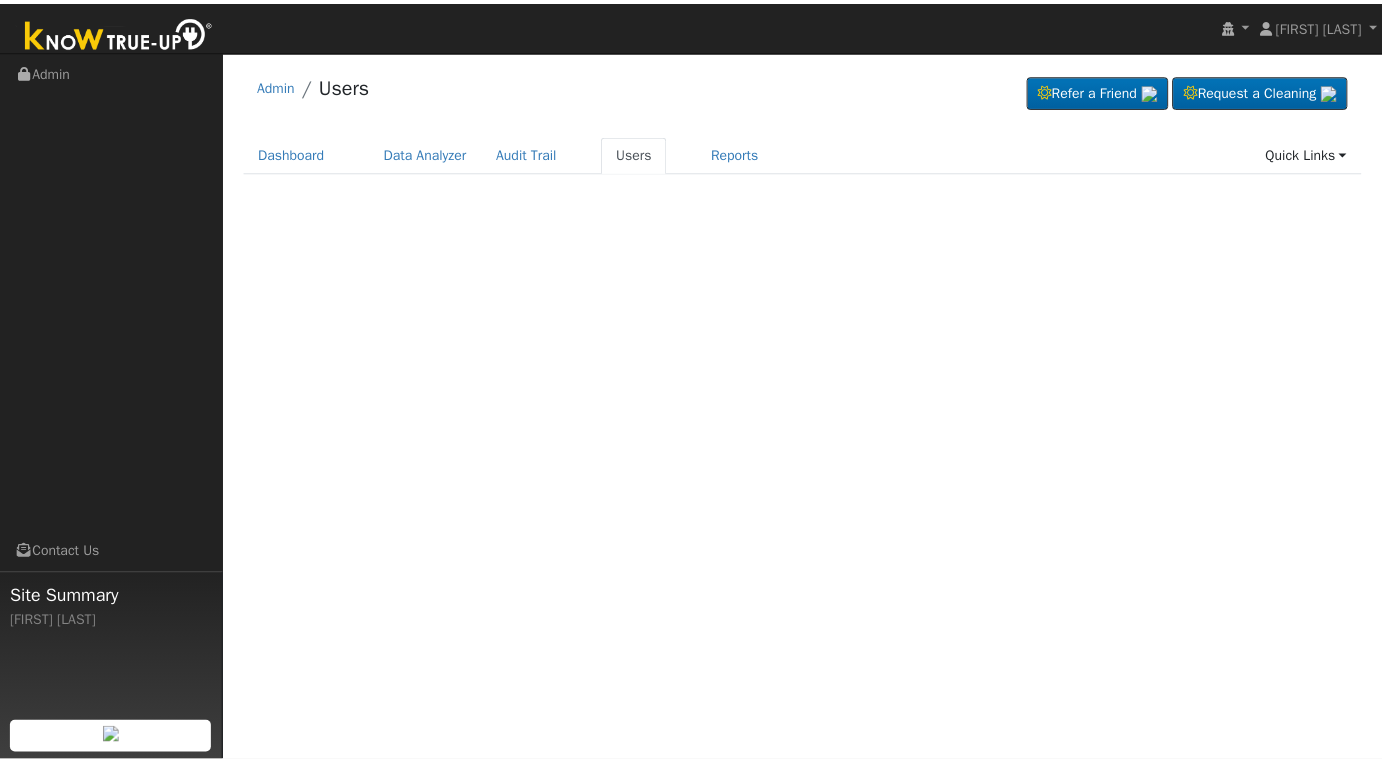 scroll, scrollTop: 0, scrollLeft: 0, axis: both 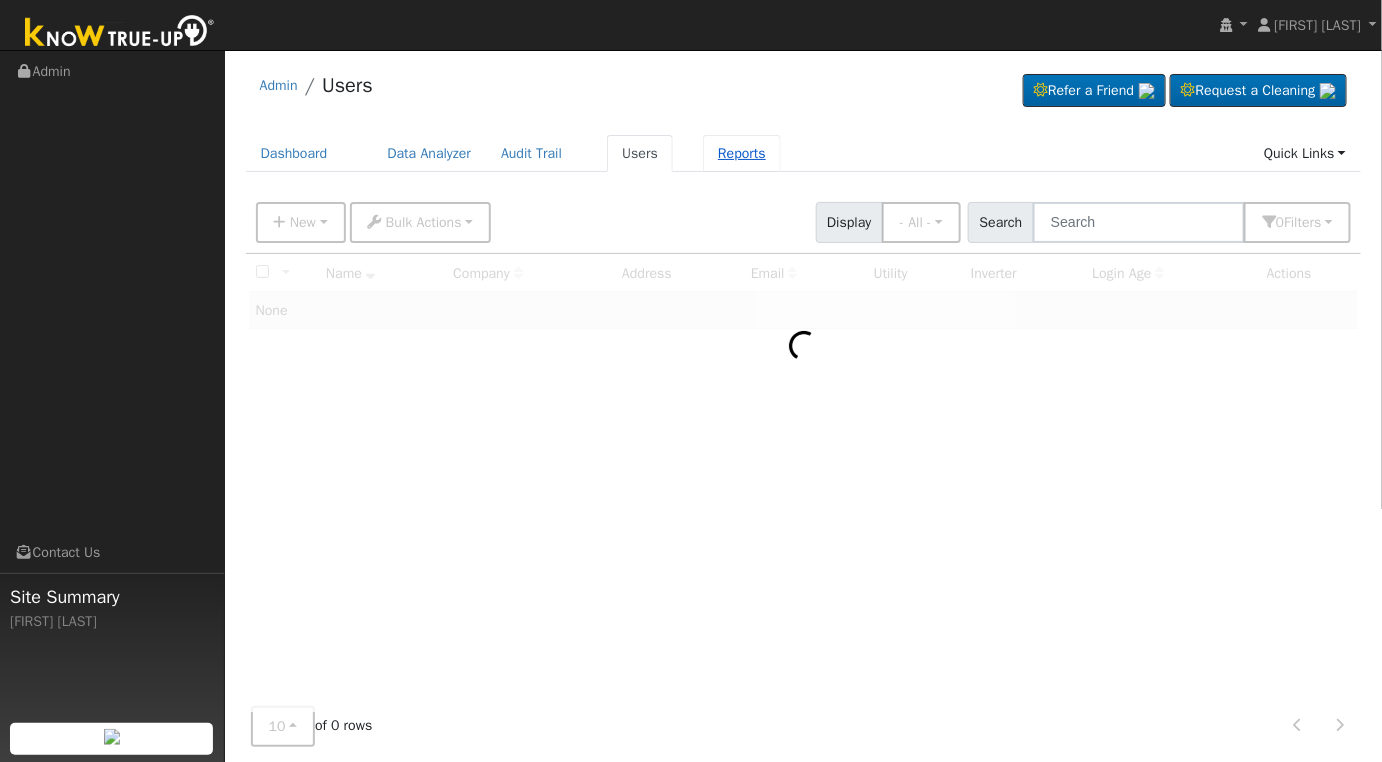 click on "Reports" at bounding box center (742, 153) 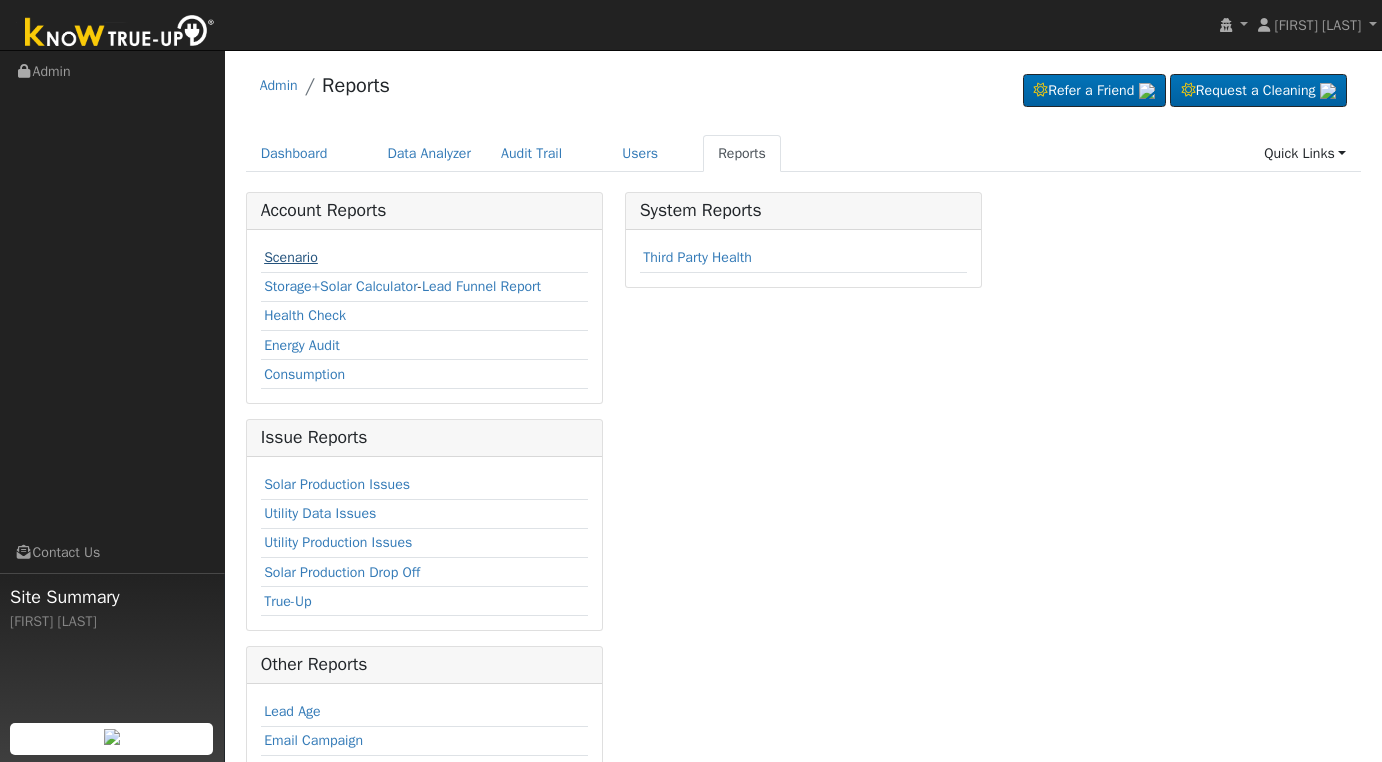 scroll, scrollTop: 0, scrollLeft: 0, axis: both 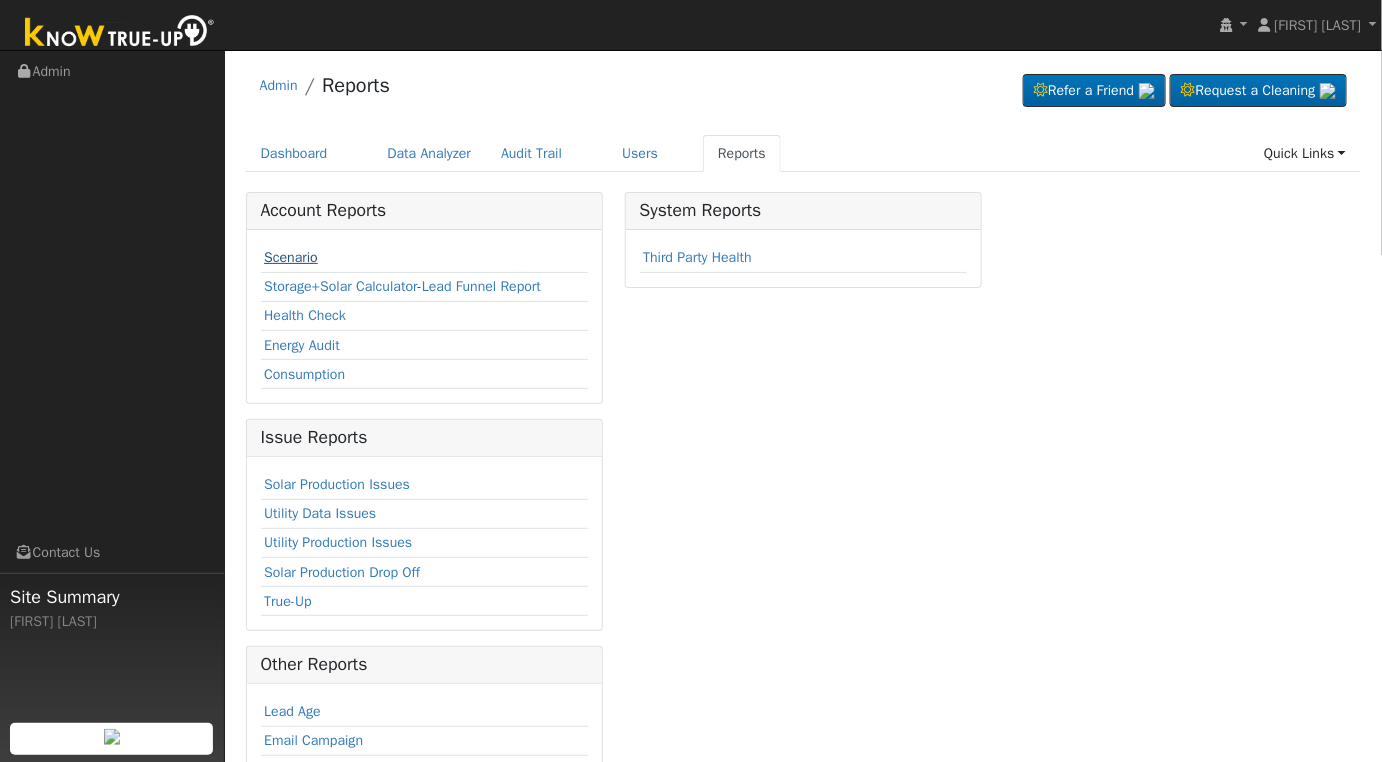 click on "Scenario" at bounding box center [291, 257] 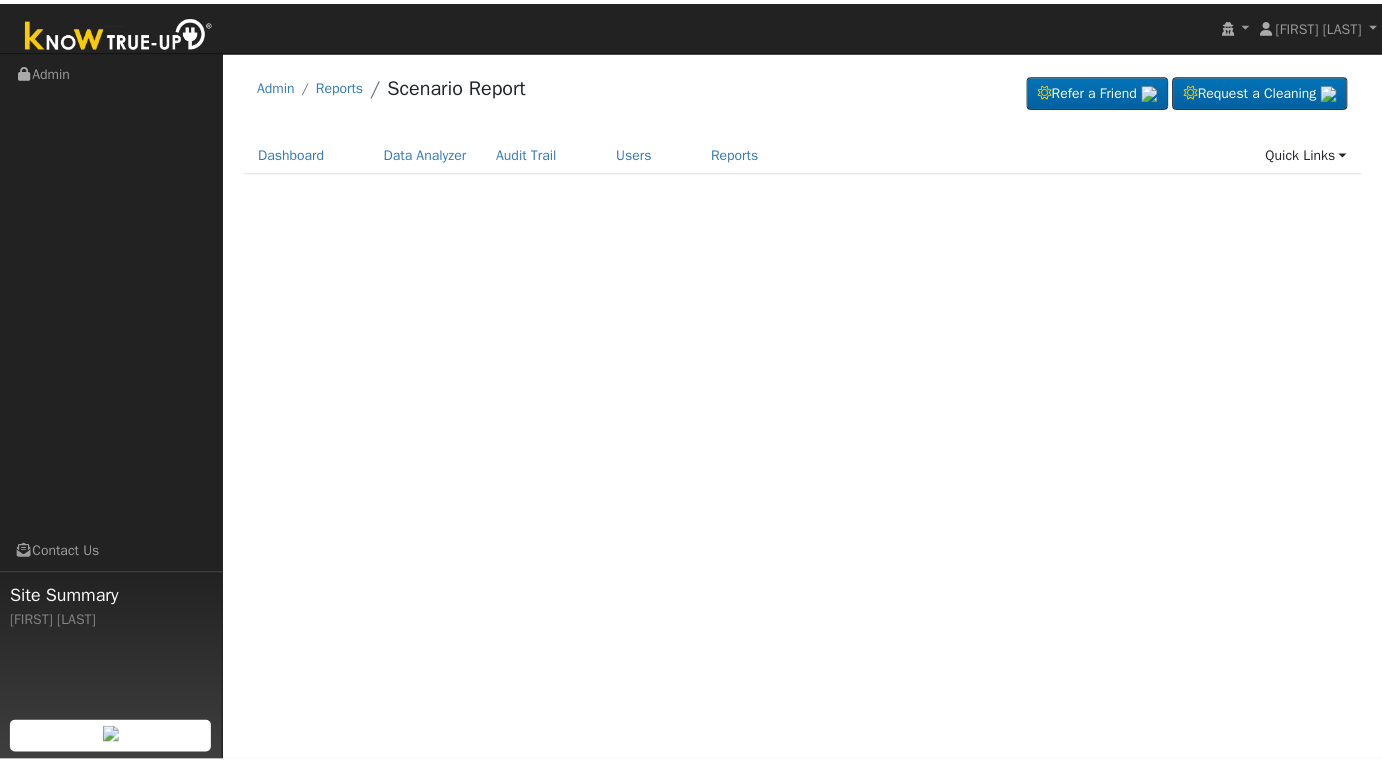 scroll, scrollTop: 0, scrollLeft: 0, axis: both 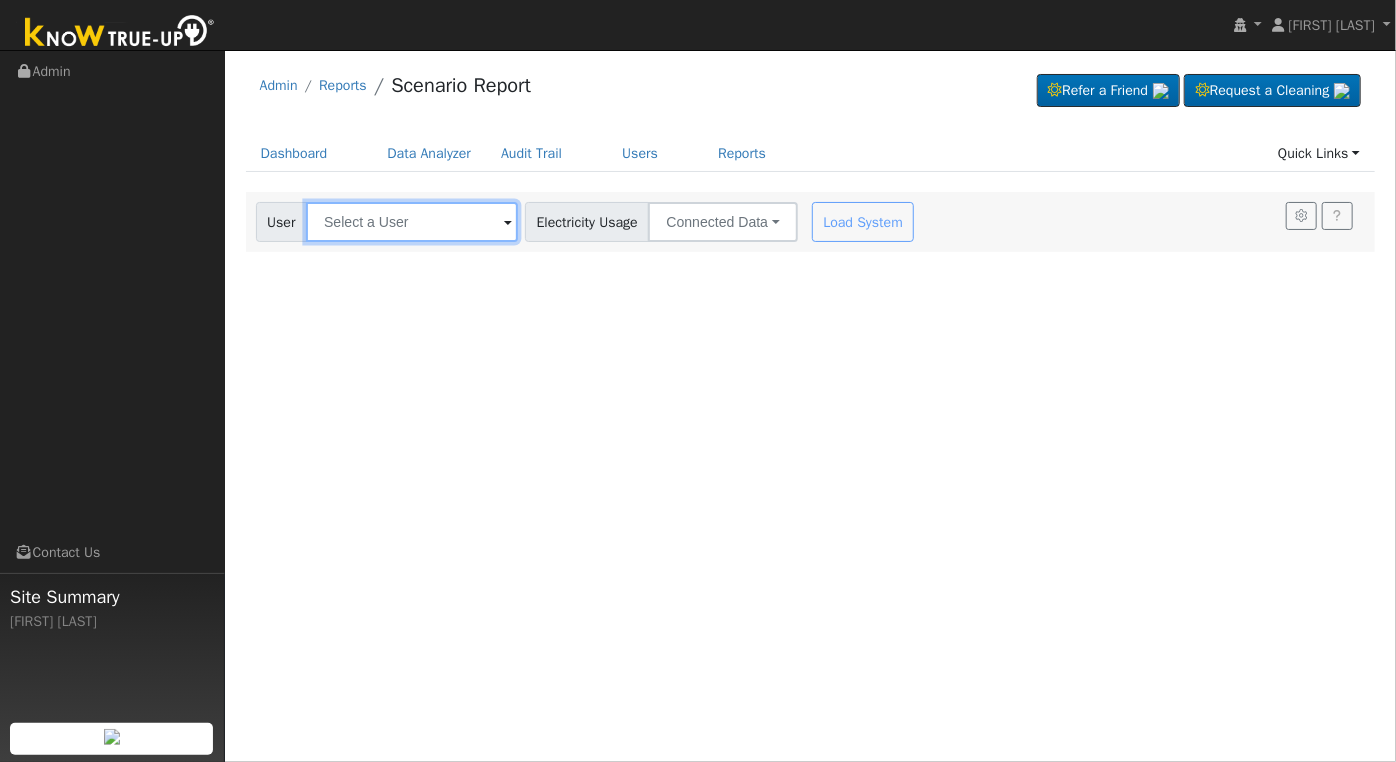 click at bounding box center [412, 222] 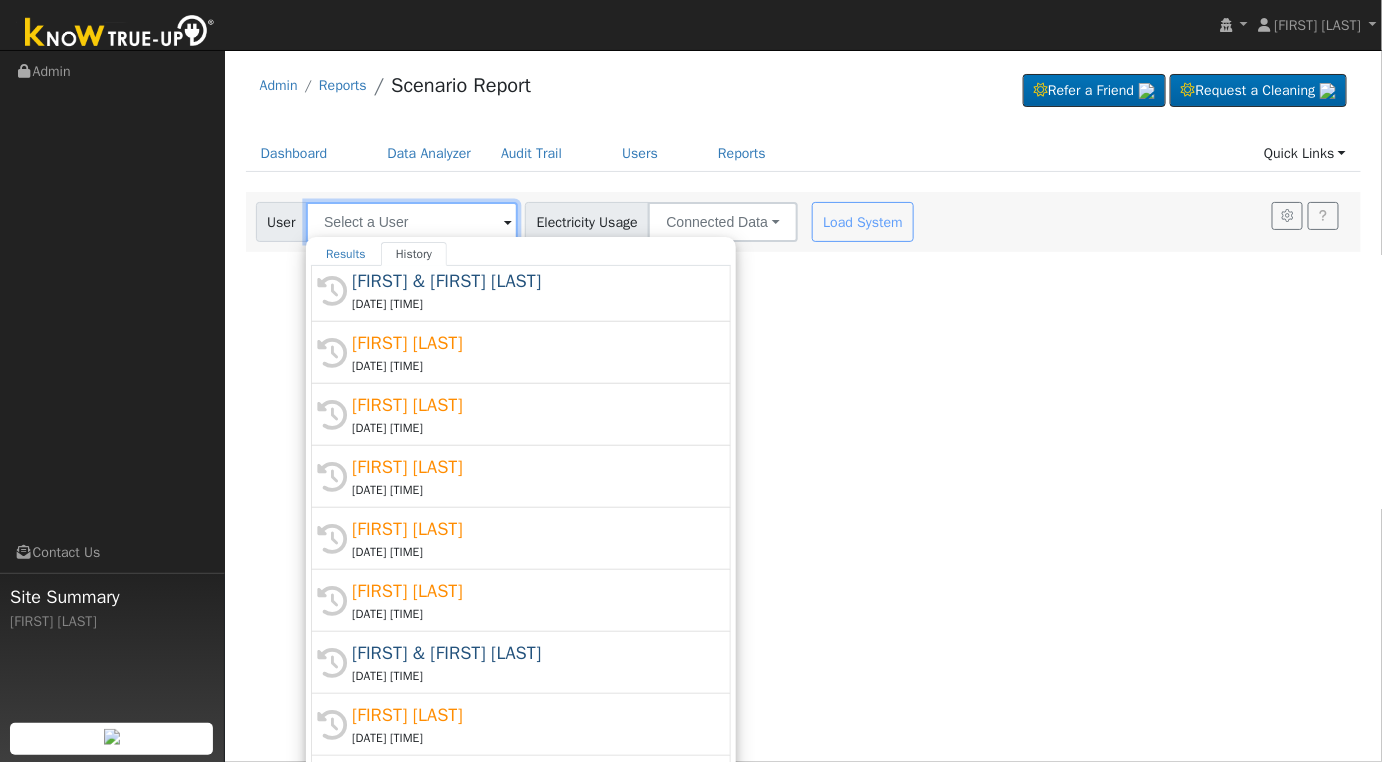 scroll, scrollTop: 810, scrollLeft: 0, axis: vertical 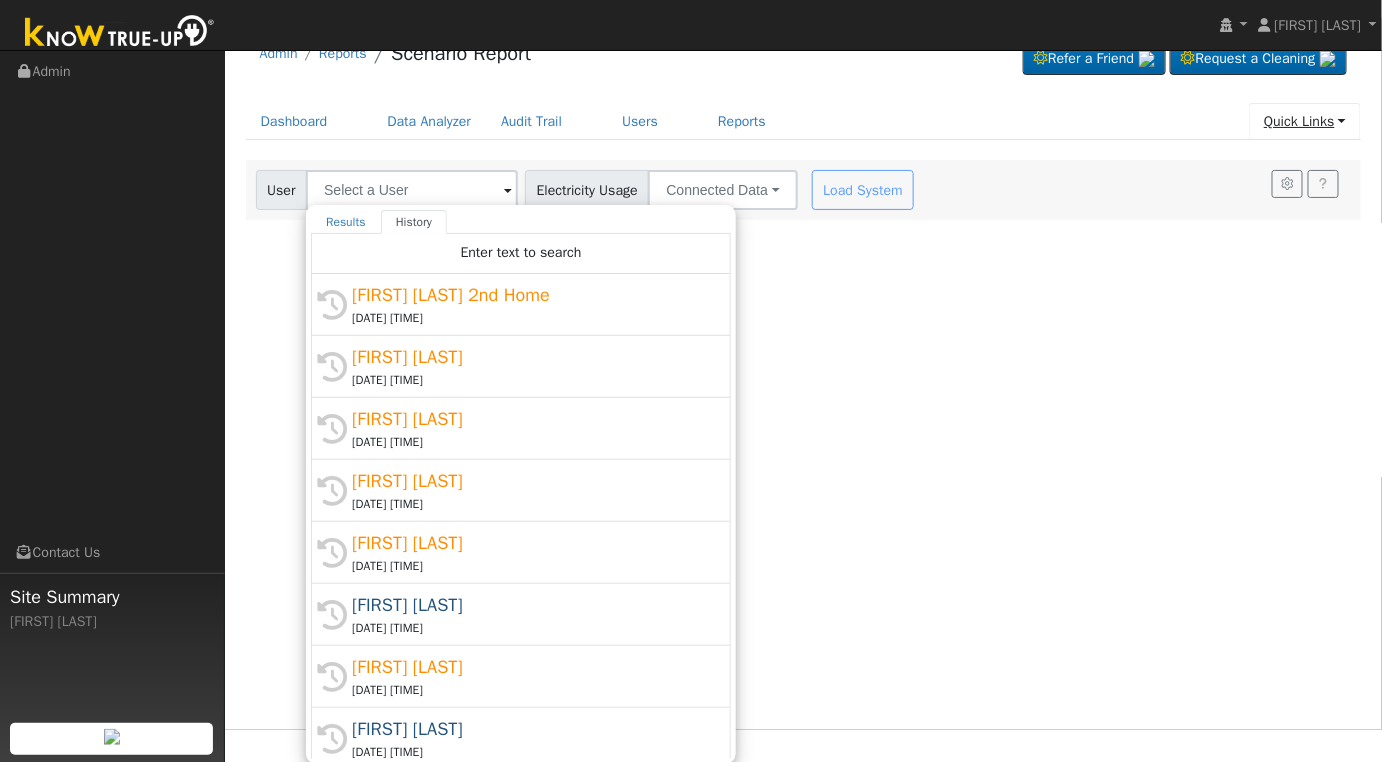 click on "Quick Links" at bounding box center (1305, 121) 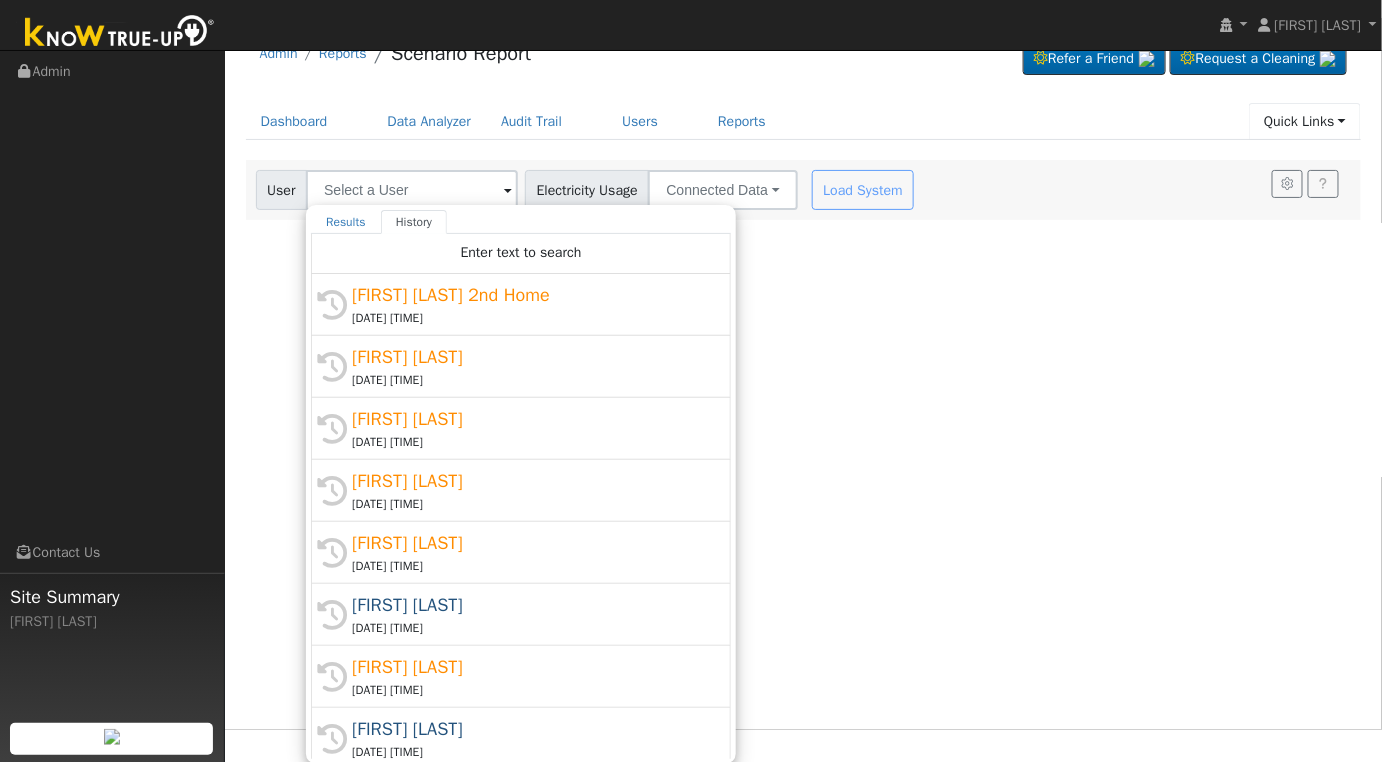 scroll, scrollTop: 0, scrollLeft: 0, axis: both 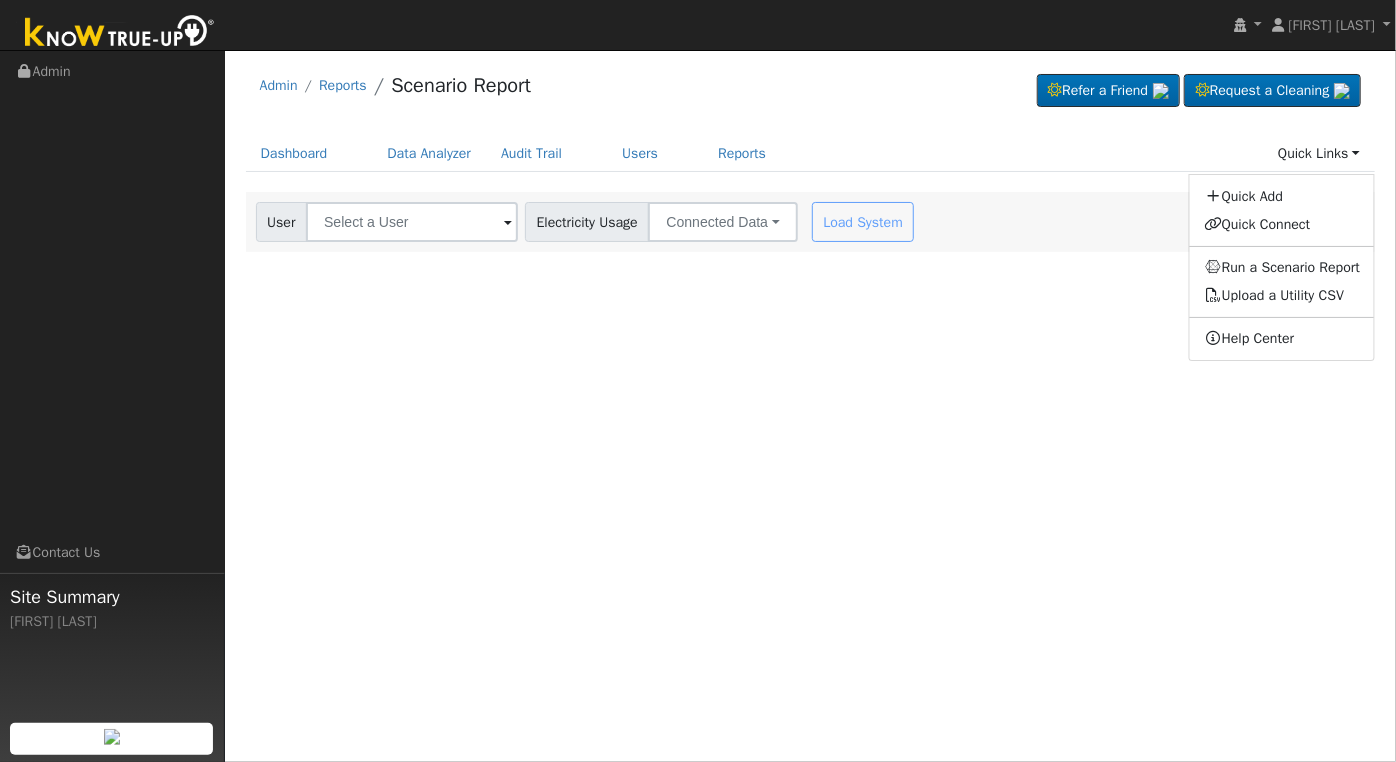 click on "Dashboard
Data Analyzer
Audit Trail
Users
Reports
Quick Links
Quick Add
Quick Connect
Run a Scenario Report
Upload a Utility CSV
Help Center" at bounding box center [811, 153] 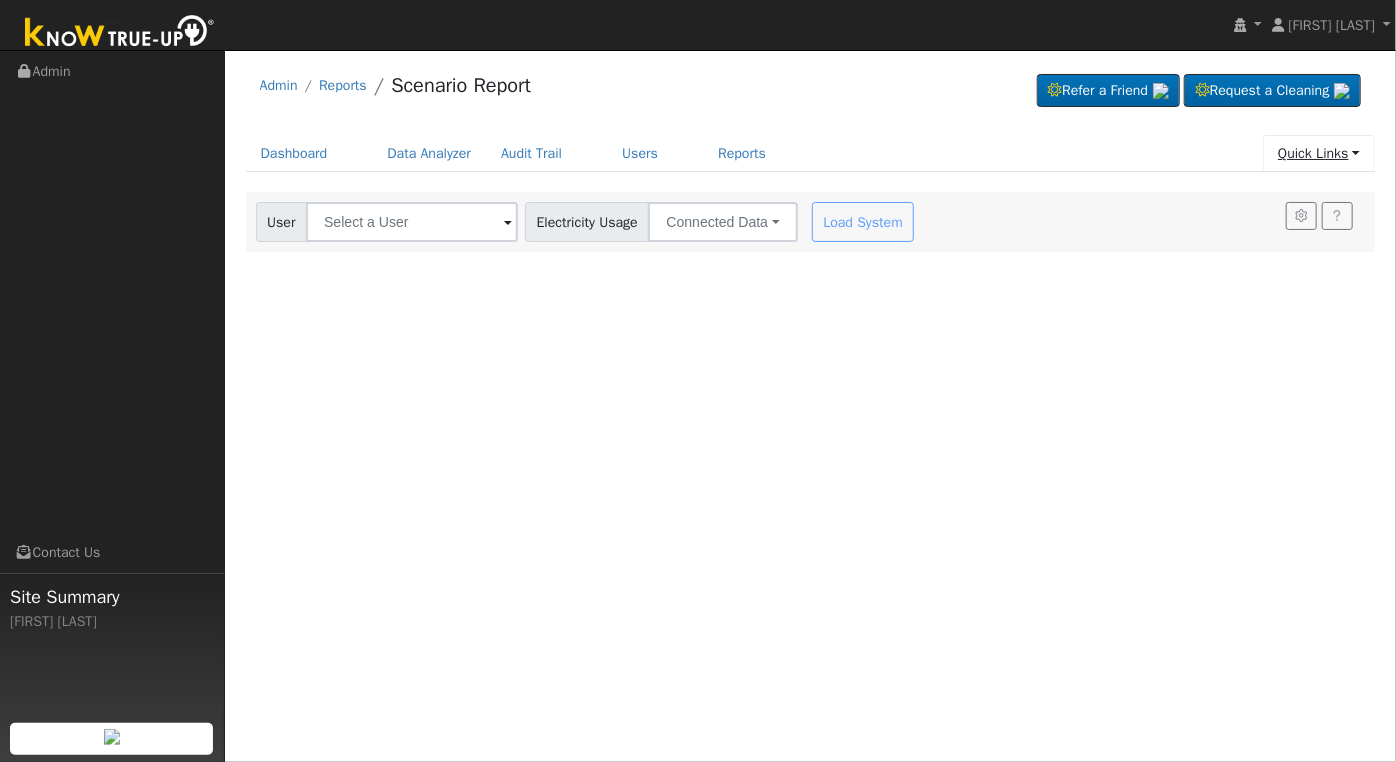 click on "Quick Links" at bounding box center (1319, 153) 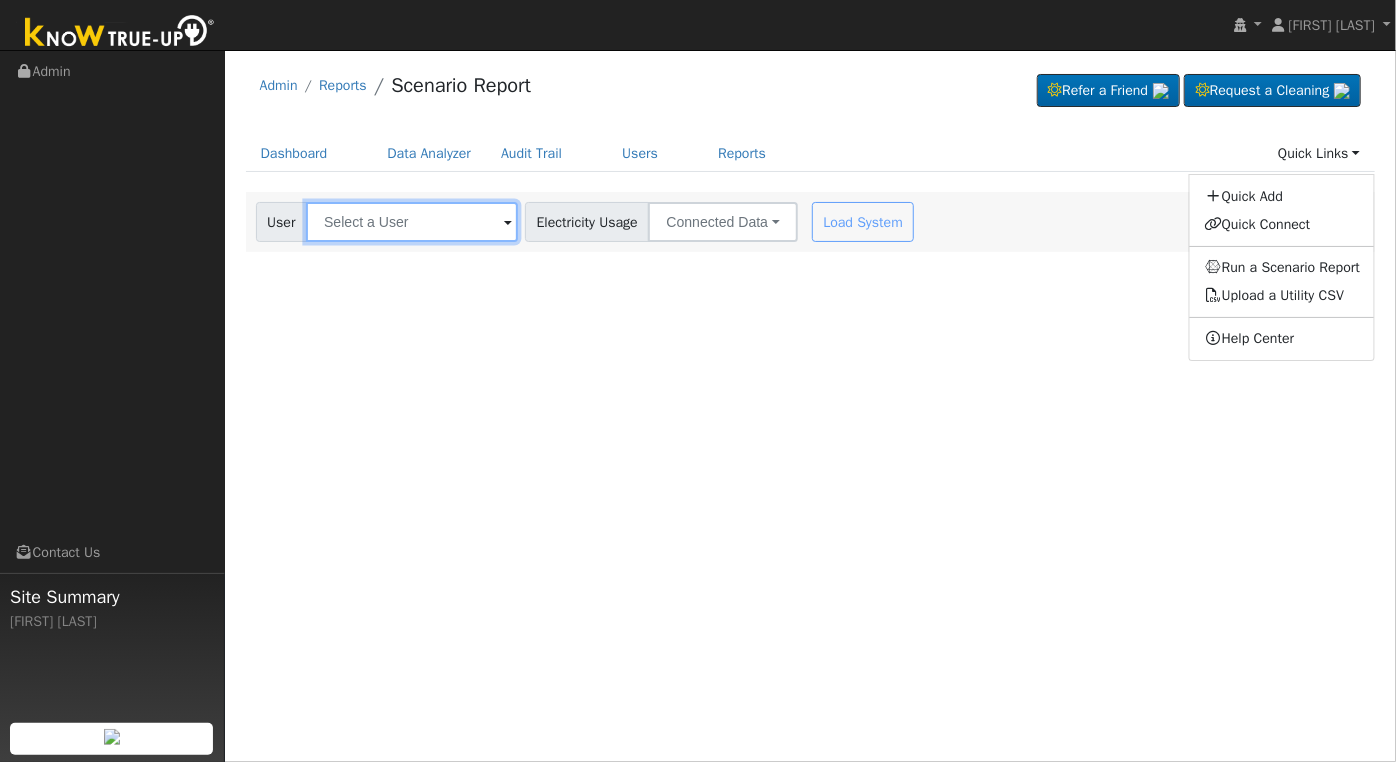 click at bounding box center [412, 222] 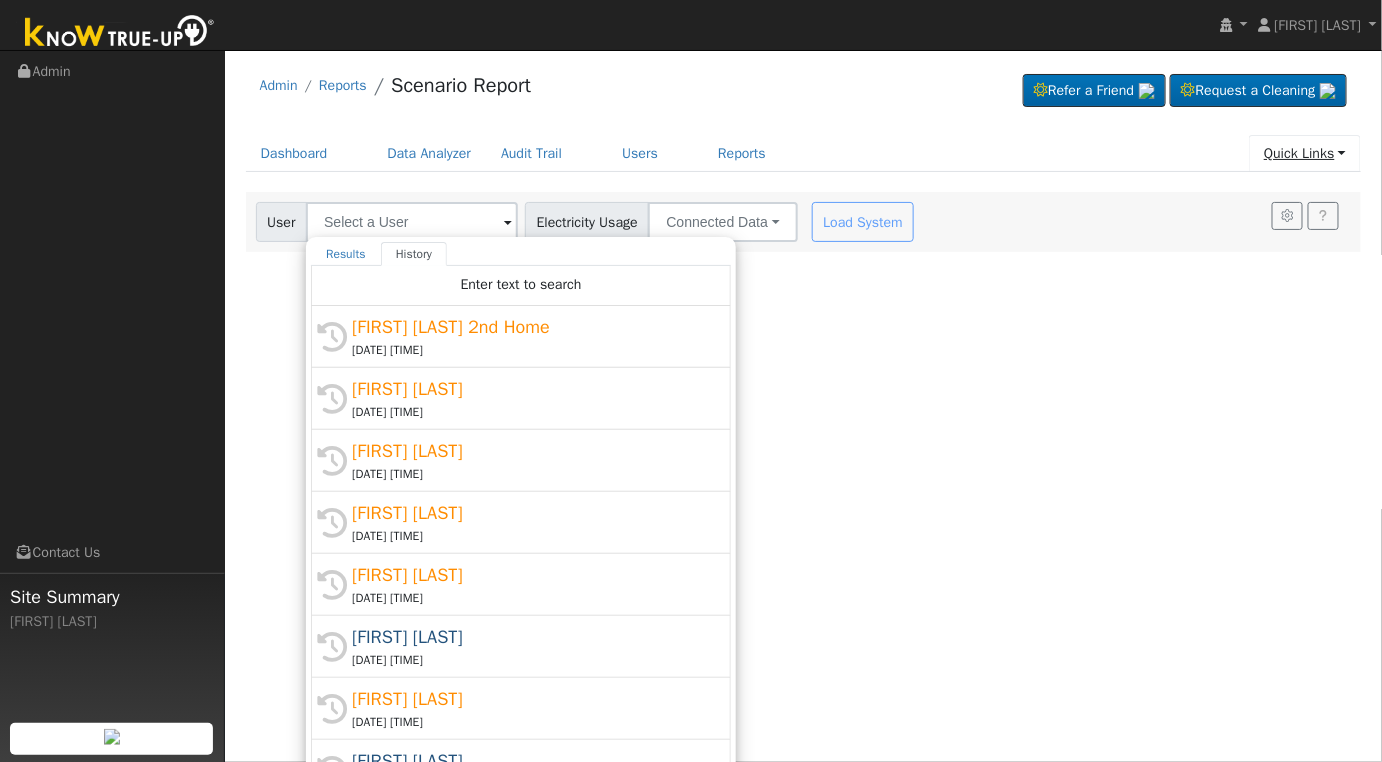 click on "Quick Links" at bounding box center [1305, 153] 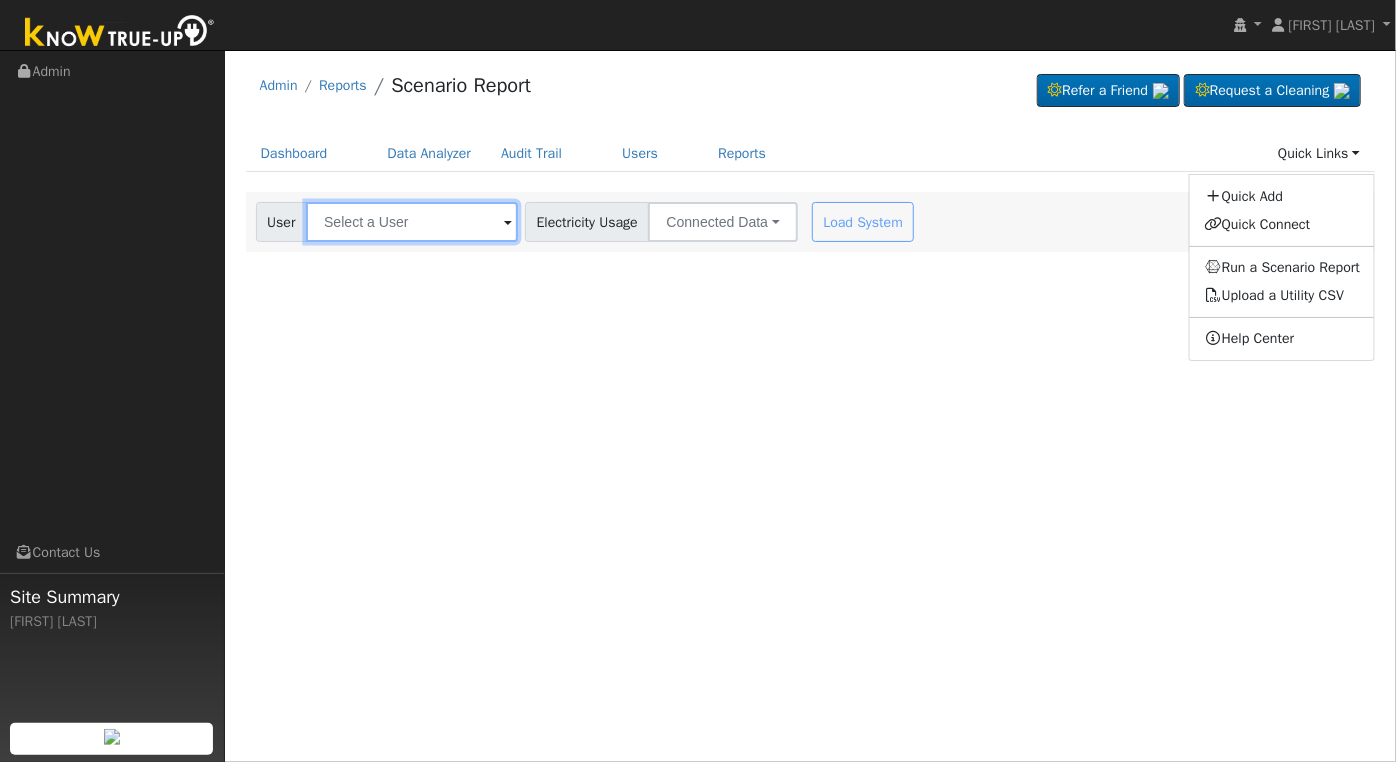click at bounding box center [412, 222] 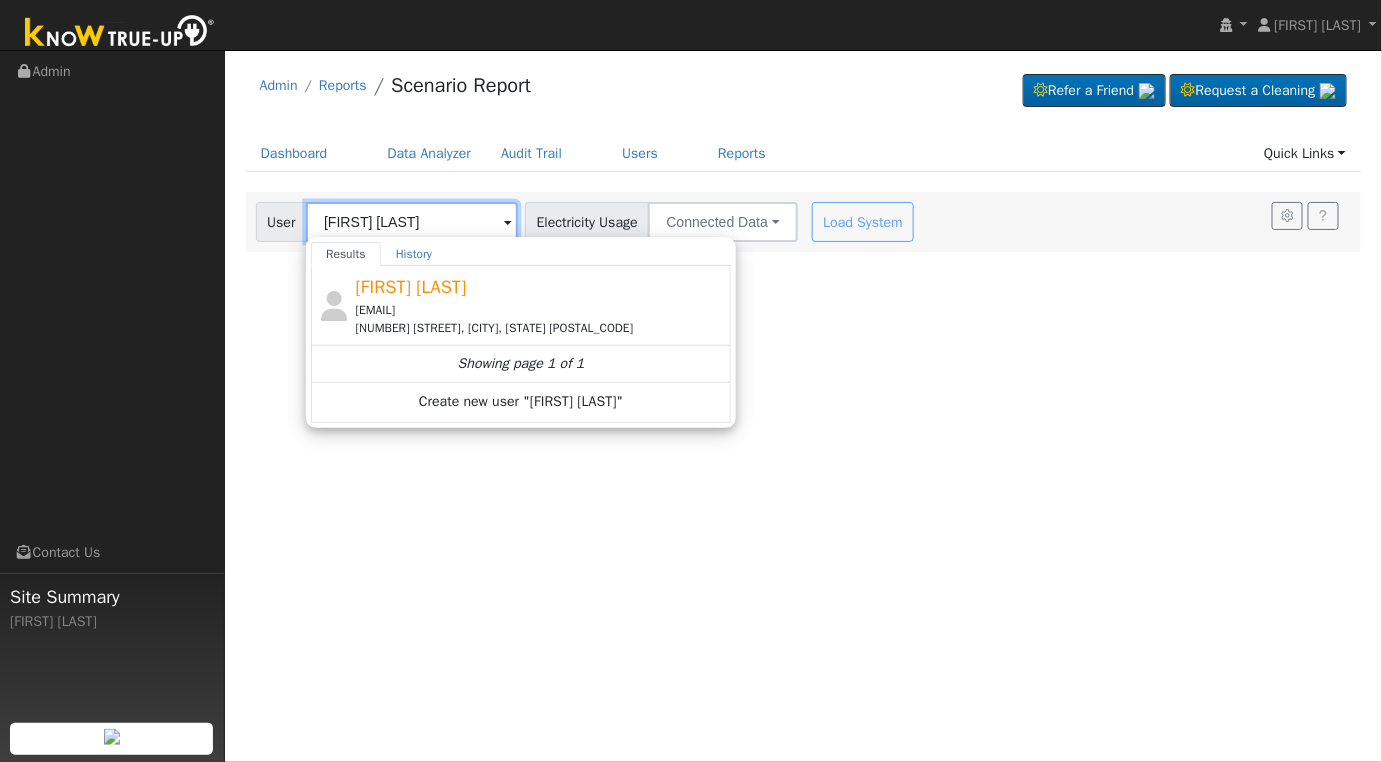 scroll, scrollTop: 0, scrollLeft: 0, axis: both 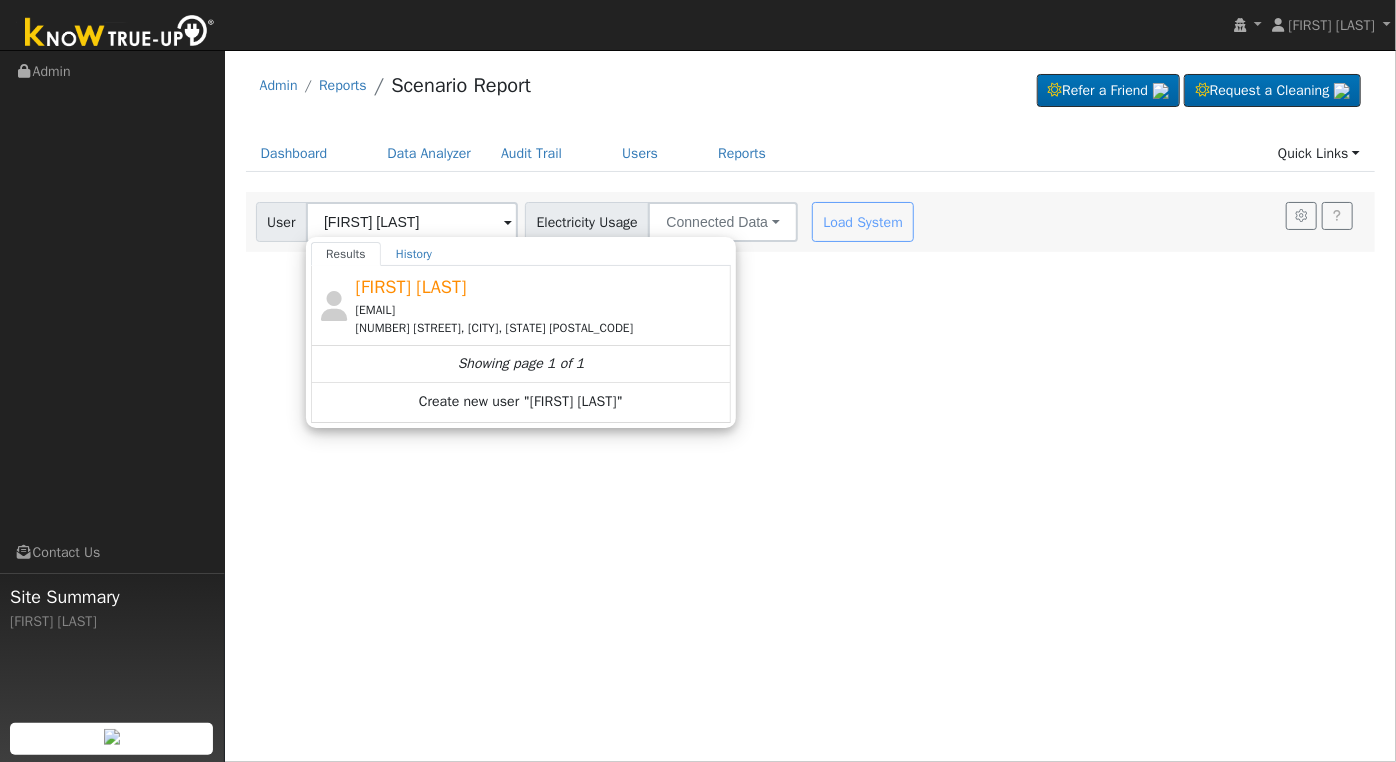 click on "mitchelljoshuadavid@gmail.com" at bounding box center [541, 310] 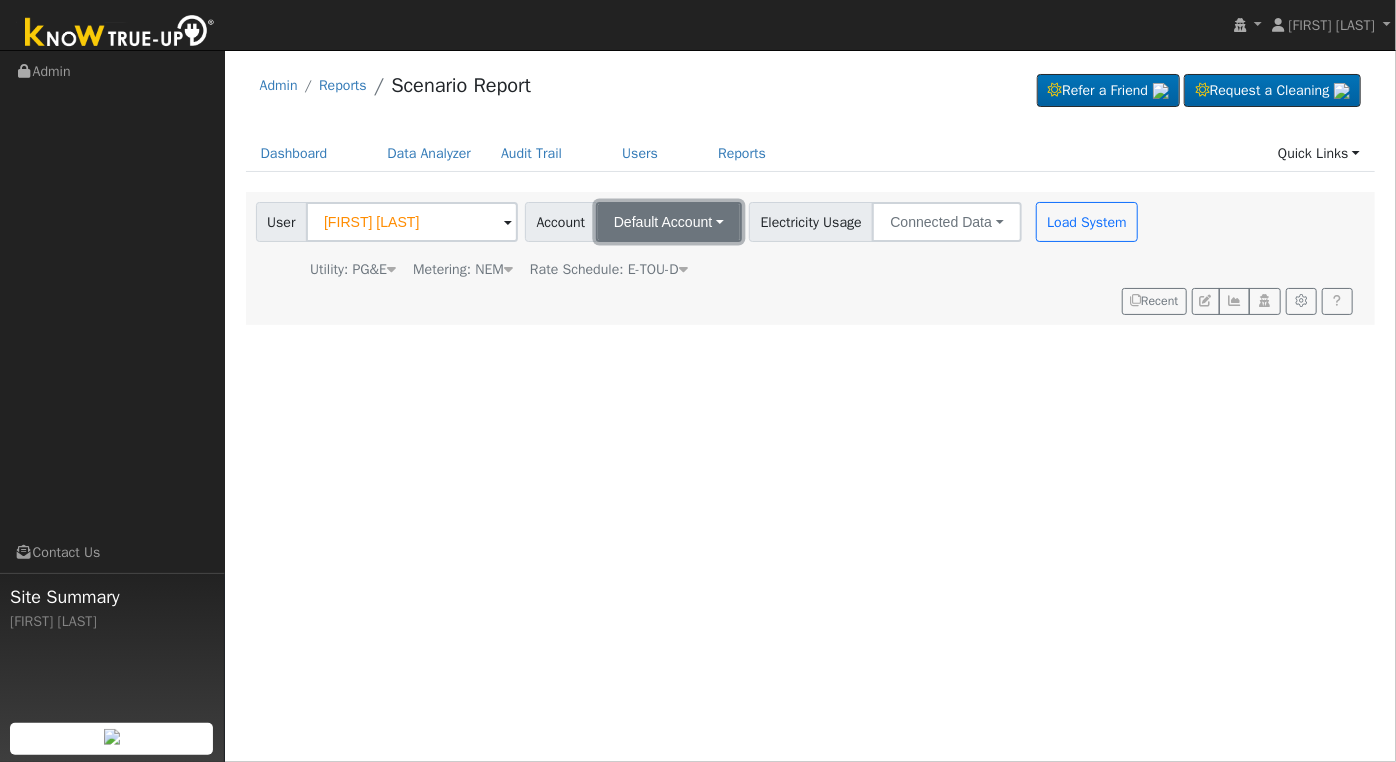 click on "Default Account" at bounding box center [669, 222] 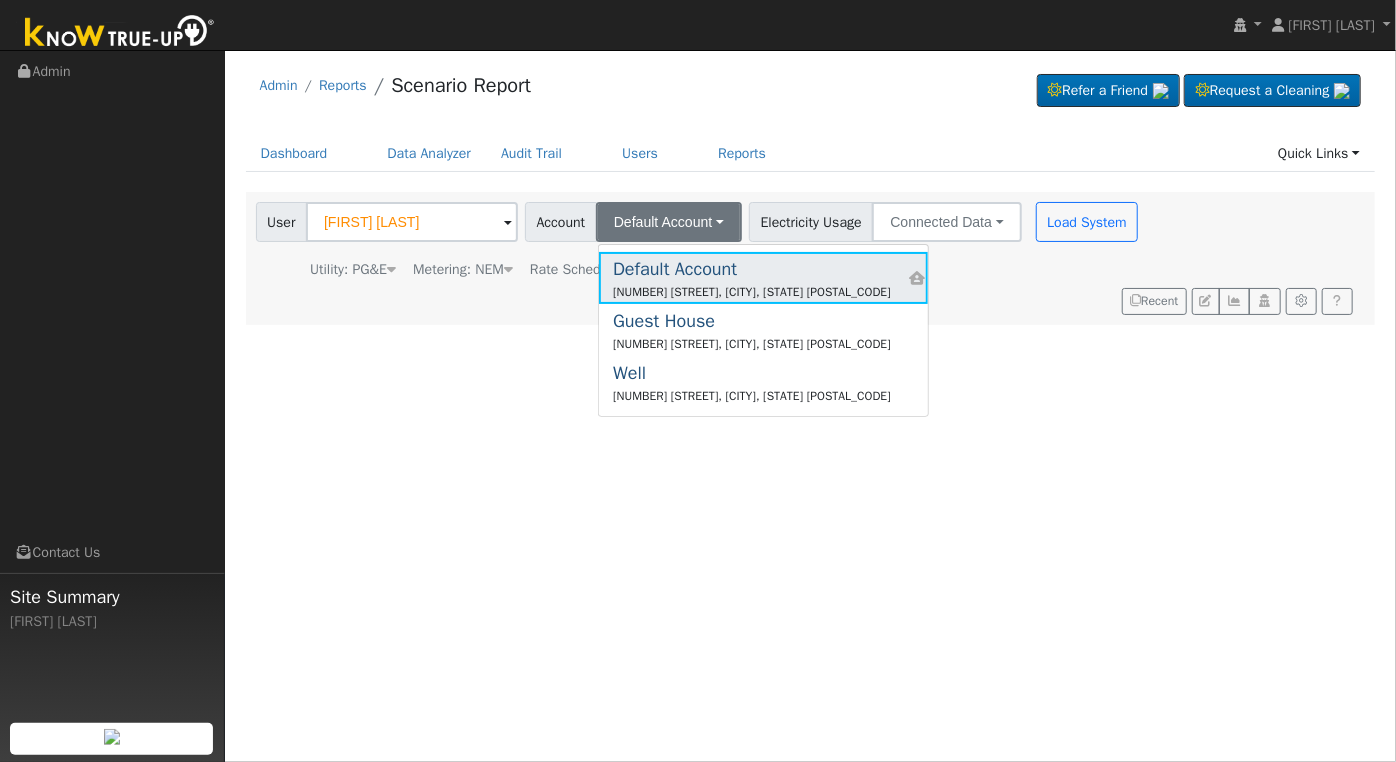 click on "[NUMBER] [STREET], [CITY], [STATE] [POSTAL_CODE]" at bounding box center [752, 292] 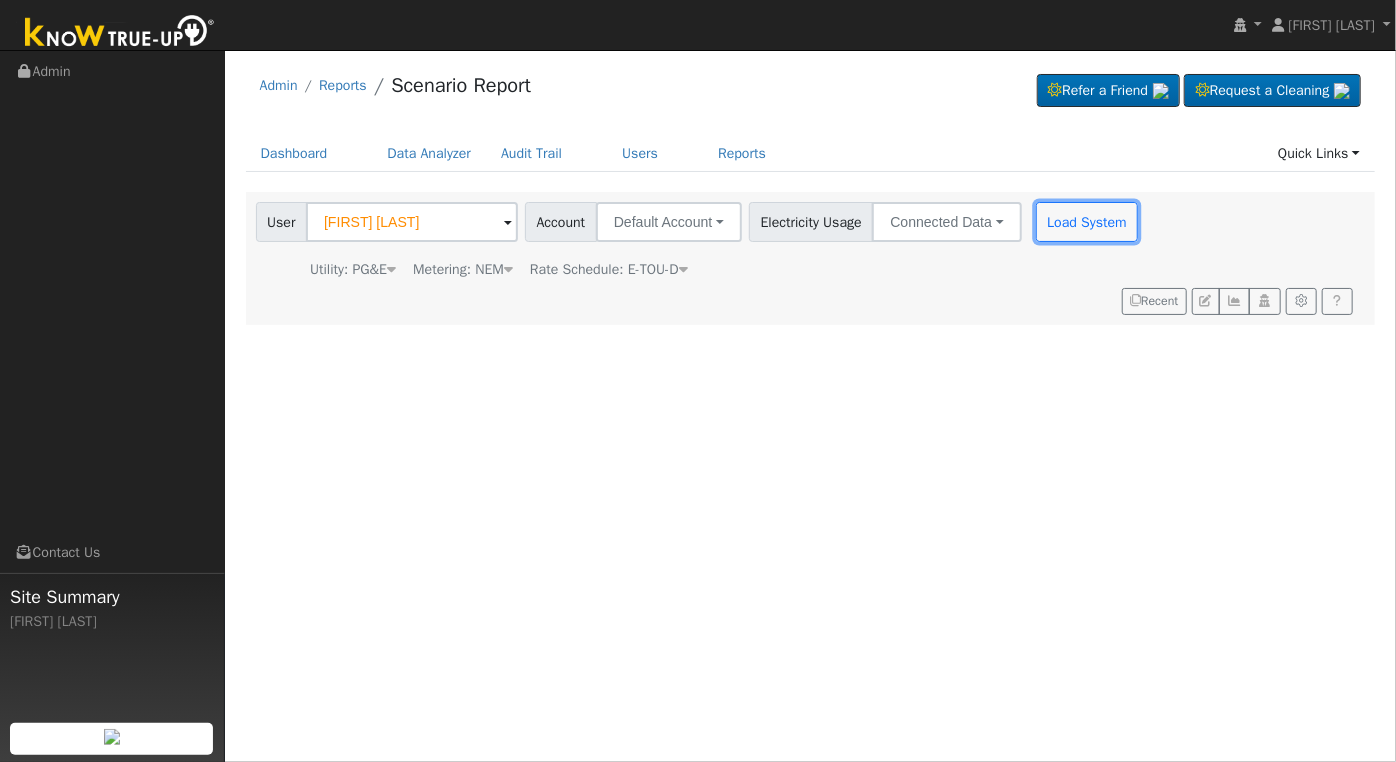 click on "Load System" at bounding box center (1087, 222) 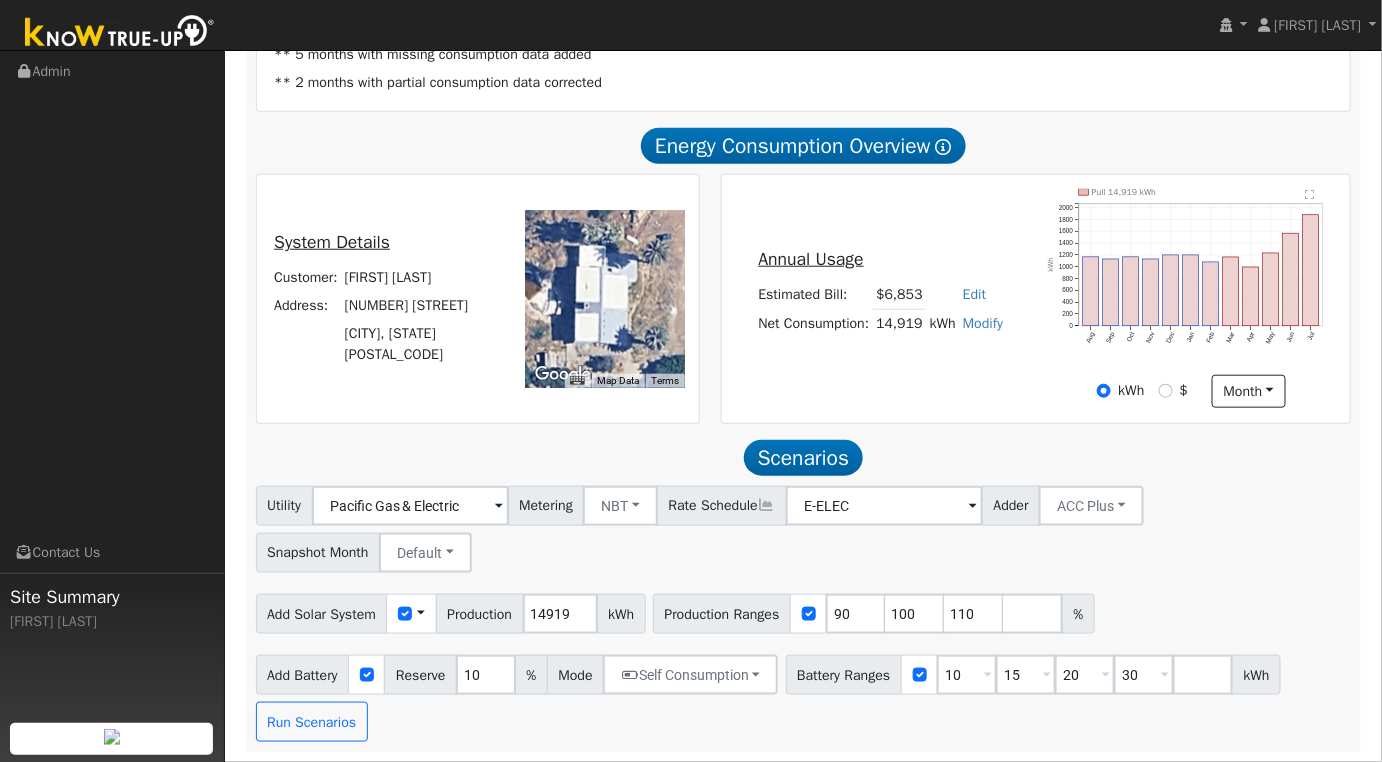 scroll, scrollTop: 0, scrollLeft: 0, axis: both 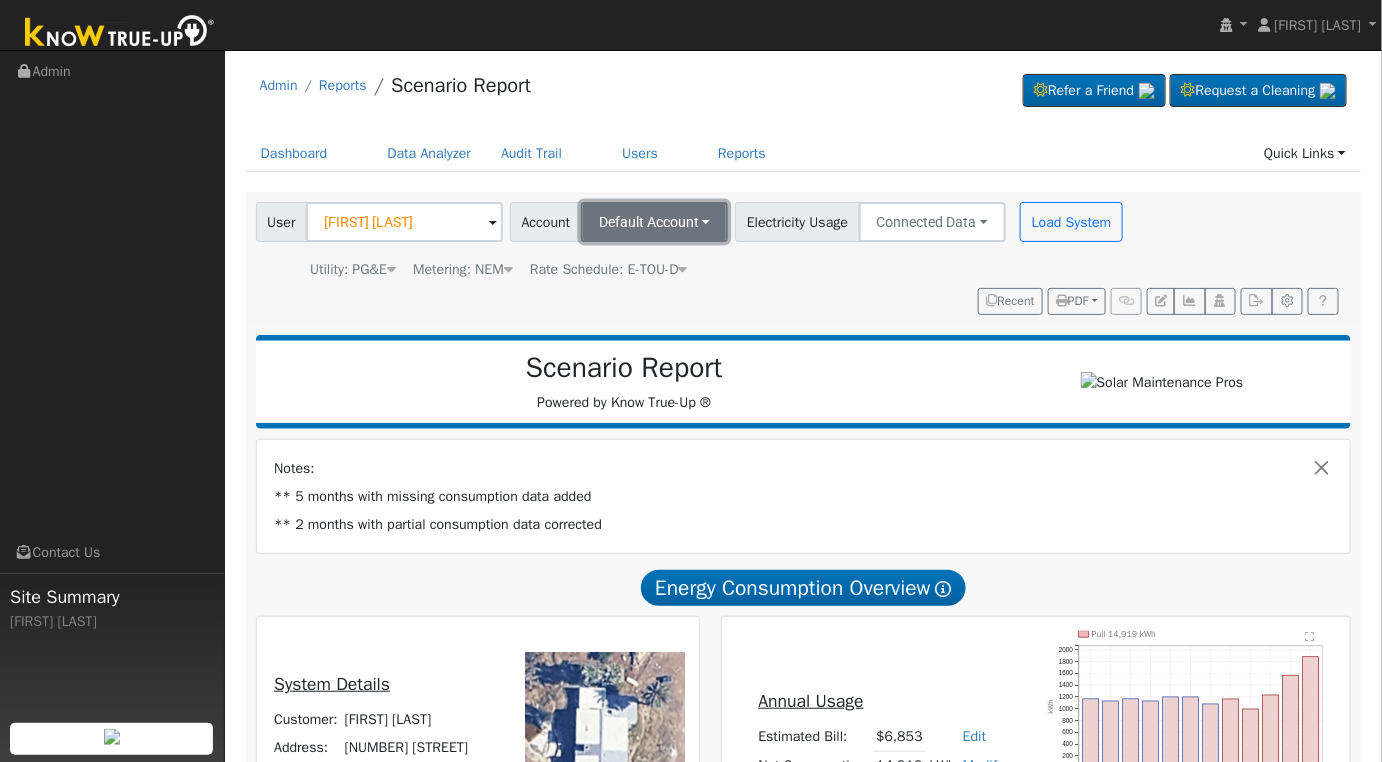 click on "Default Account" at bounding box center (655, 222) 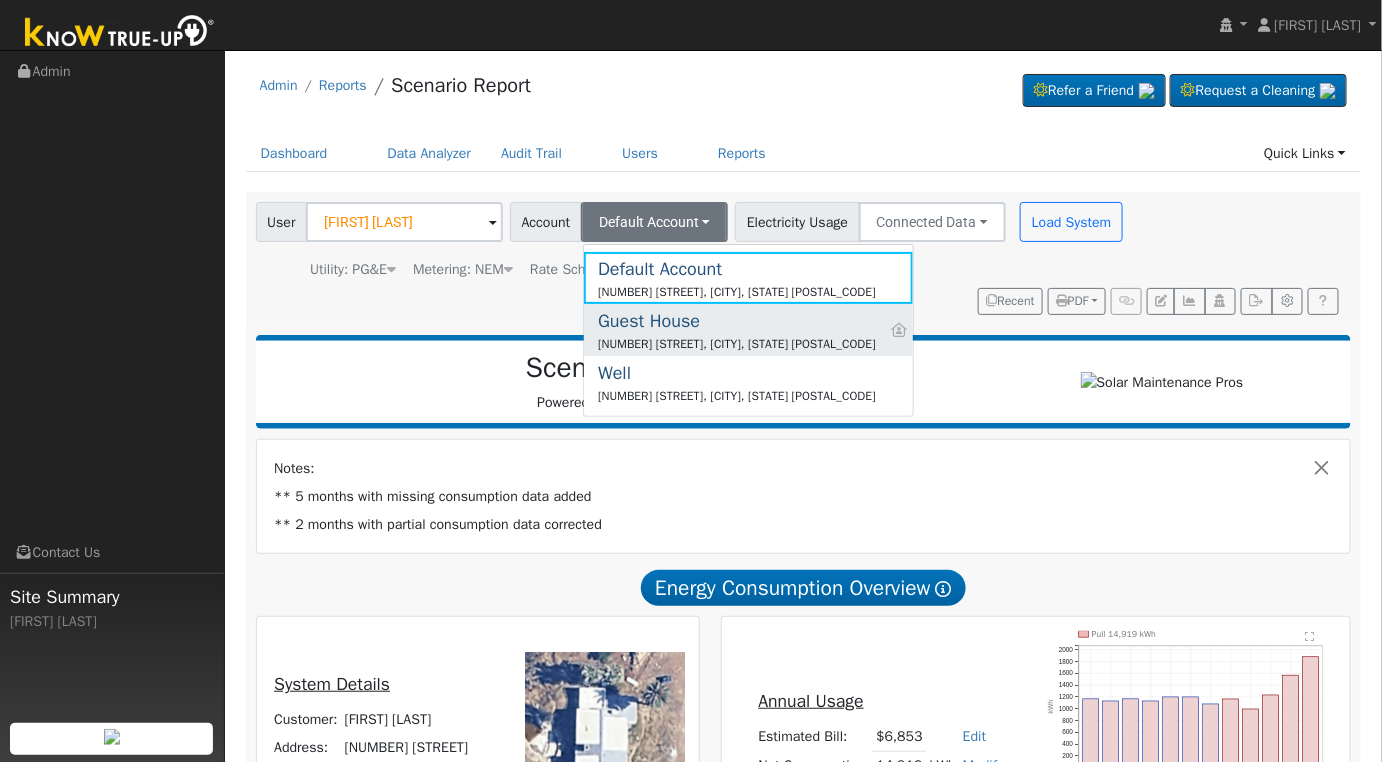 click on "[NUMBER] [STREET], [CITY], [STATE] [POSTAL_CODE]" at bounding box center [737, 344] 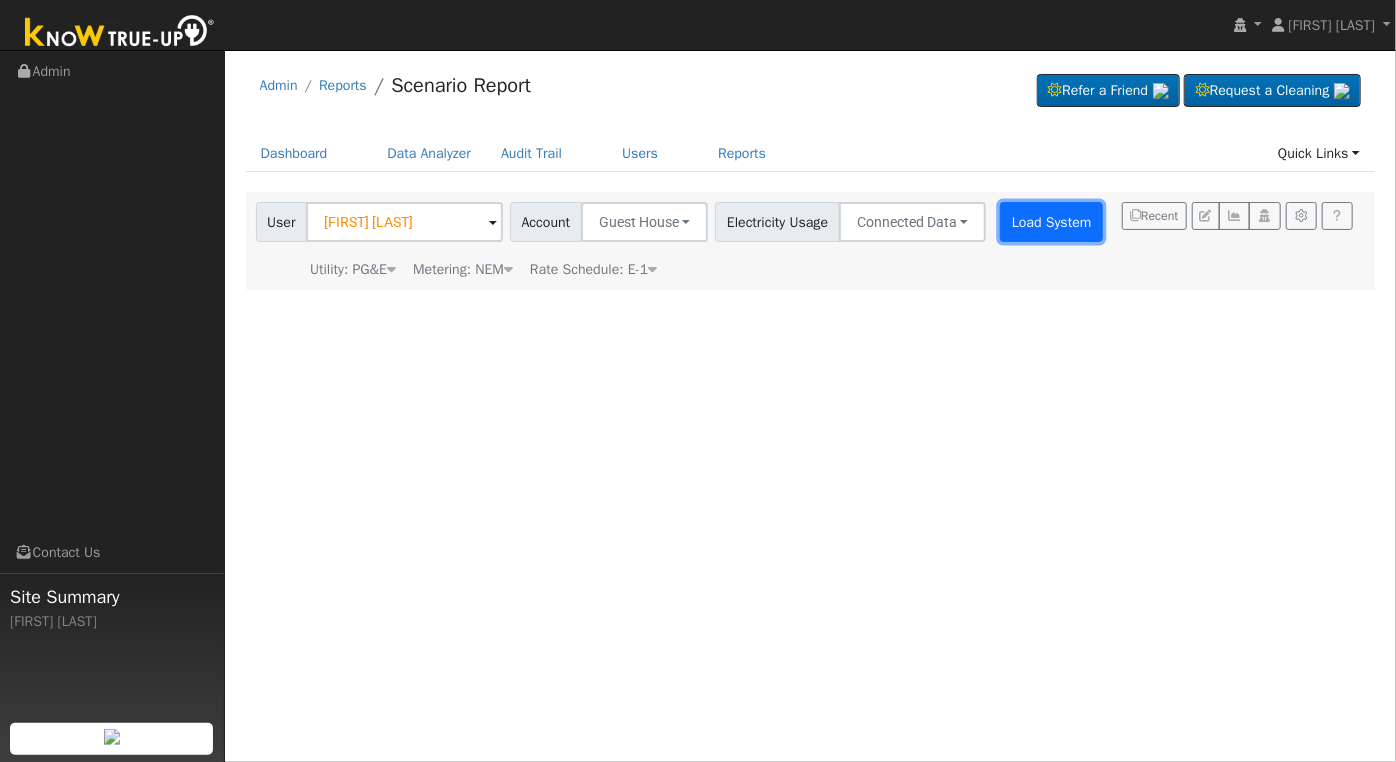 click on "Load System" at bounding box center [1051, 222] 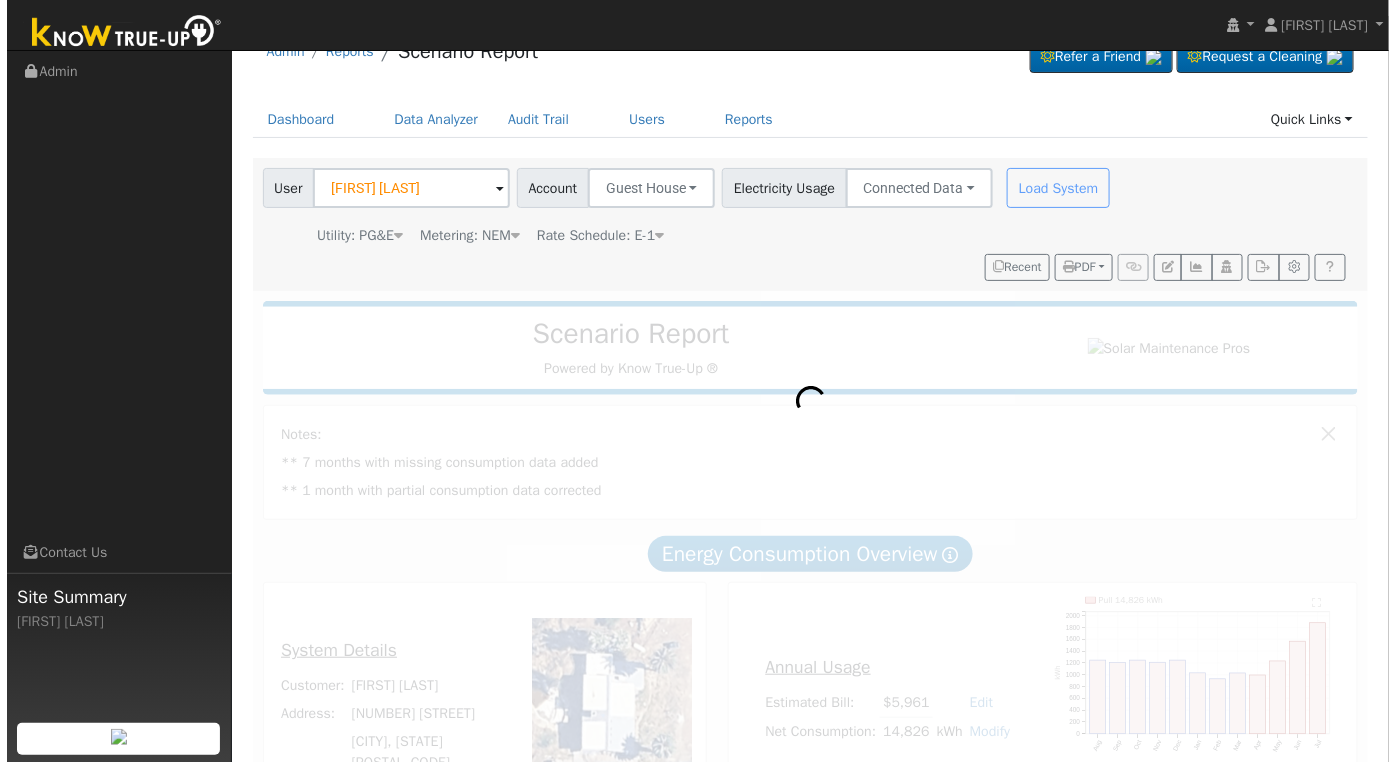 scroll, scrollTop: 0, scrollLeft: 0, axis: both 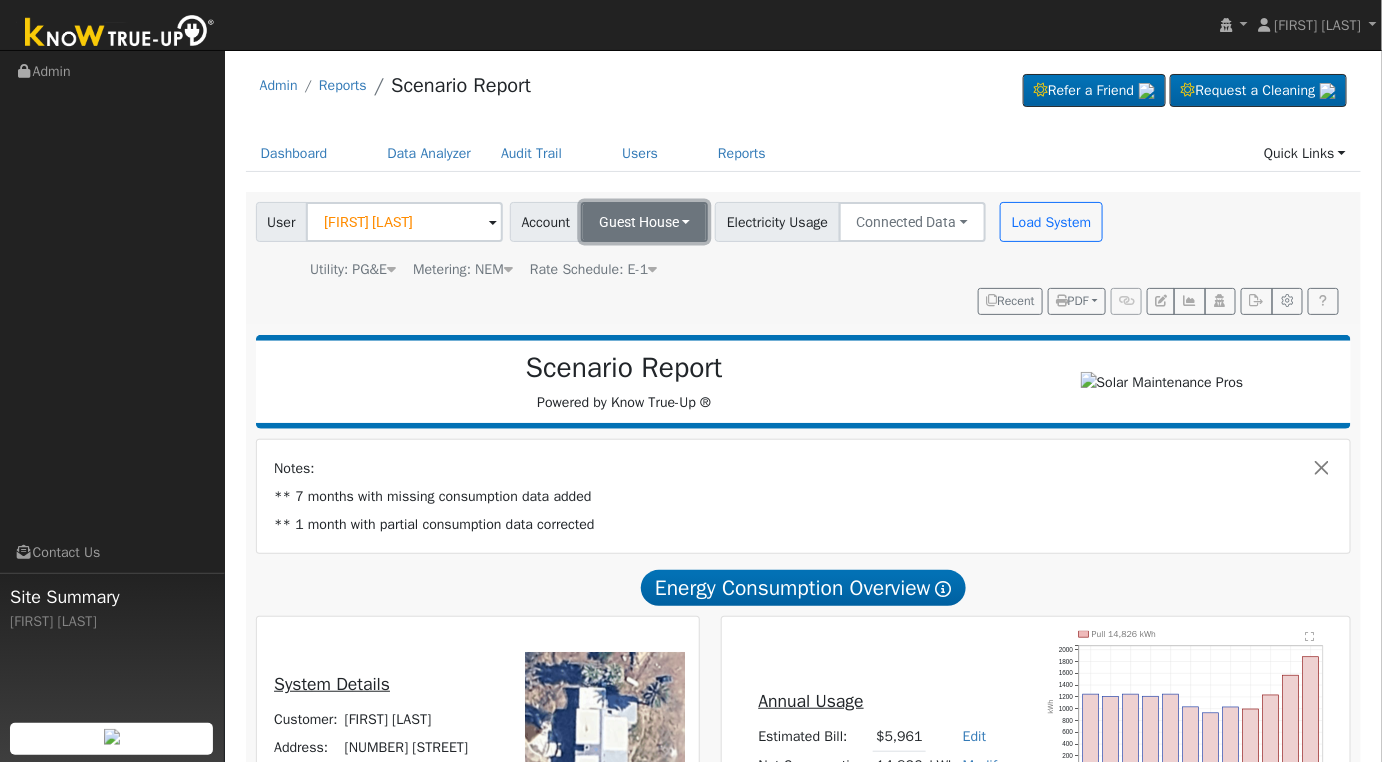 click on "Guest House" at bounding box center (645, 222) 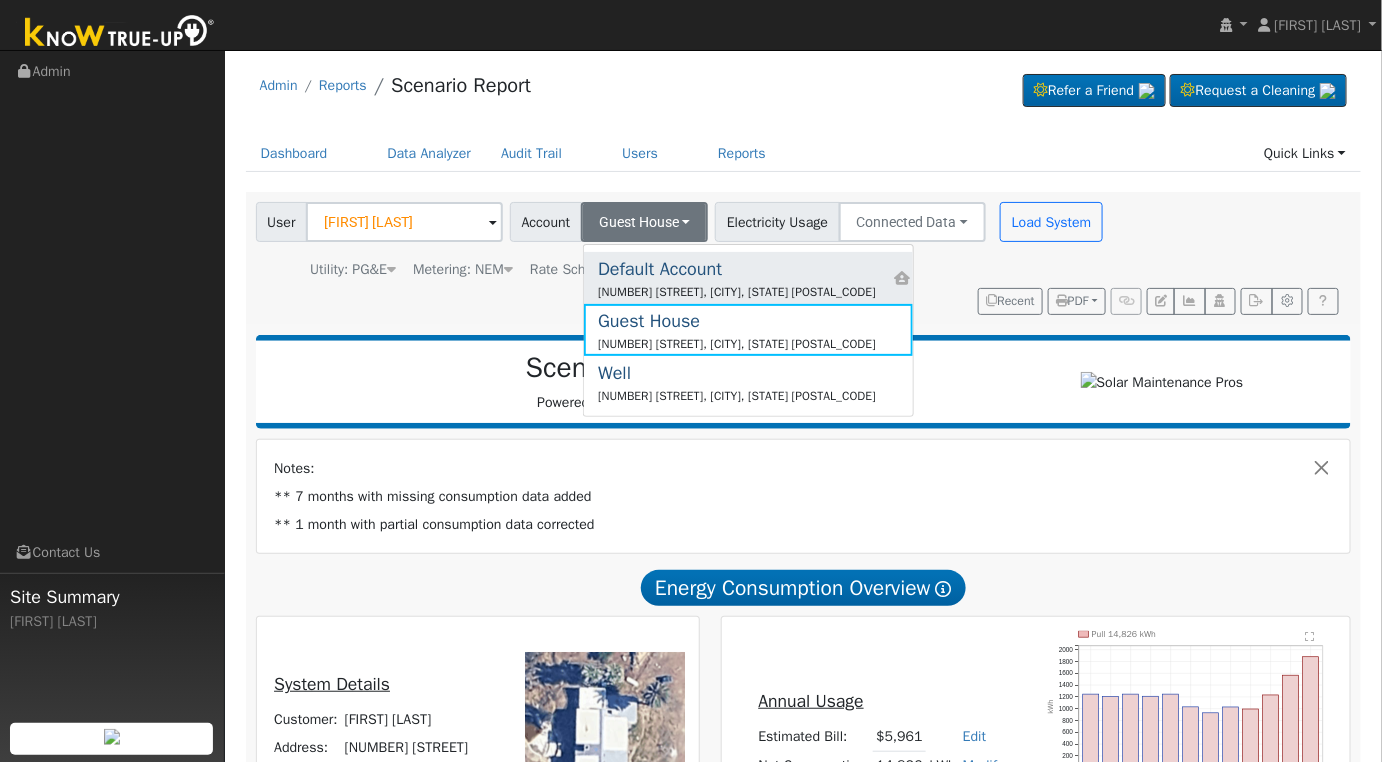 click on "[NUMBER] [STREET], [CITY], [STATE] [POSTAL_CODE]" at bounding box center [737, 292] 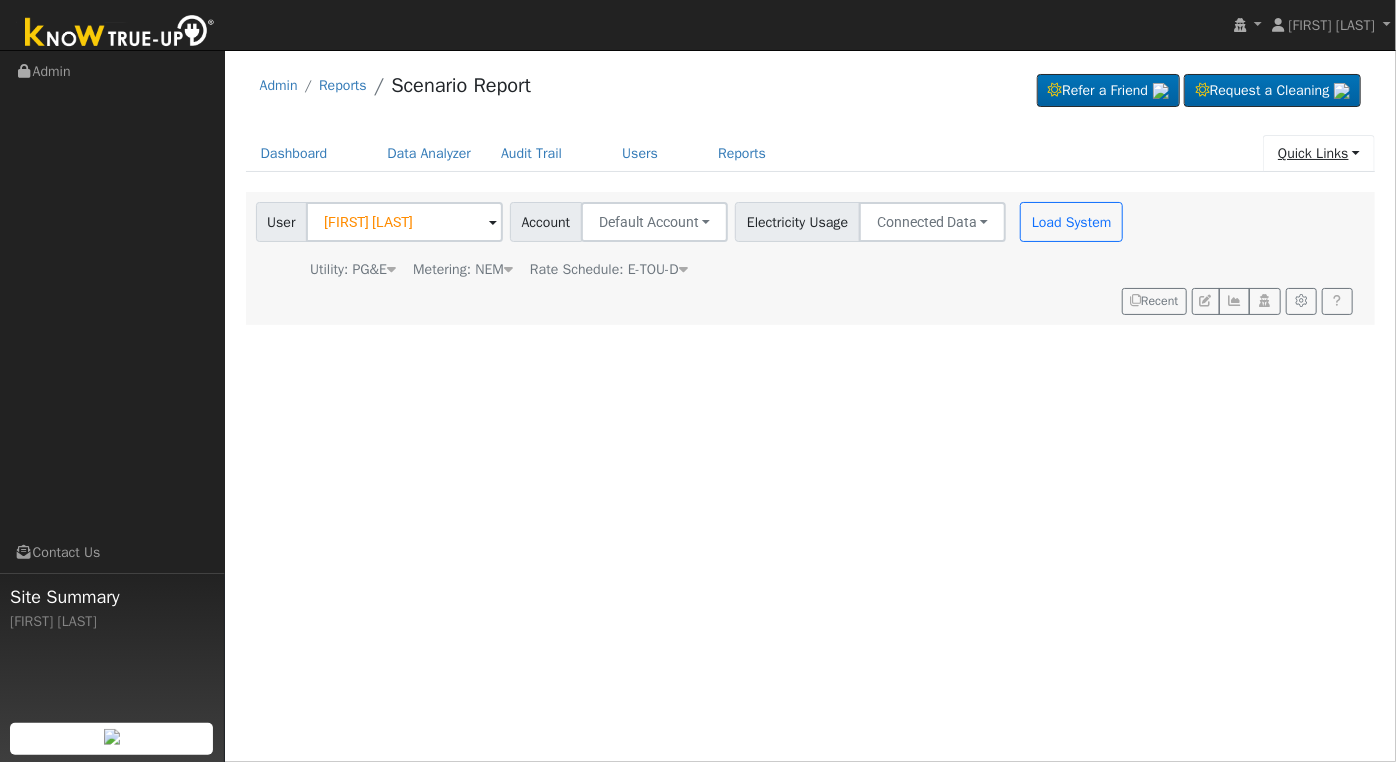 click on "Quick Links" at bounding box center [1319, 153] 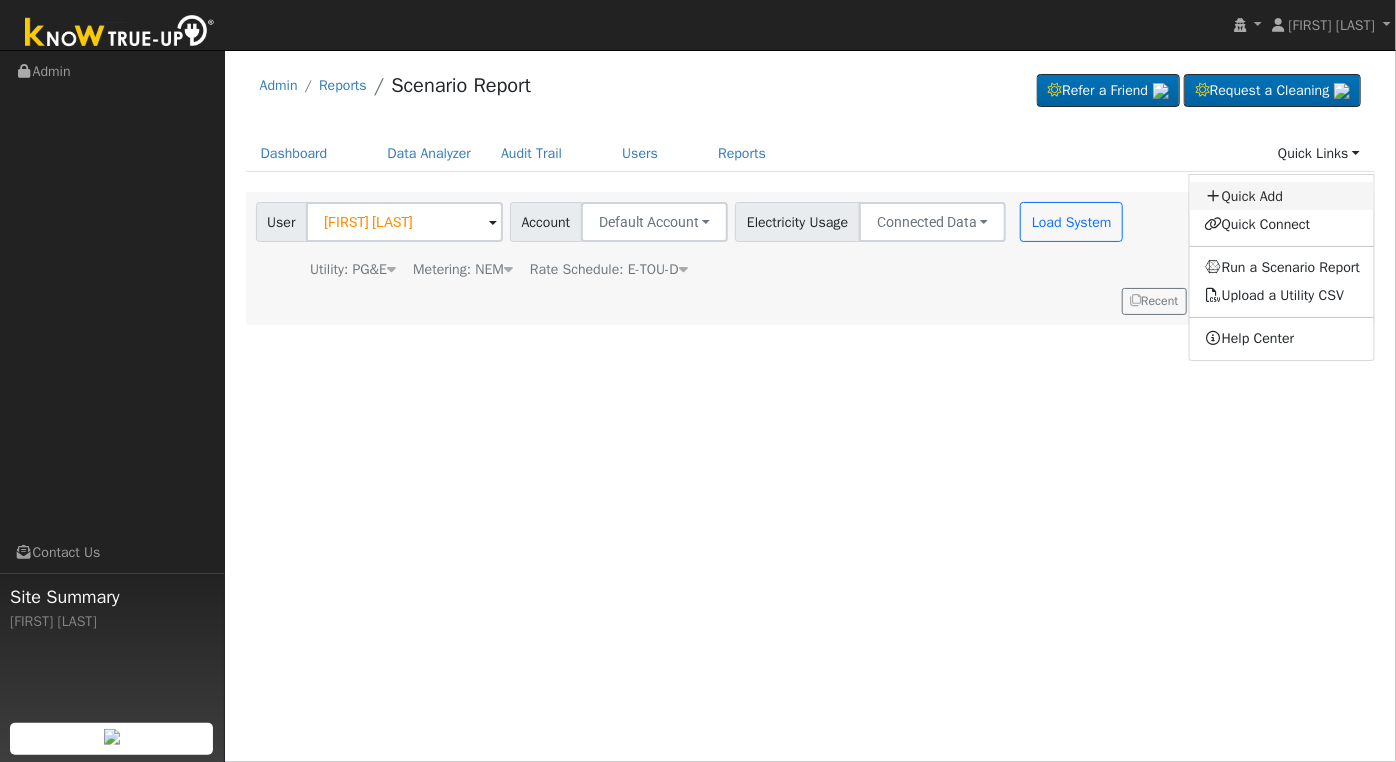 click on "Quick Add" at bounding box center (1282, 196) 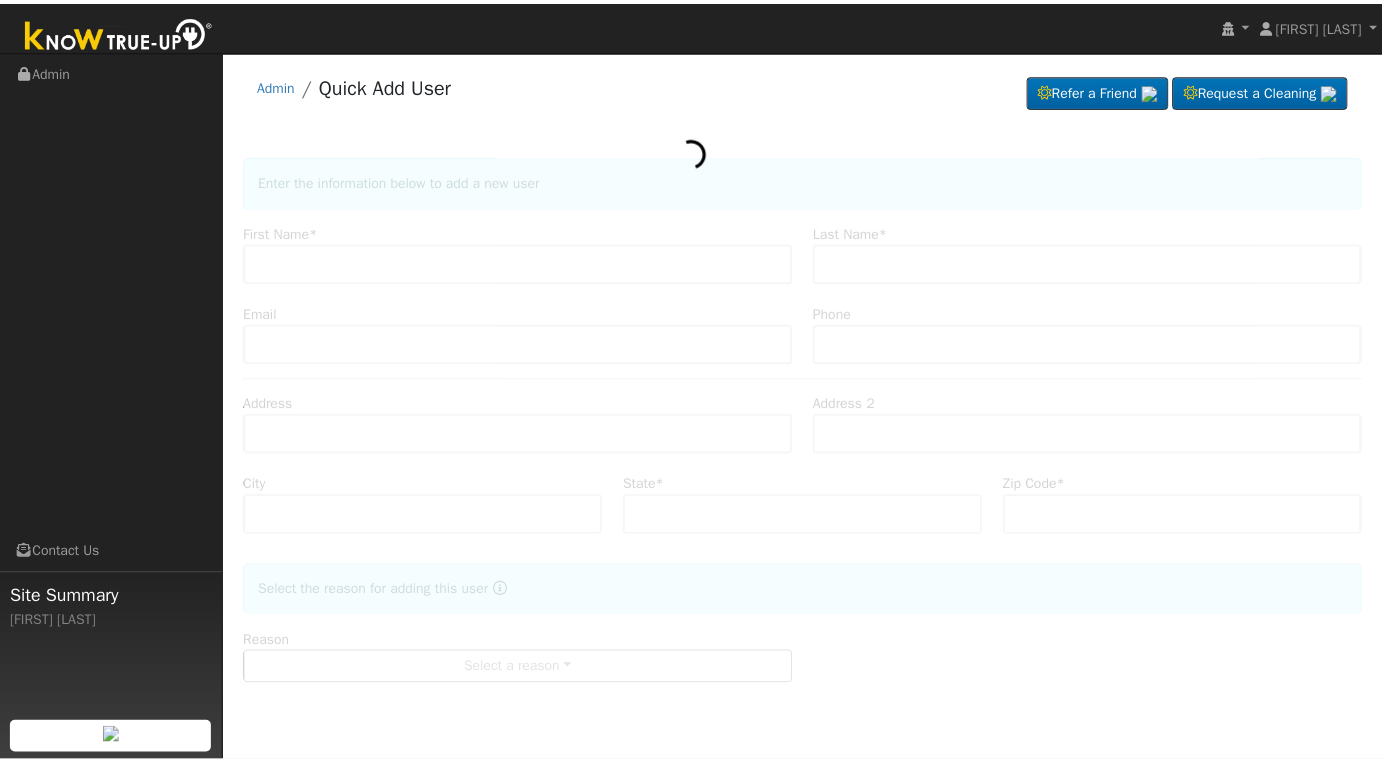 scroll, scrollTop: 0, scrollLeft: 0, axis: both 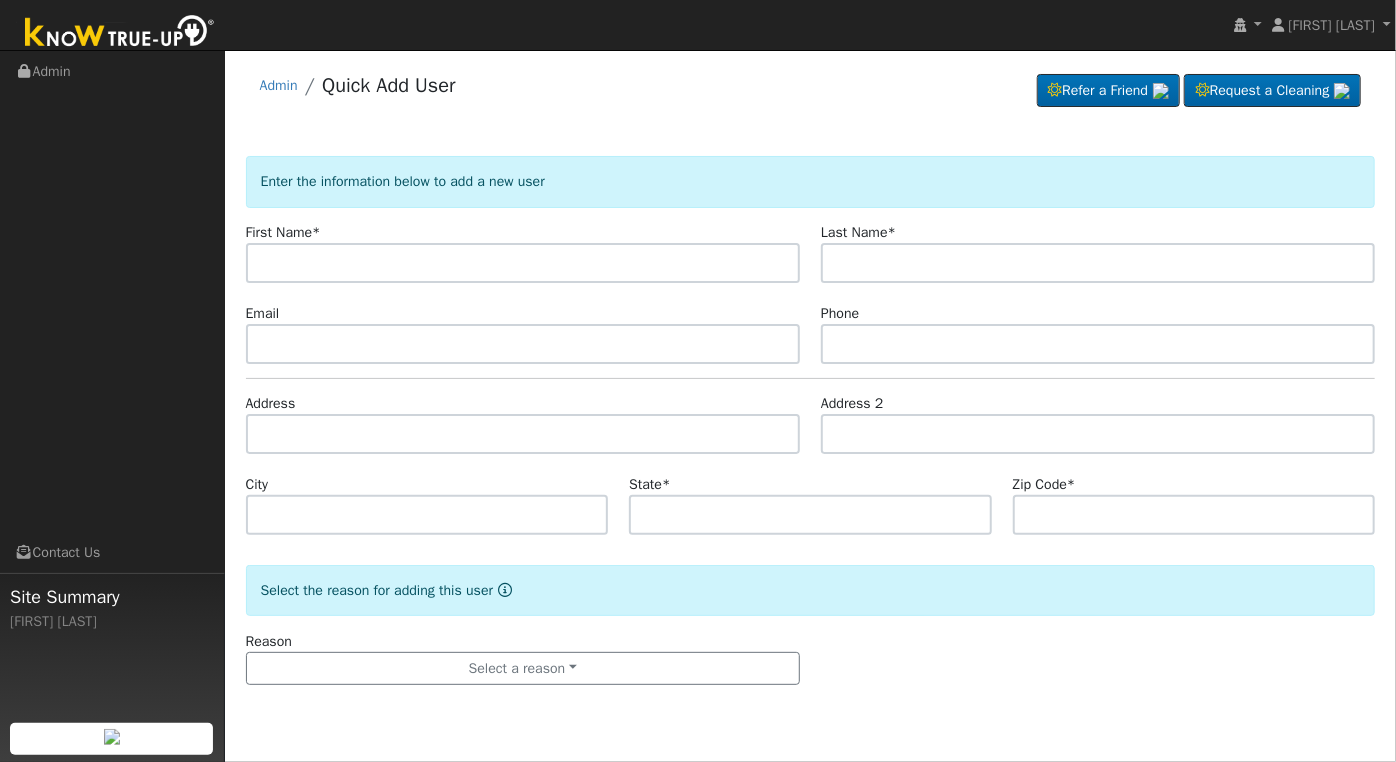 click at bounding box center (523, 263) 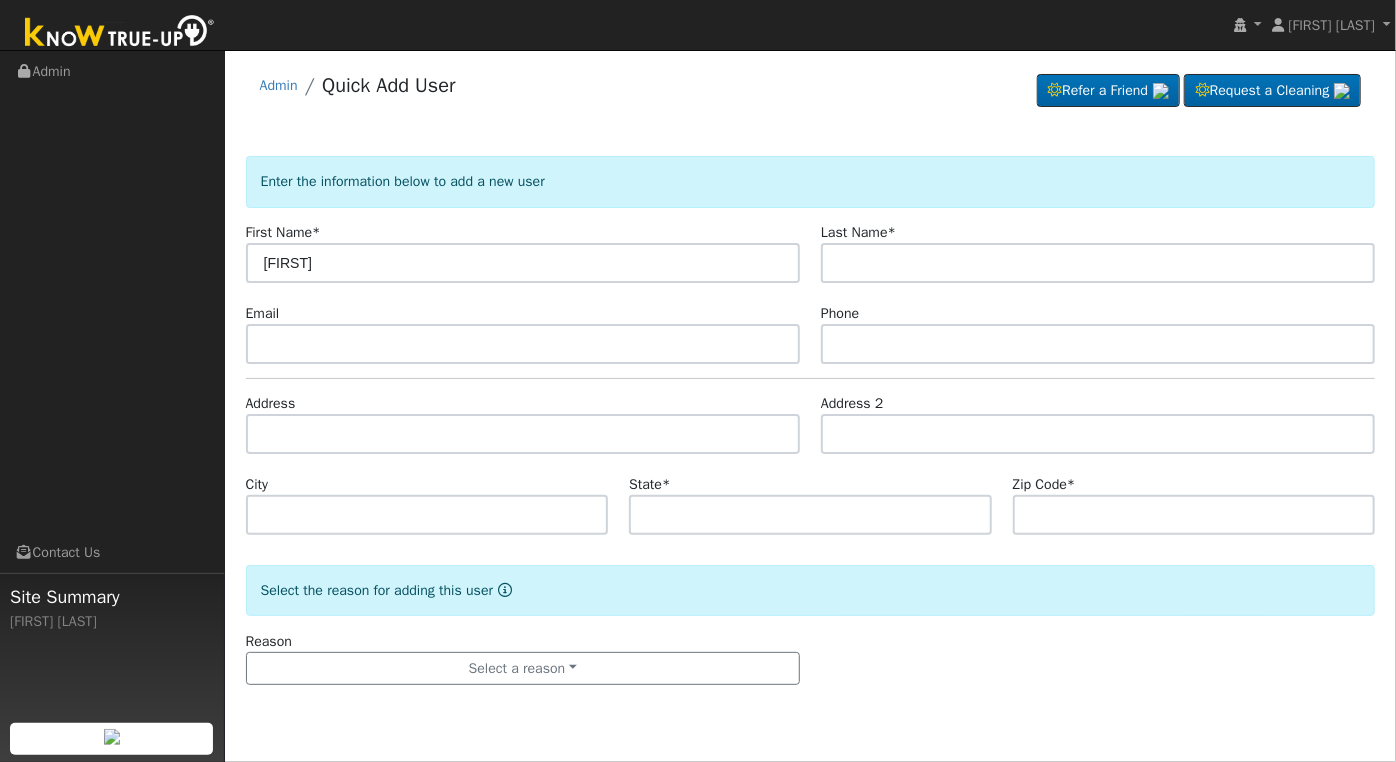 type on "[FIRST]" 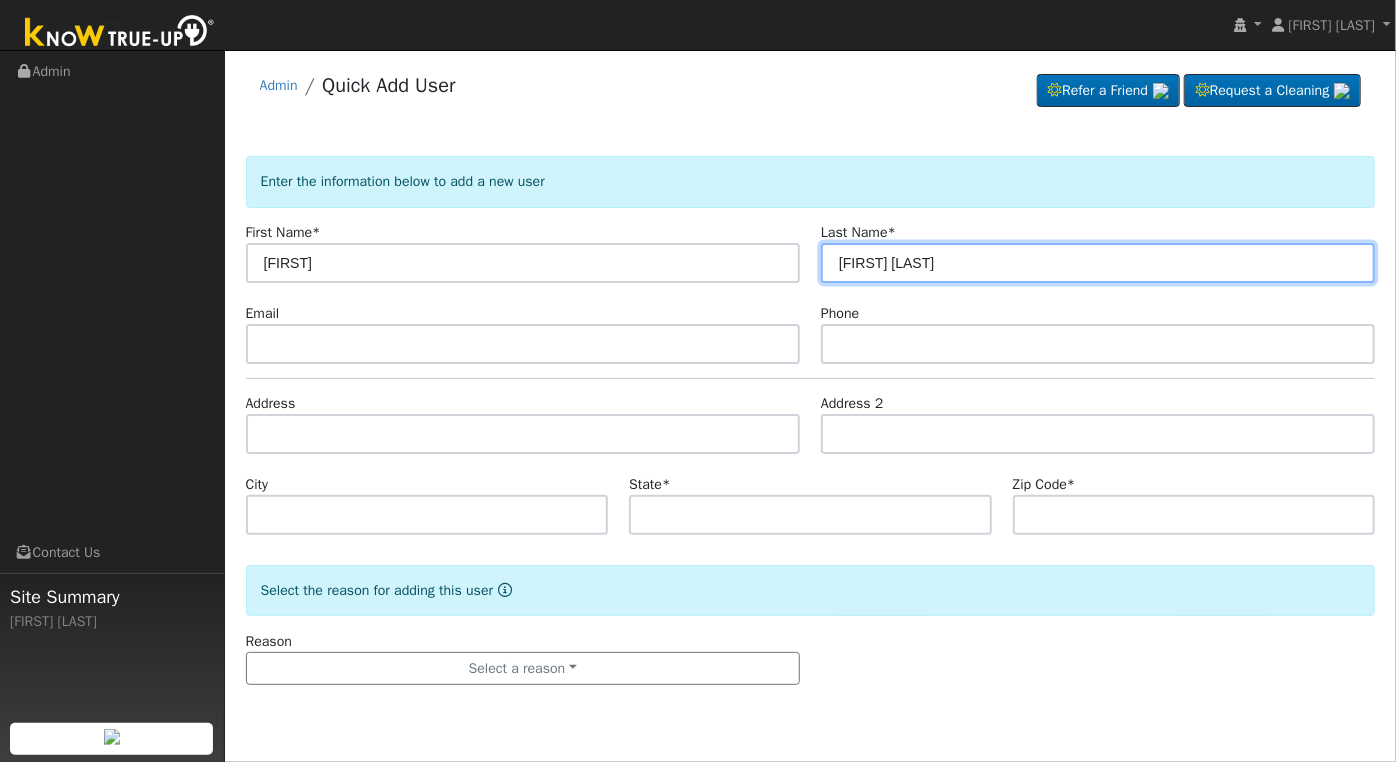 type on "Mitchell Well" 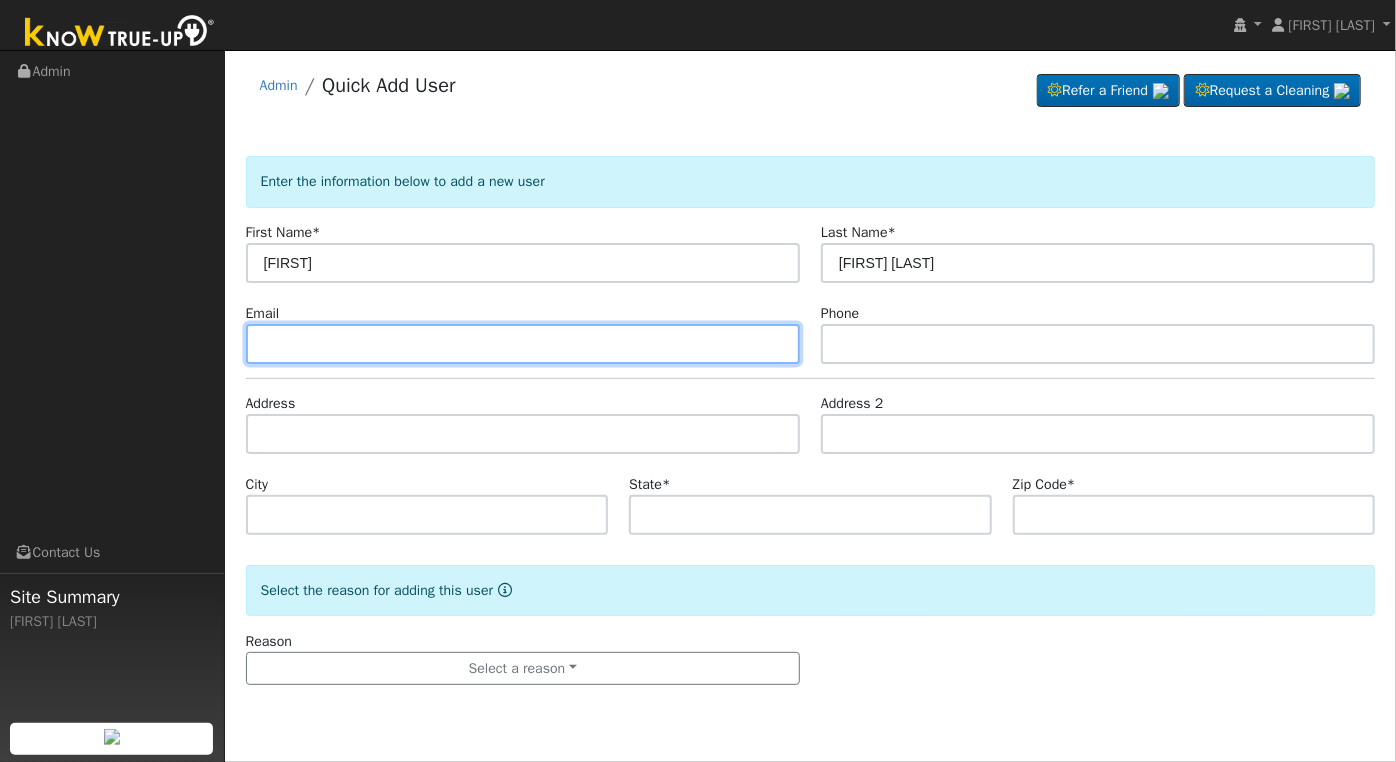 click at bounding box center (523, 344) 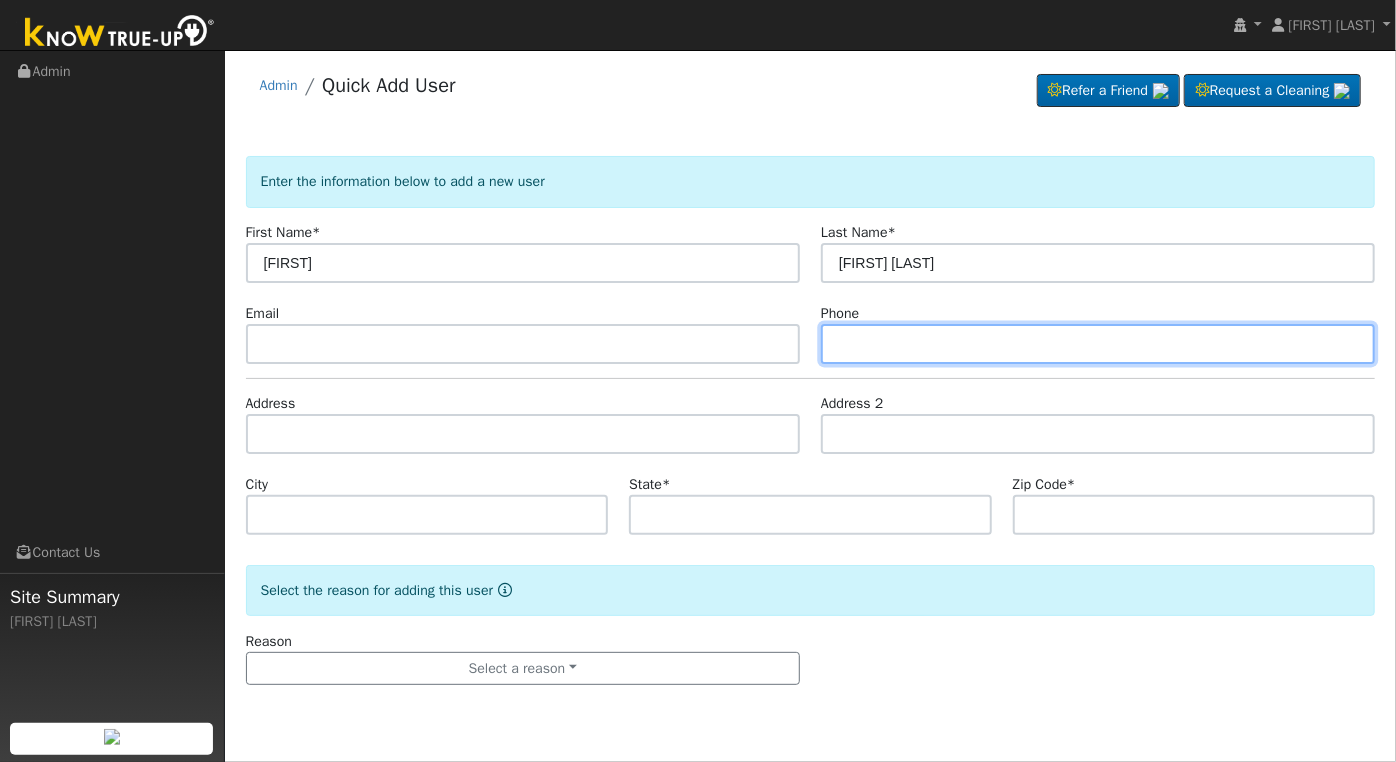 click at bounding box center (1098, 344) 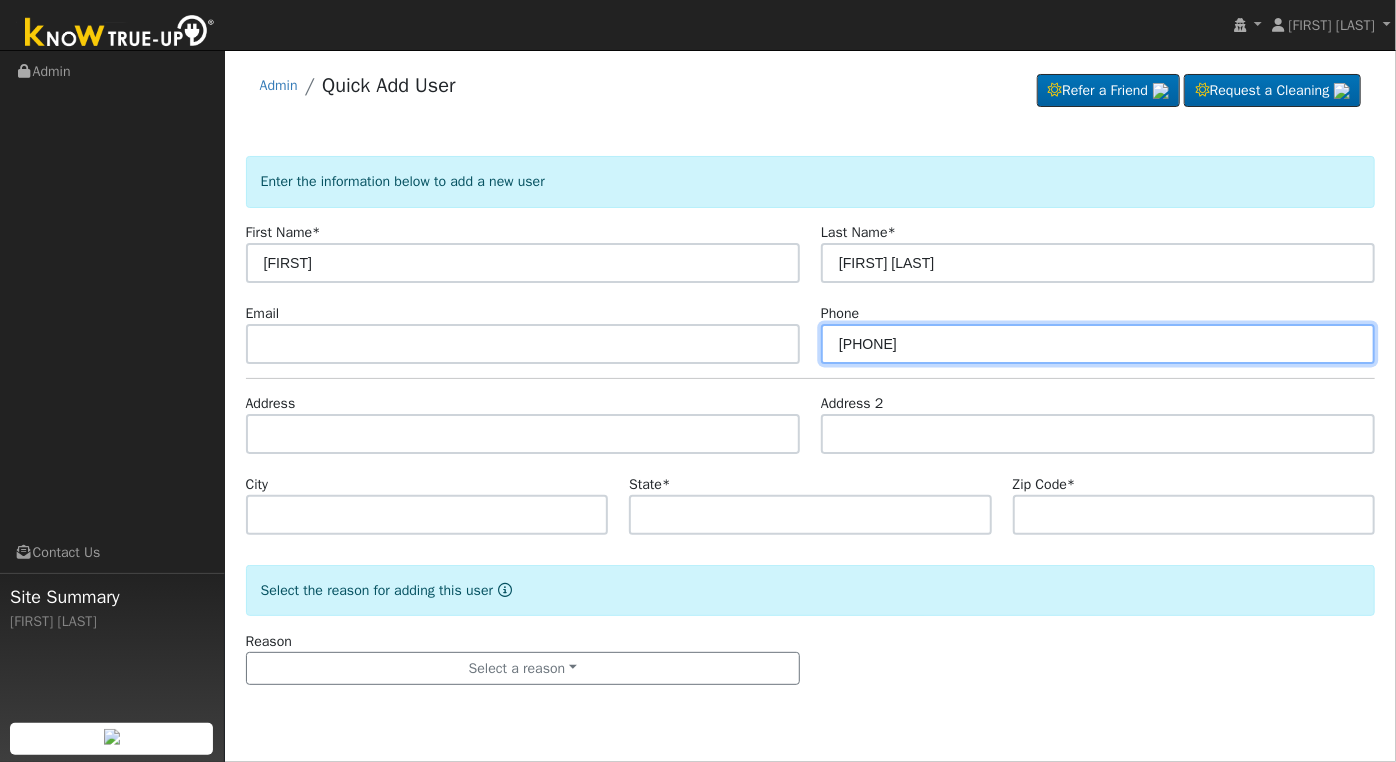 type on "5592403965" 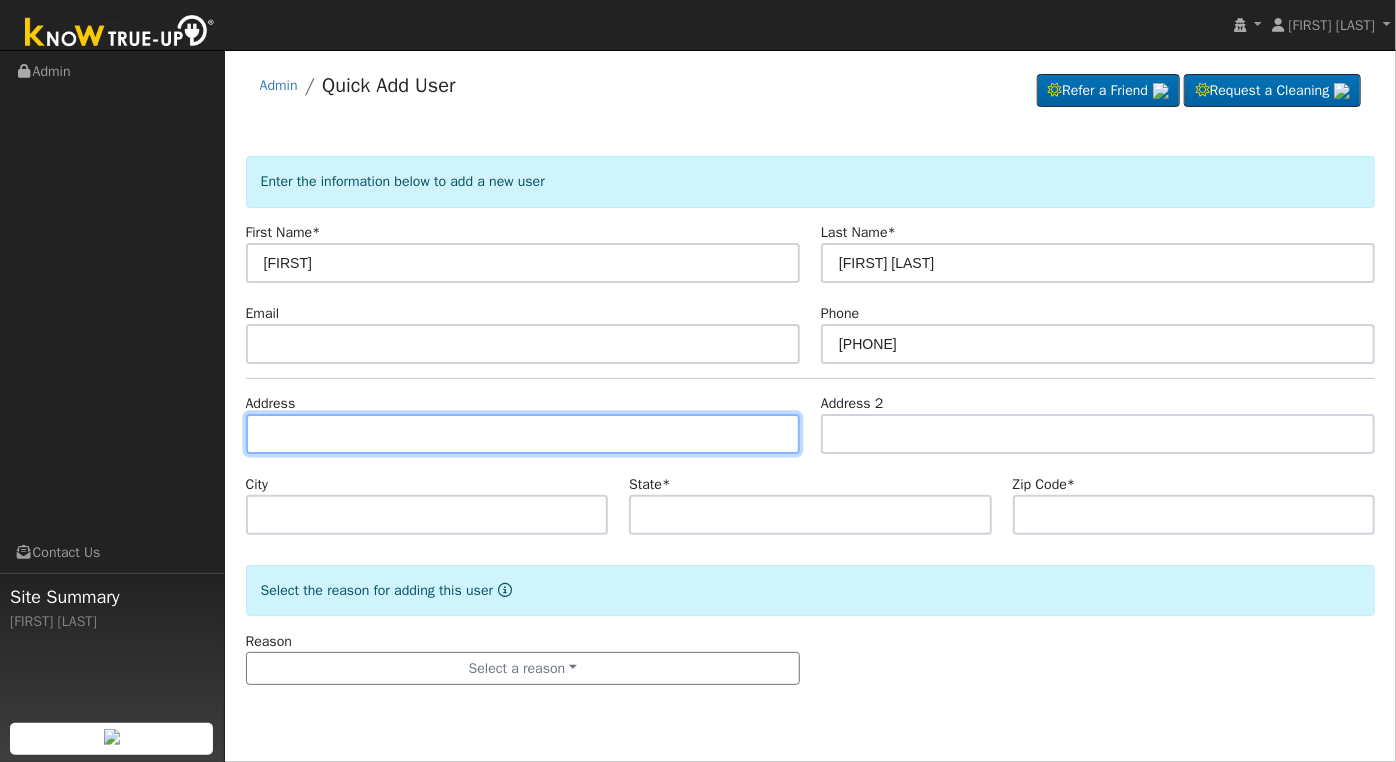 click at bounding box center [523, 434] 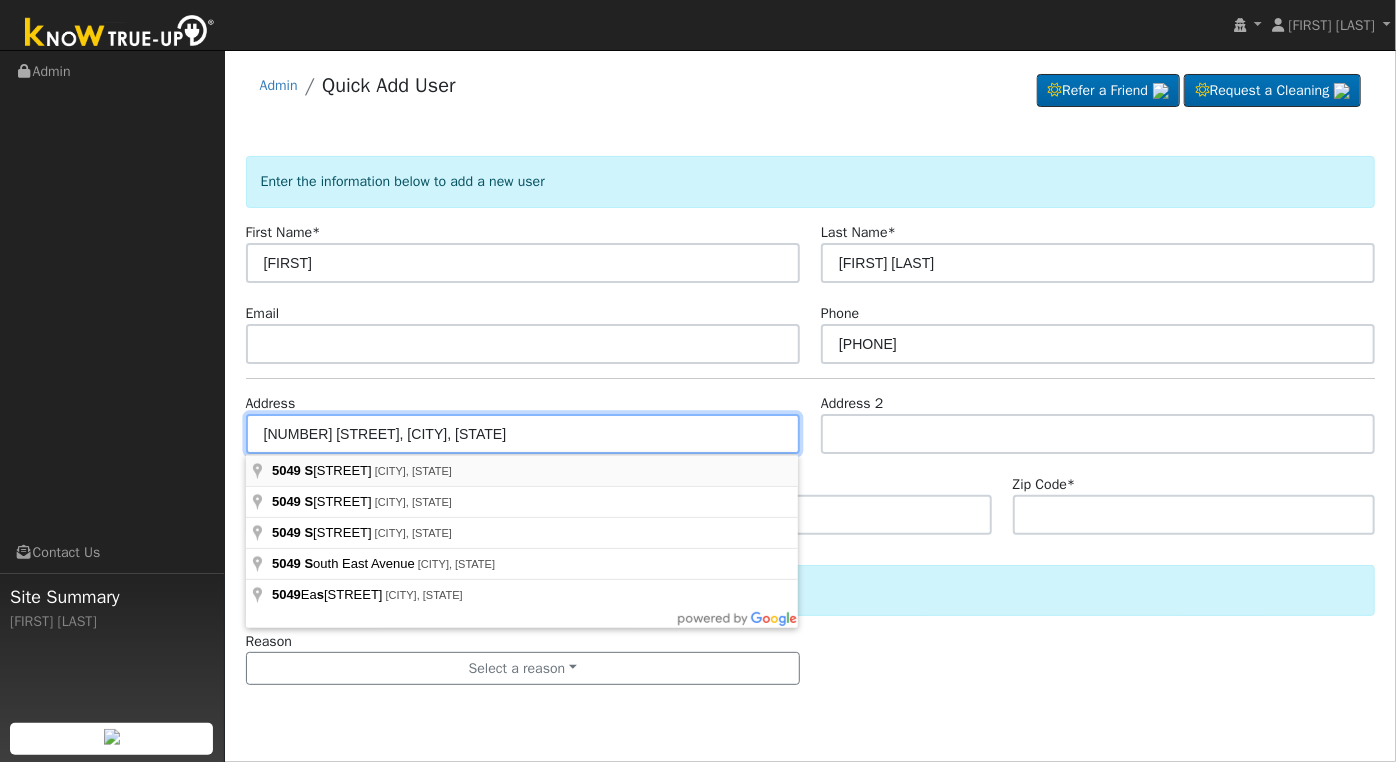 type on "5049 South Buttonwillow Avenue" 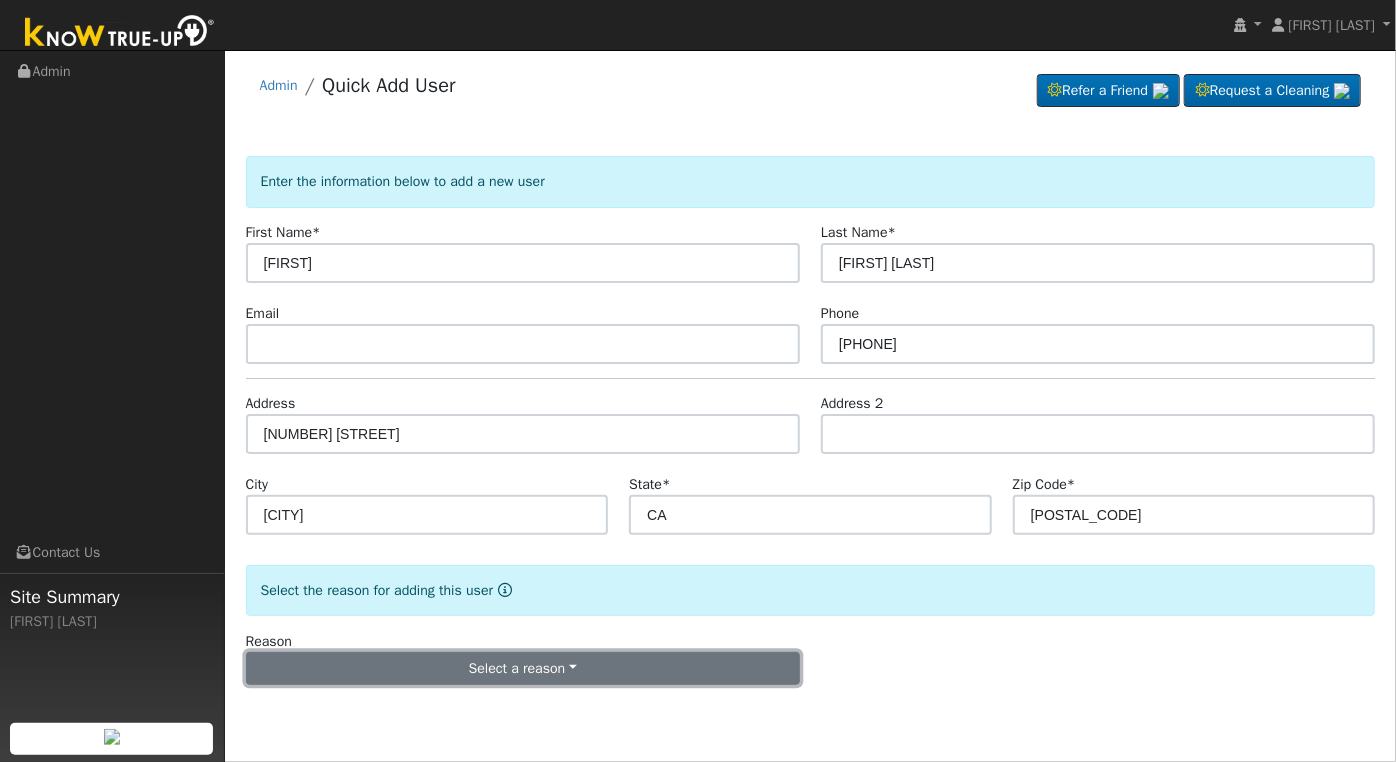 click on "Select a reason" at bounding box center [523, 669] 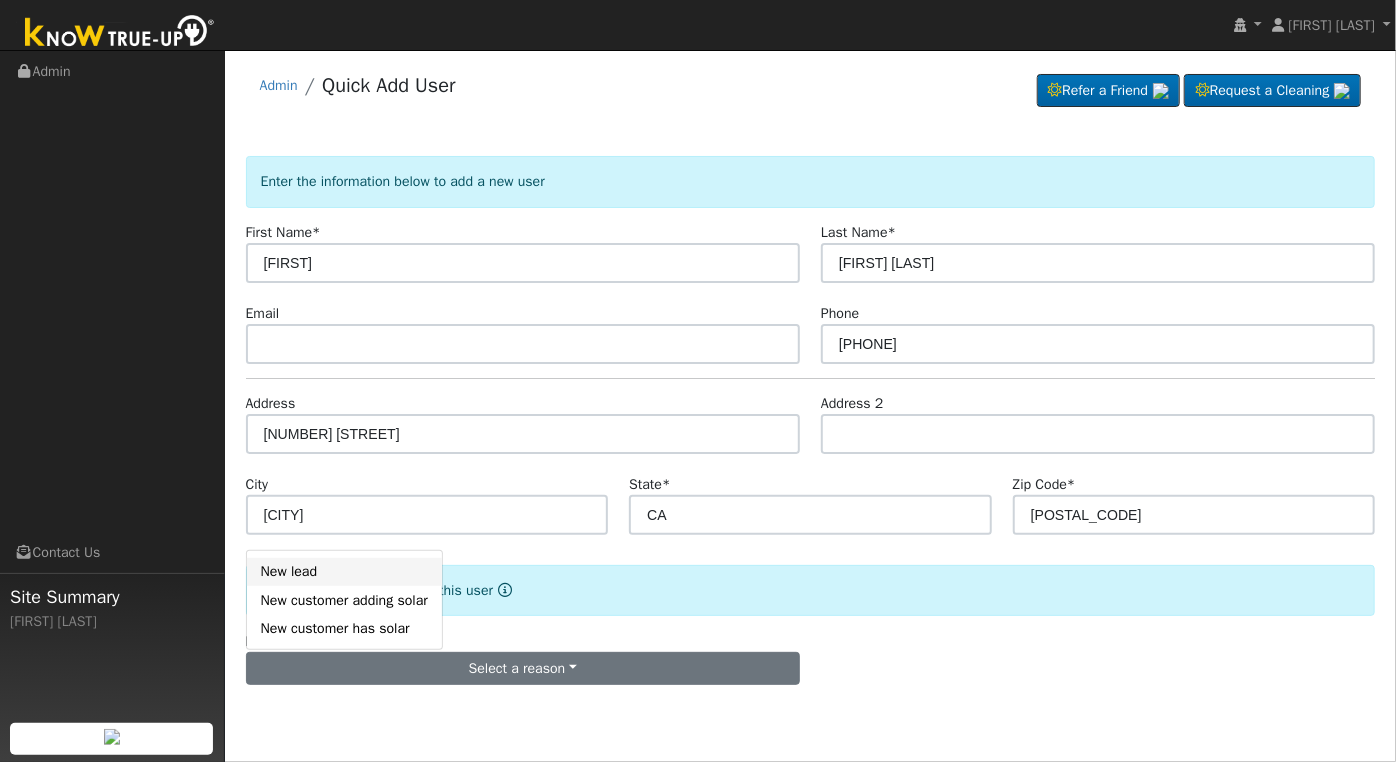 click on "New lead" at bounding box center (344, 572) 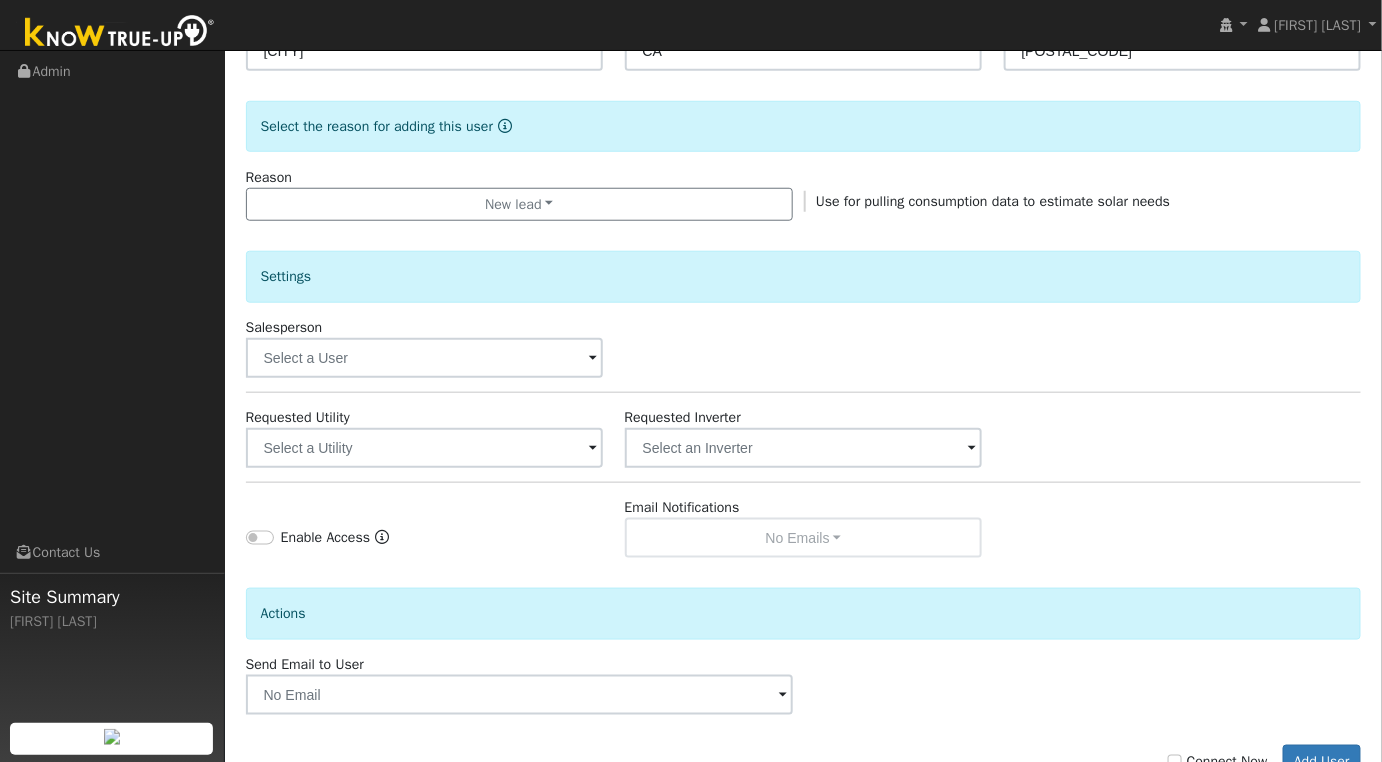 scroll, scrollTop: 527, scrollLeft: 0, axis: vertical 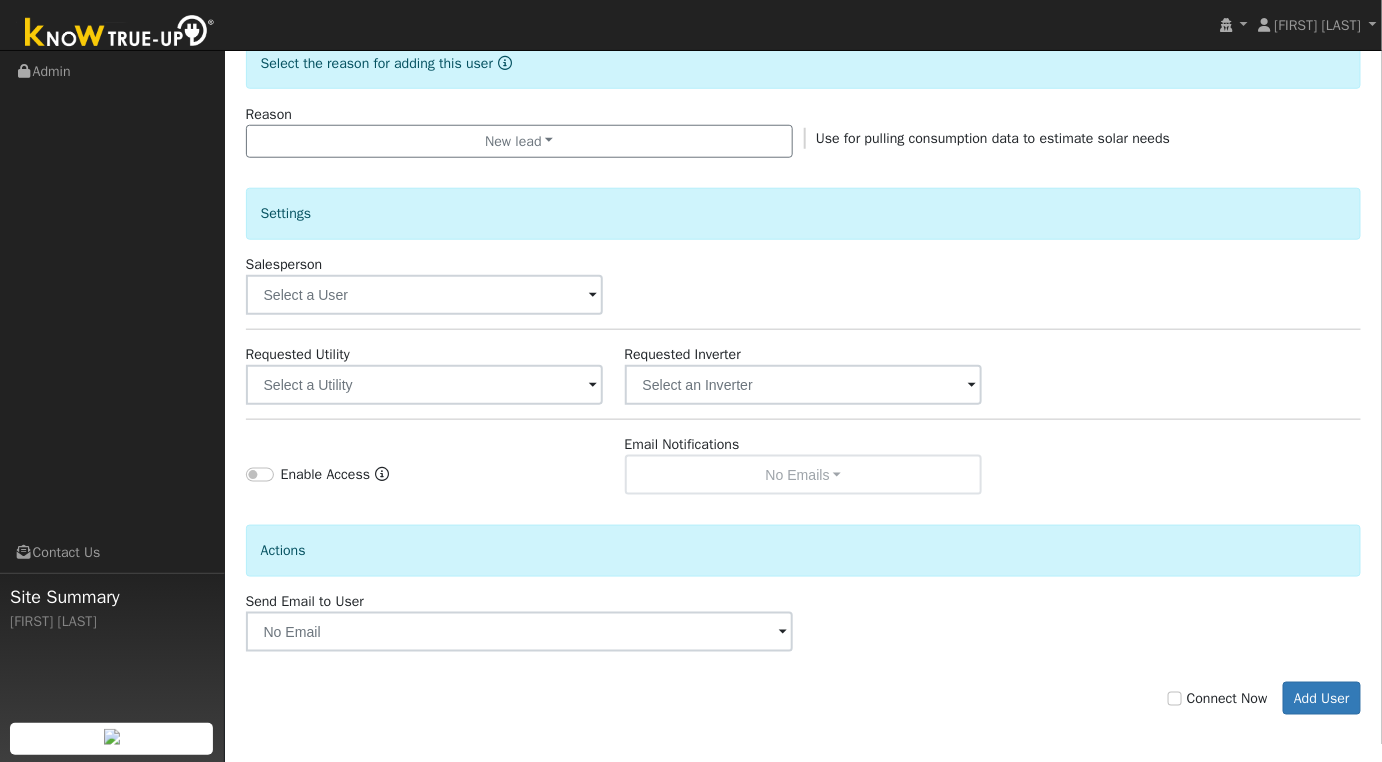 click at bounding box center [593, 386] 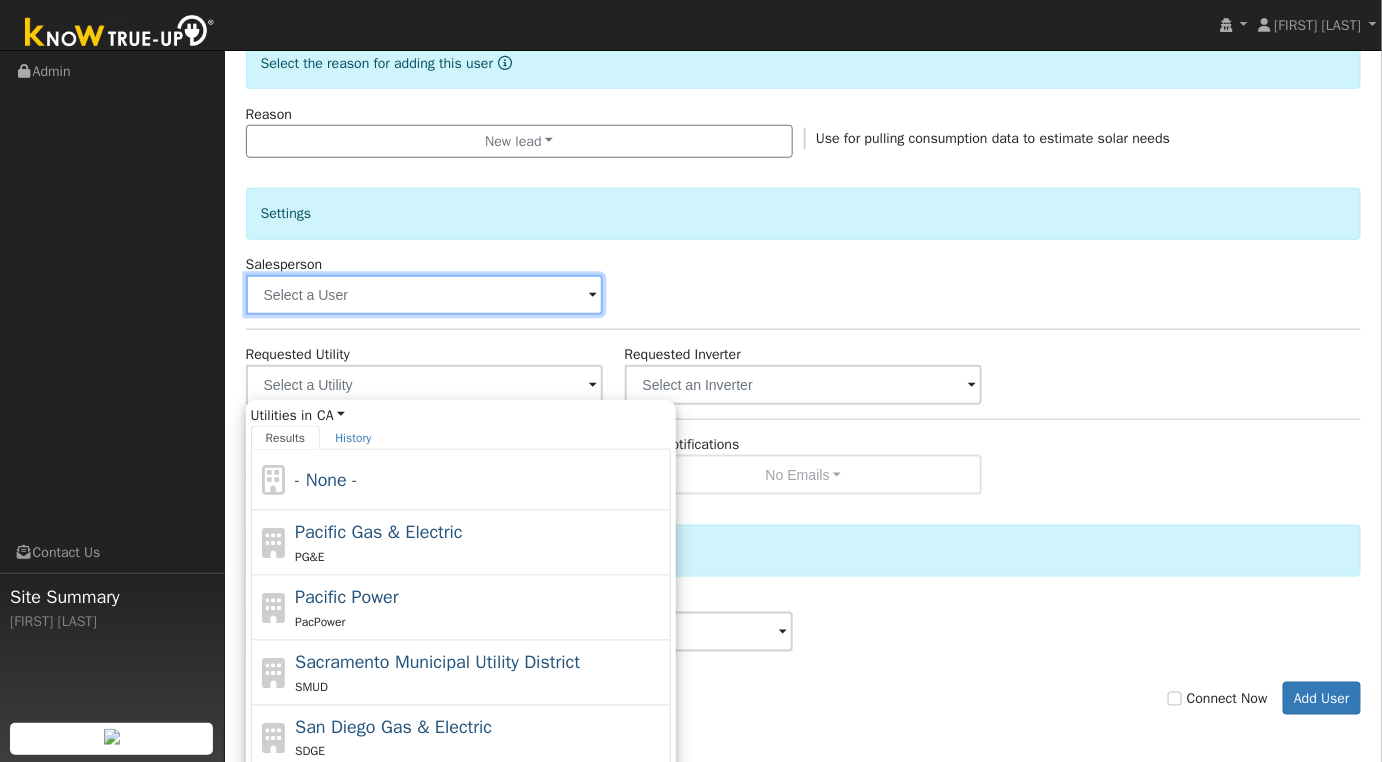 click at bounding box center (425, 295) 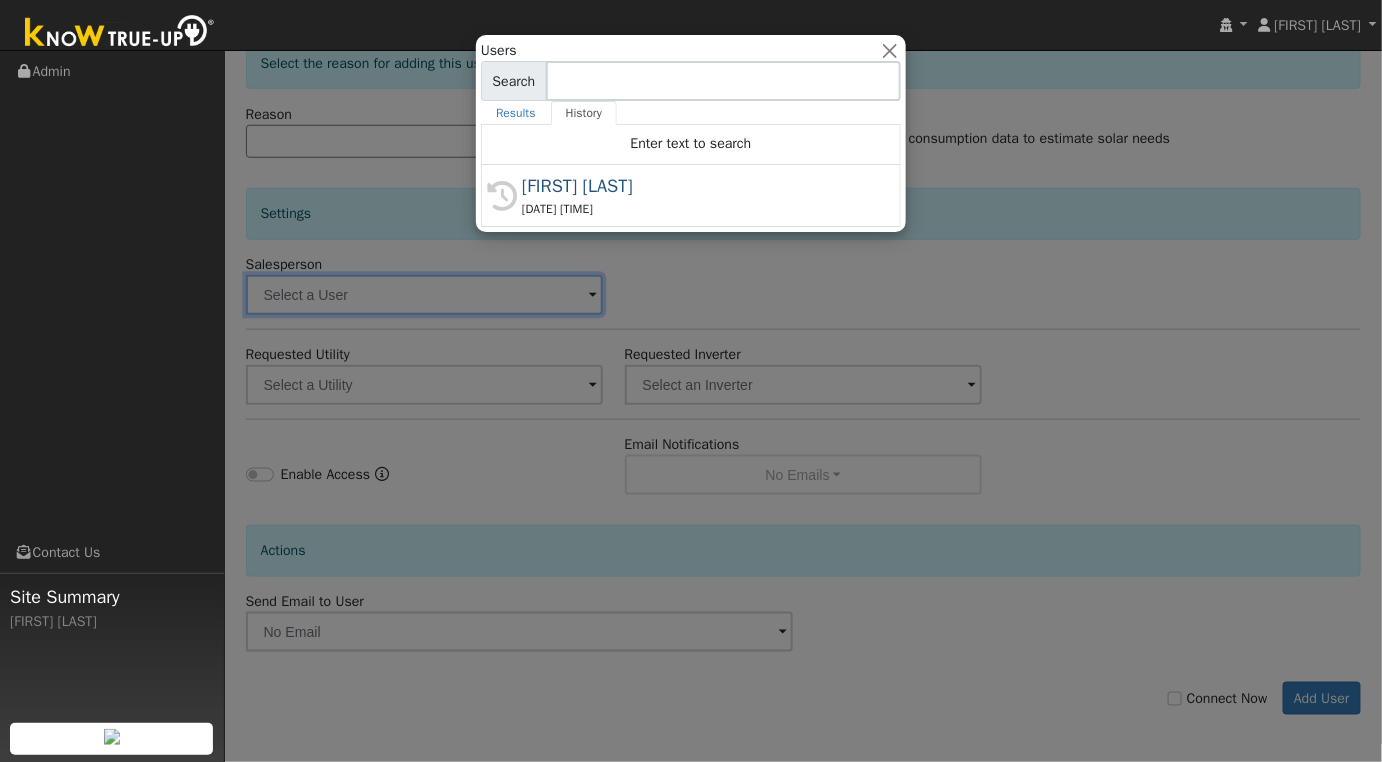 click on "[FIRST] [LAST]" at bounding box center [700, 186] 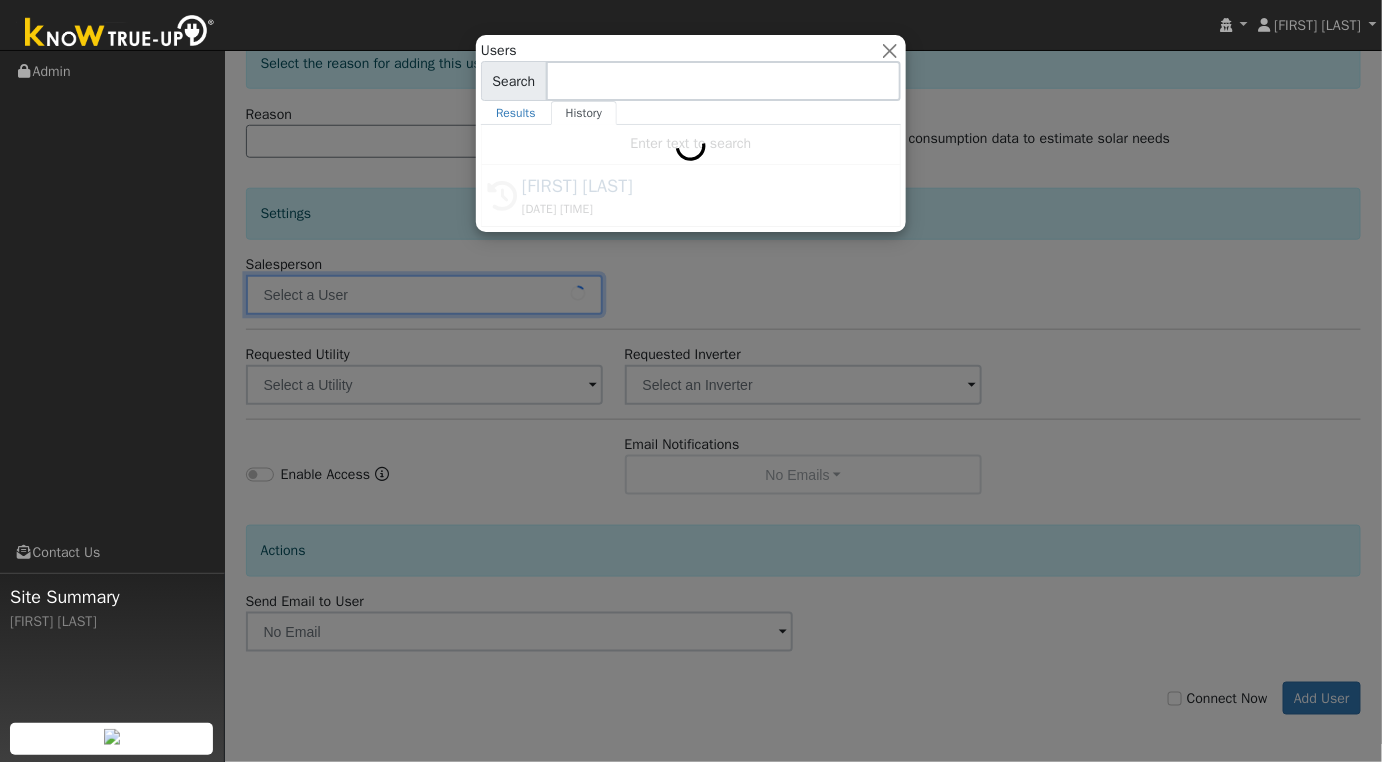 type on "[FIRST] [LAST]" 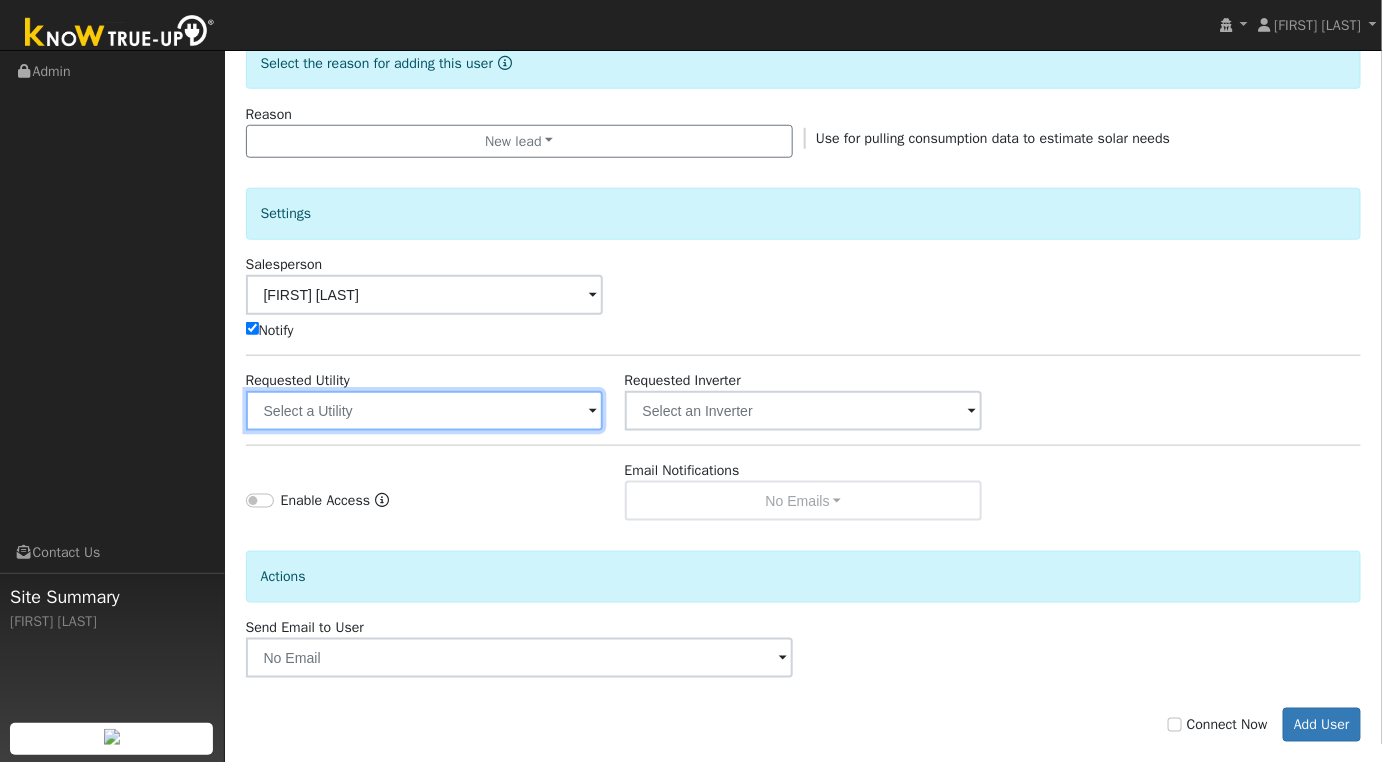 click at bounding box center [425, 411] 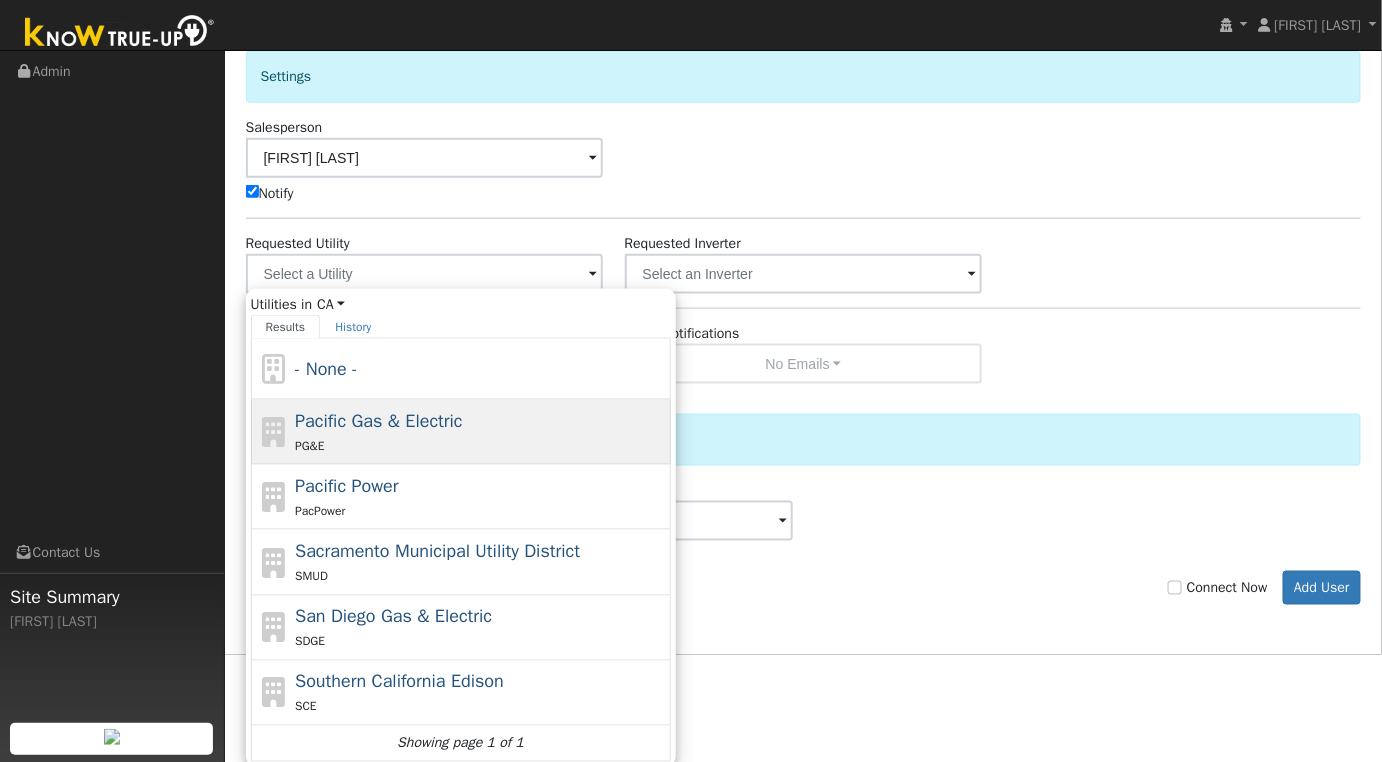 click on "PG&E" at bounding box center [480, 445] 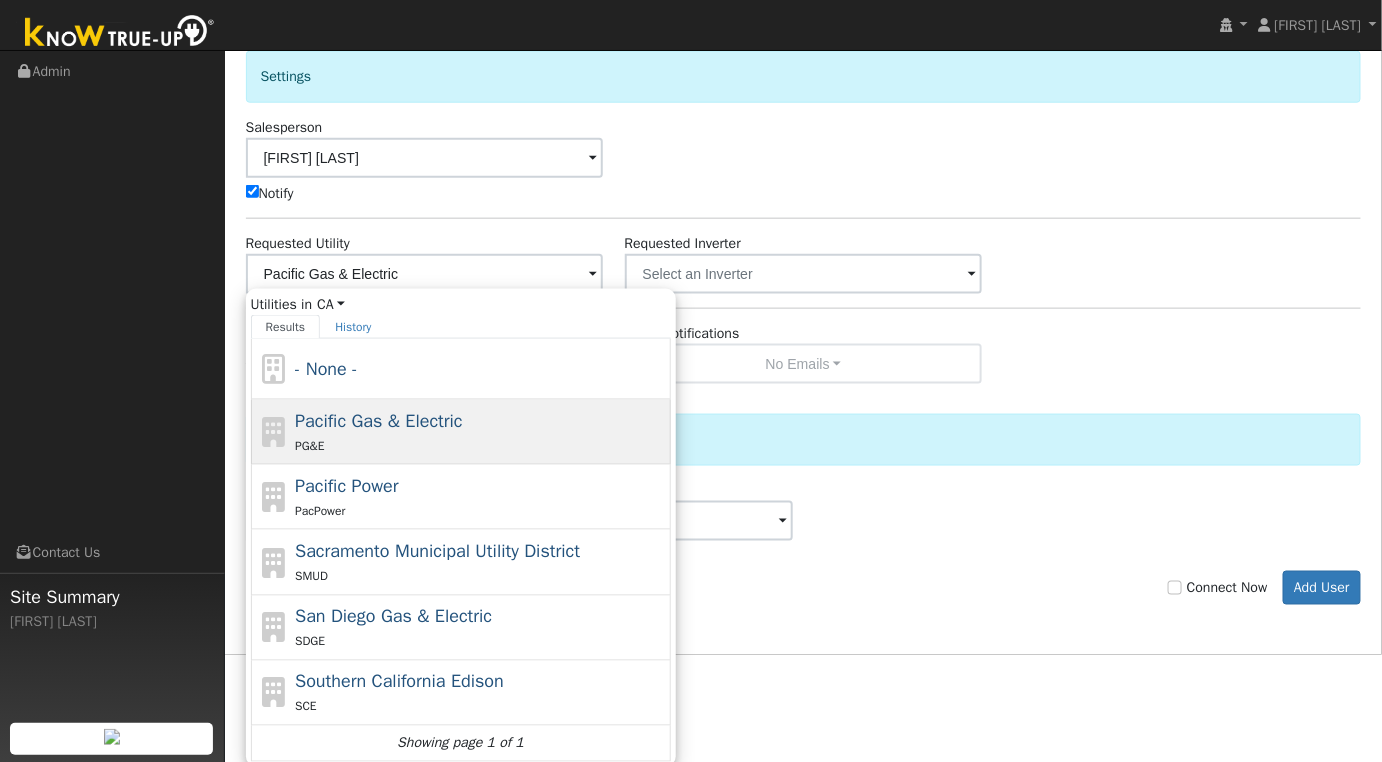 scroll, scrollTop: 553, scrollLeft: 0, axis: vertical 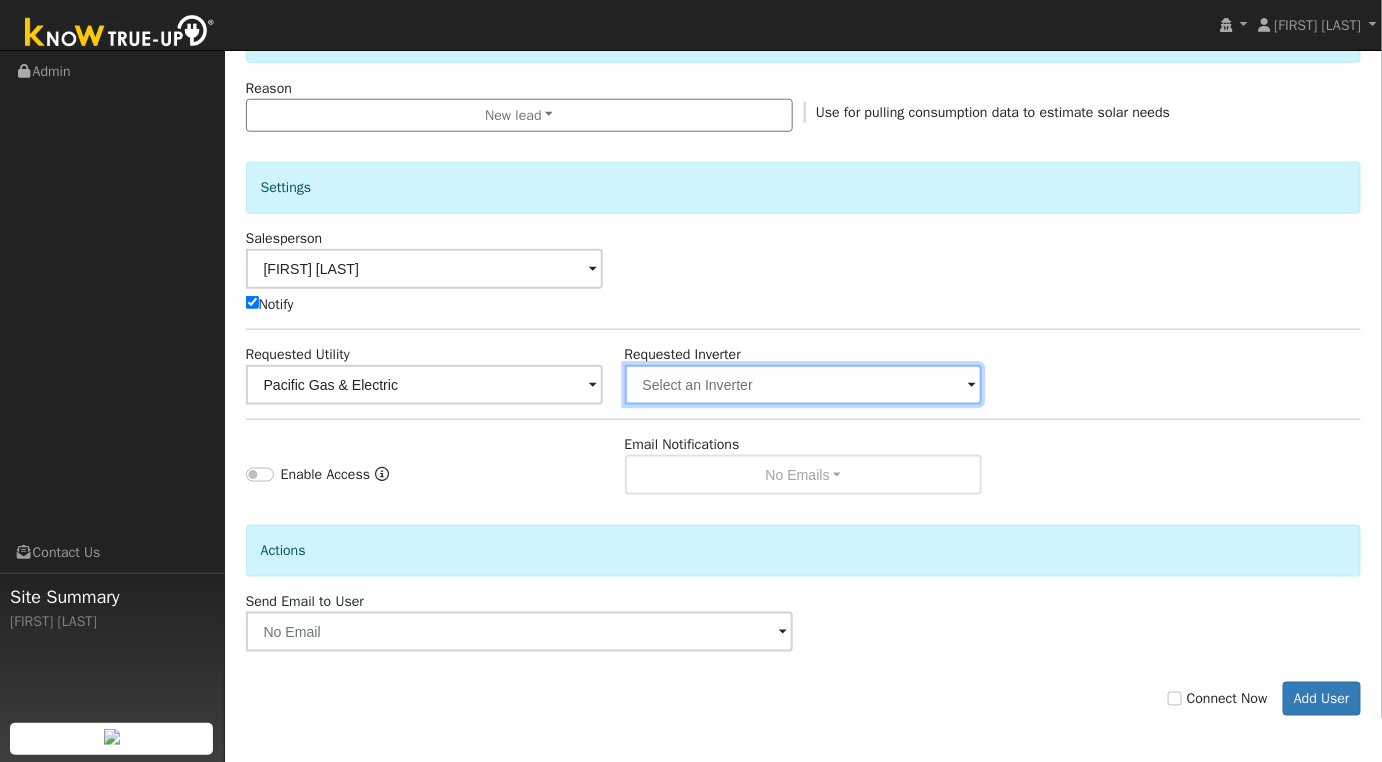 click at bounding box center (425, 385) 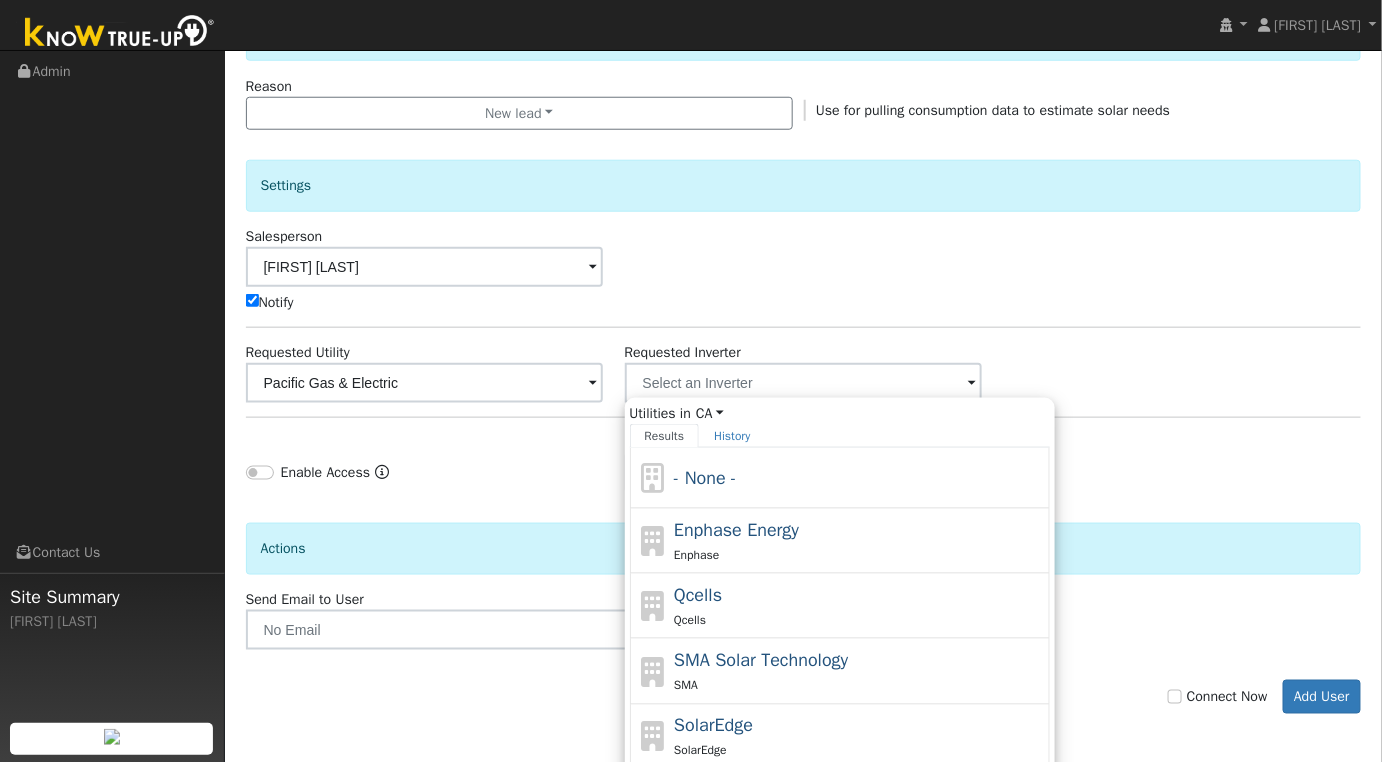 click on "Enable Access Email Notifications No Emails No Emails Weekly Emails Monthly Emails" at bounding box center [803, 462] 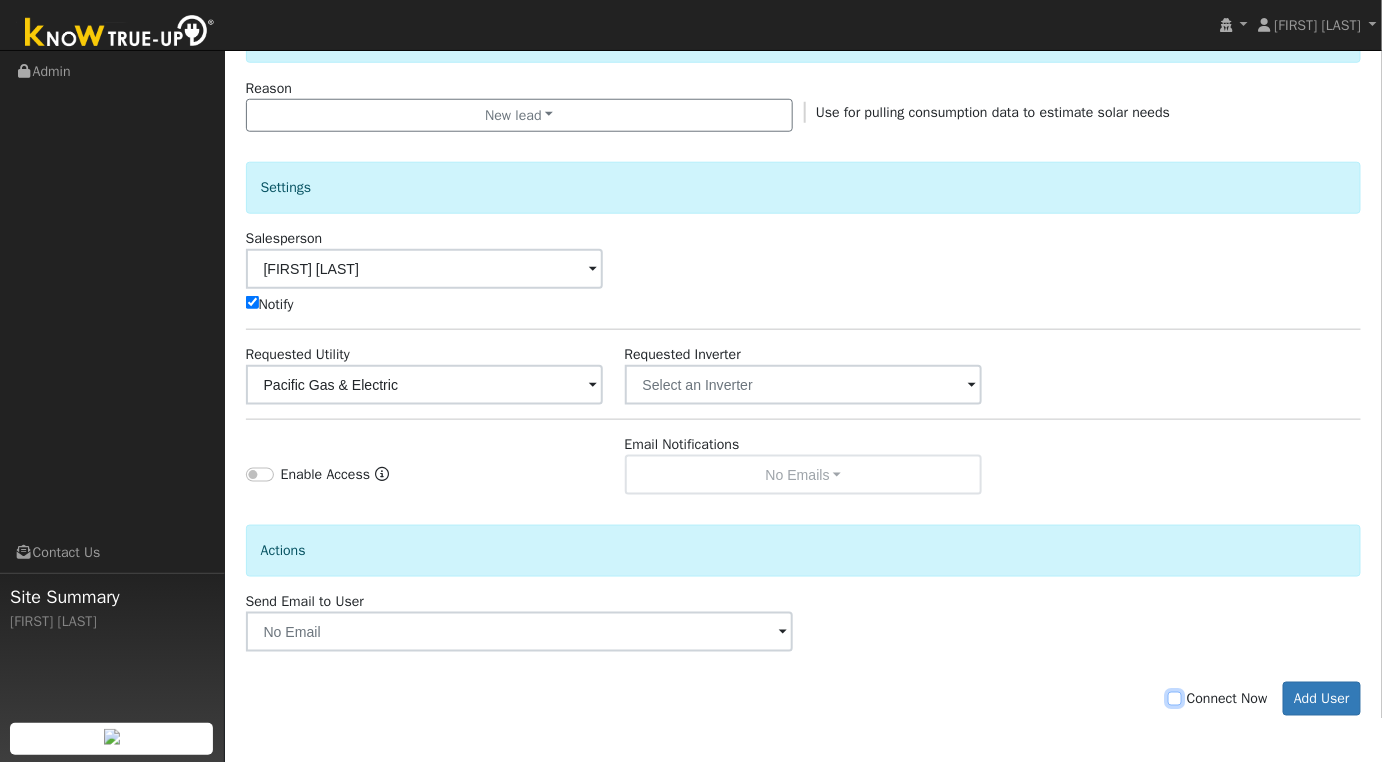 click on "Connect Now" at bounding box center [1175, 699] 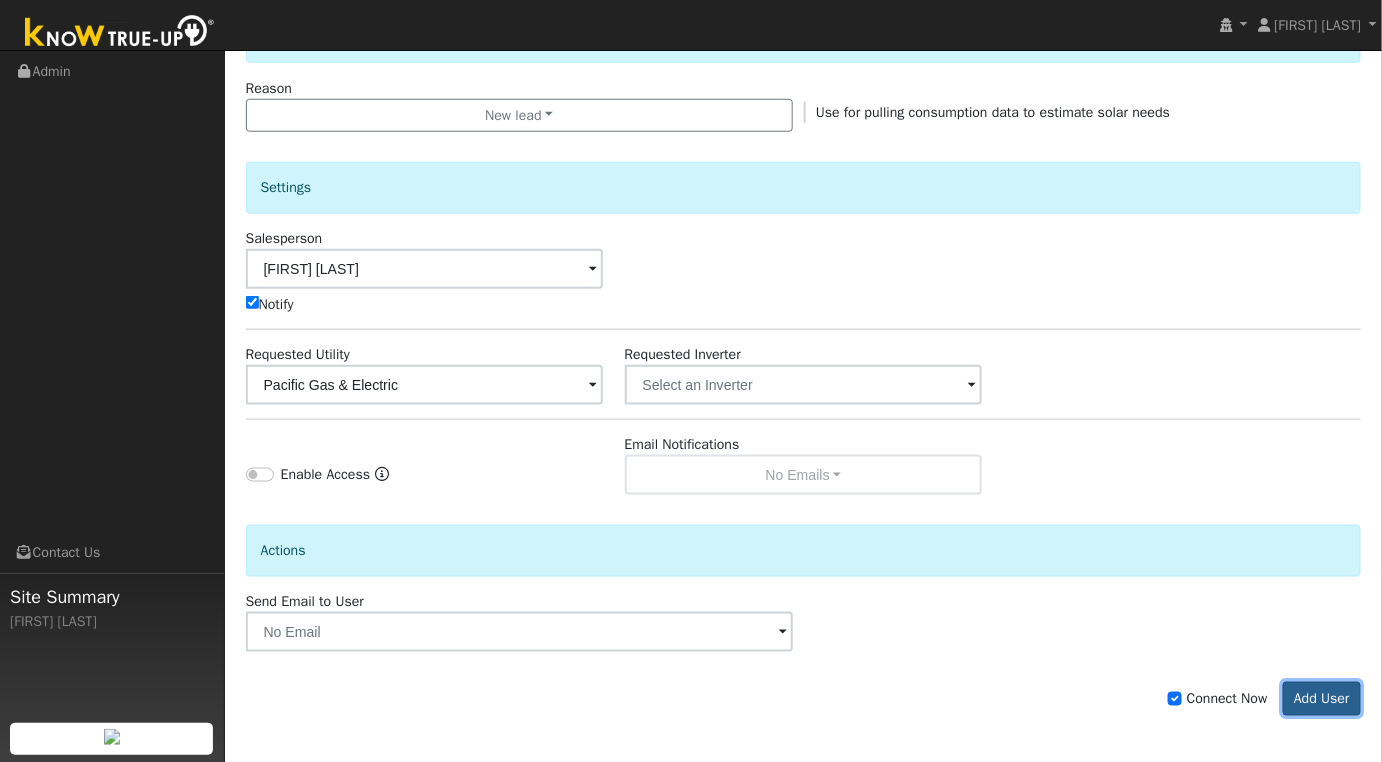 click on "Add User" at bounding box center (1322, 699) 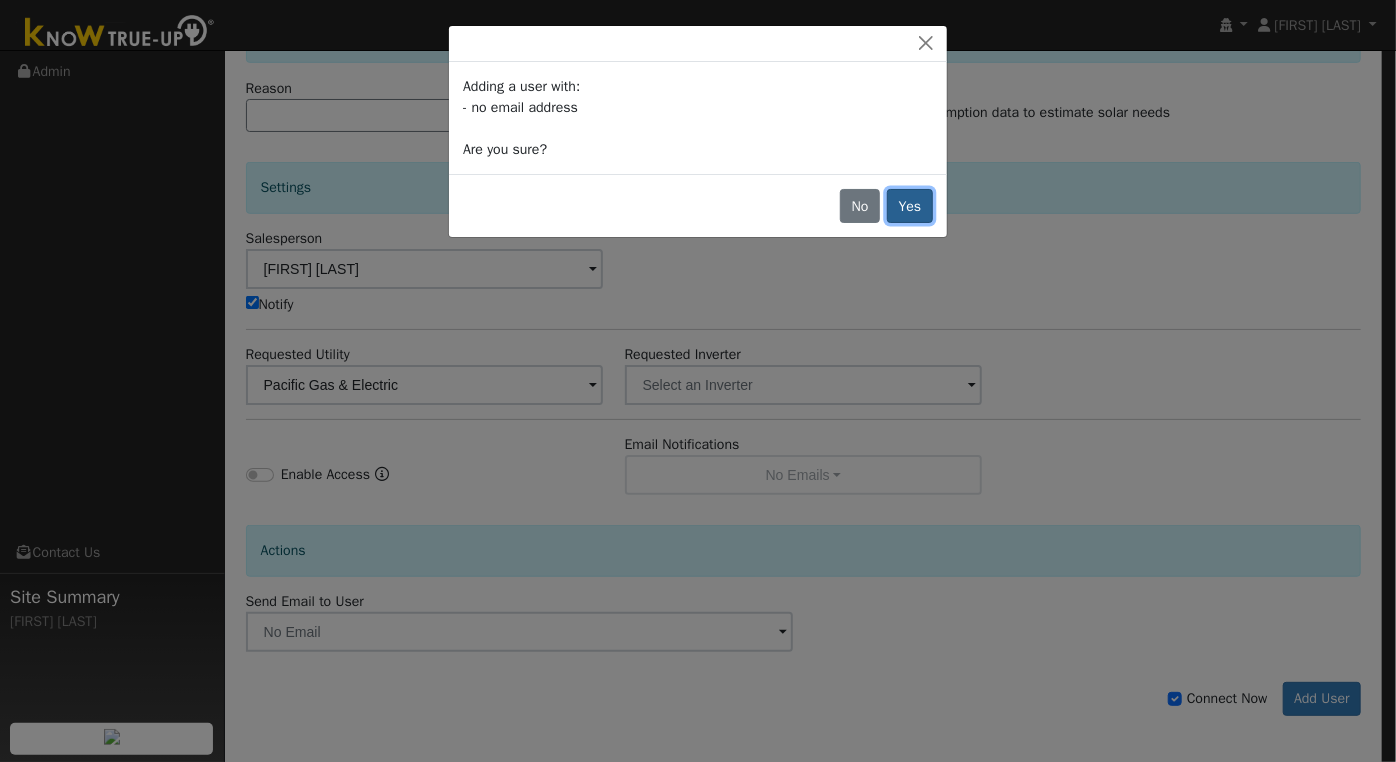 click on "Yes" at bounding box center [910, 206] 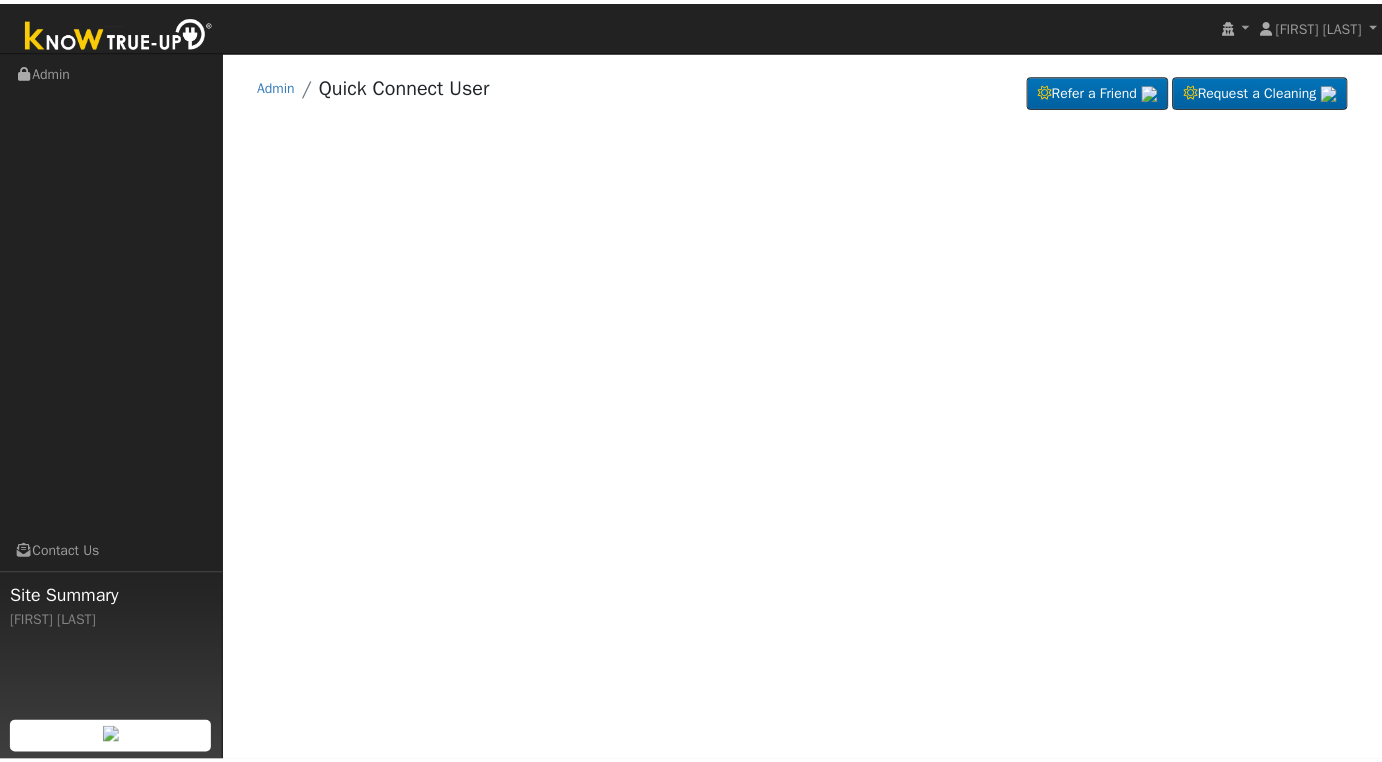 scroll, scrollTop: 0, scrollLeft: 0, axis: both 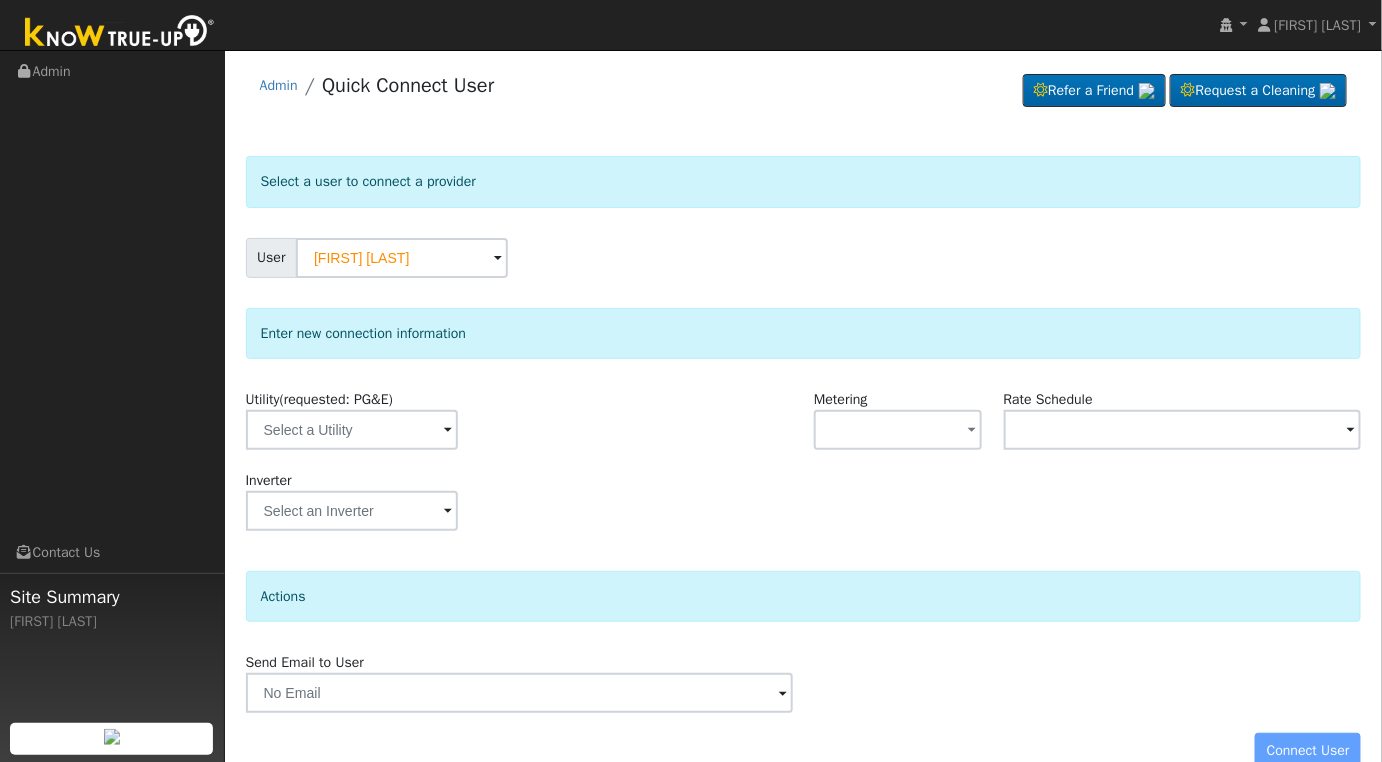 click at bounding box center [448, 431] 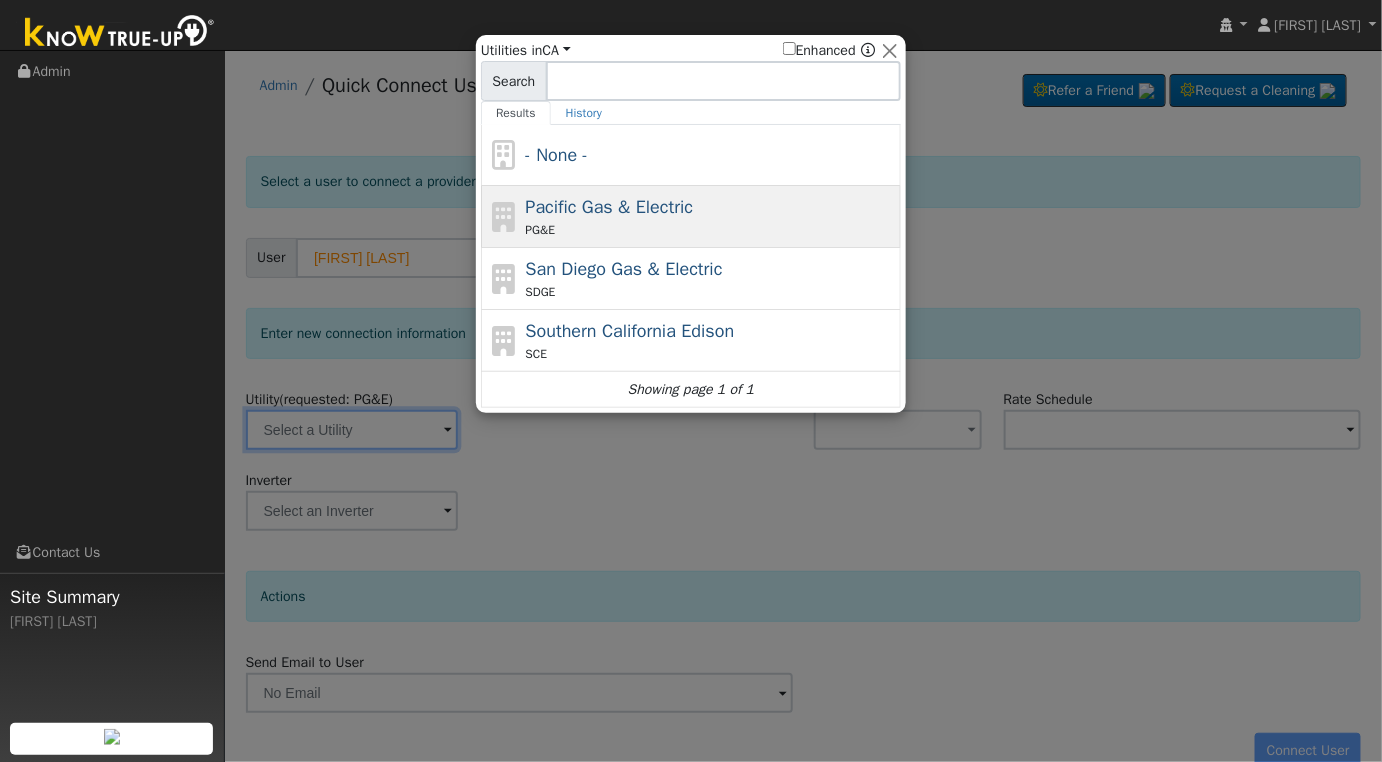 click on "Pacific Gas & Electric" at bounding box center [610, 207] 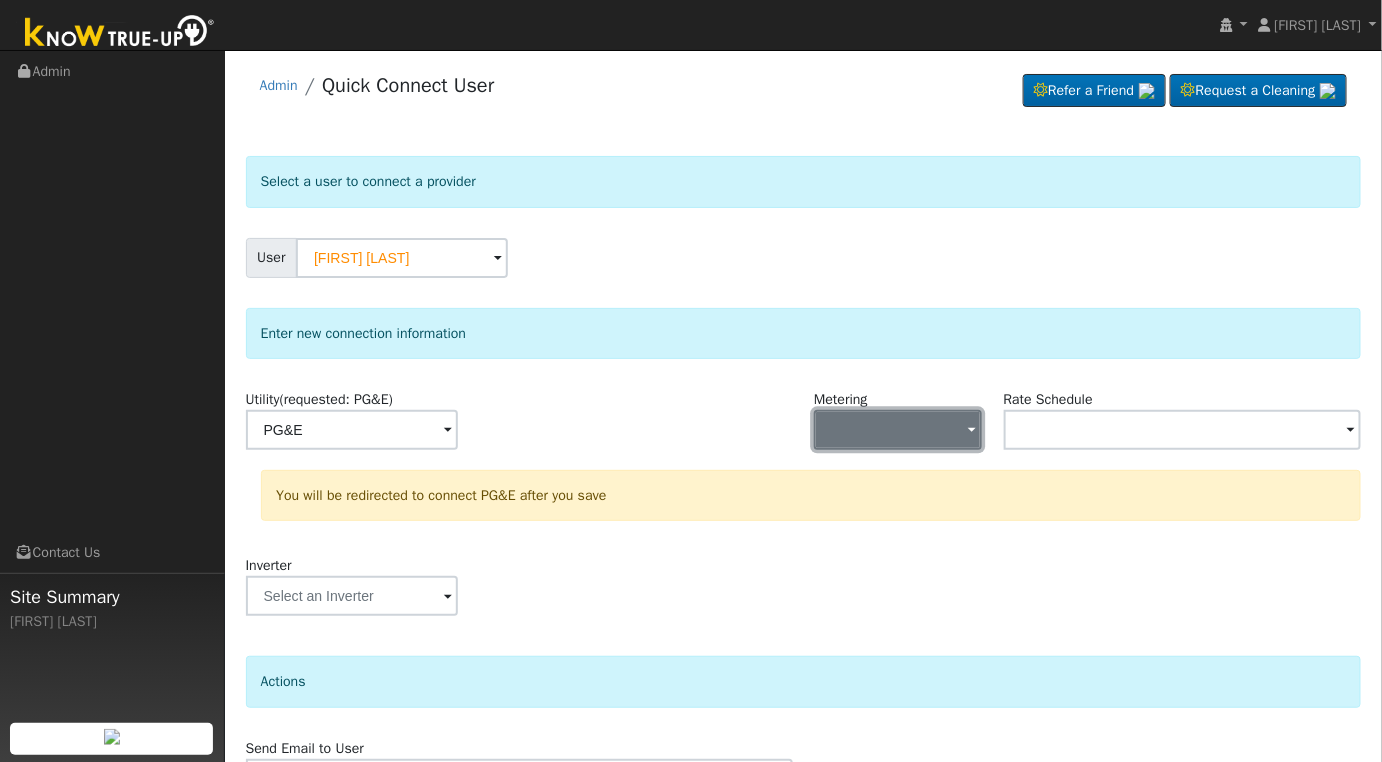 click at bounding box center [898, 430] 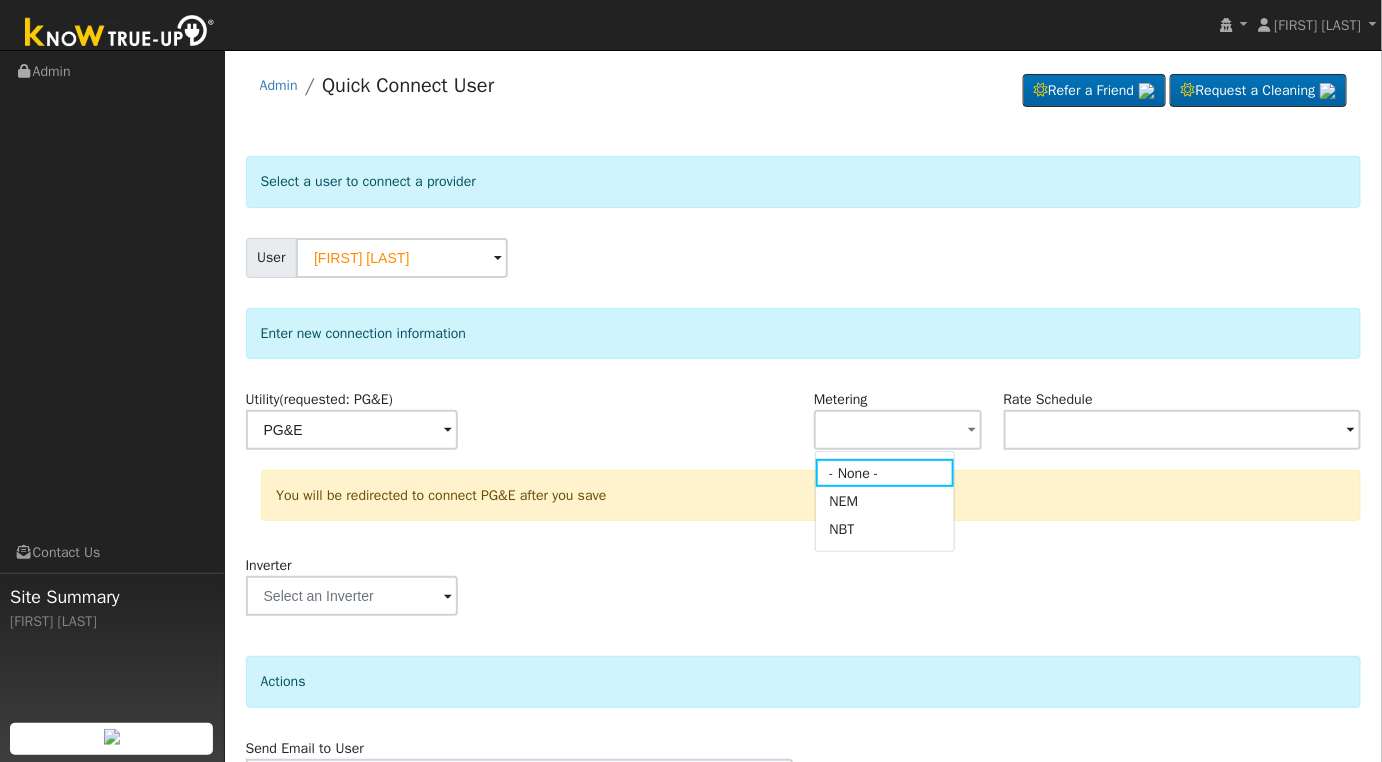 click on "NEM" at bounding box center (885, 501) 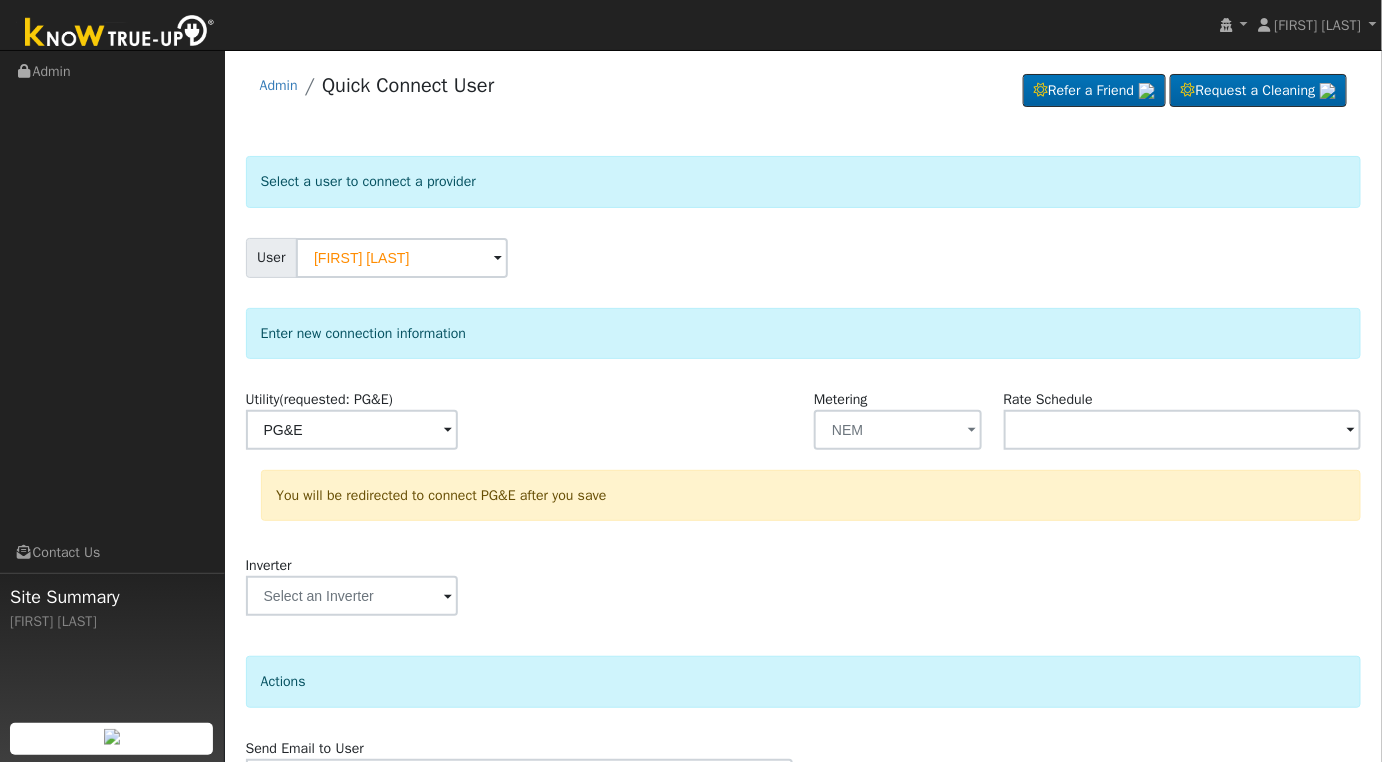 click at bounding box center (448, 431) 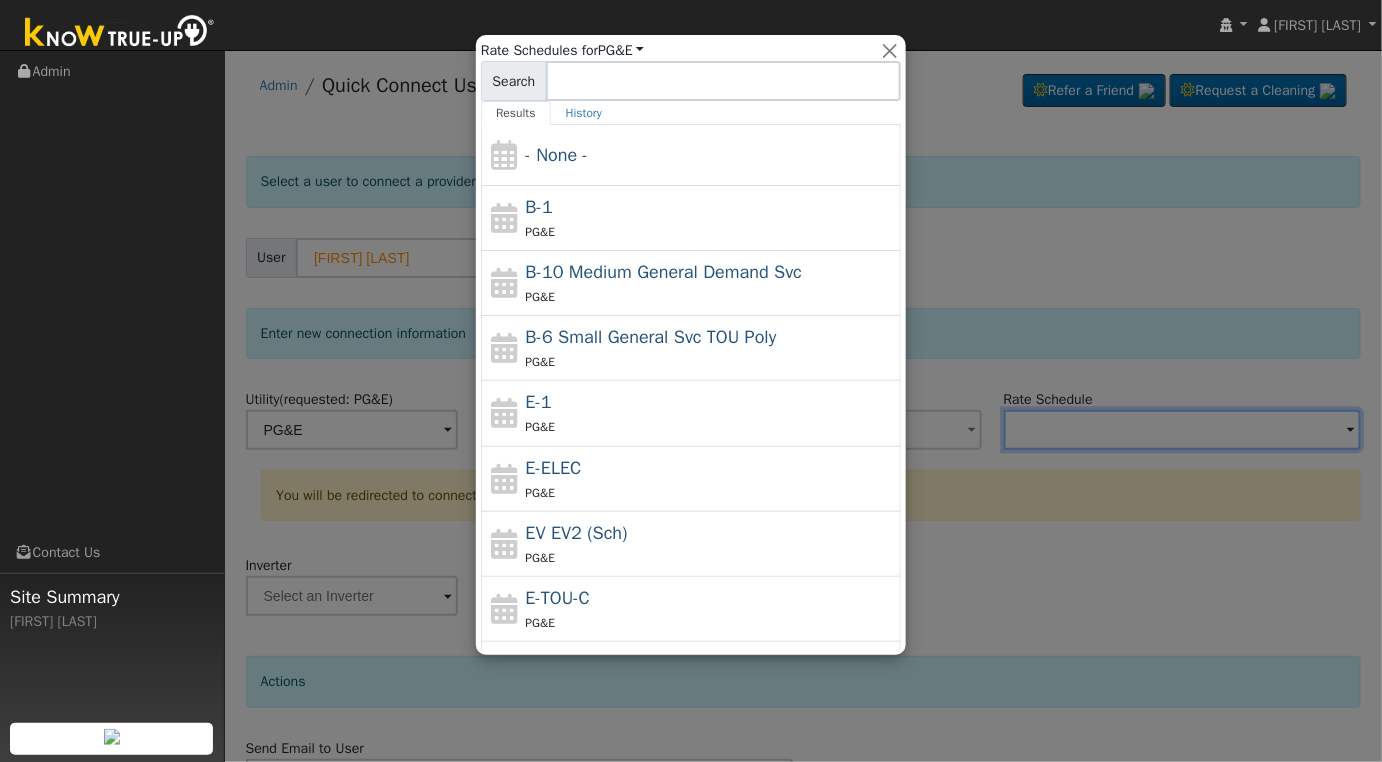 click at bounding box center [691, 381] 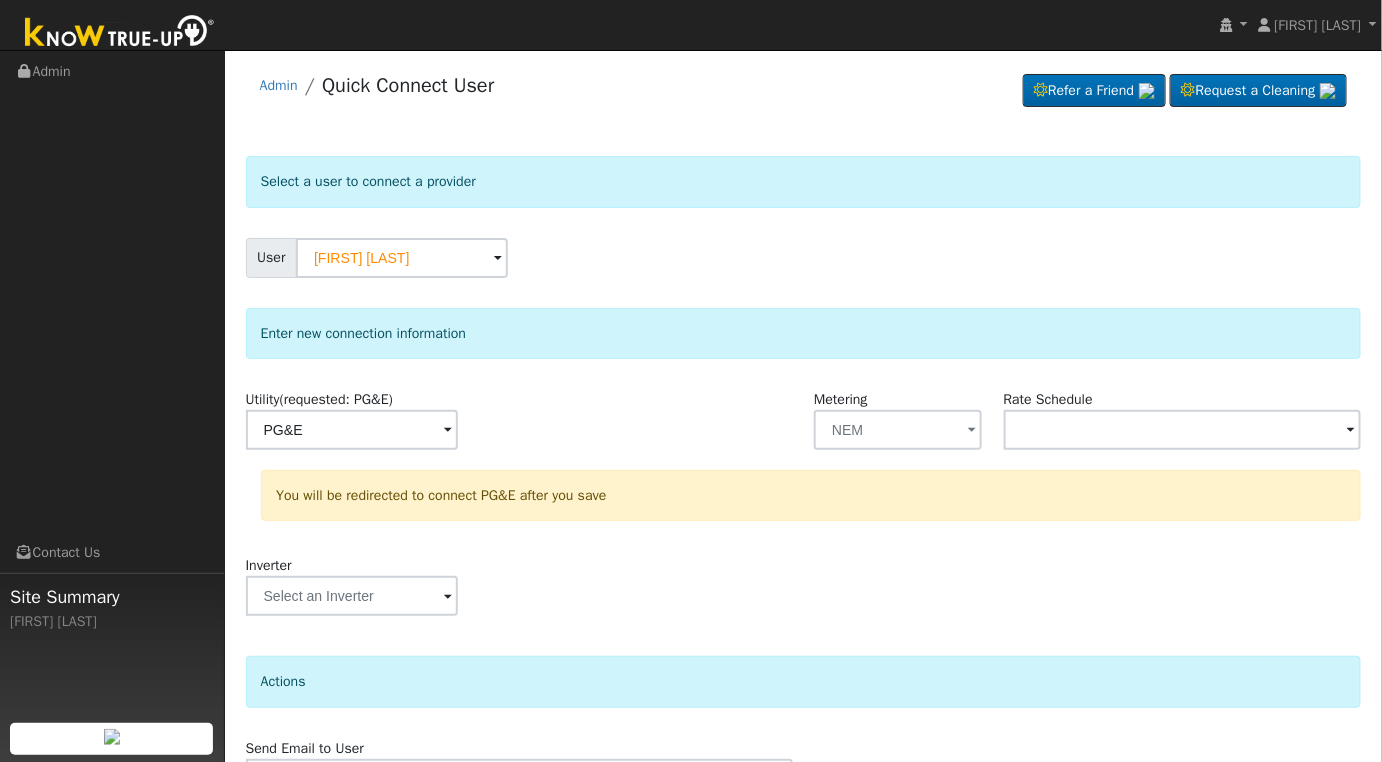 click at bounding box center (448, 431) 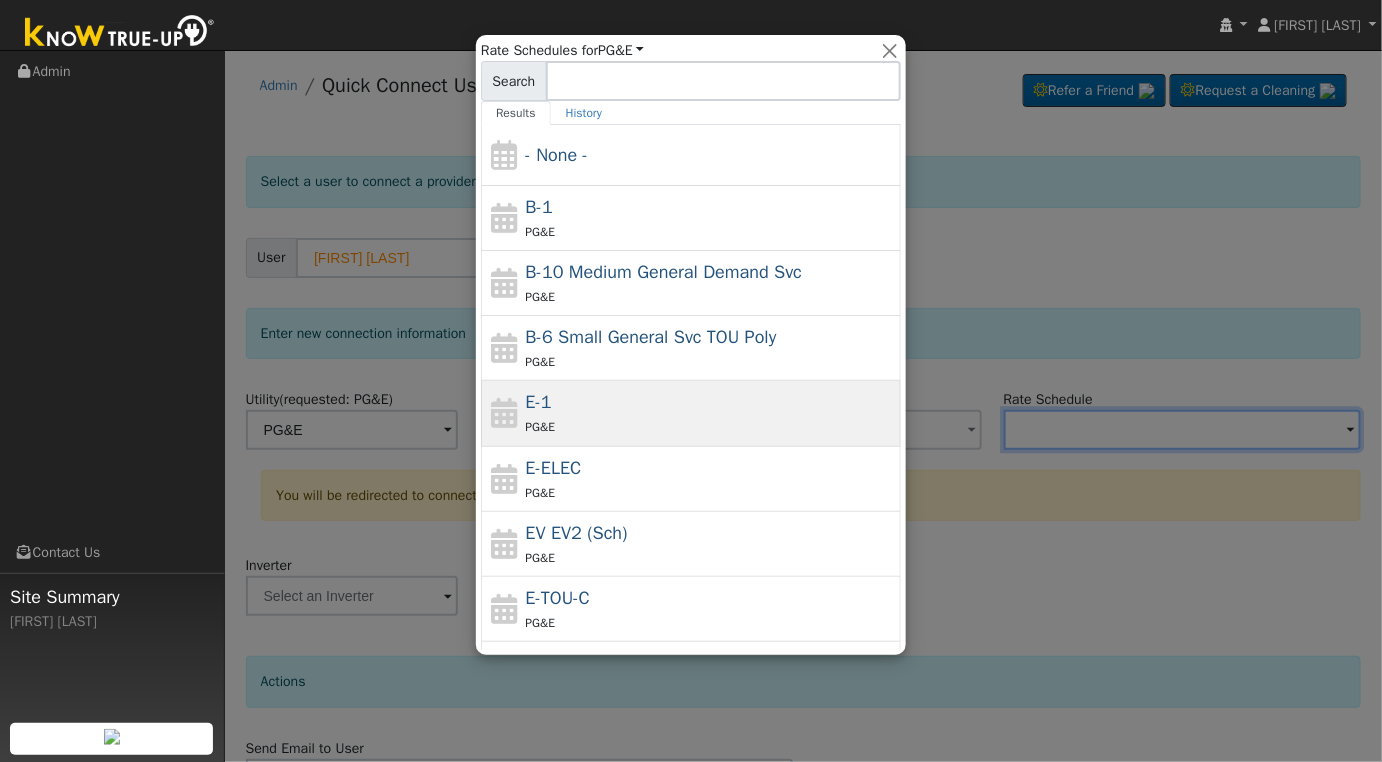 scroll, scrollTop: 154, scrollLeft: 0, axis: vertical 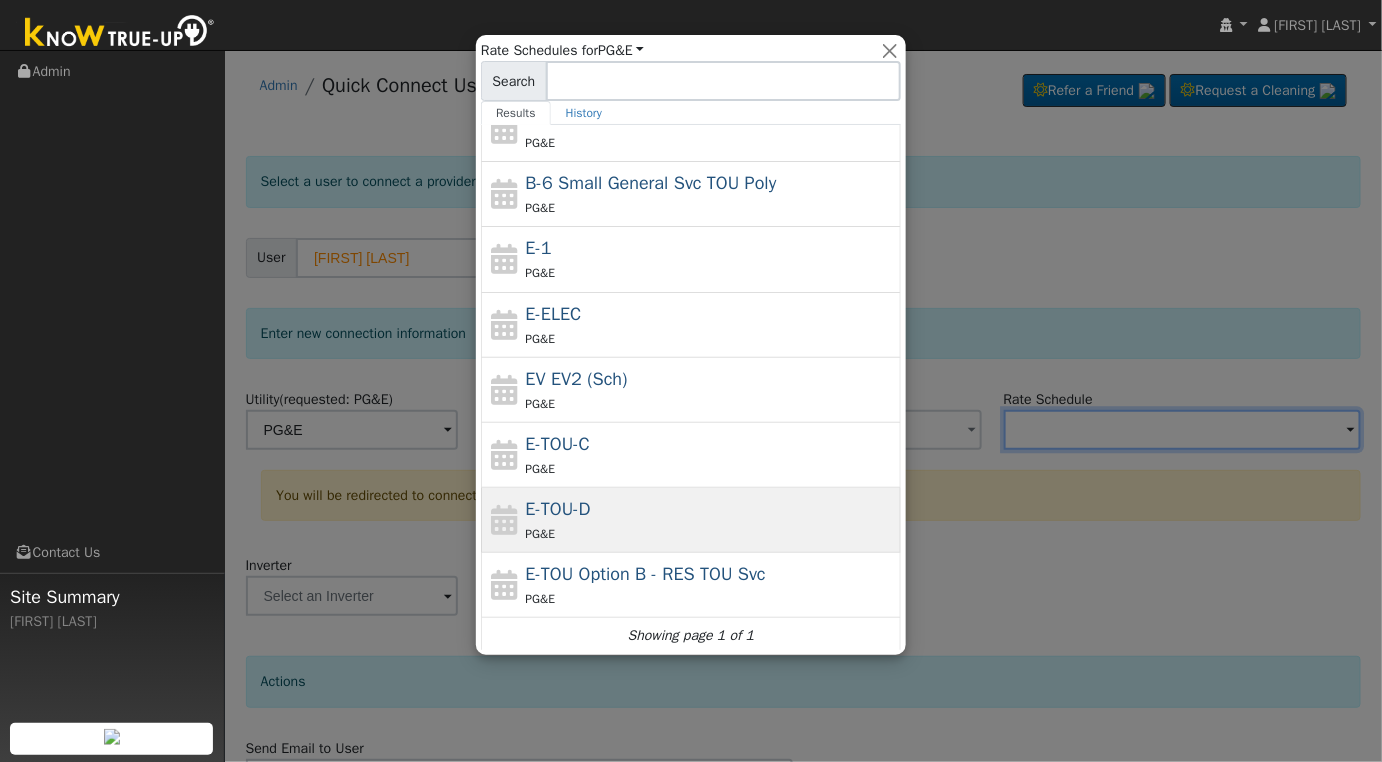 click on "E-TOU-D PG&E" at bounding box center [711, 520] 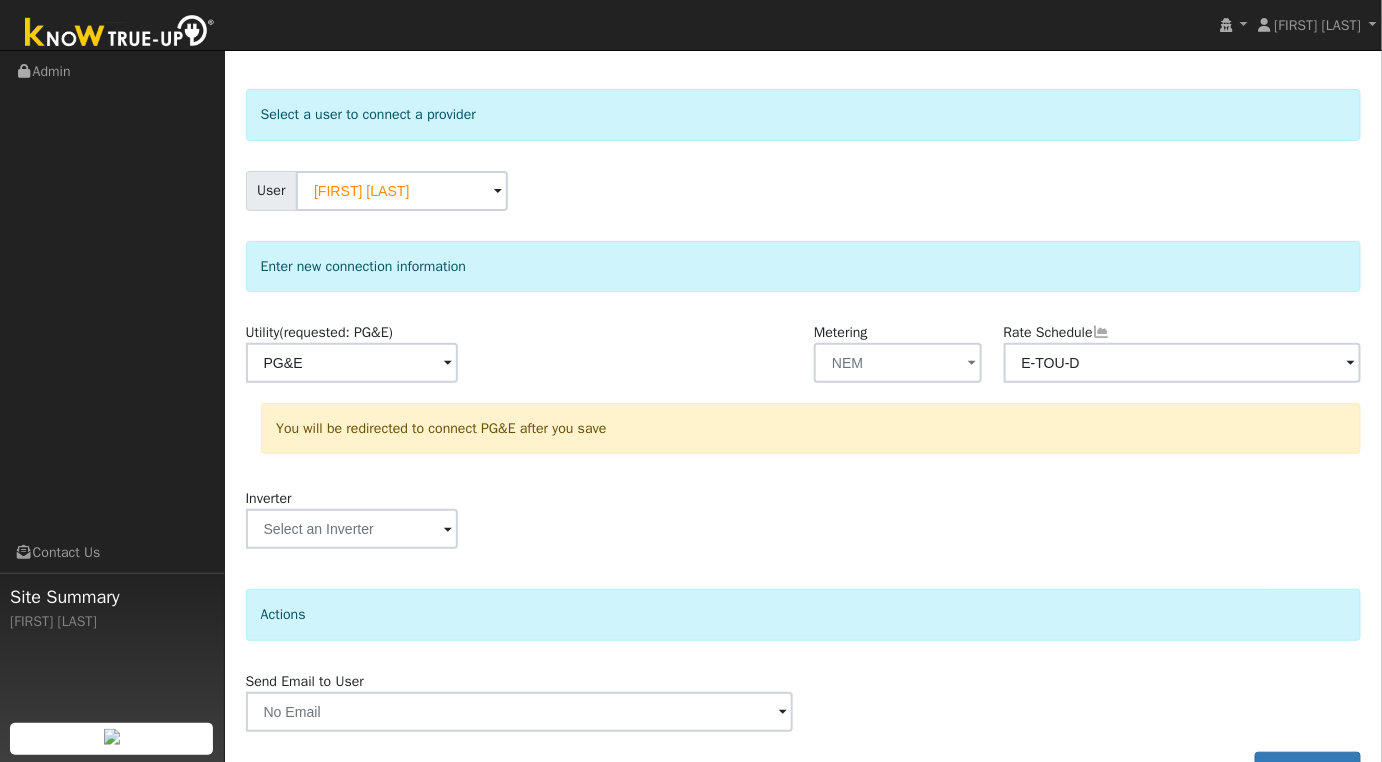 scroll, scrollTop: 117, scrollLeft: 0, axis: vertical 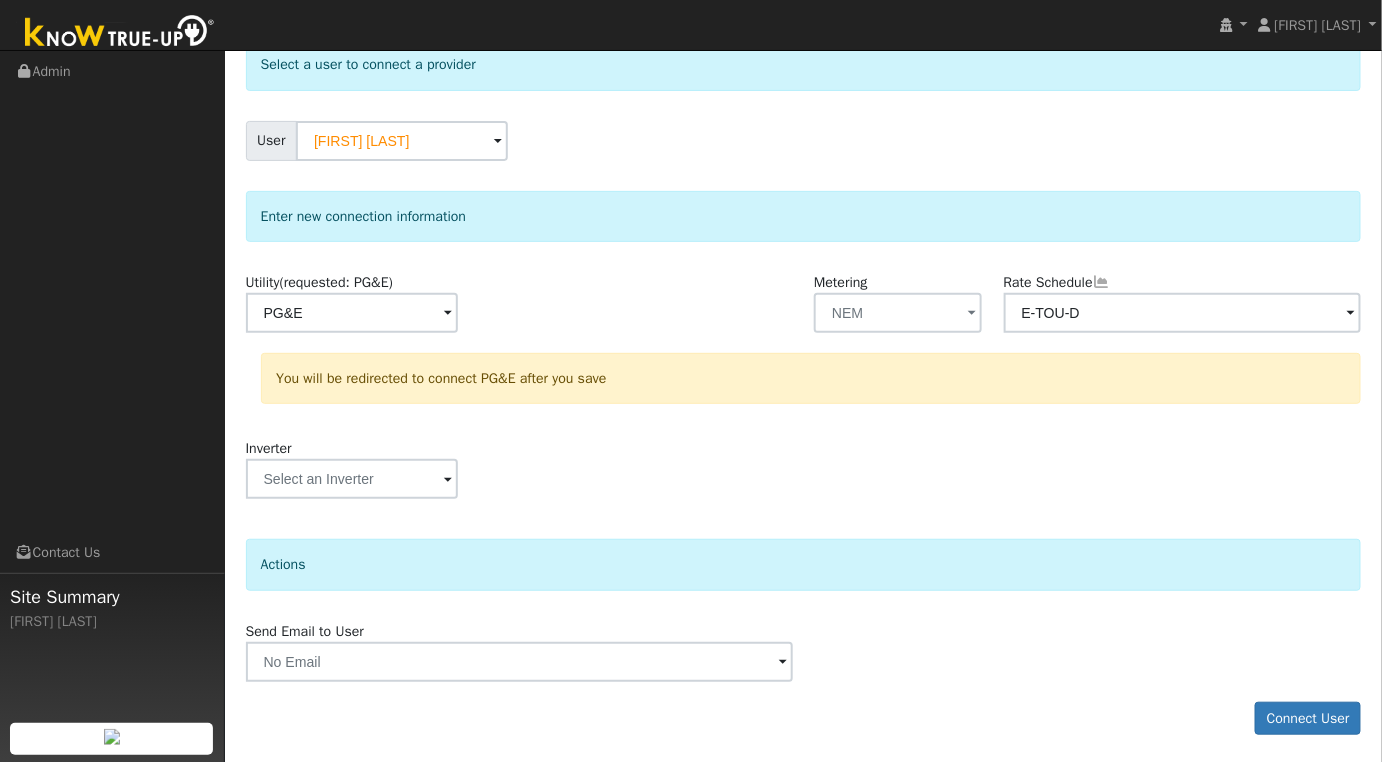click at bounding box center [448, 314] 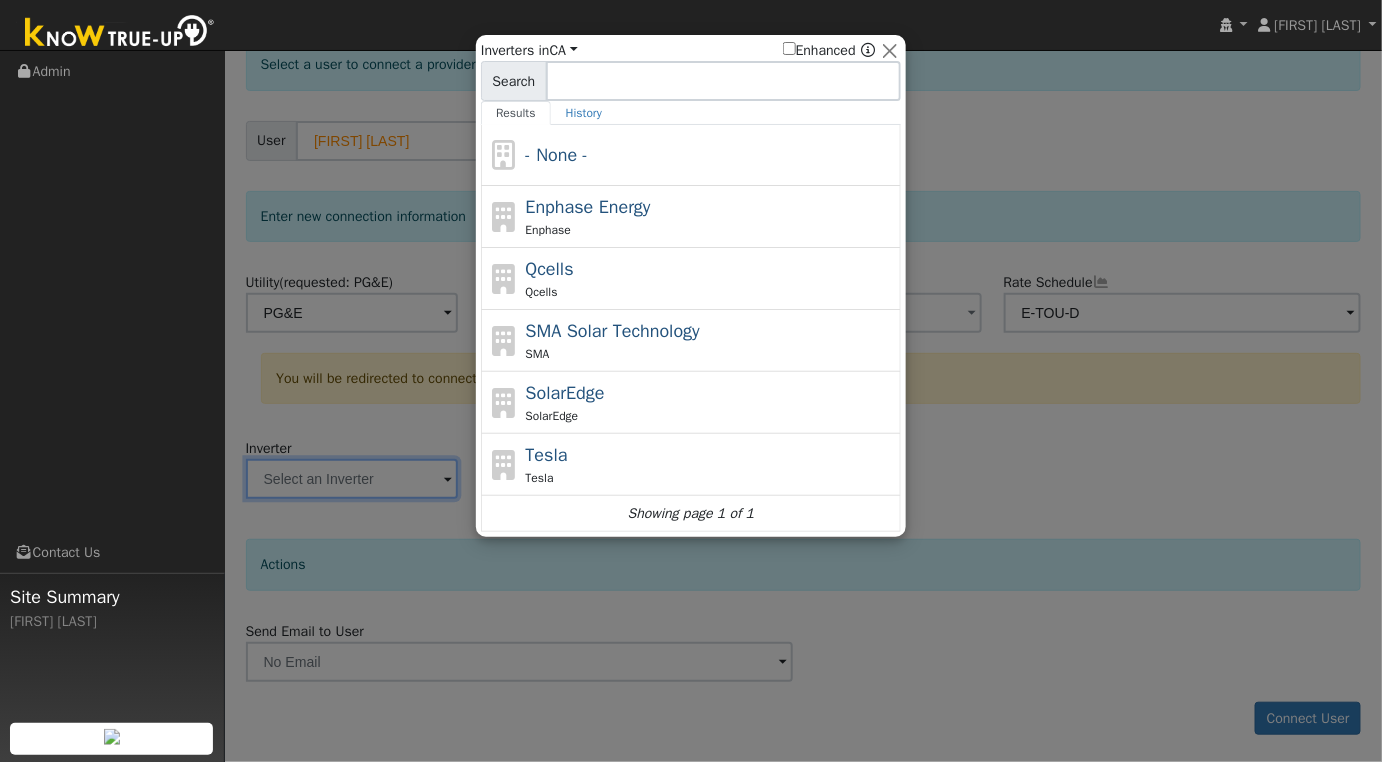 click at bounding box center [691, 381] 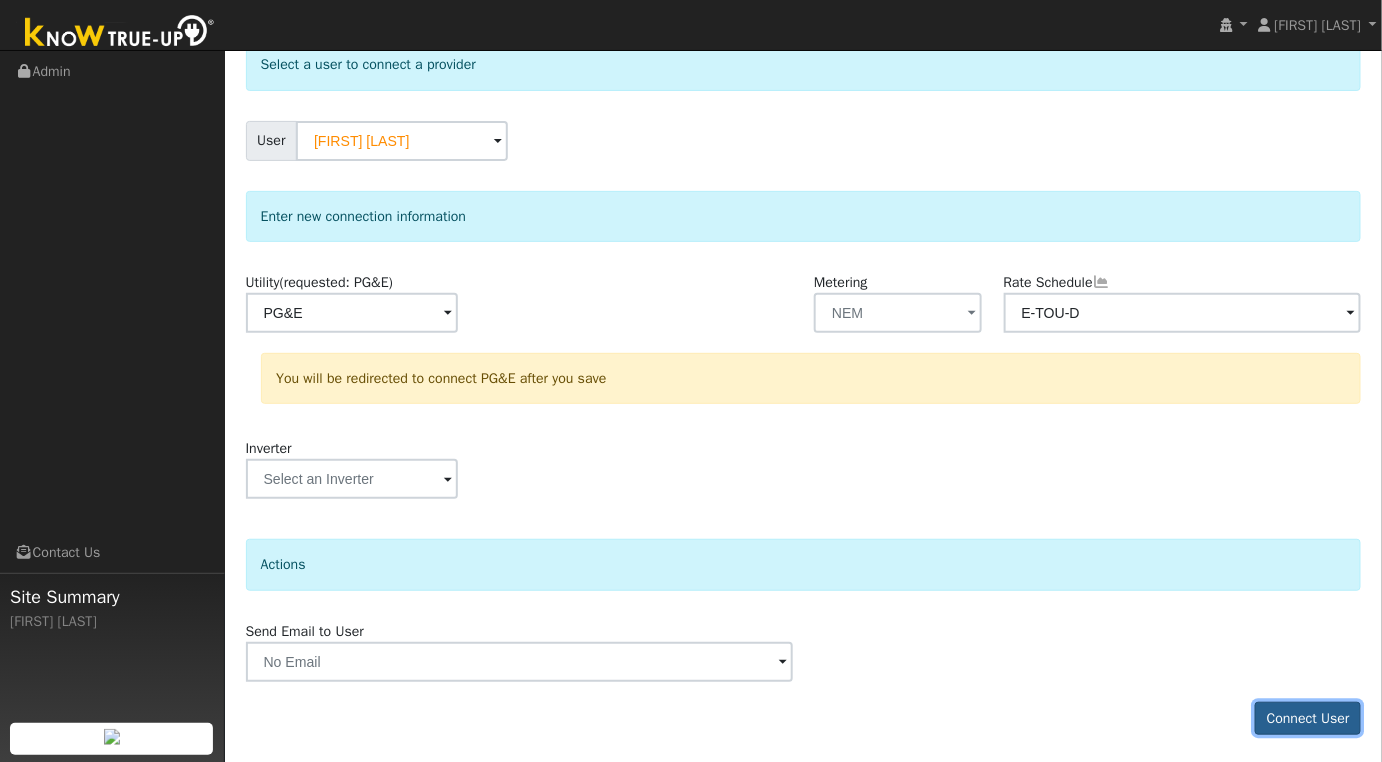 click on "Connect User" at bounding box center (1308, 719) 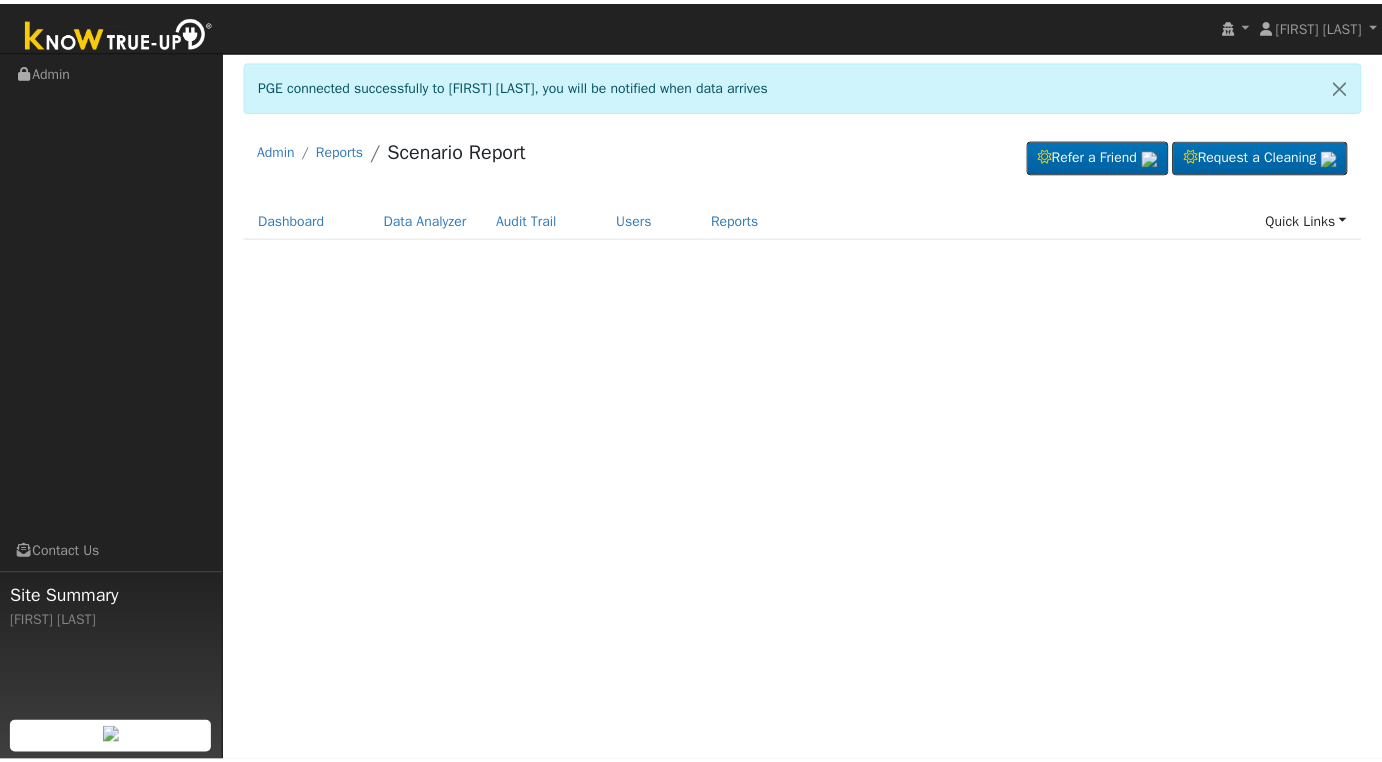 scroll, scrollTop: 0, scrollLeft: 0, axis: both 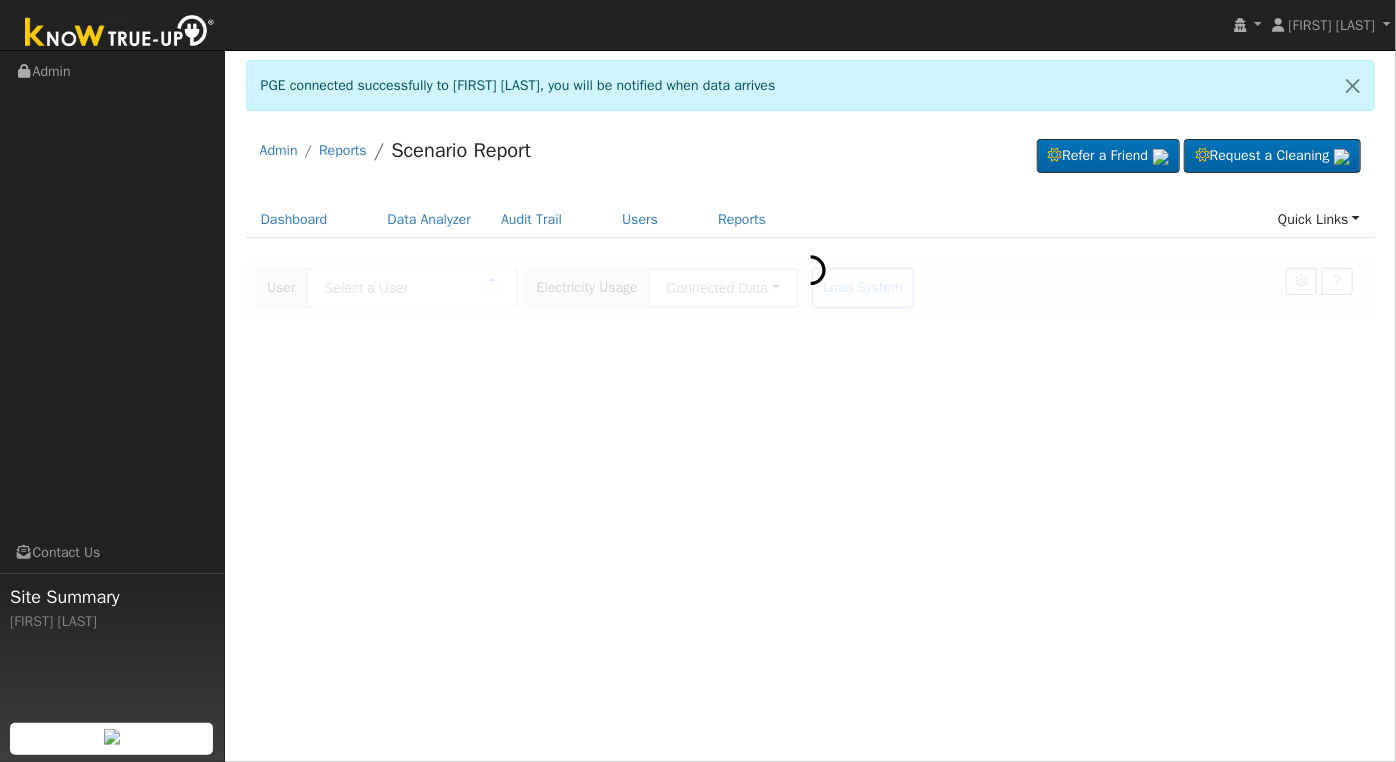 type on "[FIRST] [LAST]" 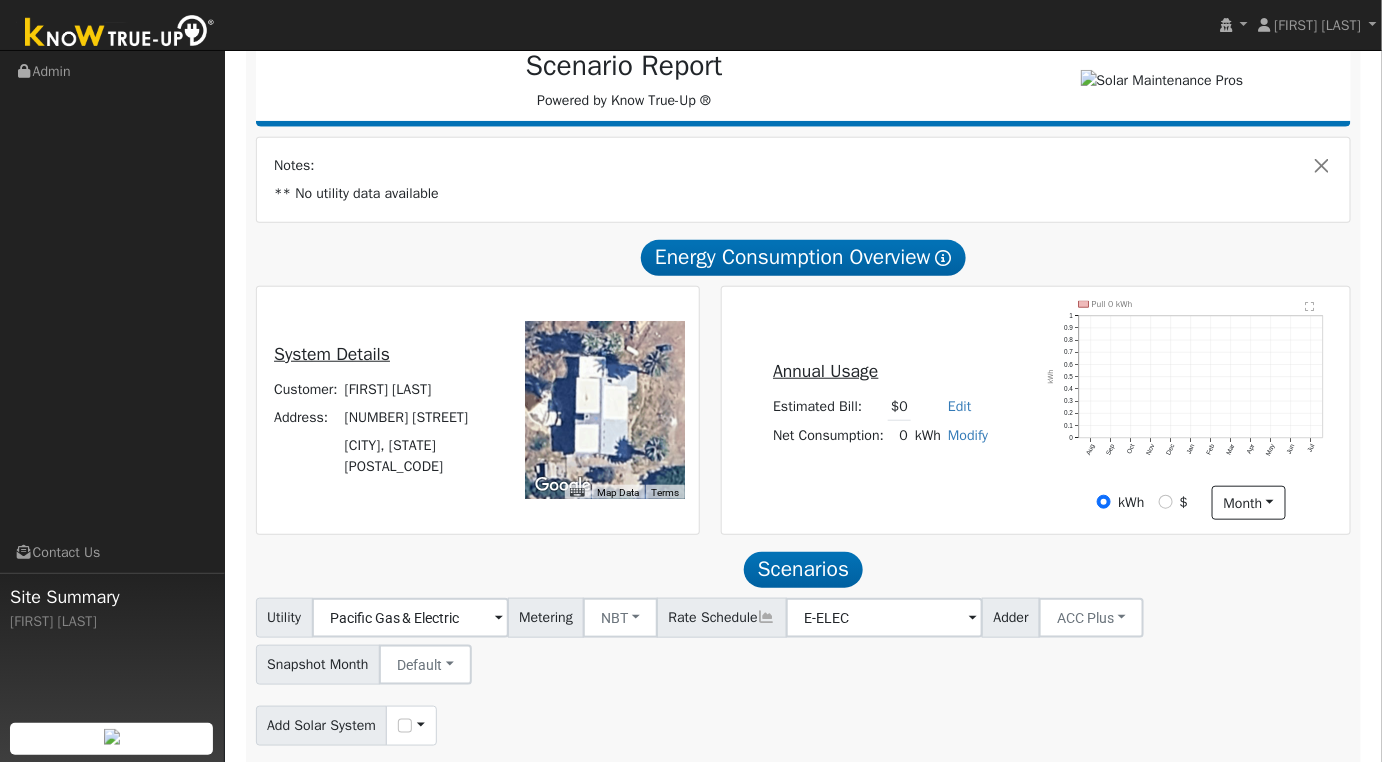 scroll, scrollTop: 0, scrollLeft: 0, axis: both 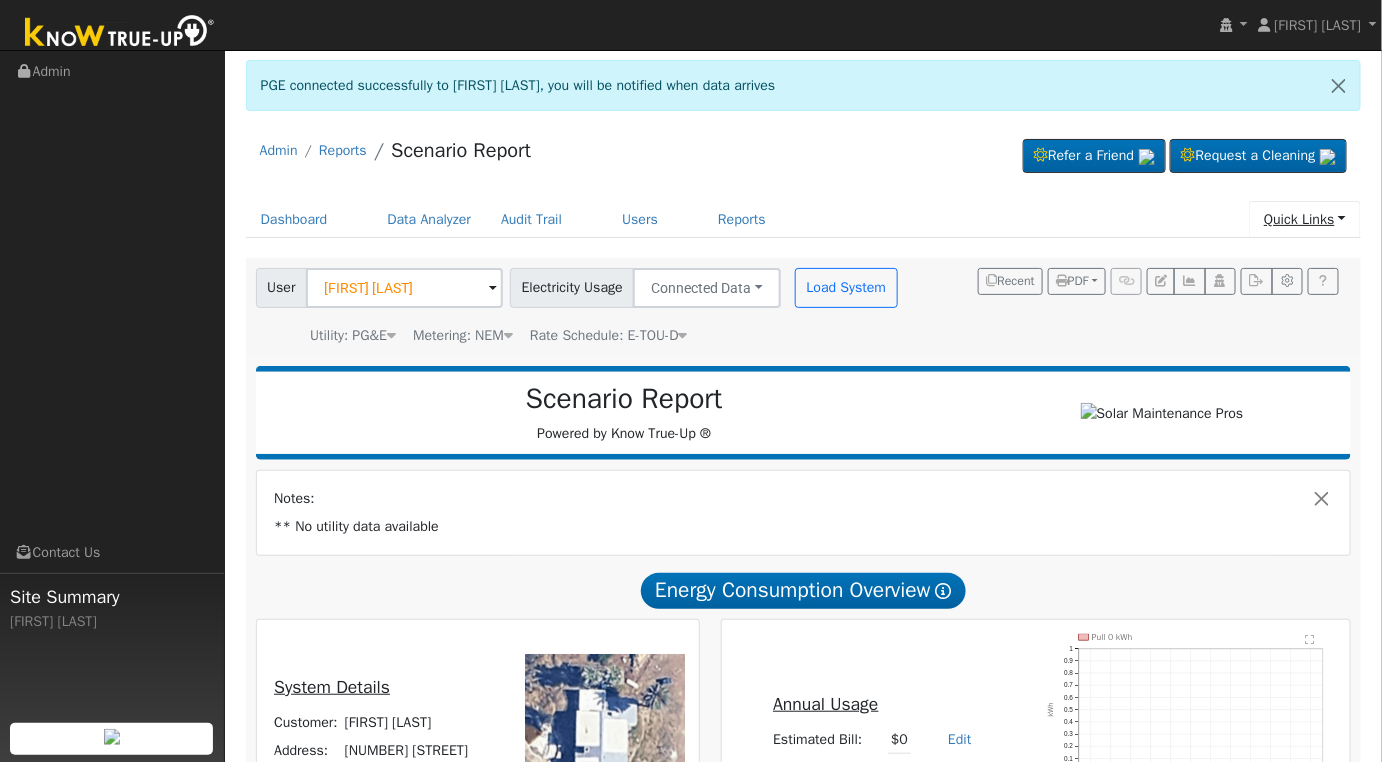 click on "Quick Links" at bounding box center [1305, 219] 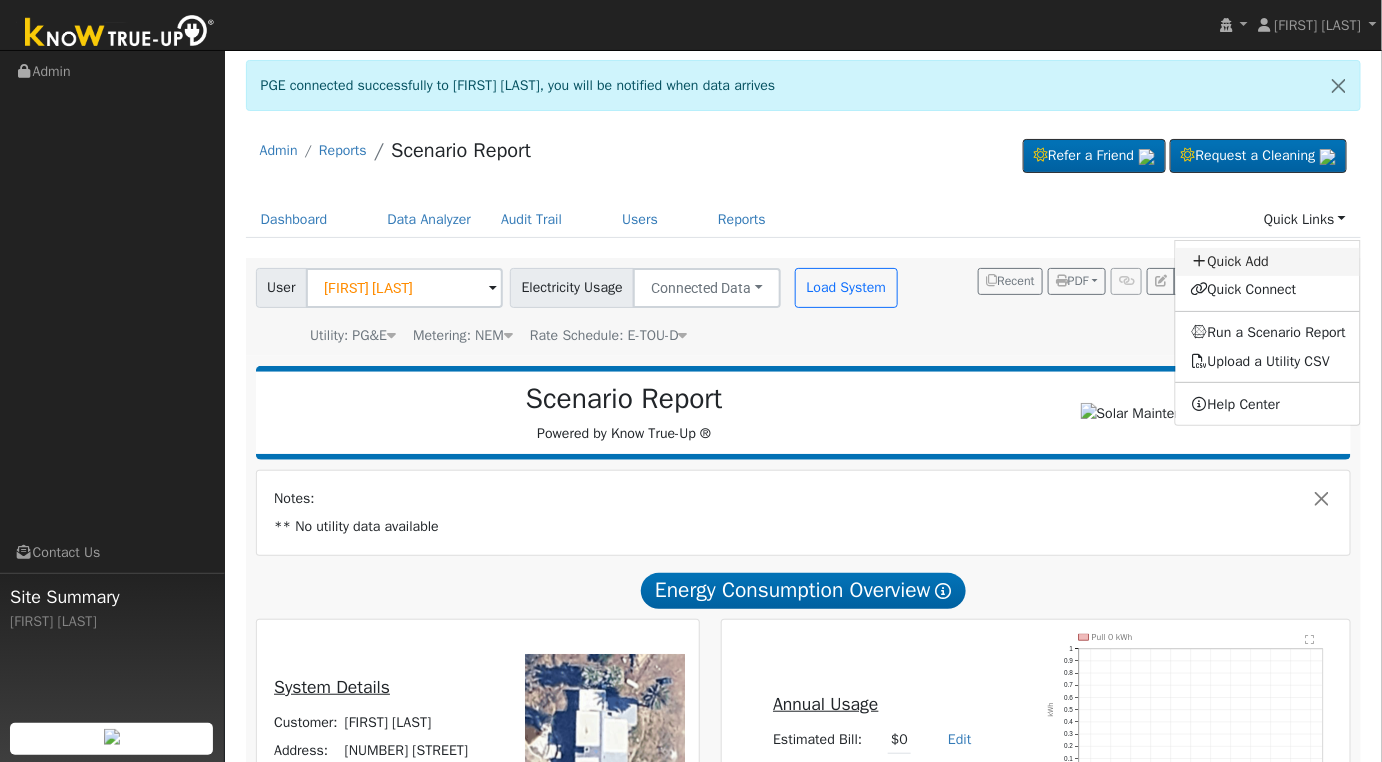 click on "Quick Add" at bounding box center (1268, 262) 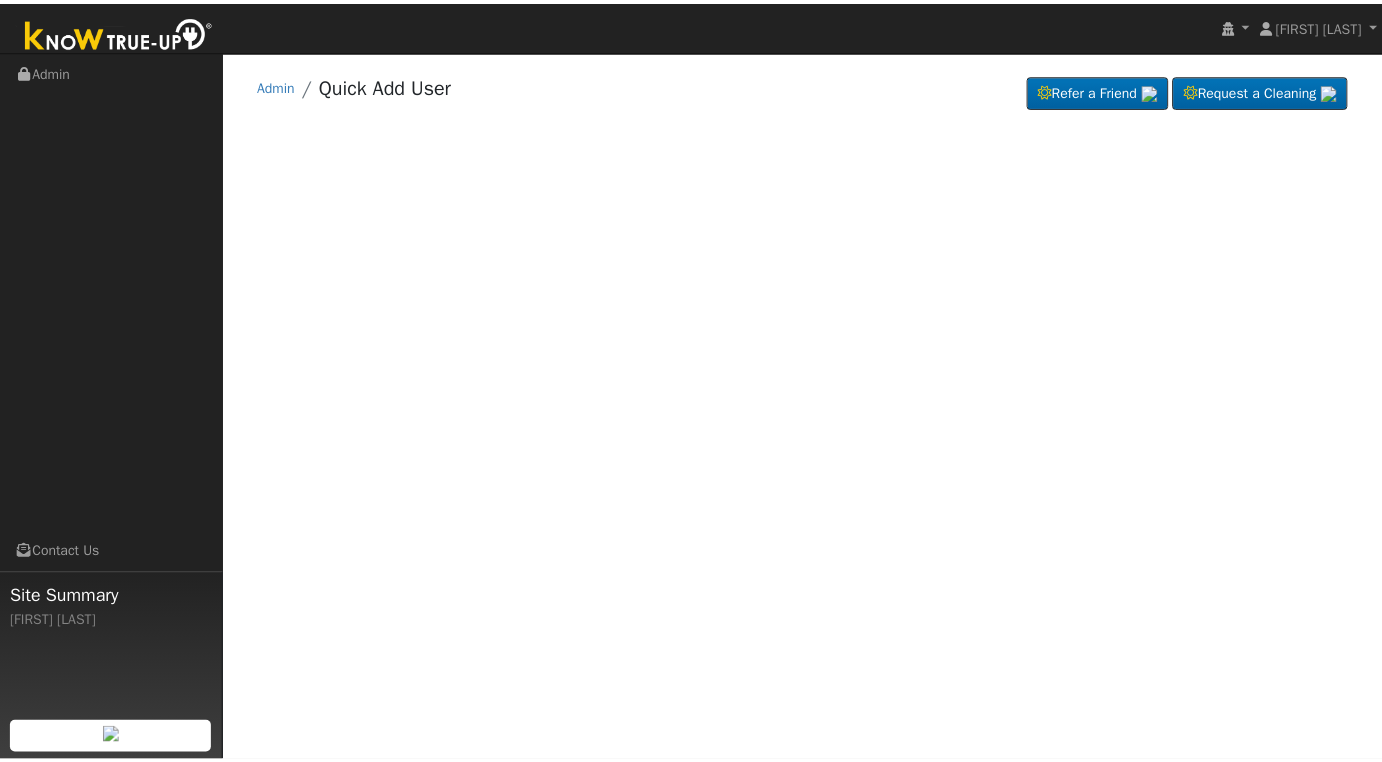 scroll, scrollTop: 0, scrollLeft: 0, axis: both 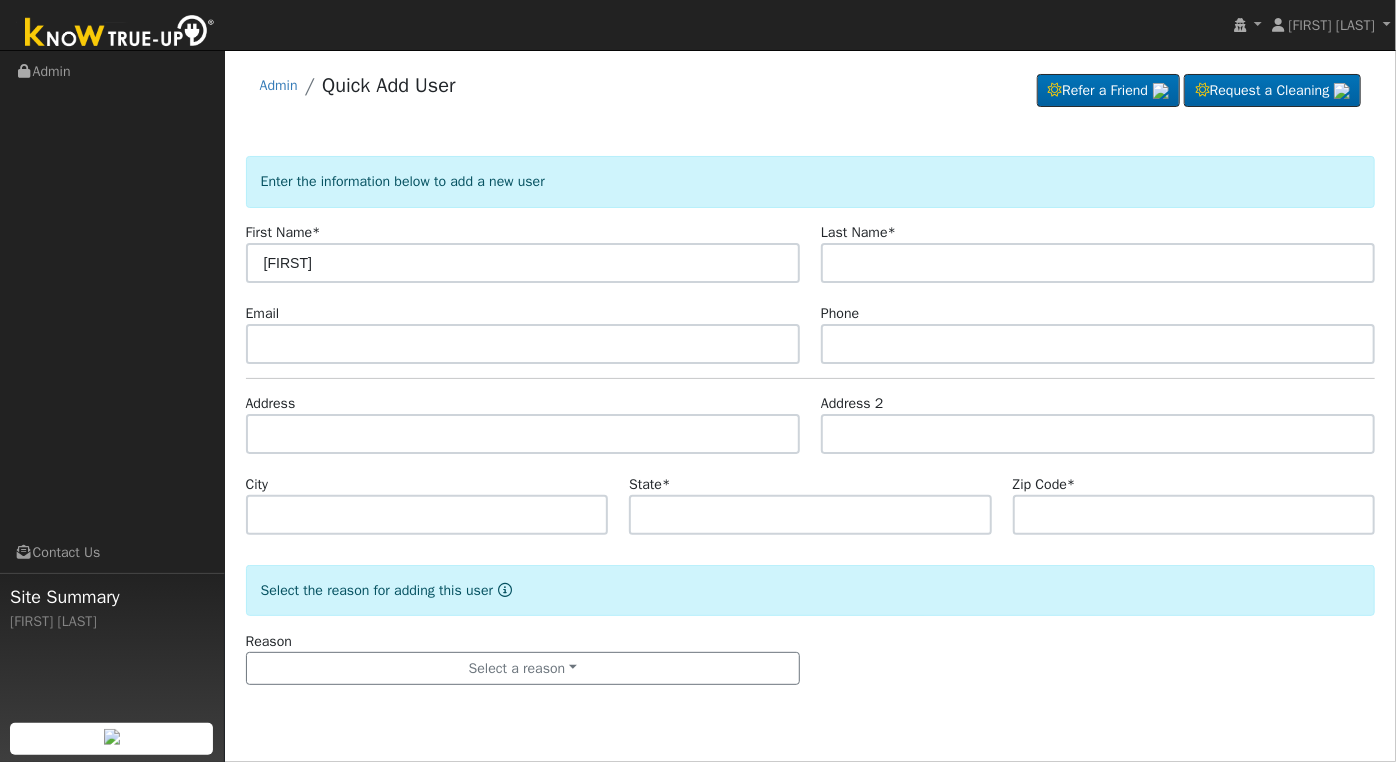 type on "[FIRST]" 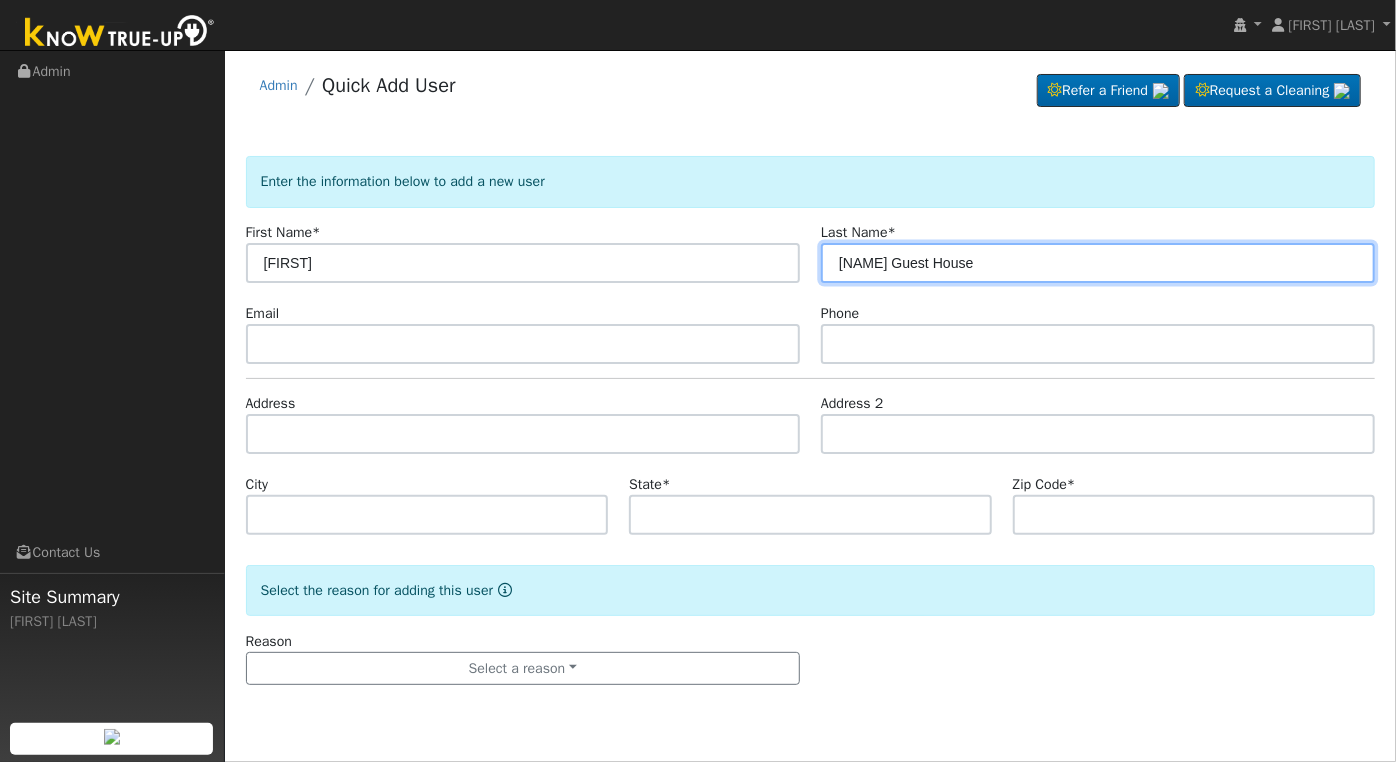 type on "[NAME] Guest House" 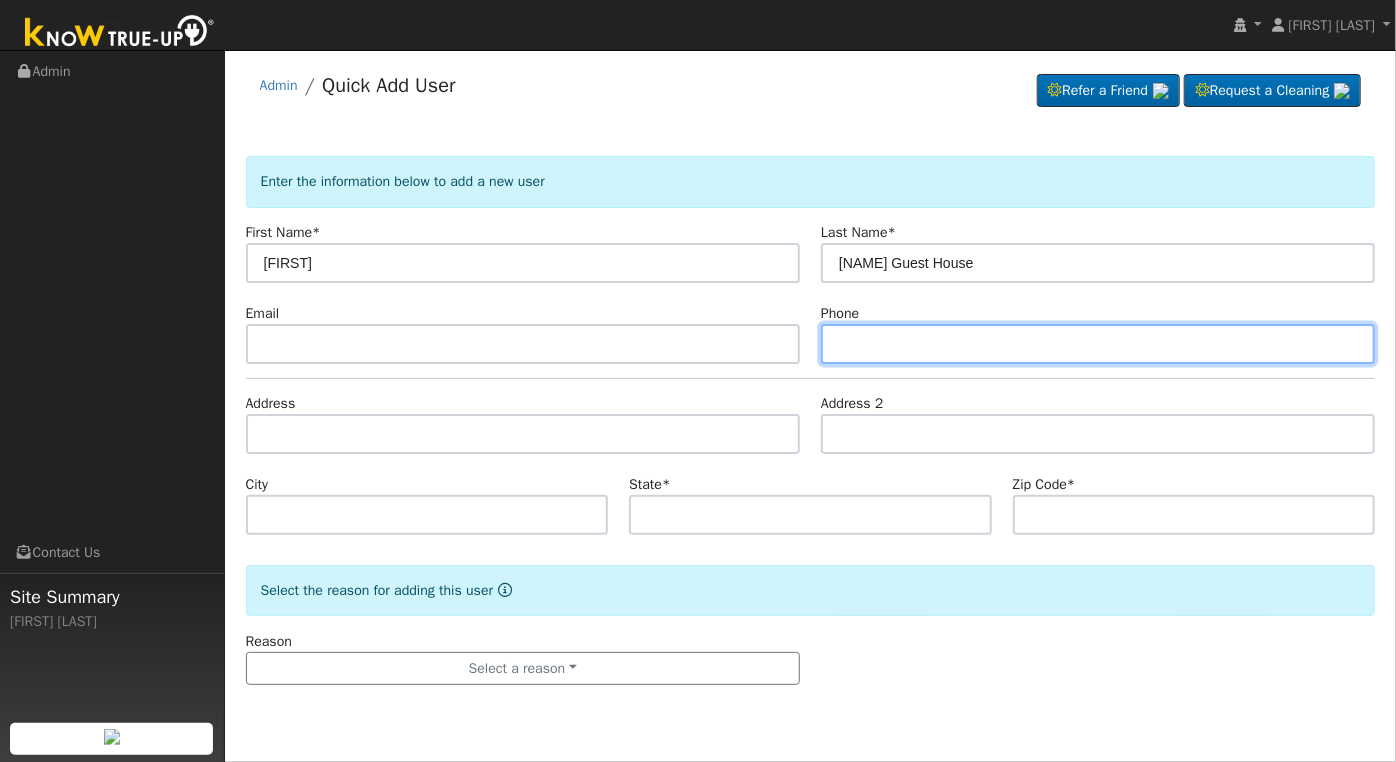 click at bounding box center [1098, 344] 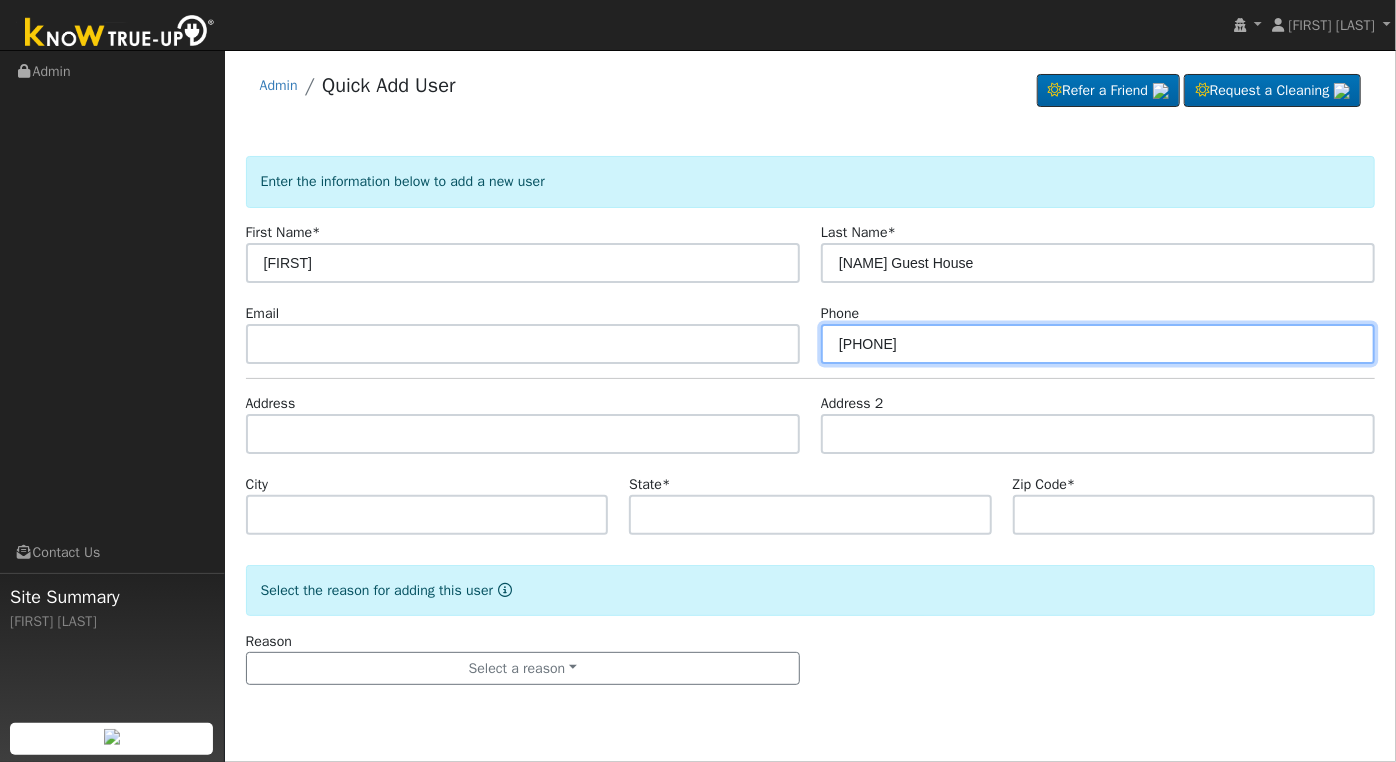 type on "[PHONE]" 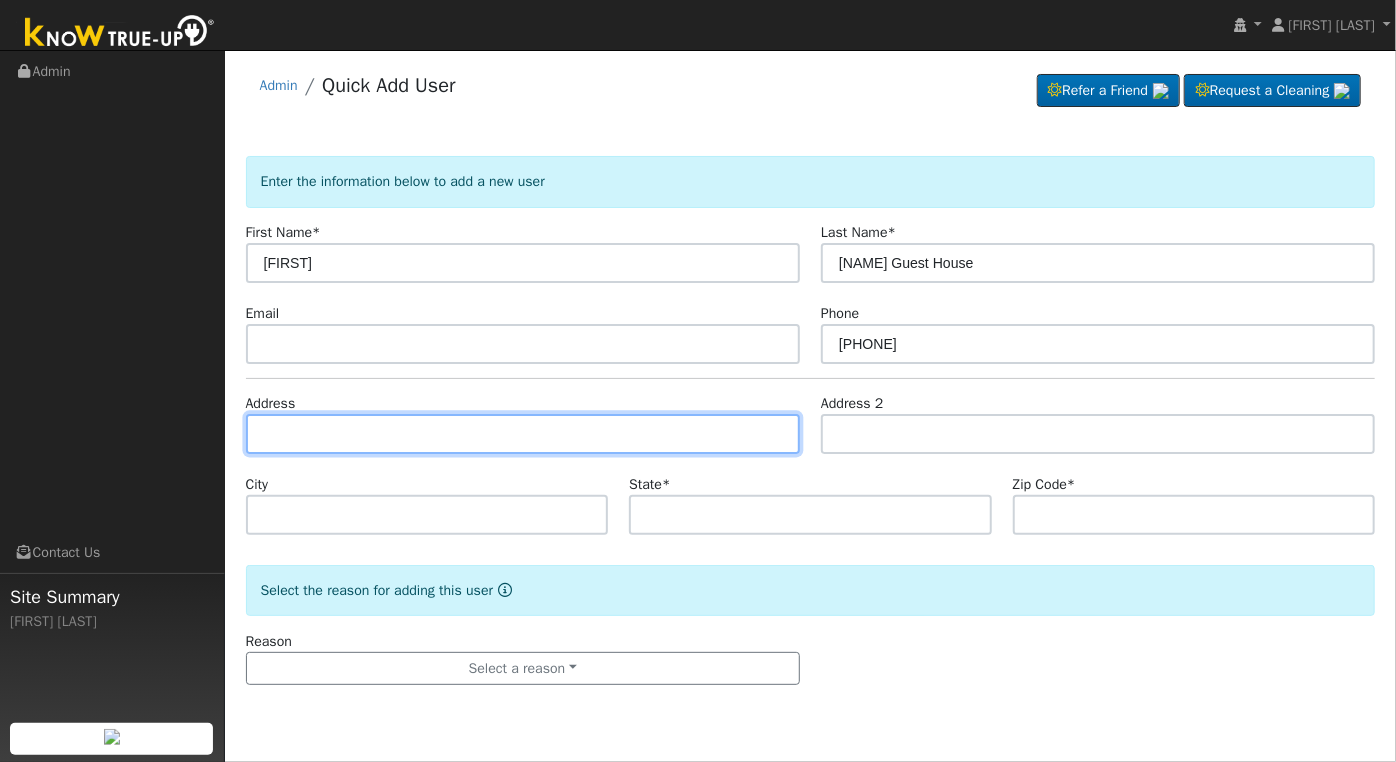 click at bounding box center (523, 434) 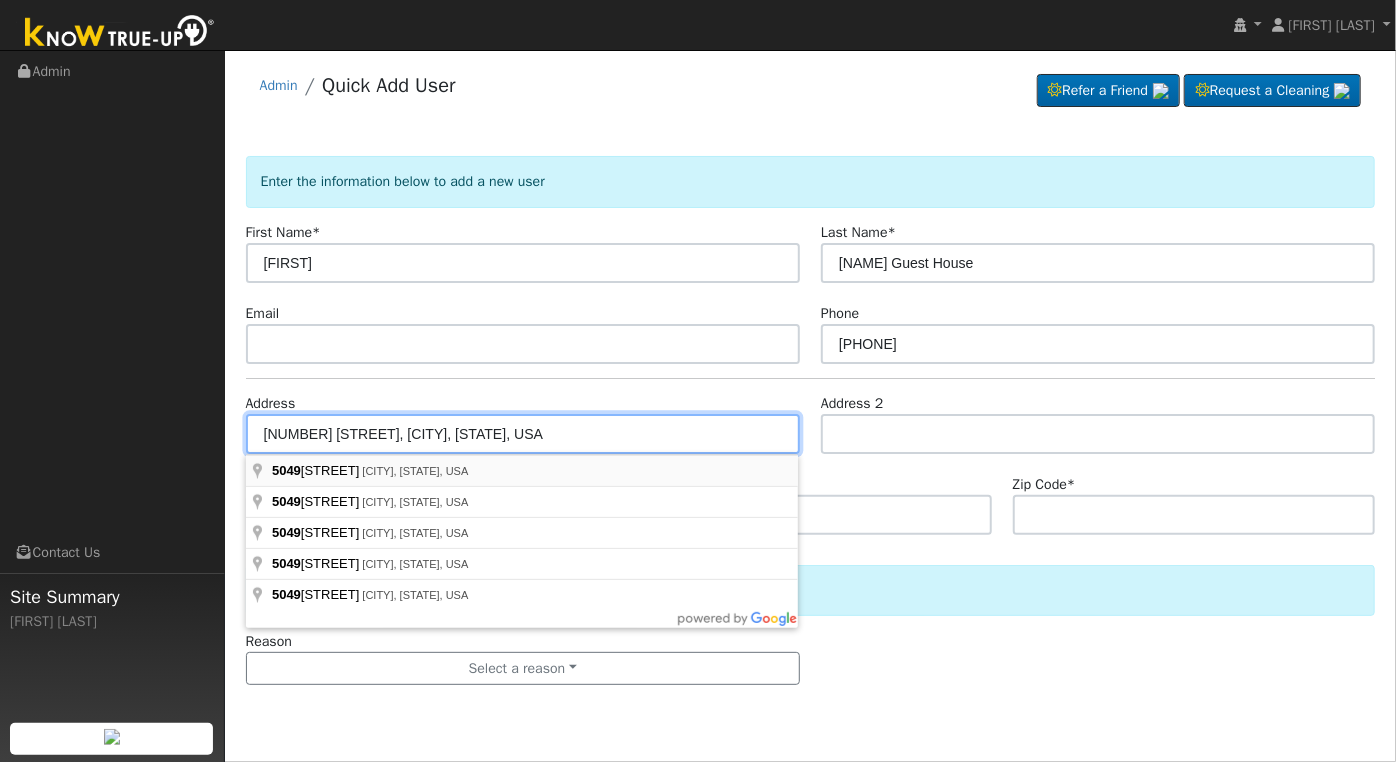 type on "[NUMBER] [STREET]" 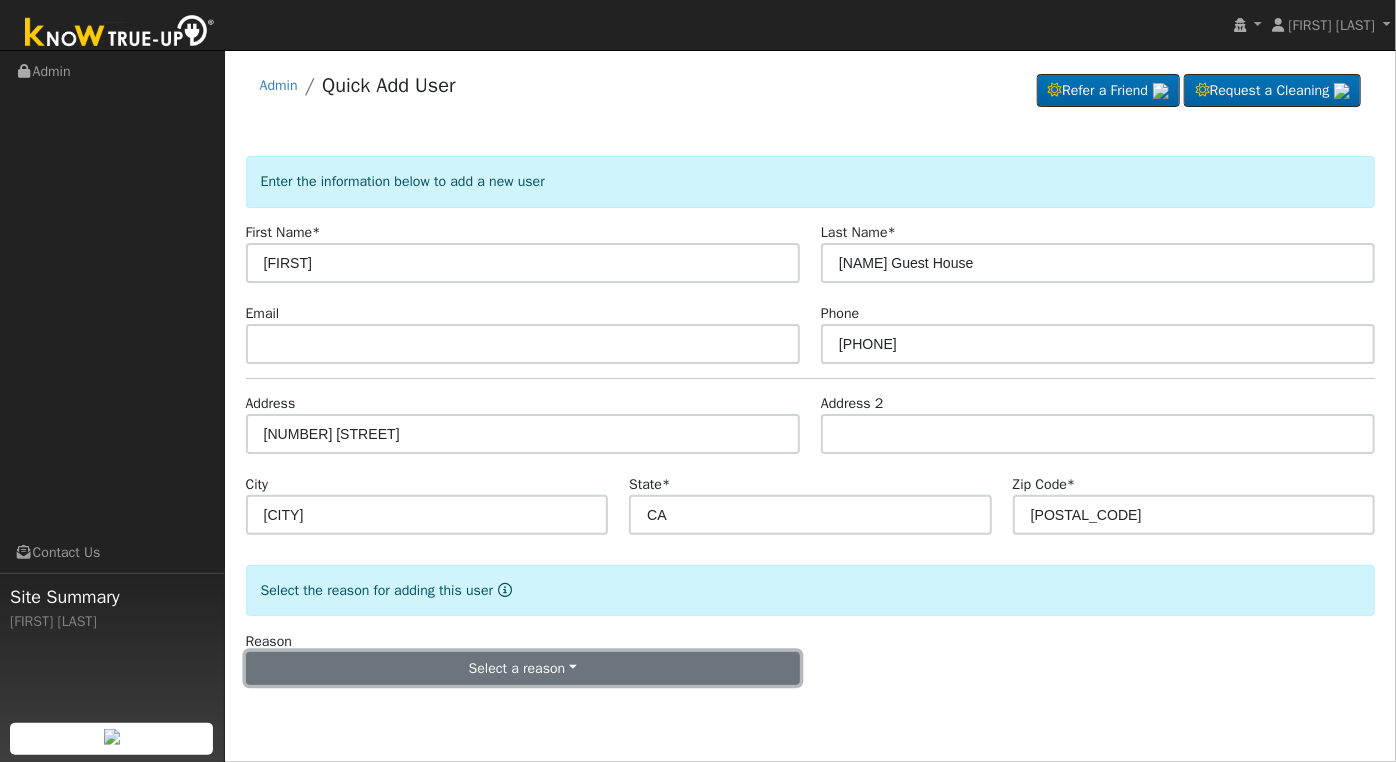 click on "Select a reason" at bounding box center (523, 669) 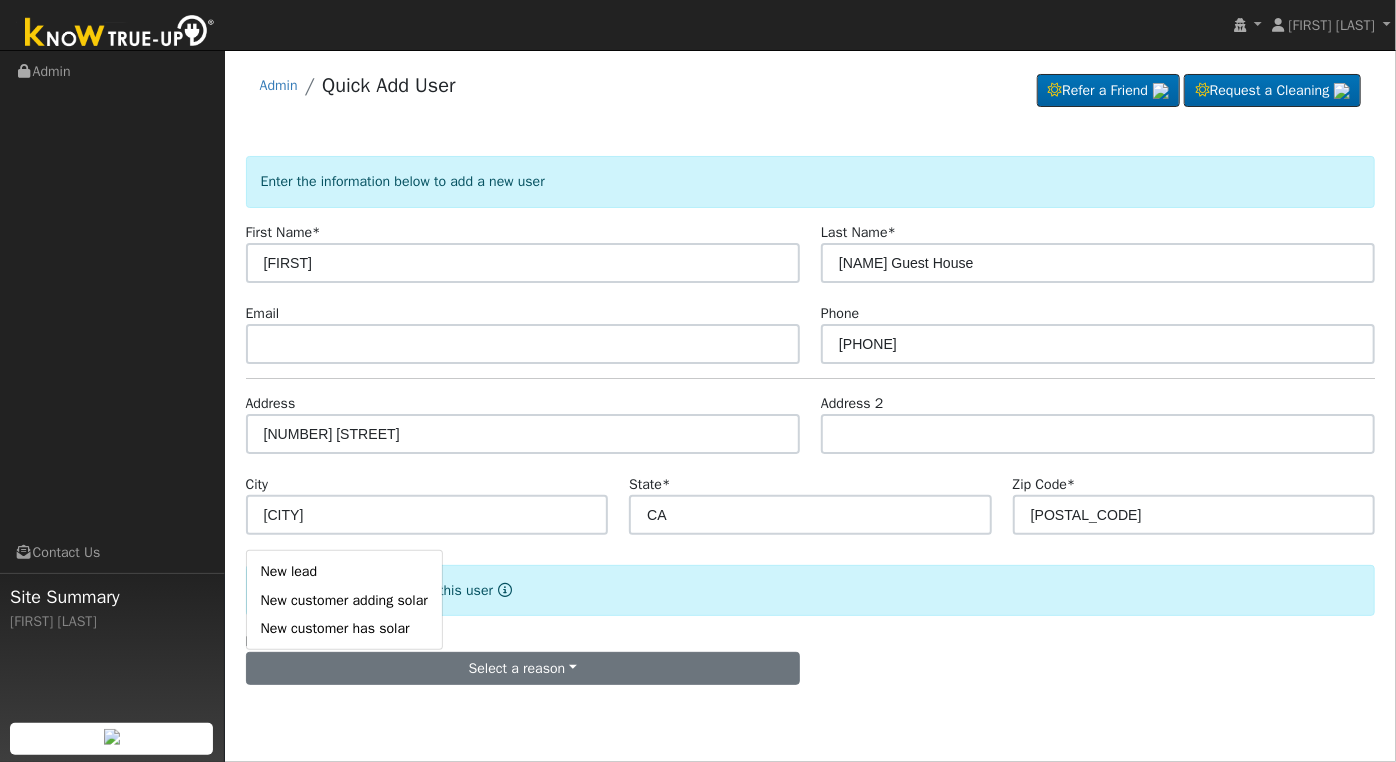 click on "New lead" at bounding box center [344, 572] 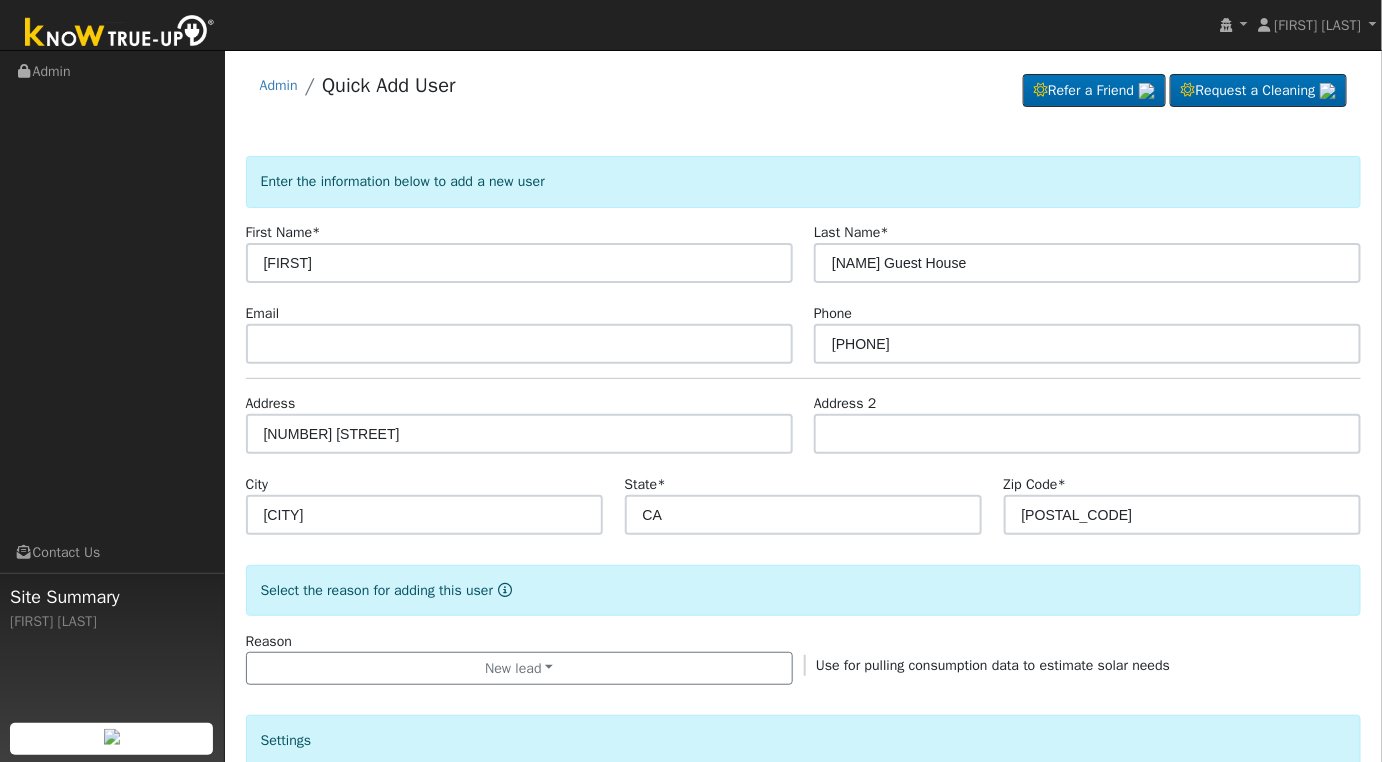 scroll, scrollTop: 333, scrollLeft: 0, axis: vertical 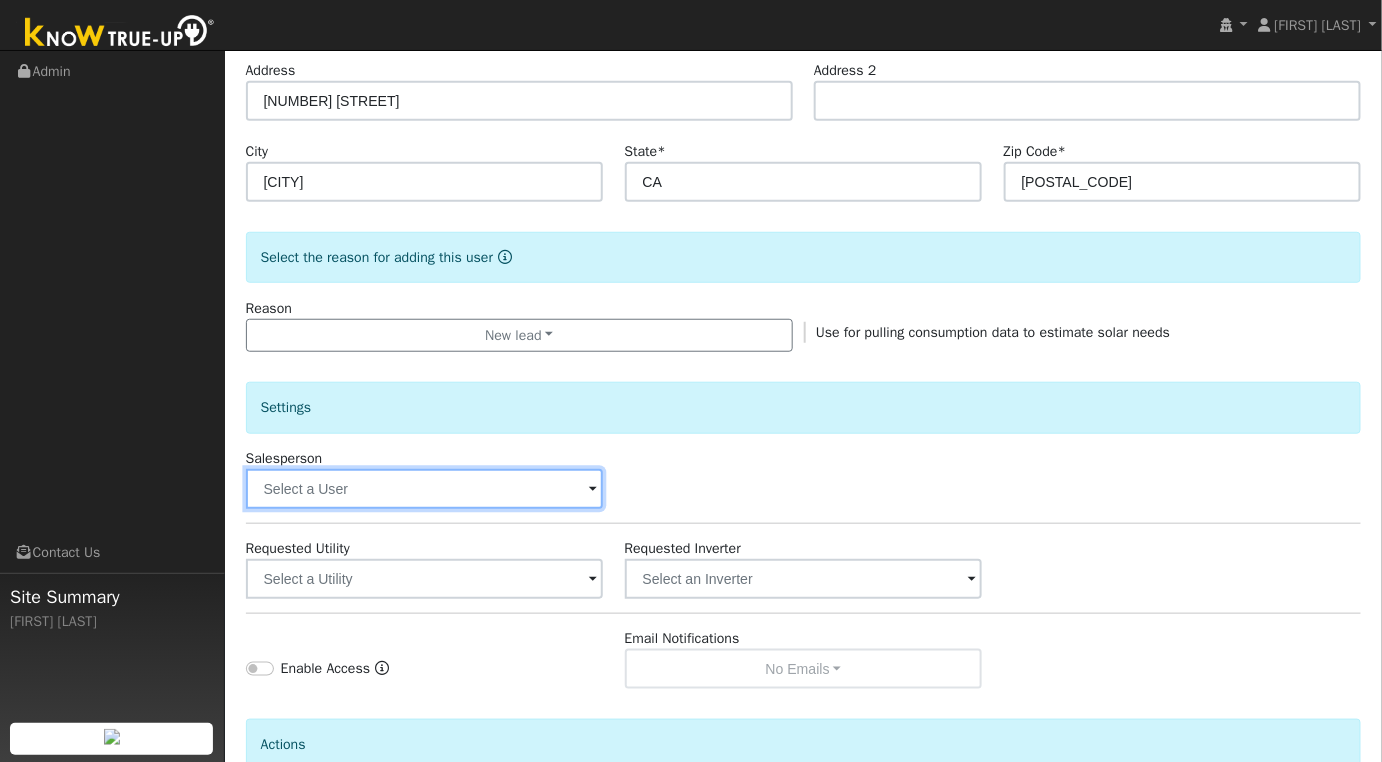 click at bounding box center [425, 489] 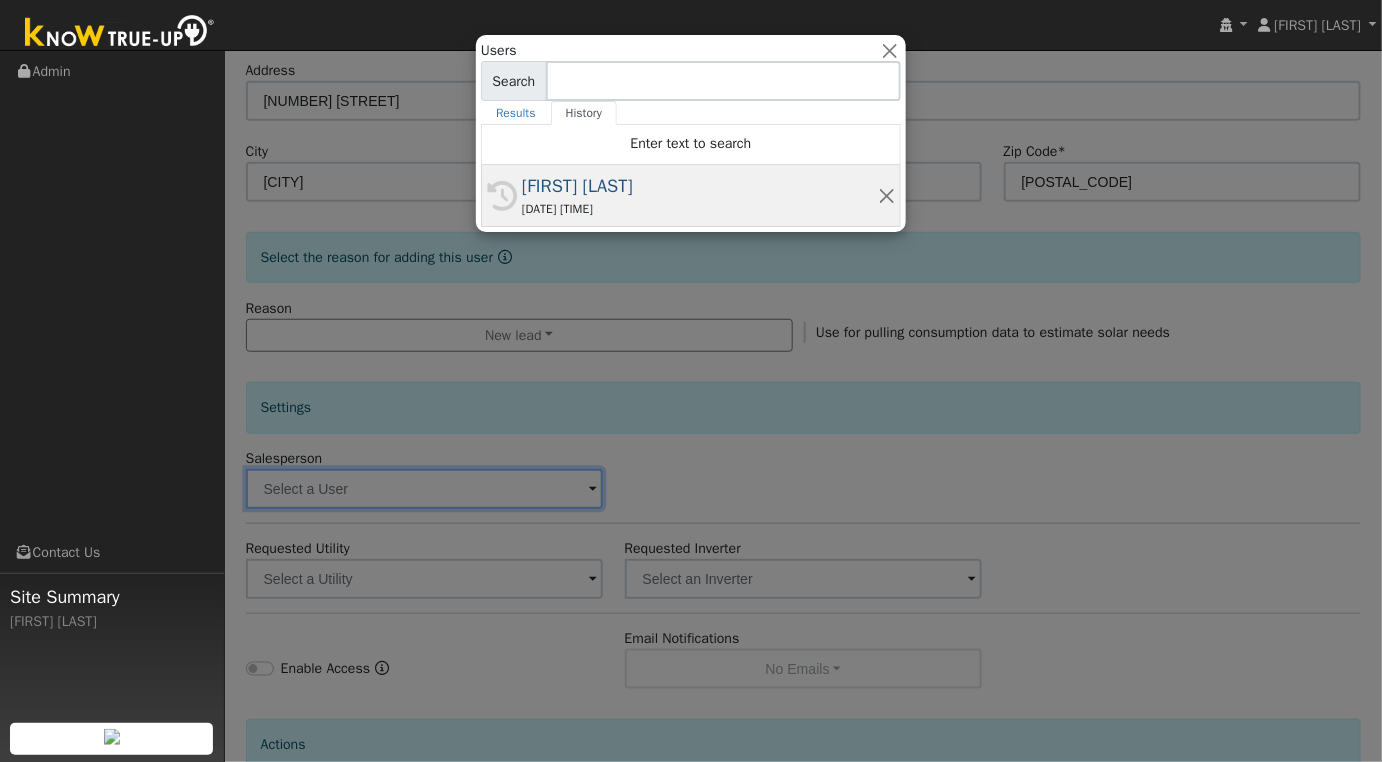 click on "[FIRST] [LAST]" at bounding box center [700, 186] 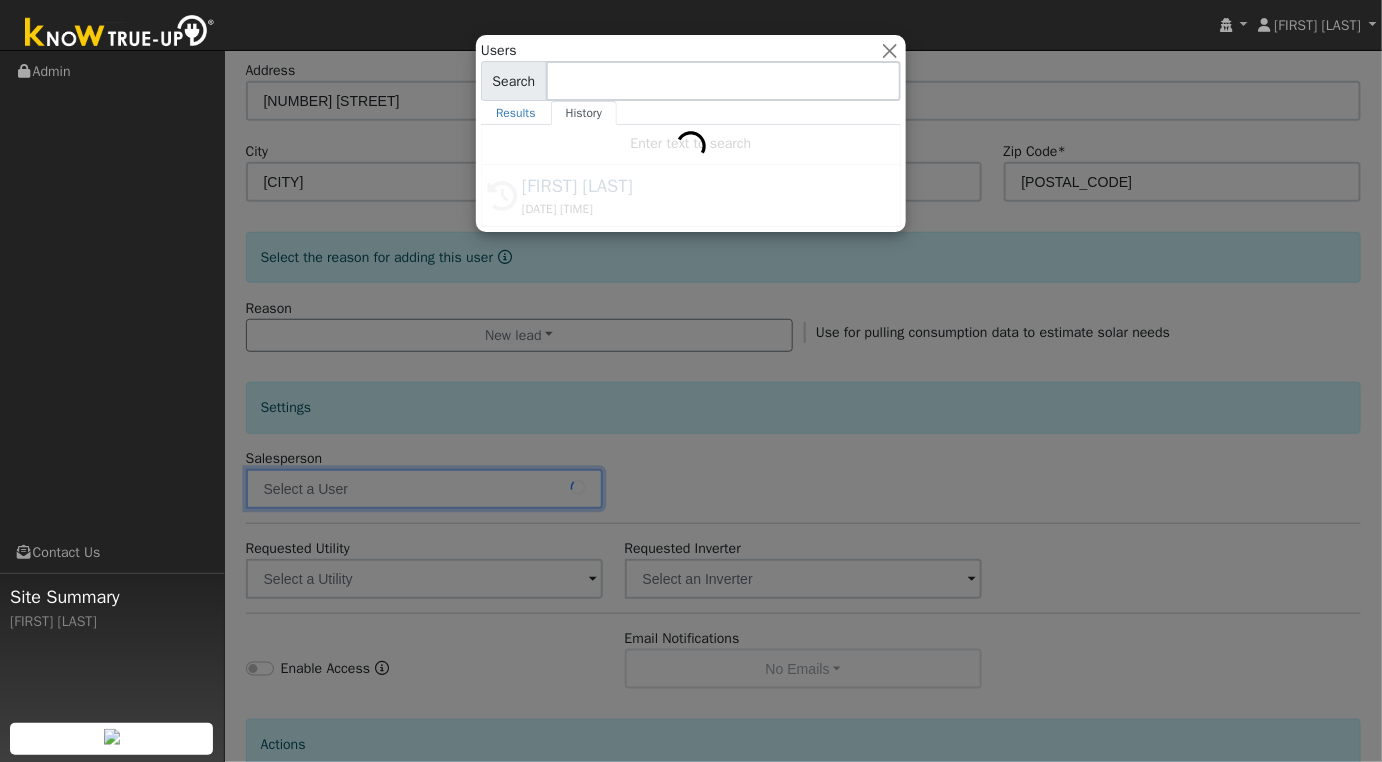 type on "[FIRST] [LAST]" 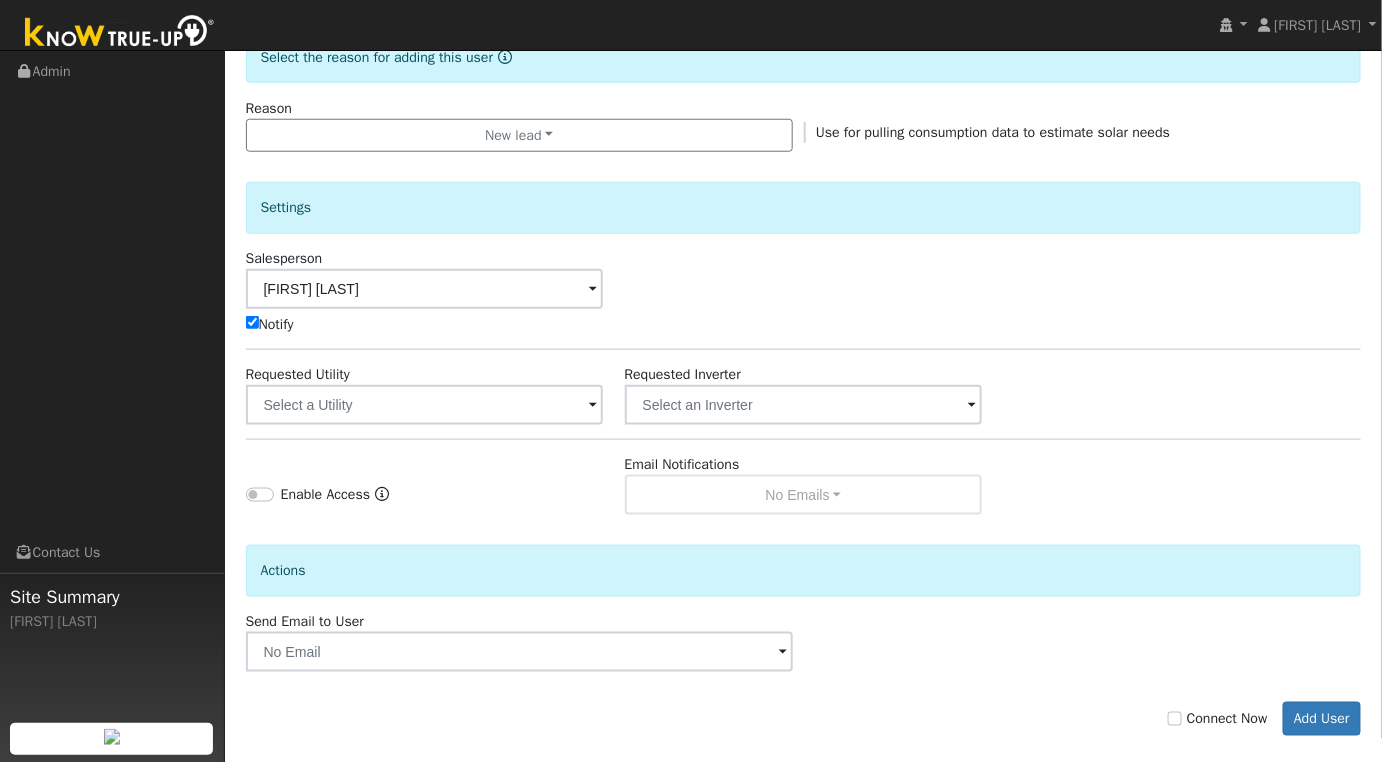 scroll, scrollTop: 553, scrollLeft: 0, axis: vertical 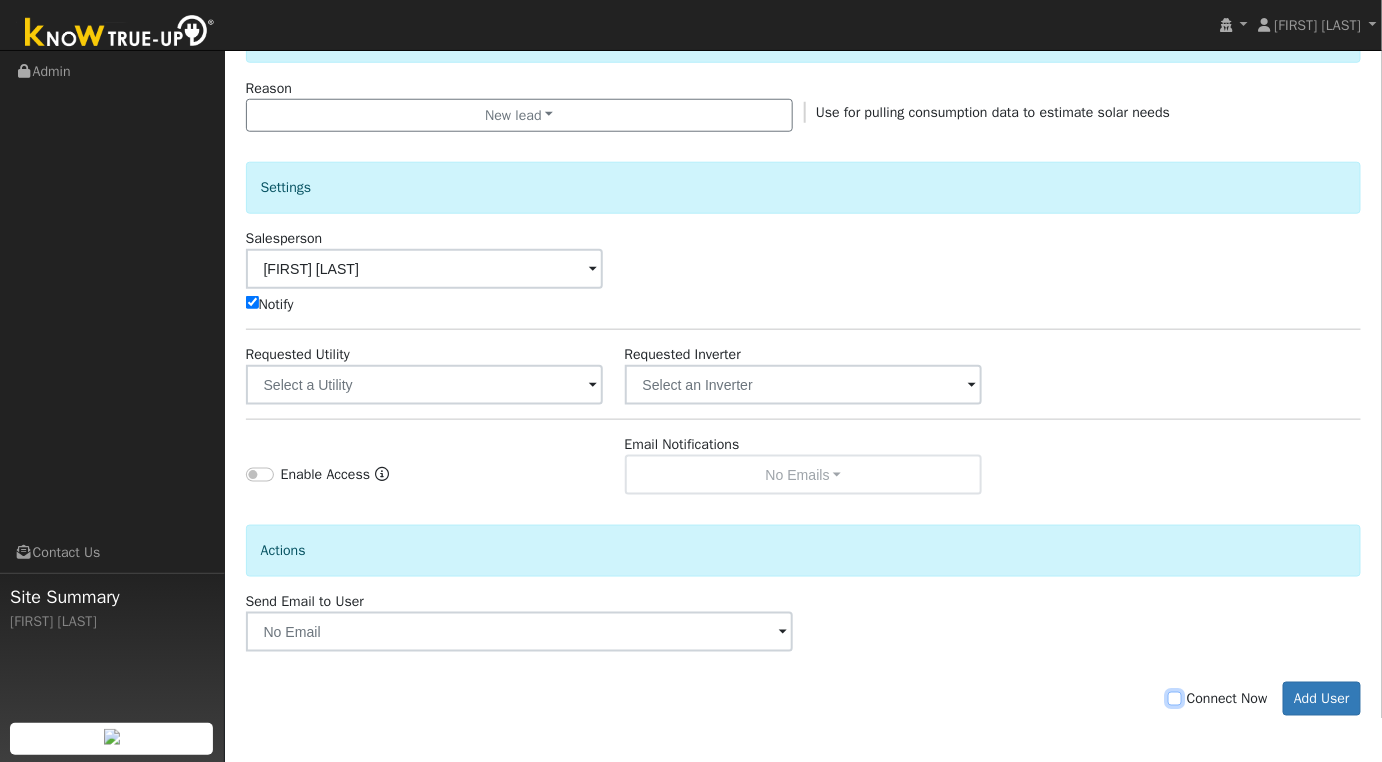 click on "Connect Now" at bounding box center [1175, 699] 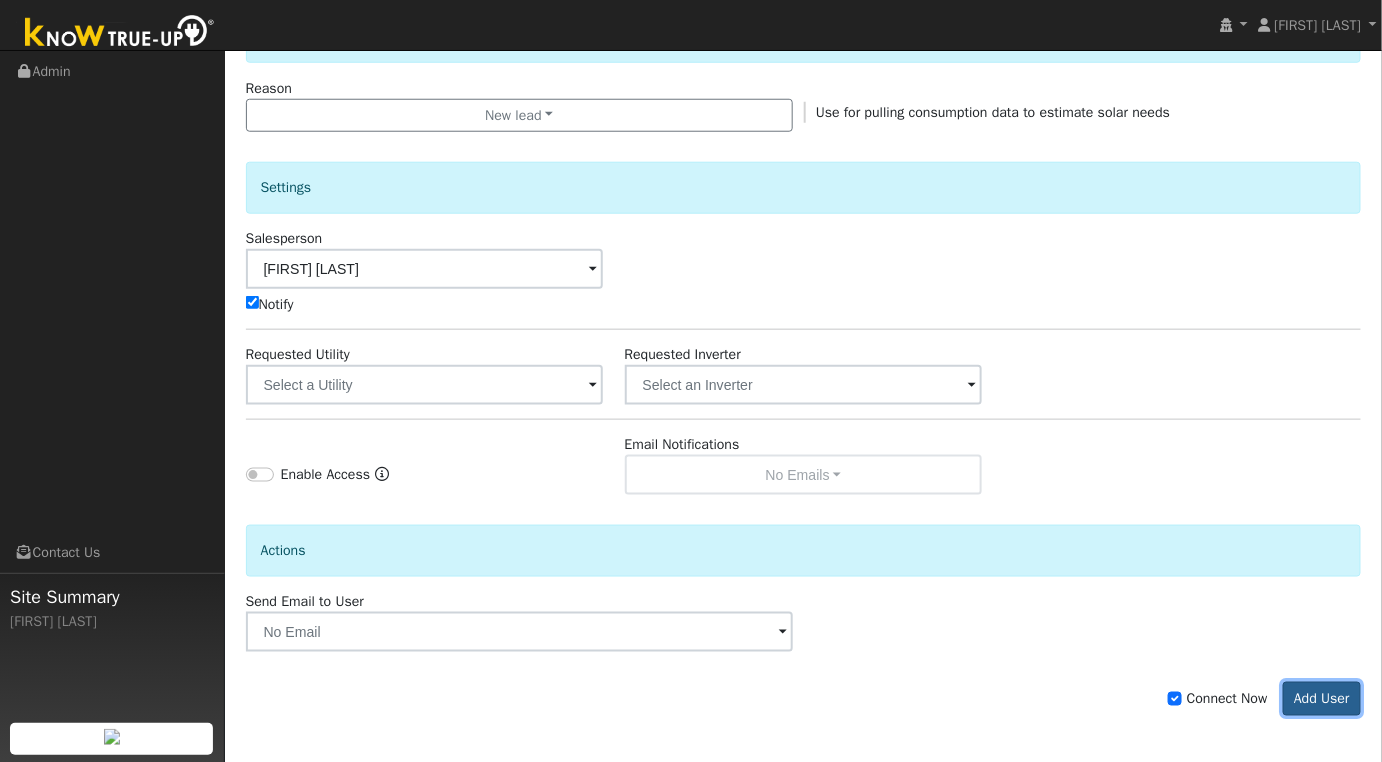 click on "Add User" at bounding box center [1322, 699] 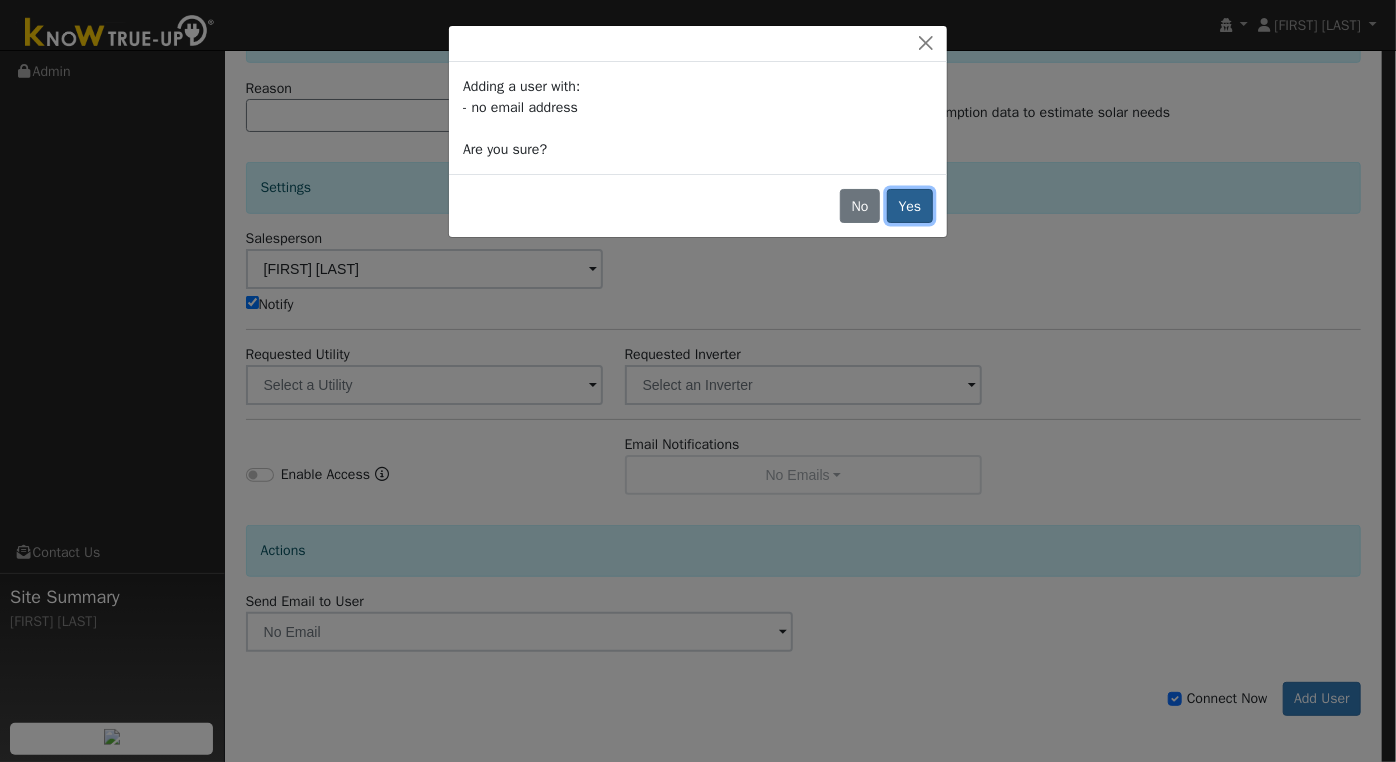 click on "Yes" at bounding box center [910, 206] 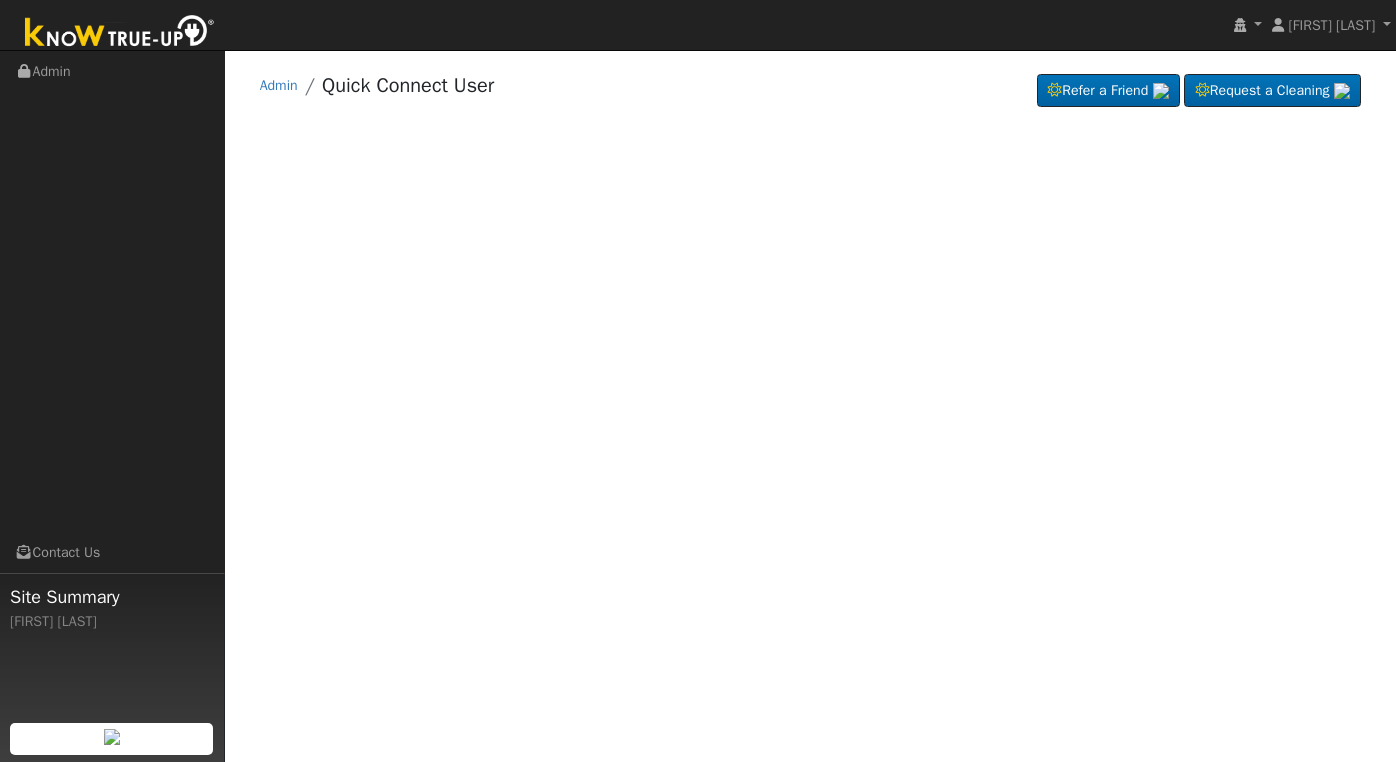 scroll, scrollTop: 0, scrollLeft: 0, axis: both 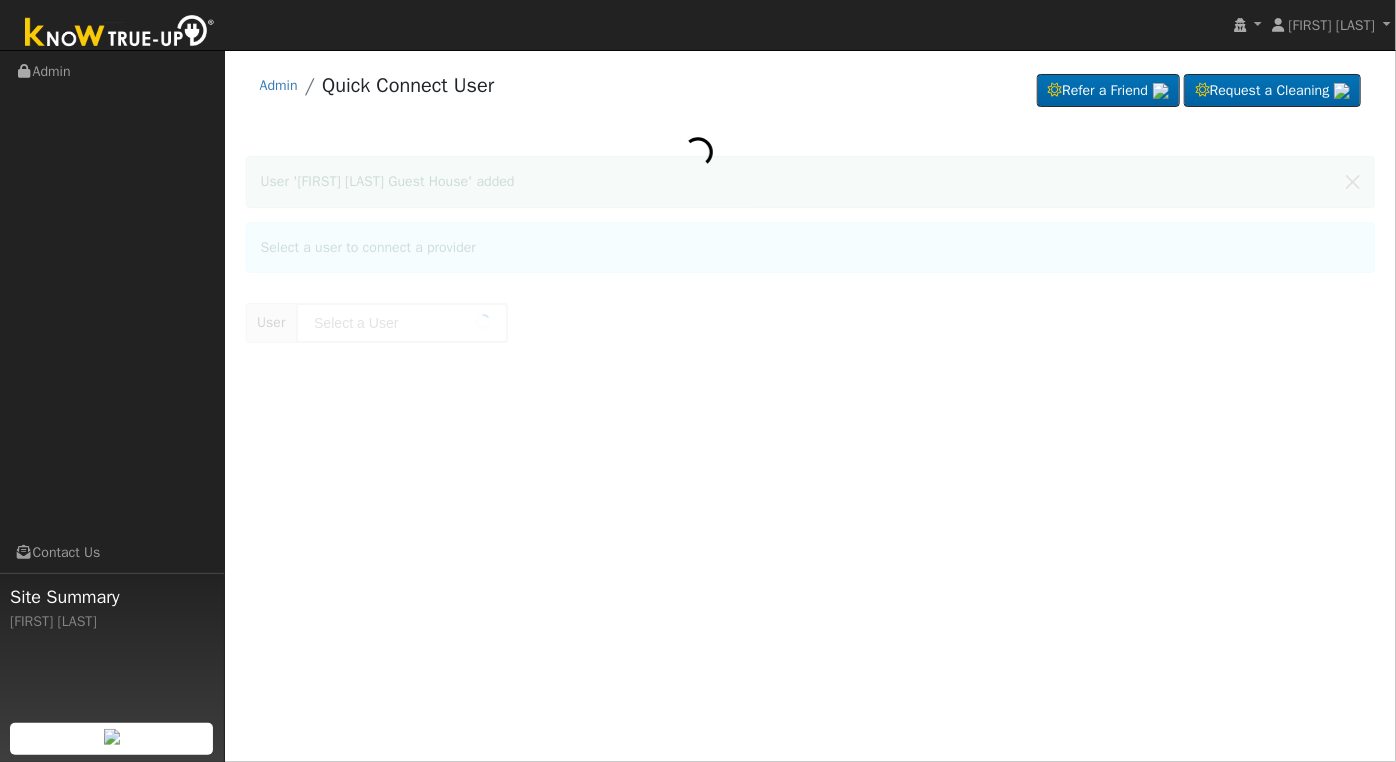 type on "Joshua Mitchell Guest House" 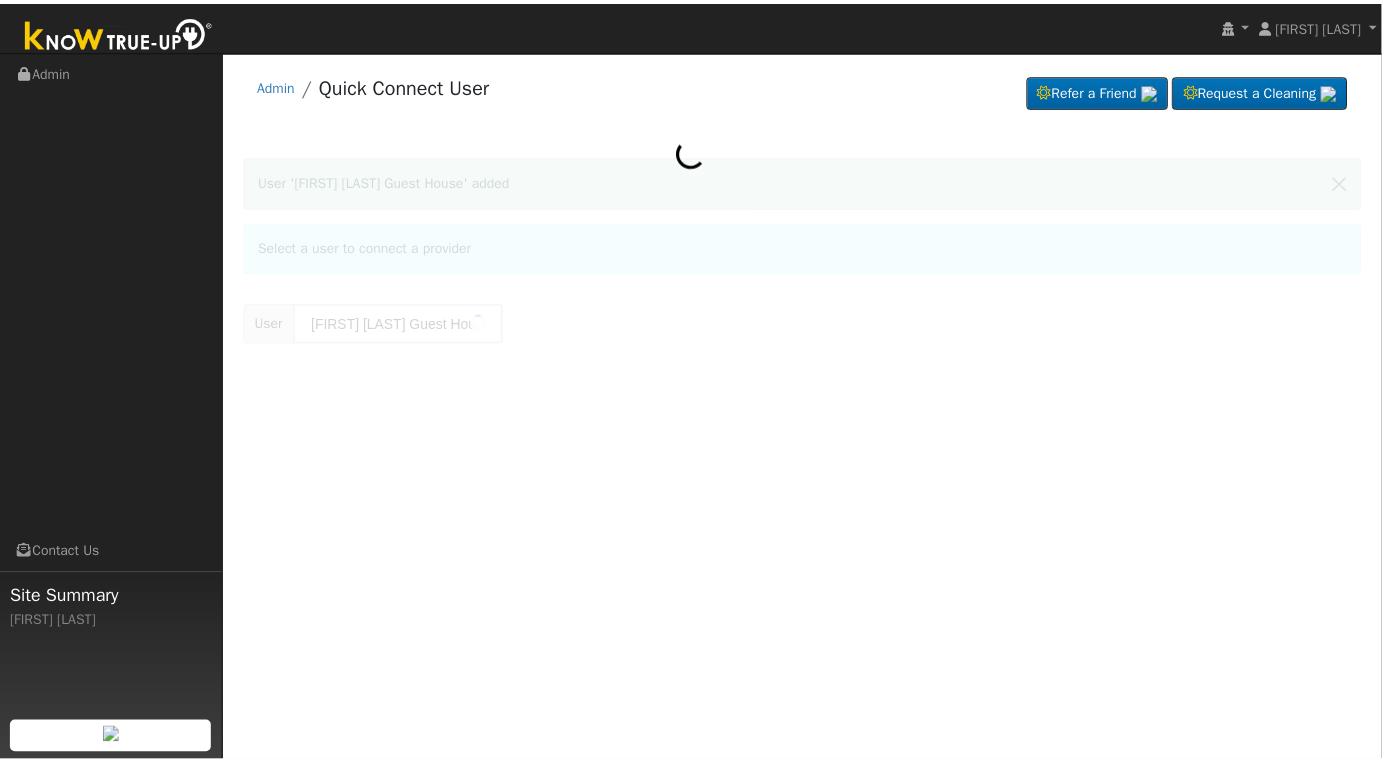 scroll, scrollTop: 0, scrollLeft: 0, axis: both 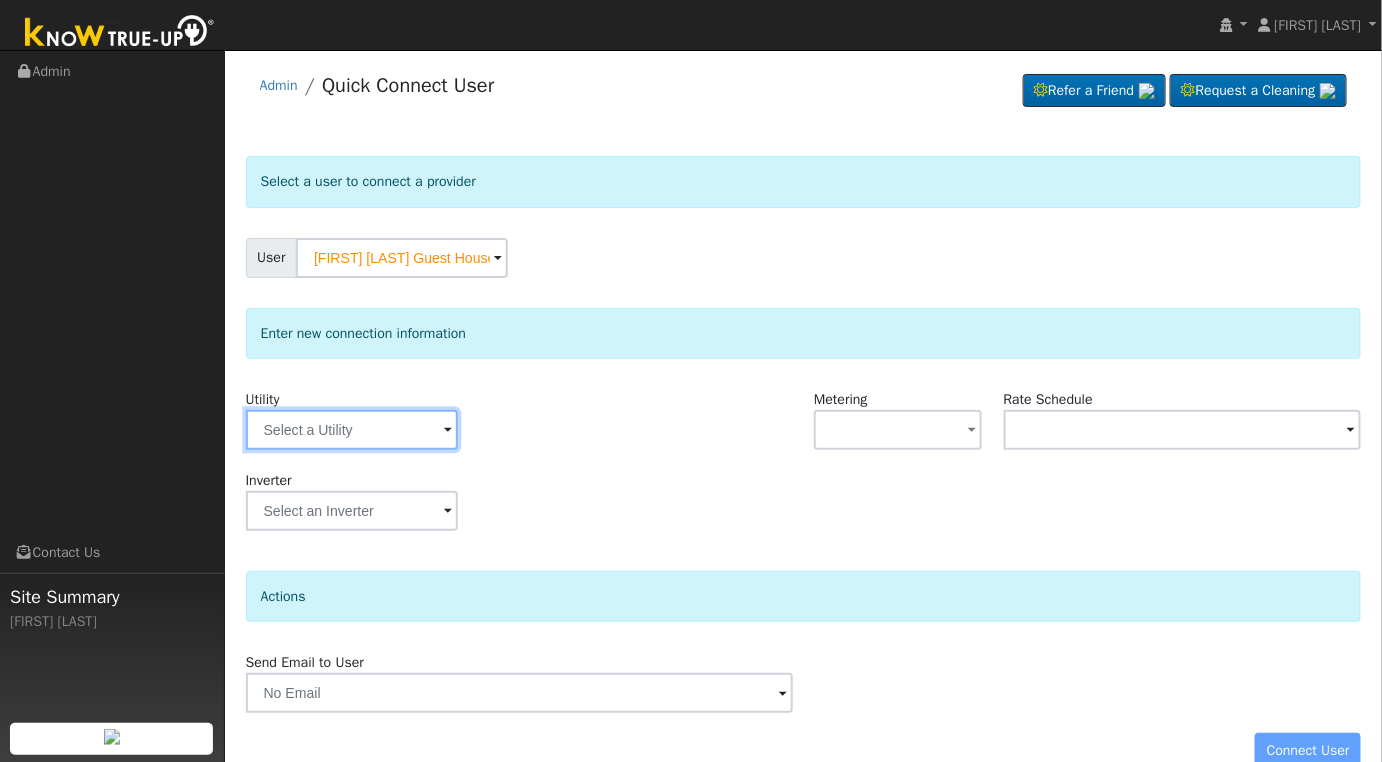 click at bounding box center (352, 430) 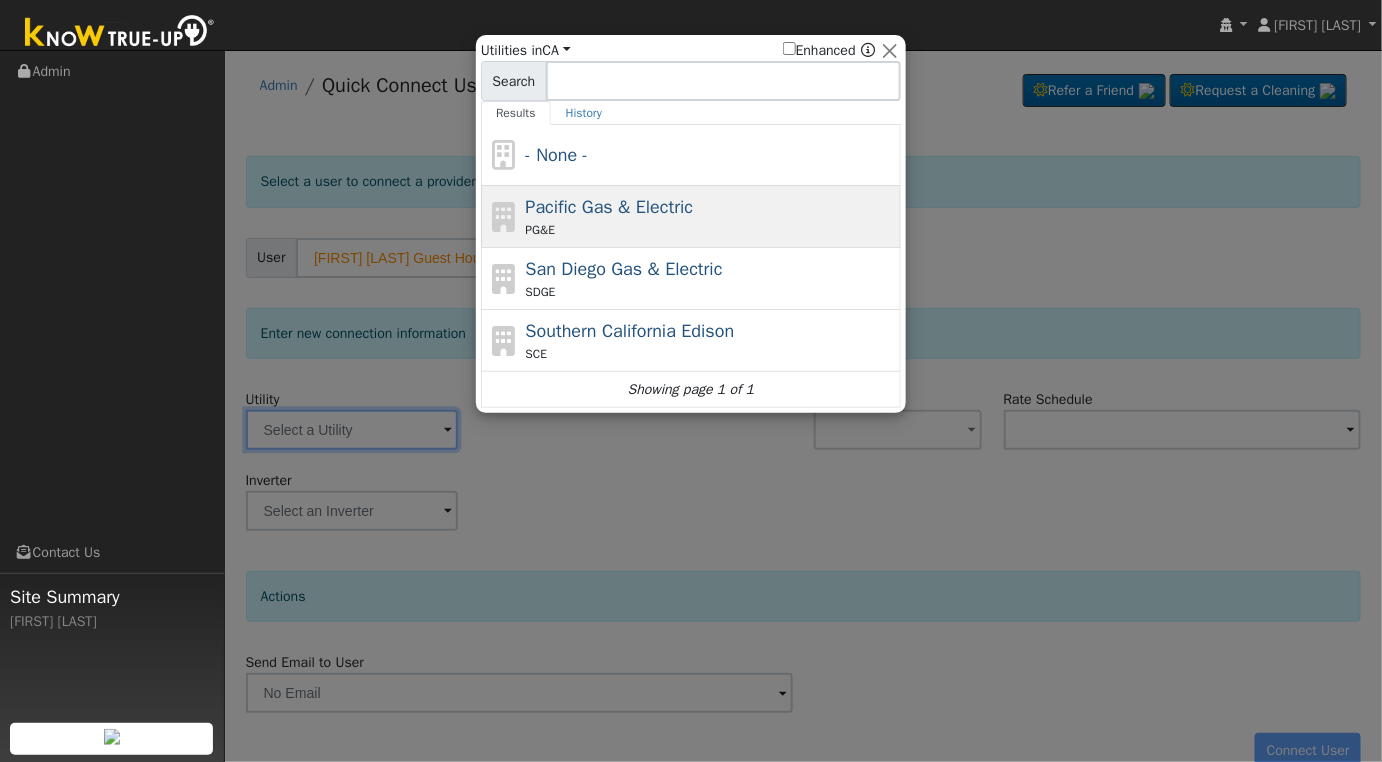 click on "Pacific Gas & Electric" at bounding box center [610, 207] 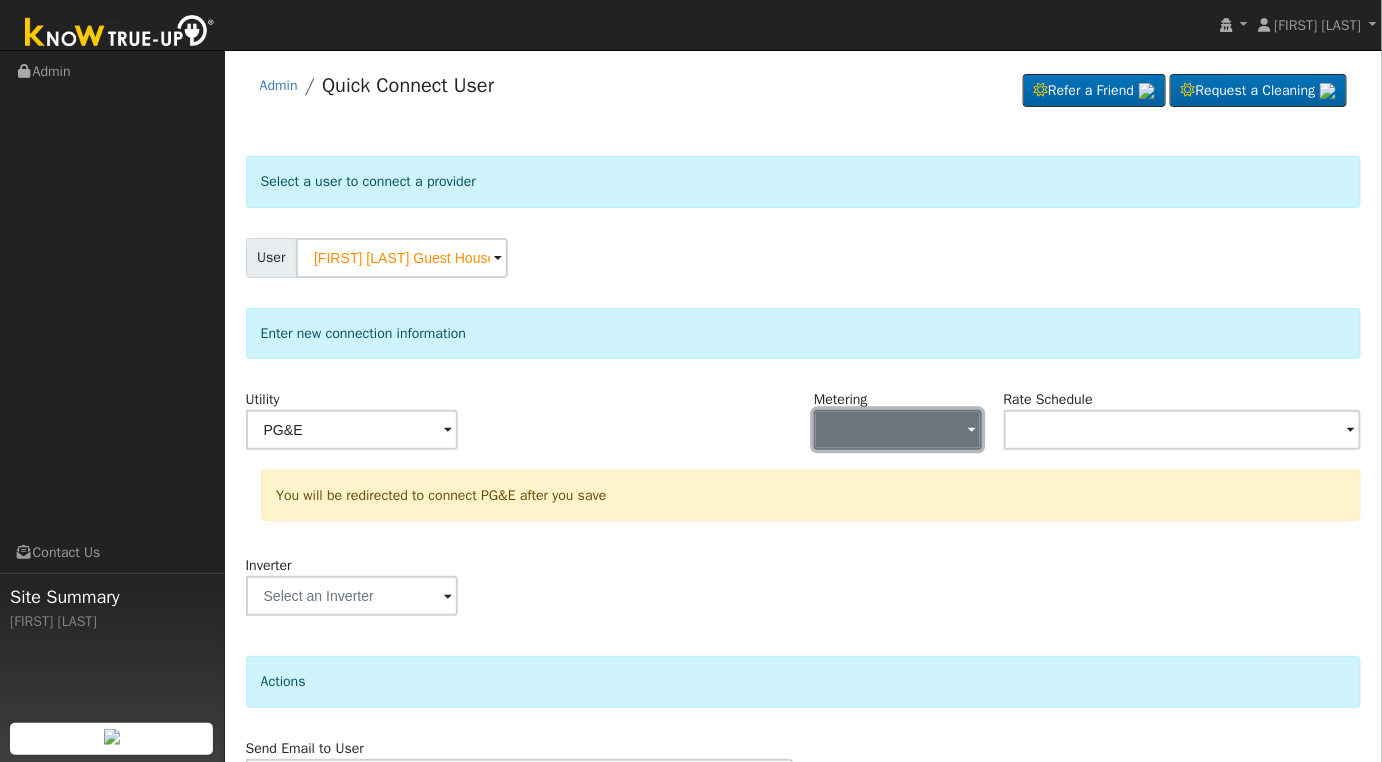 click at bounding box center [898, 430] 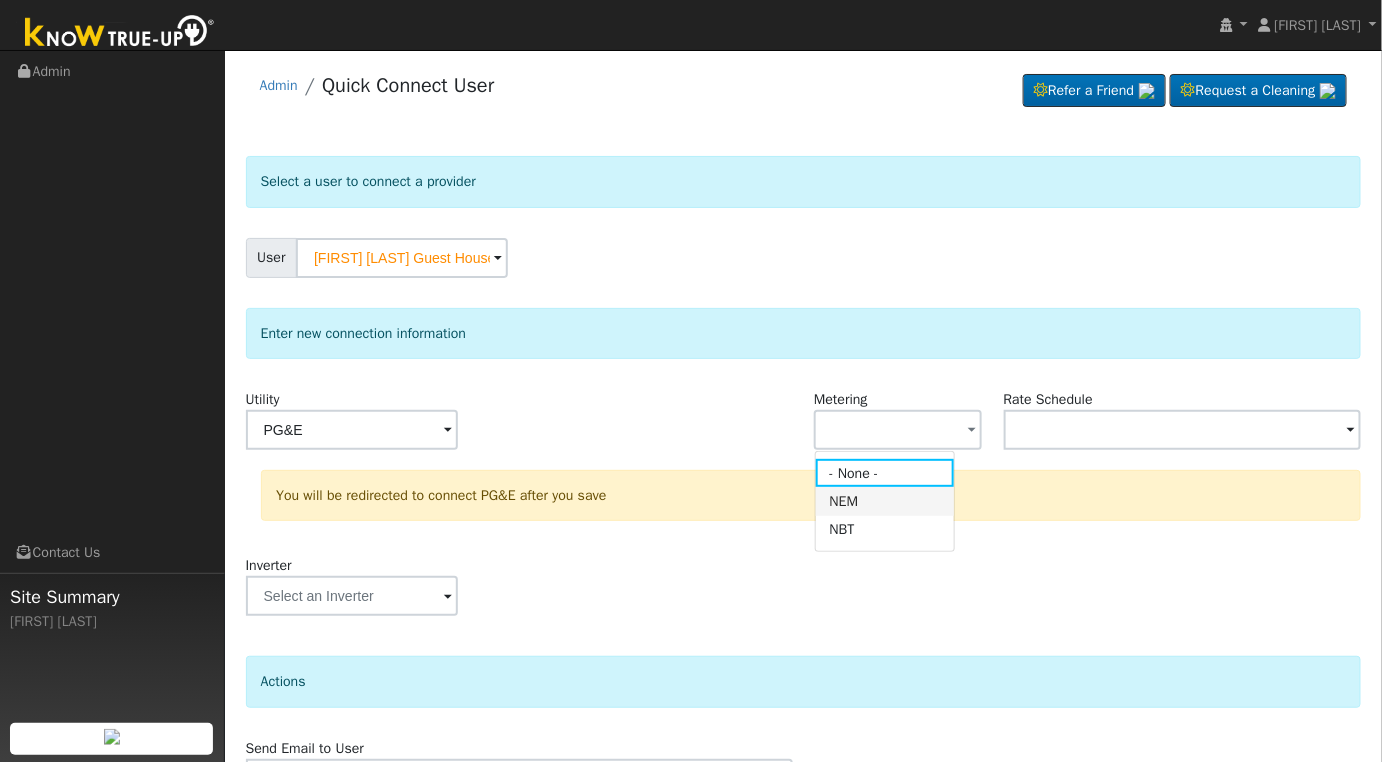 click on "NEM" at bounding box center [885, 501] 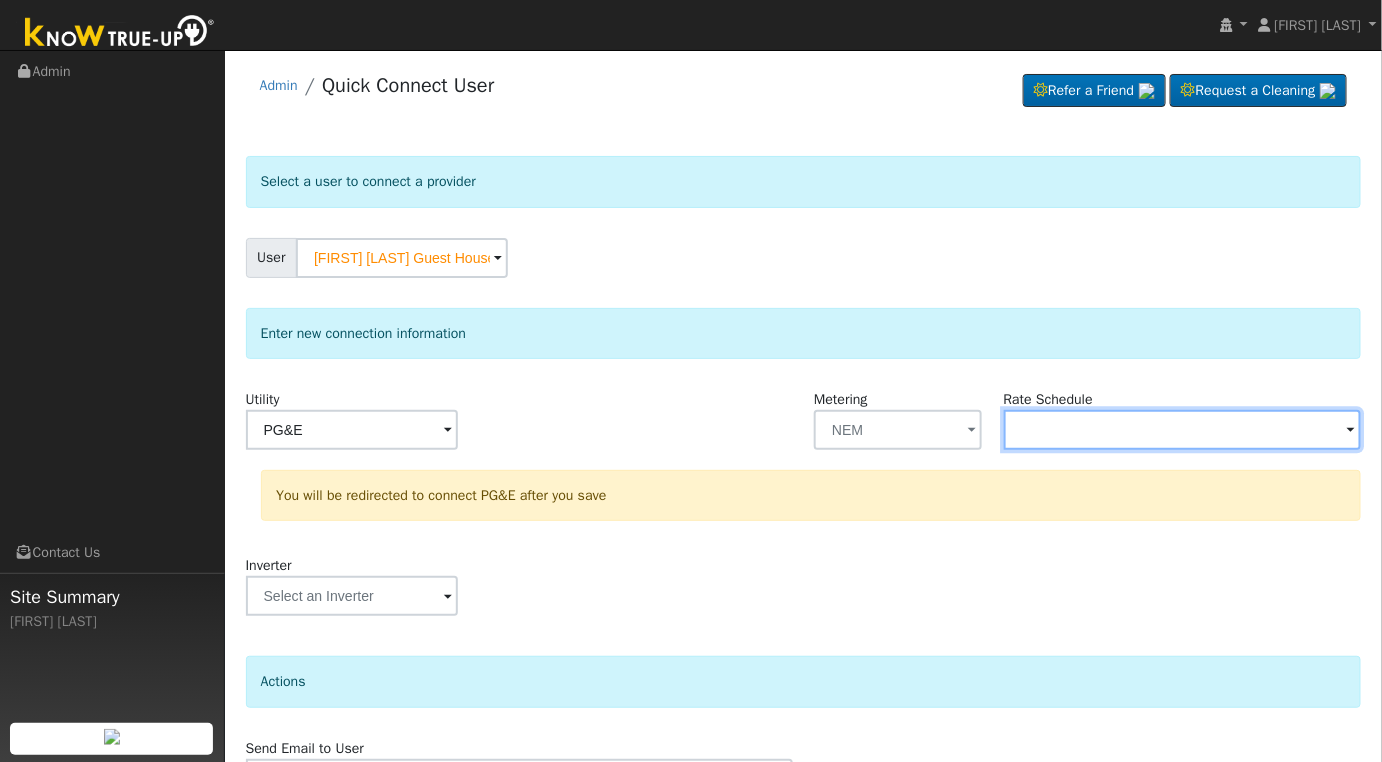 click at bounding box center (352, 430) 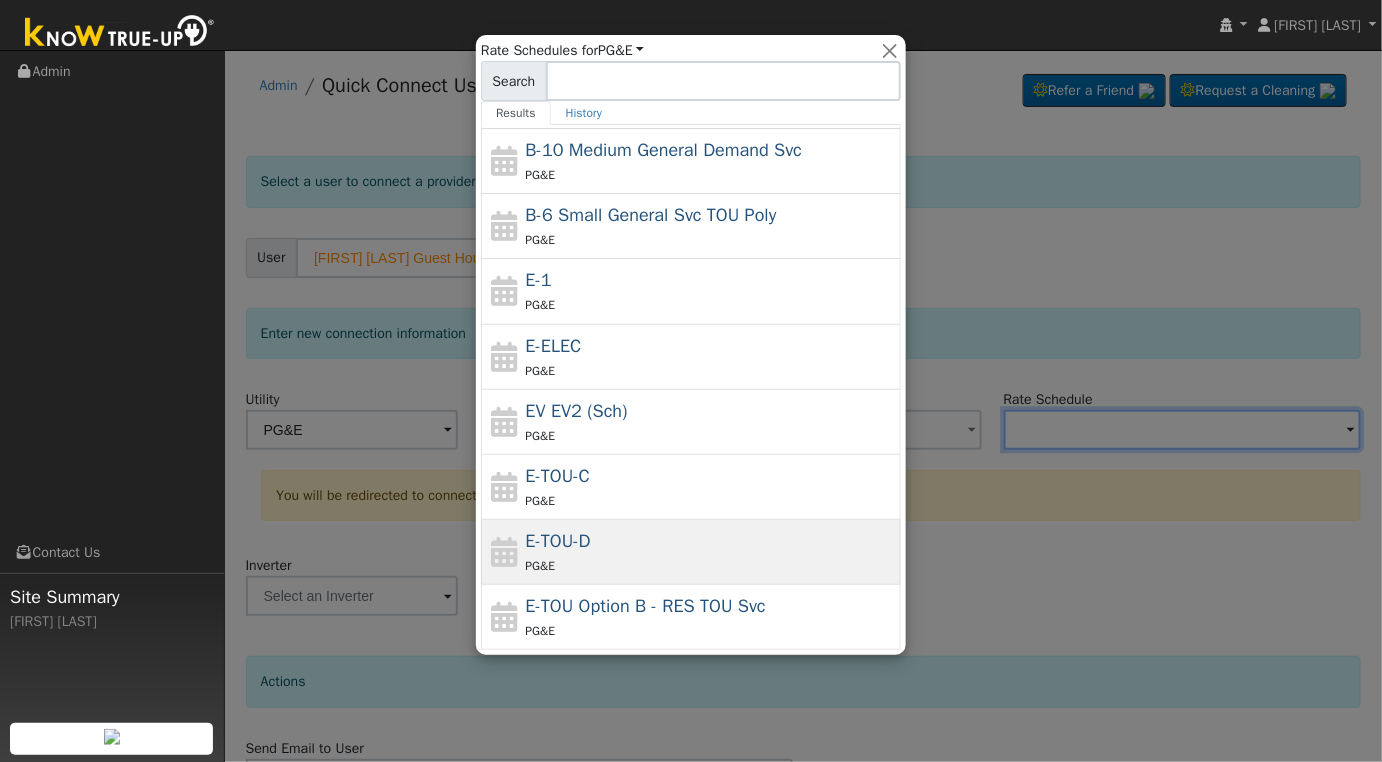 scroll, scrollTop: 154, scrollLeft: 0, axis: vertical 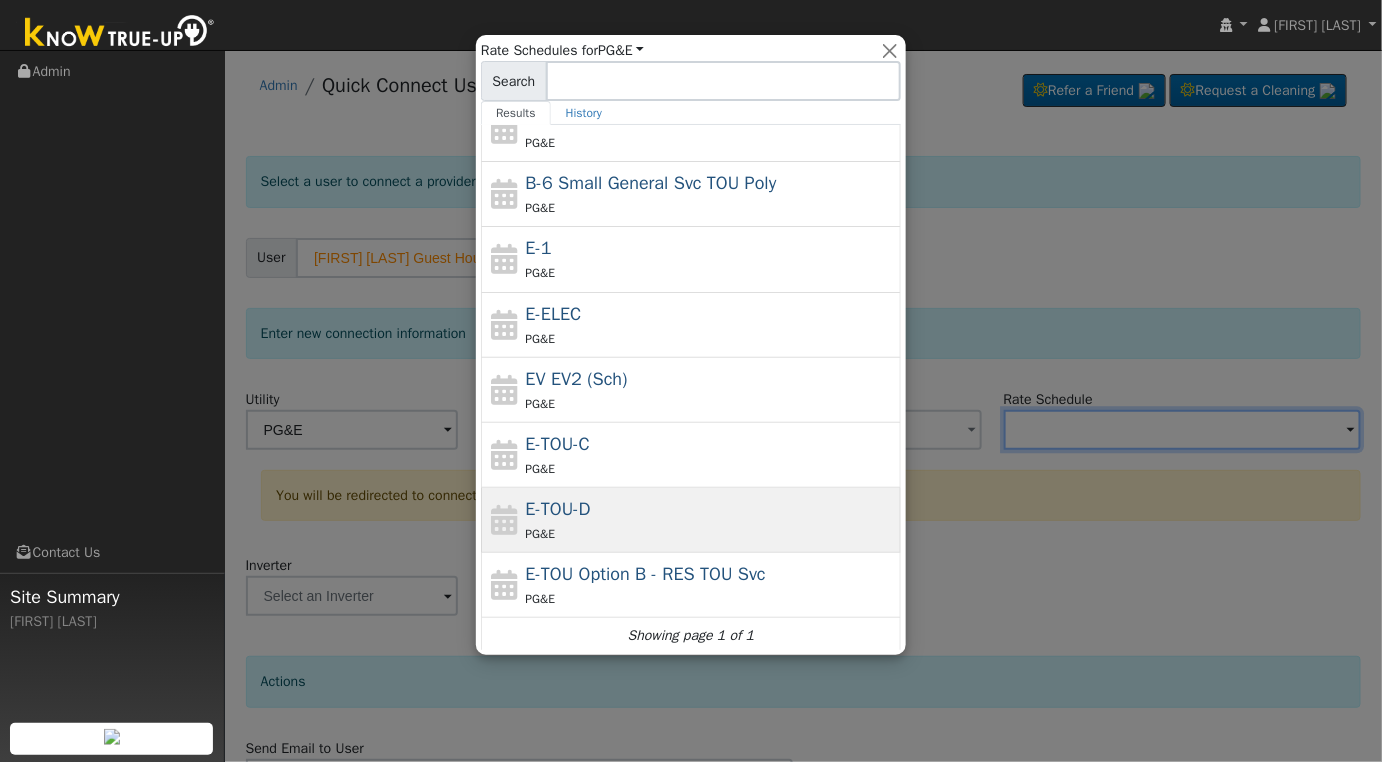 click on "E-TOU-D PG&E" at bounding box center (711, 520) 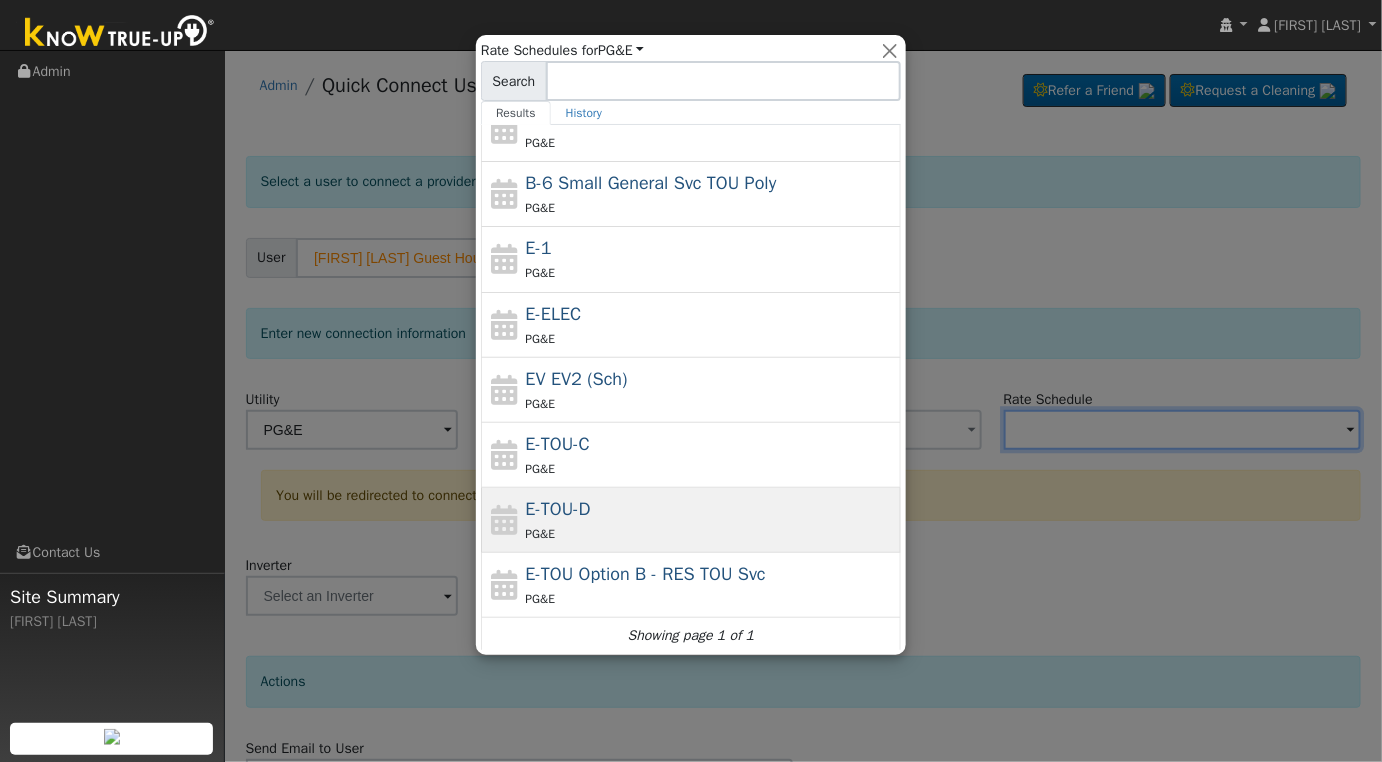 type on "E-TOU-D" 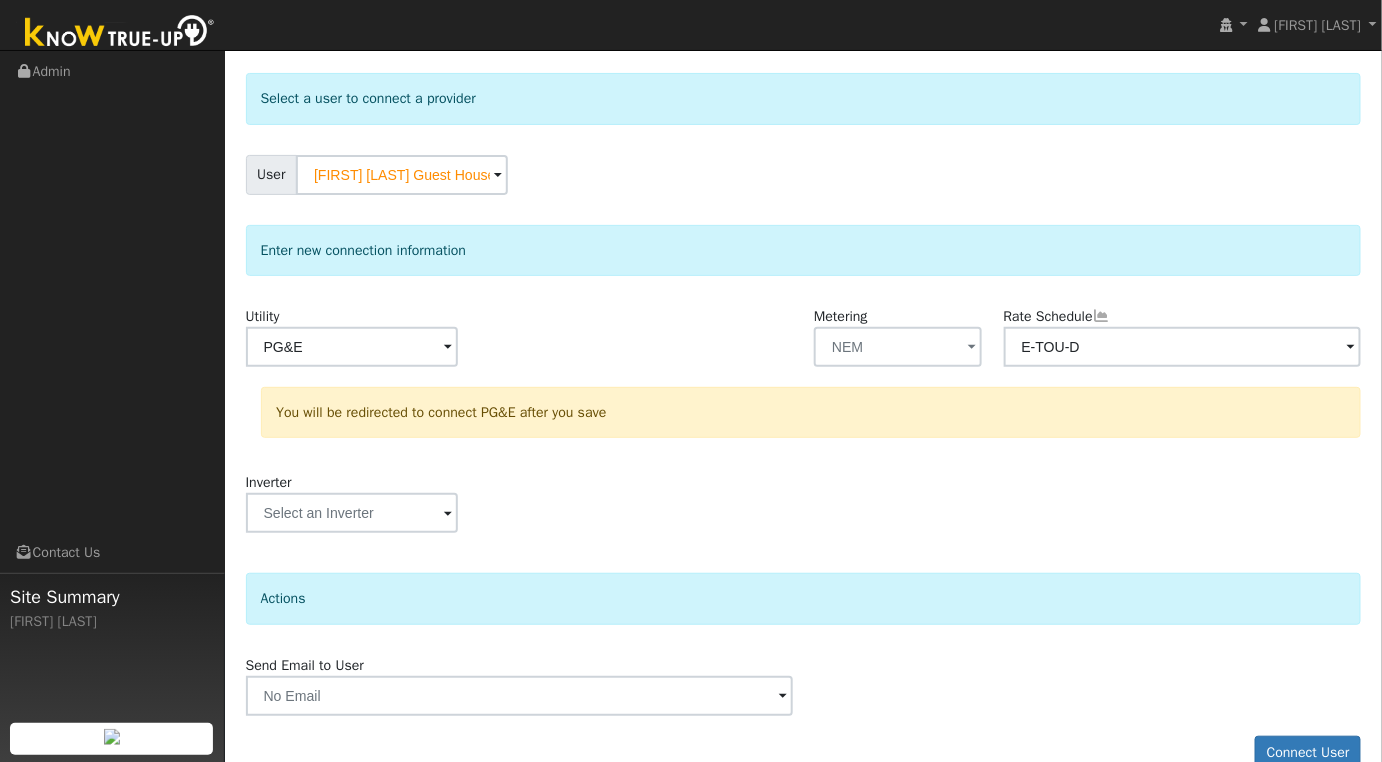 scroll, scrollTop: 117, scrollLeft: 0, axis: vertical 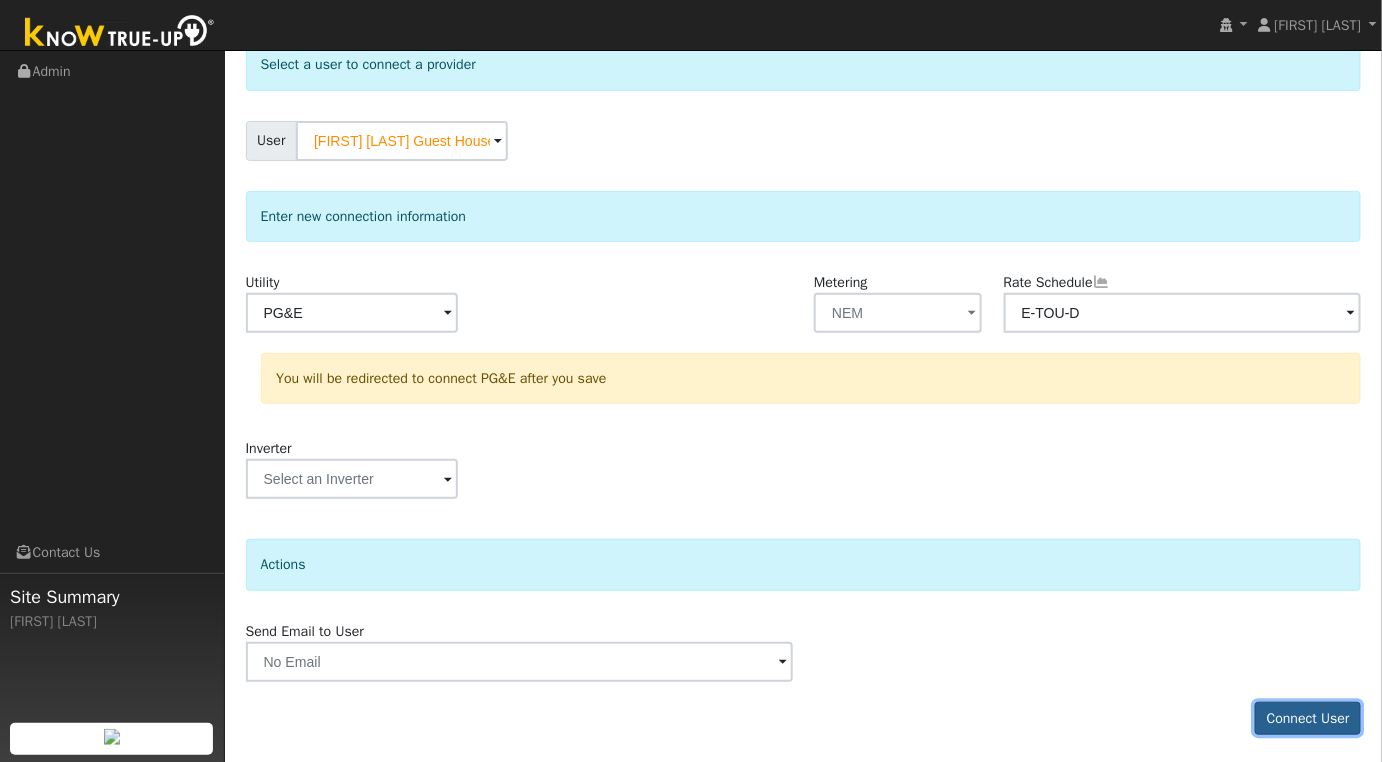 click on "Connect User" at bounding box center (1308, 719) 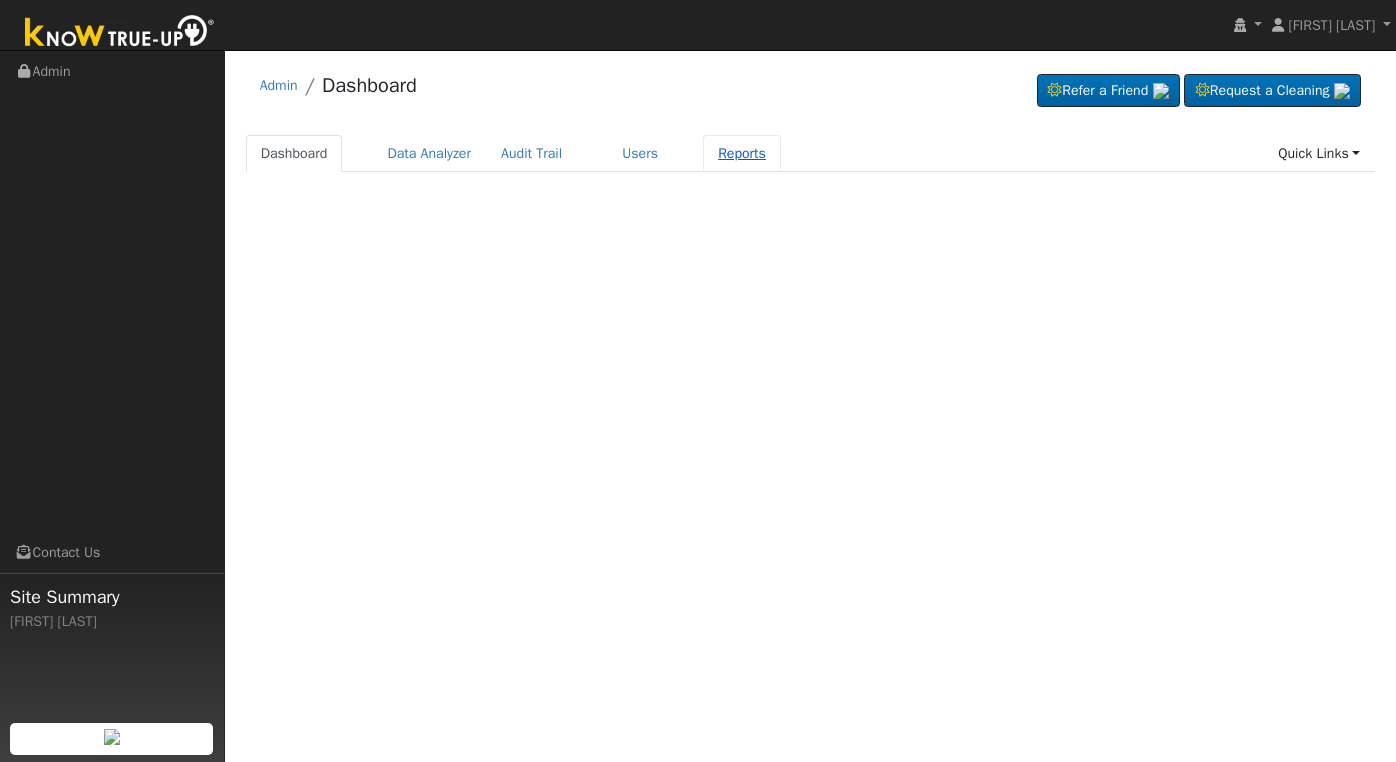 scroll, scrollTop: 0, scrollLeft: 0, axis: both 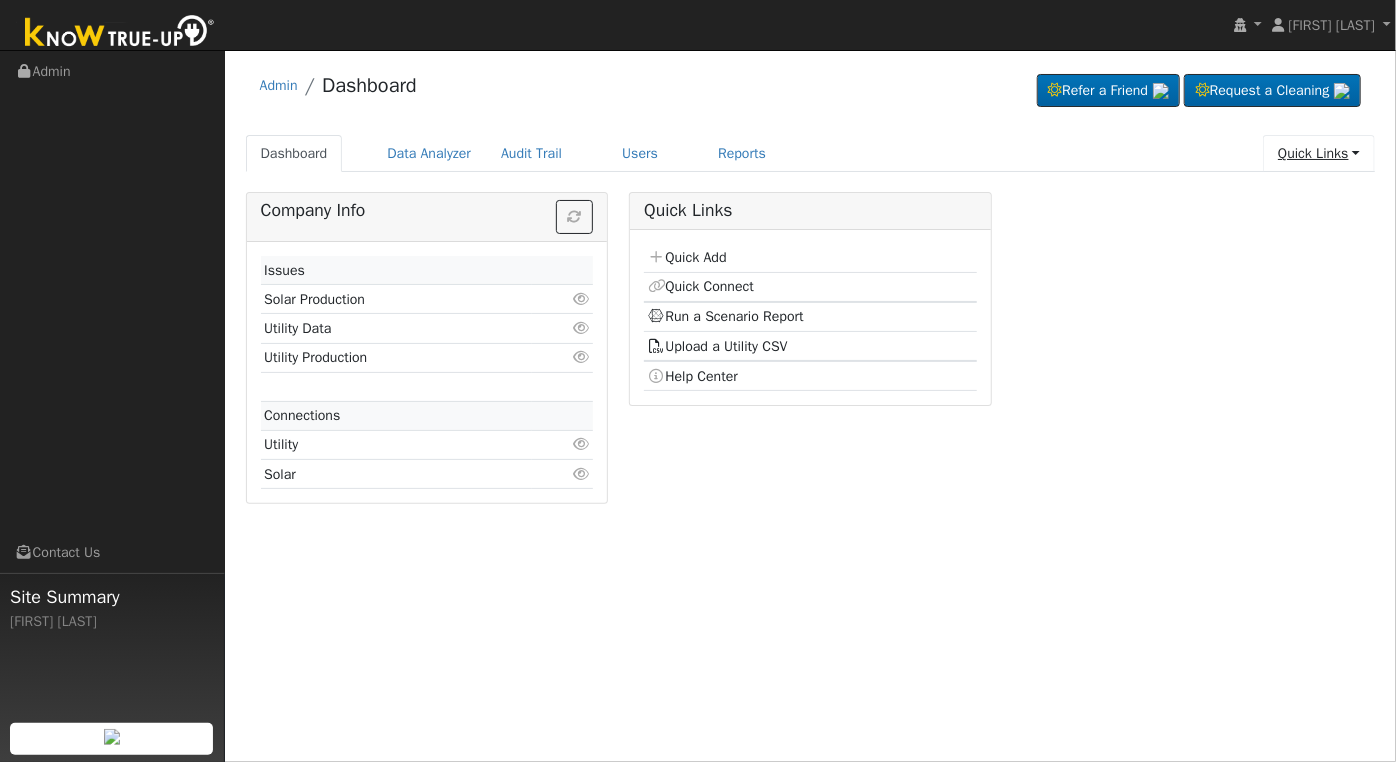 click on "Quick Links" at bounding box center [1319, 153] 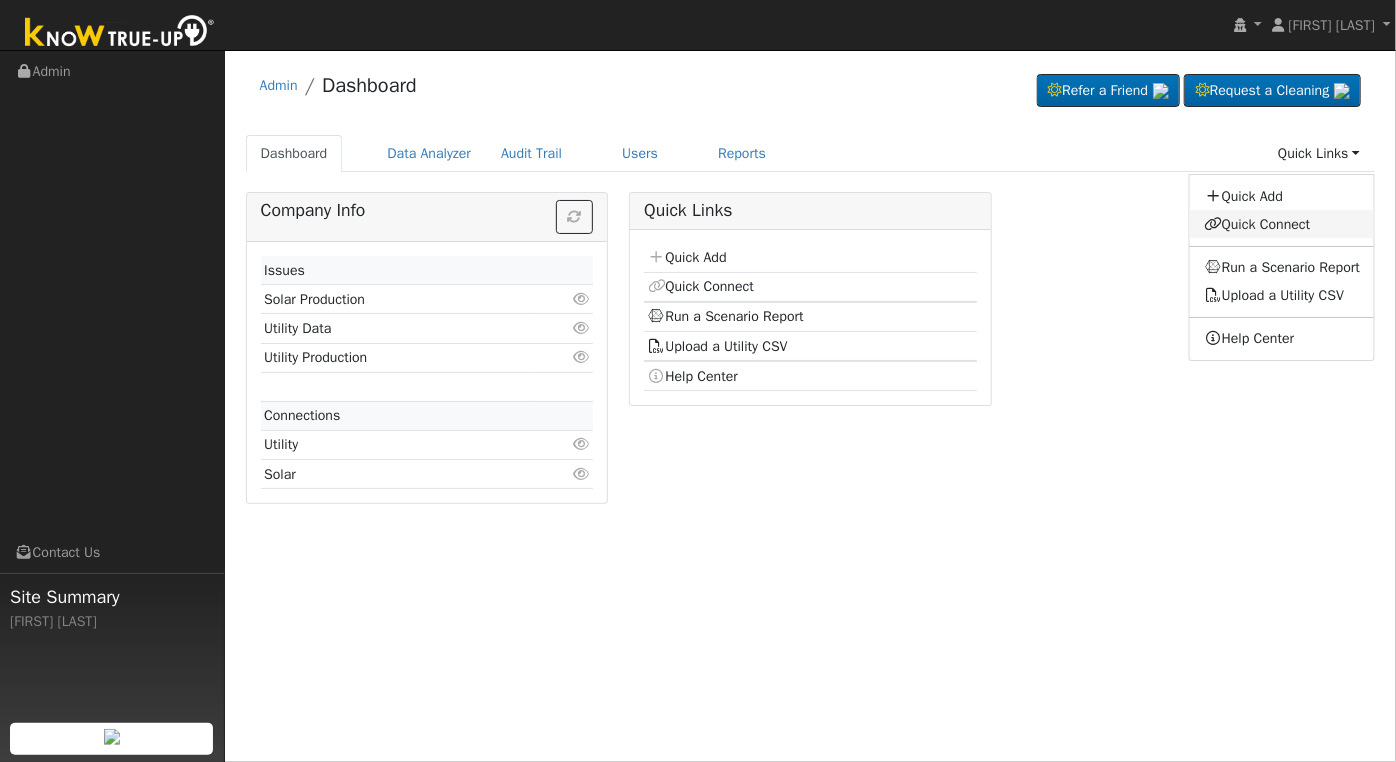 click on "Quick Connect" at bounding box center [1282, 224] 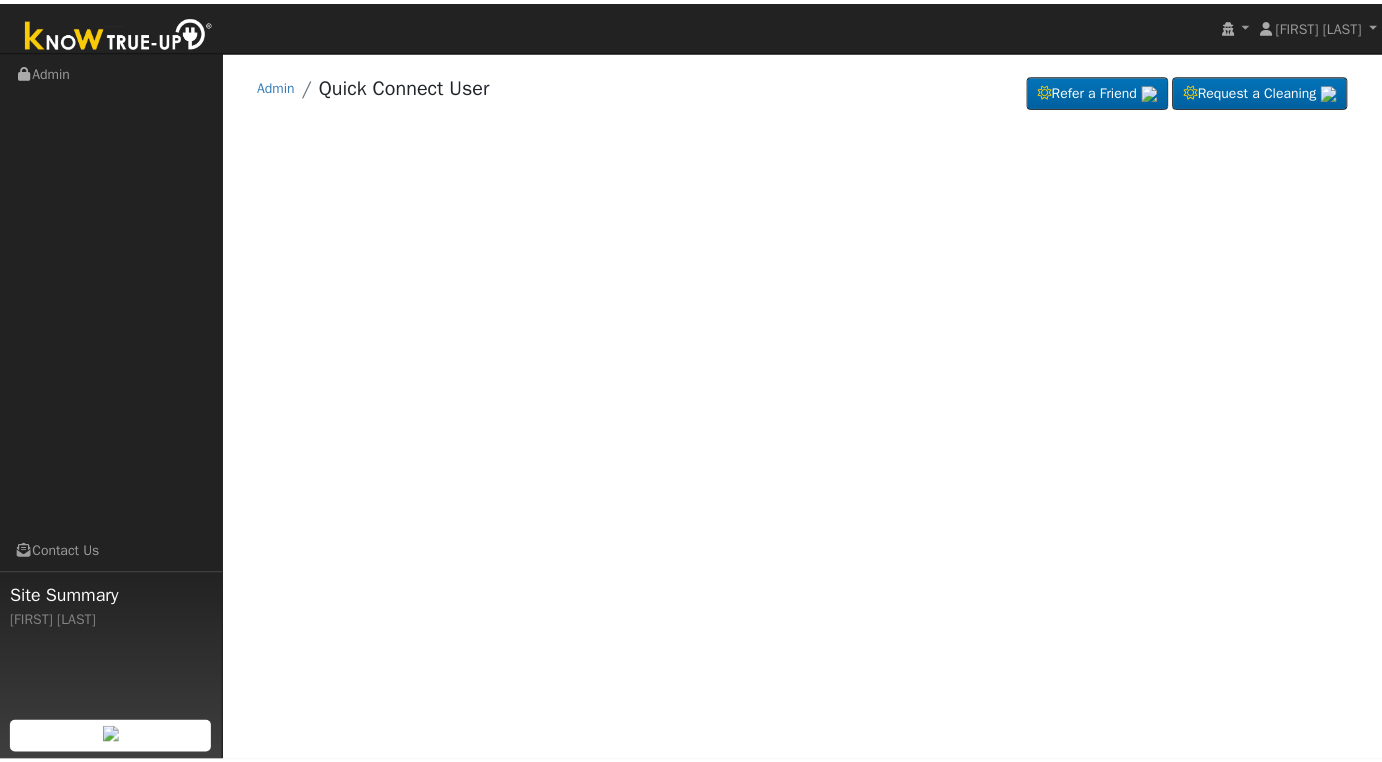 scroll, scrollTop: 0, scrollLeft: 0, axis: both 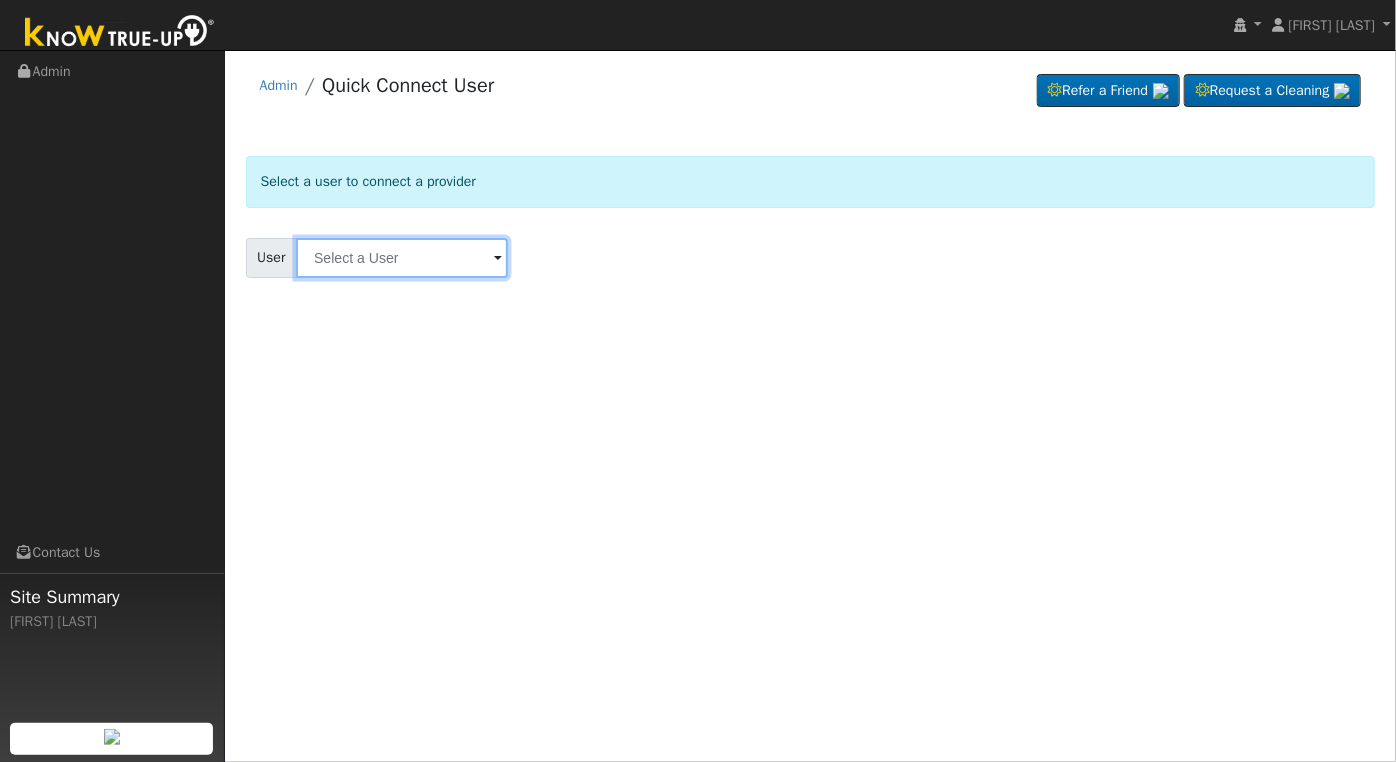 click at bounding box center [402, 258] 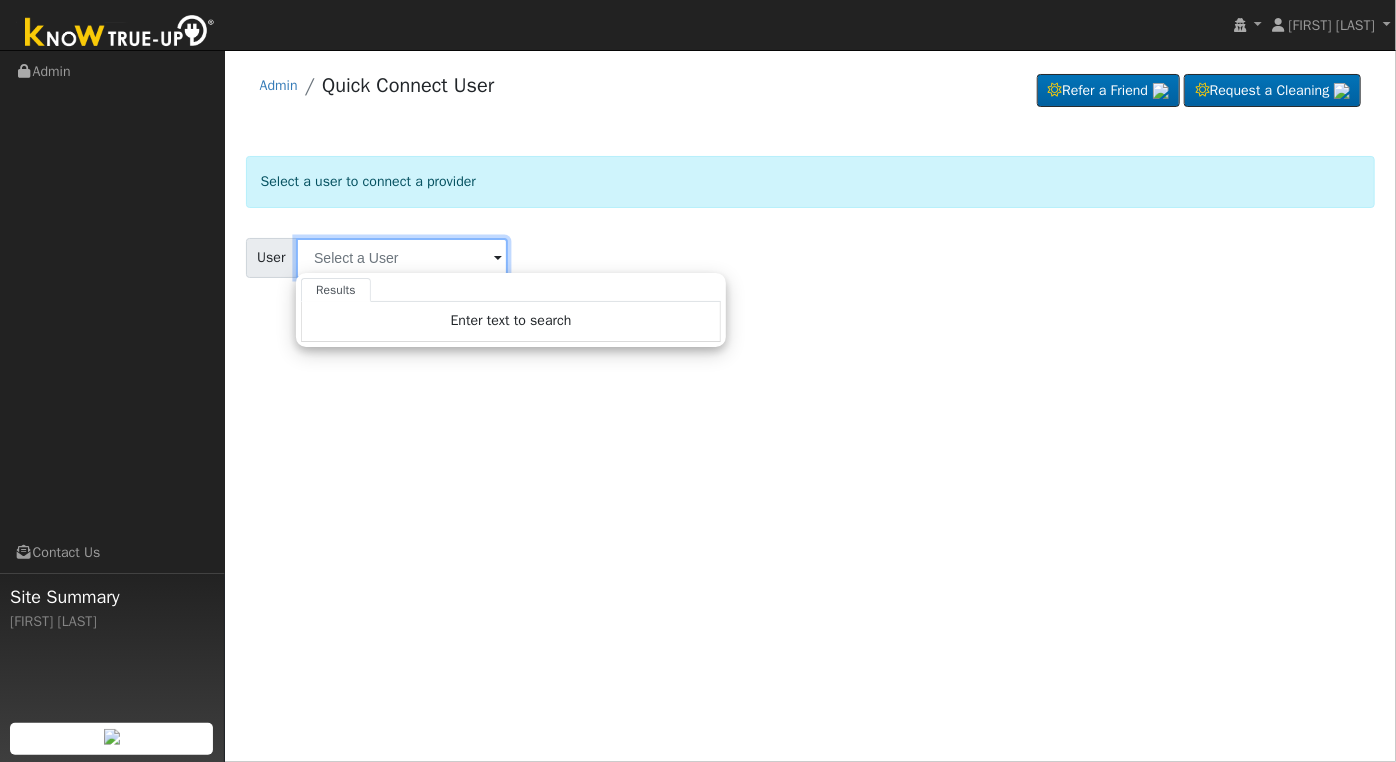click at bounding box center [402, 258] 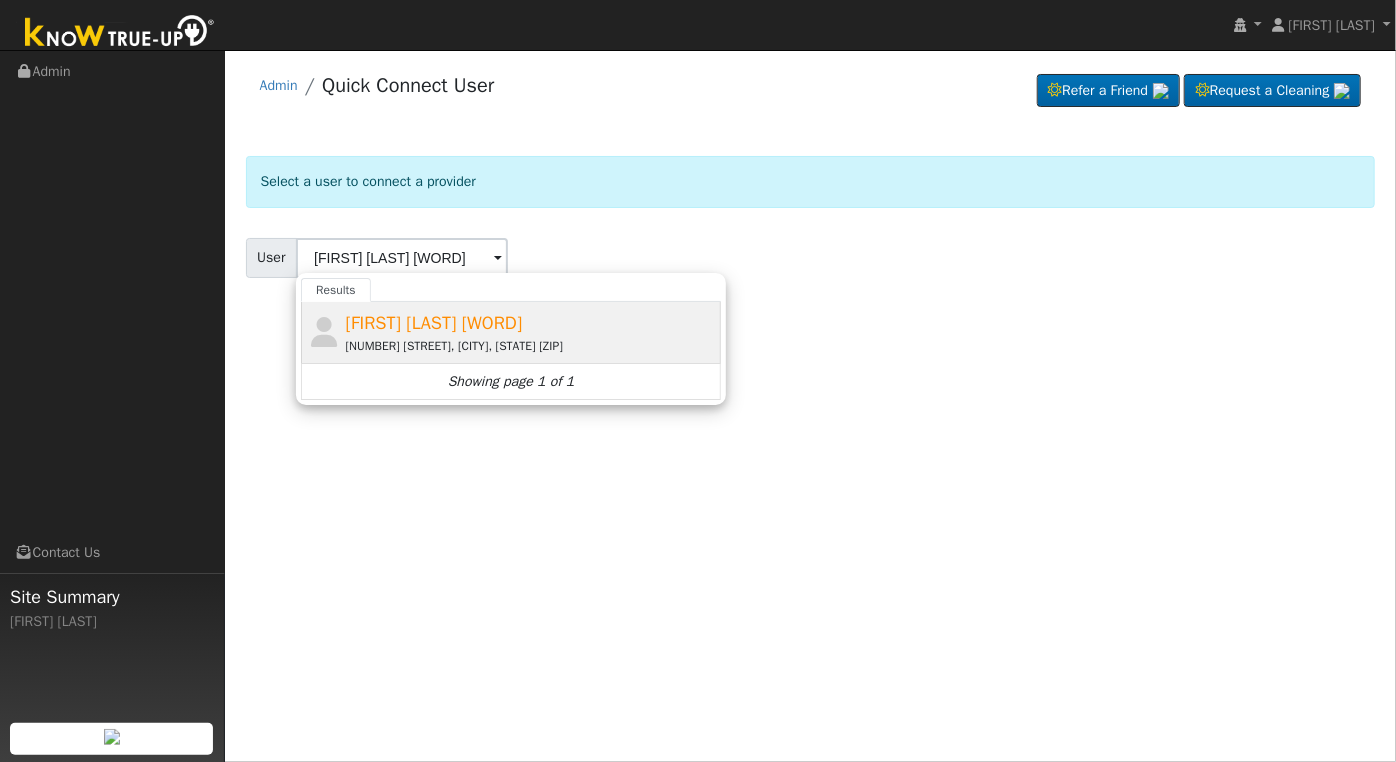 click on "[FIRST] [LAST] [WORD] [NUMBER] [STREET], [CITY], [STATE] [ZIP]" at bounding box center (531, 332) 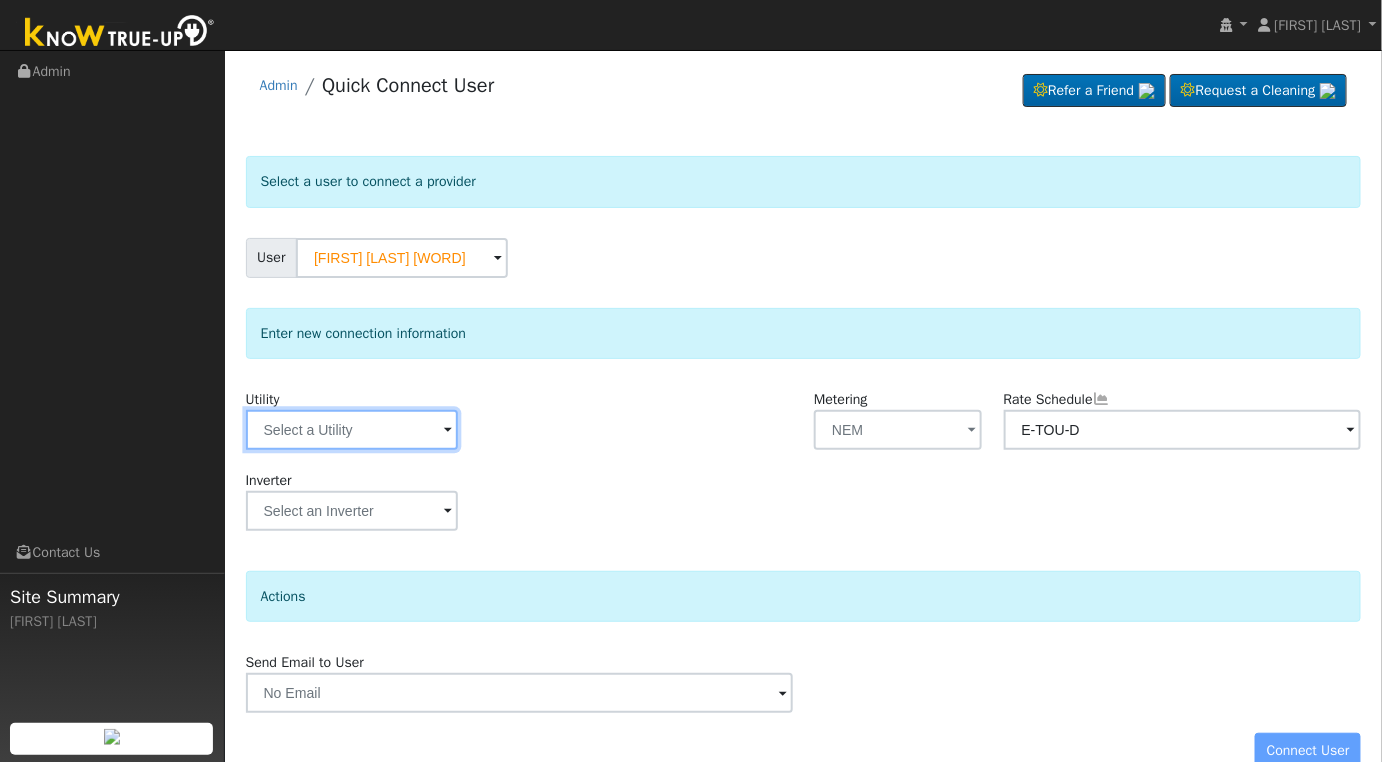 click at bounding box center [352, 430] 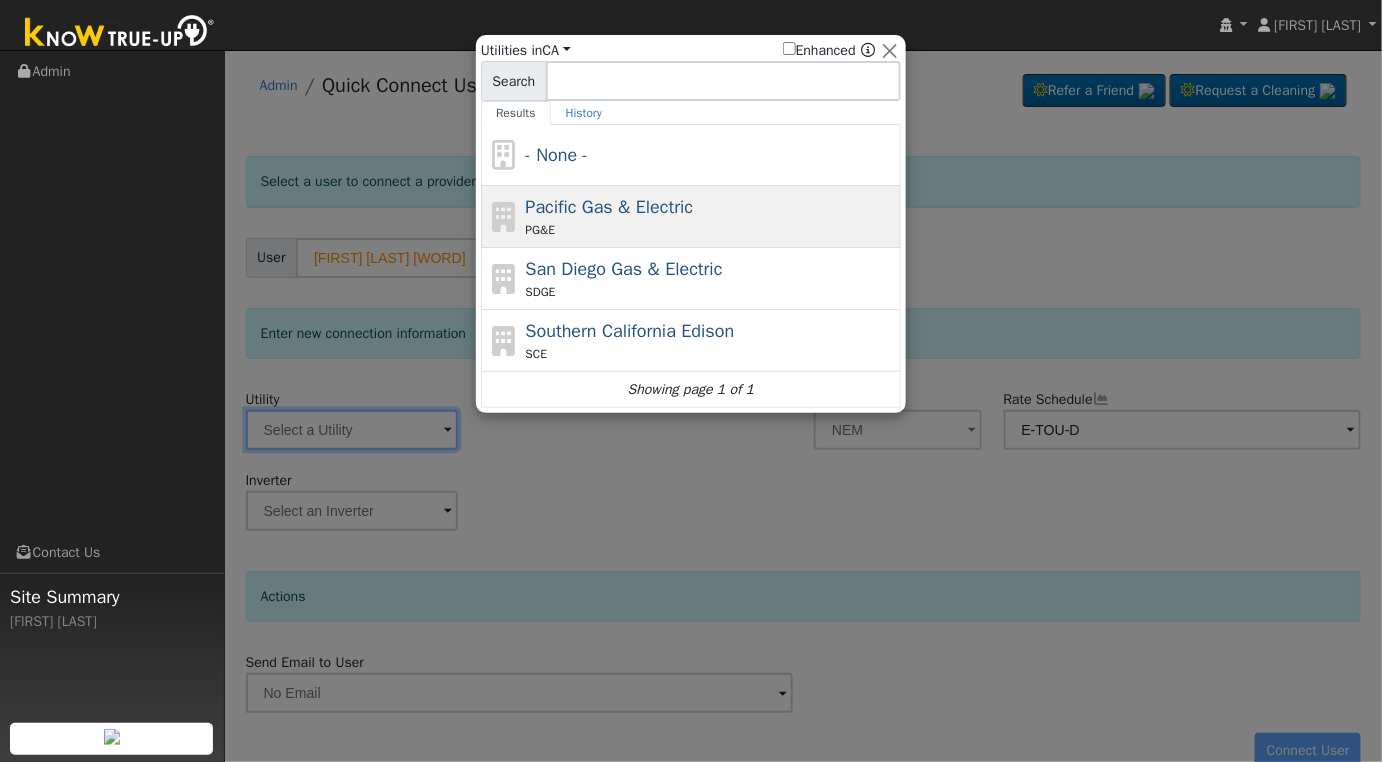 click on "Pacific Gas & Electric" at bounding box center [610, 207] 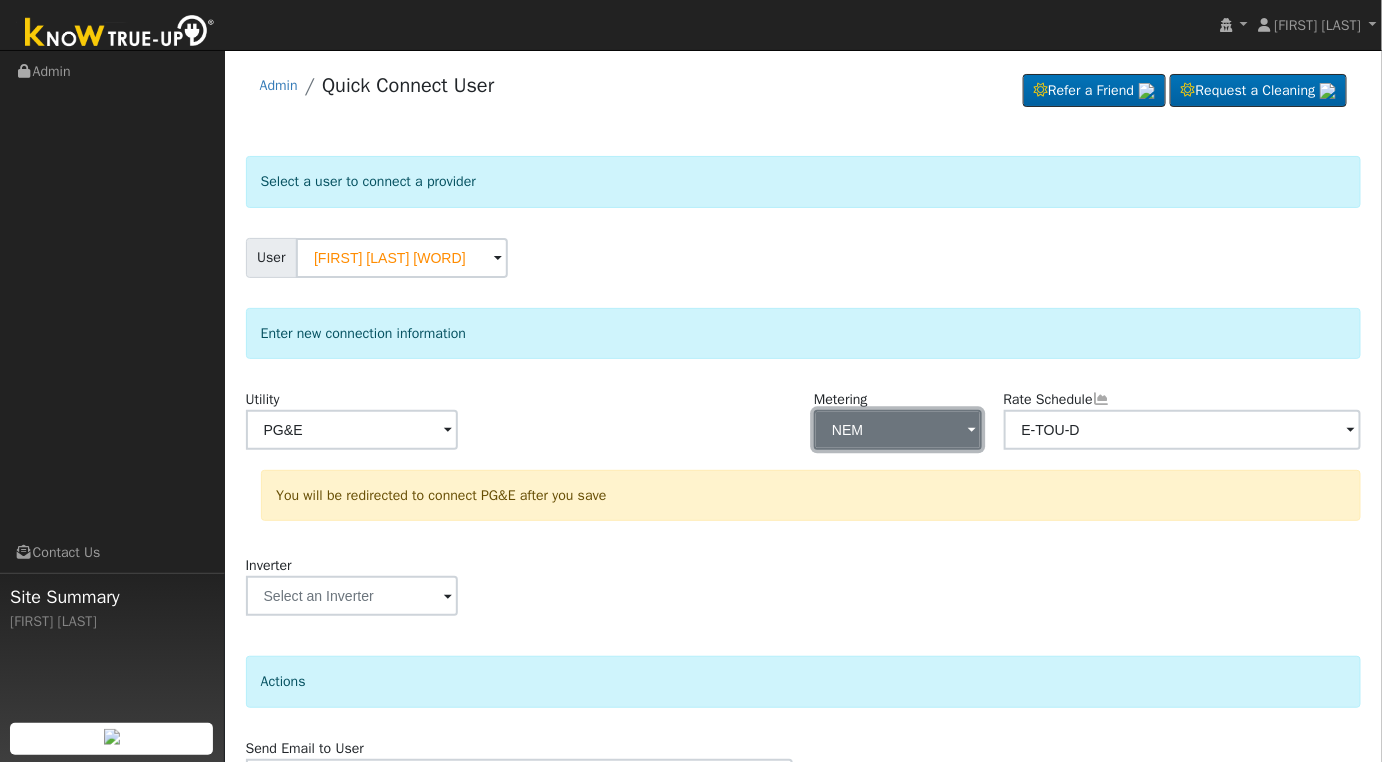 click on "NEM" at bounding box center (898, 430) 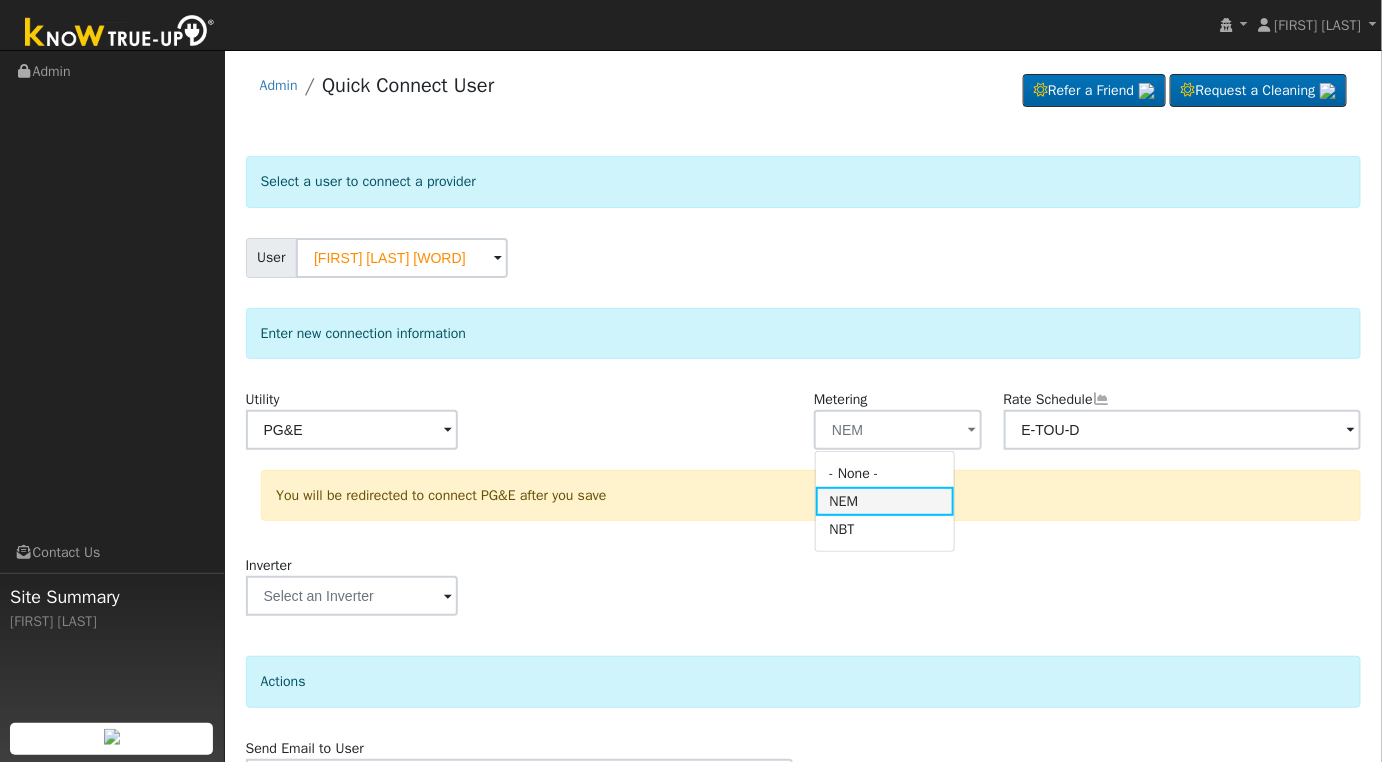 click on "NEM" at bounding box center (885, 501) 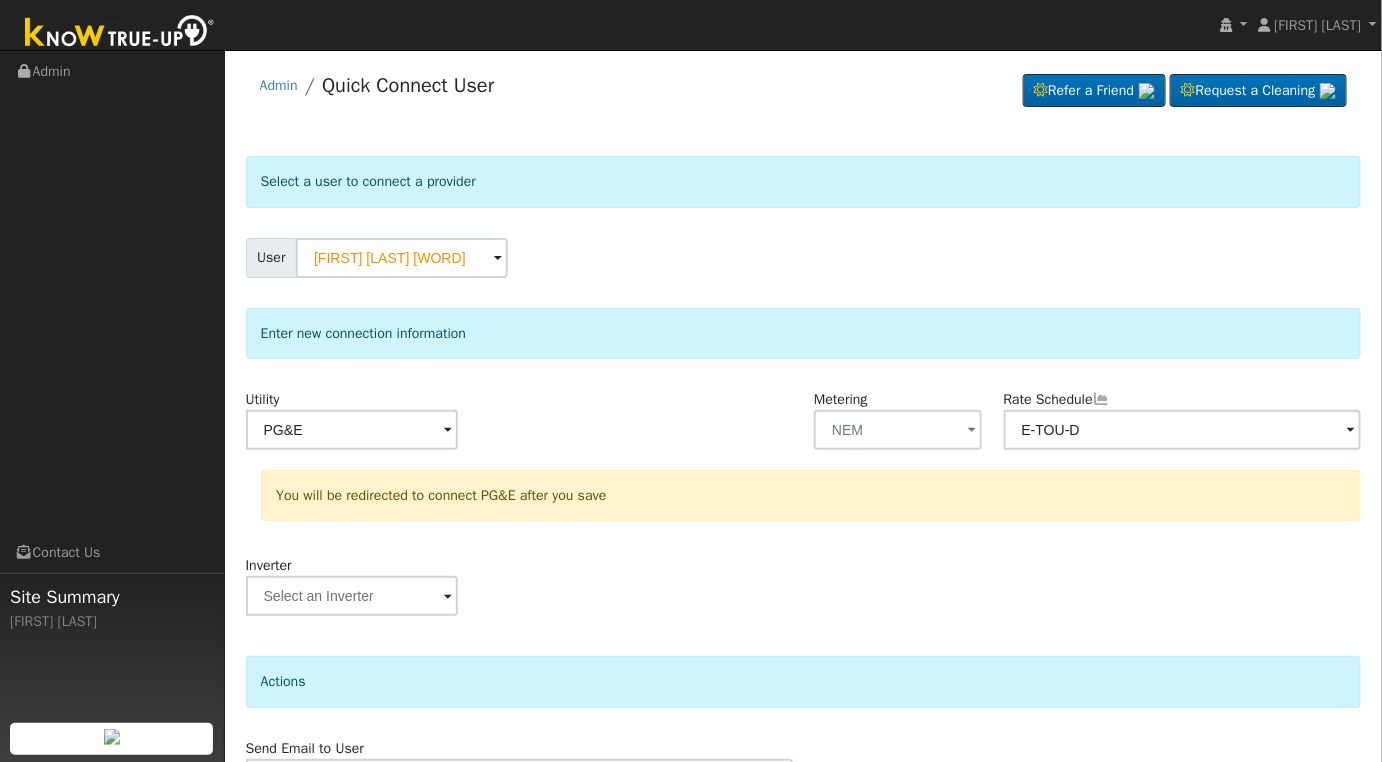 scroll, scrollTop: 117, scrollLeft: 0, axis: vertical 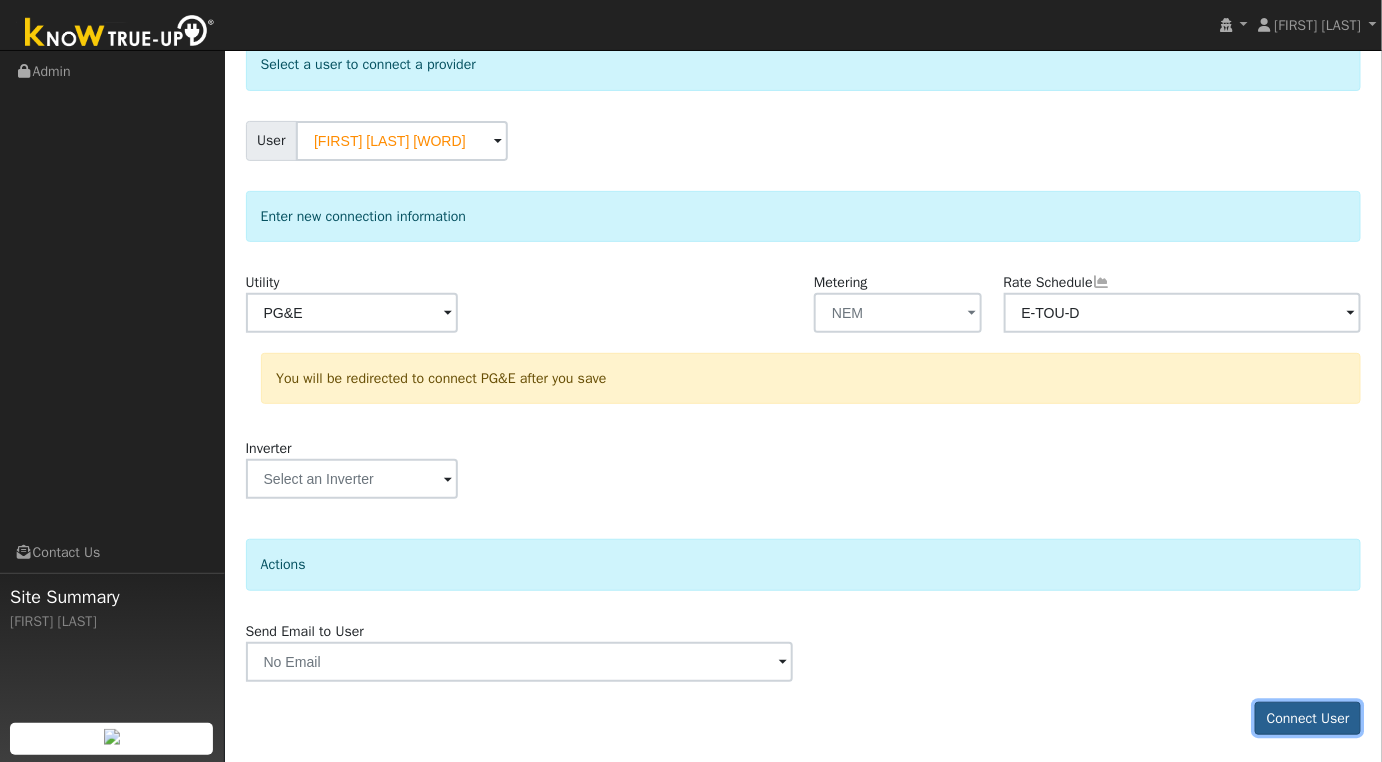 click on "Connect User" at bounding box center [1308, 719] 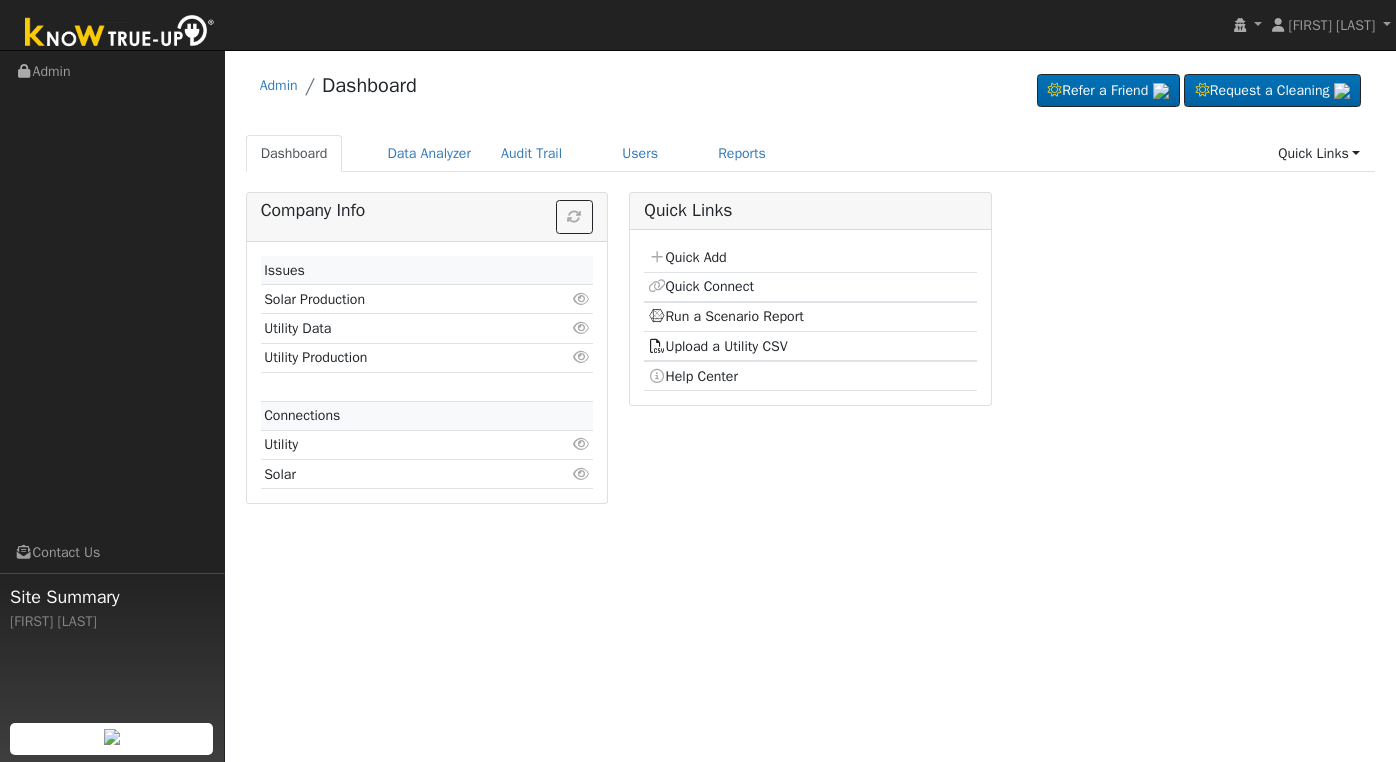 scroll, scrollTop: 0, scrollLeft: 0, axis: both 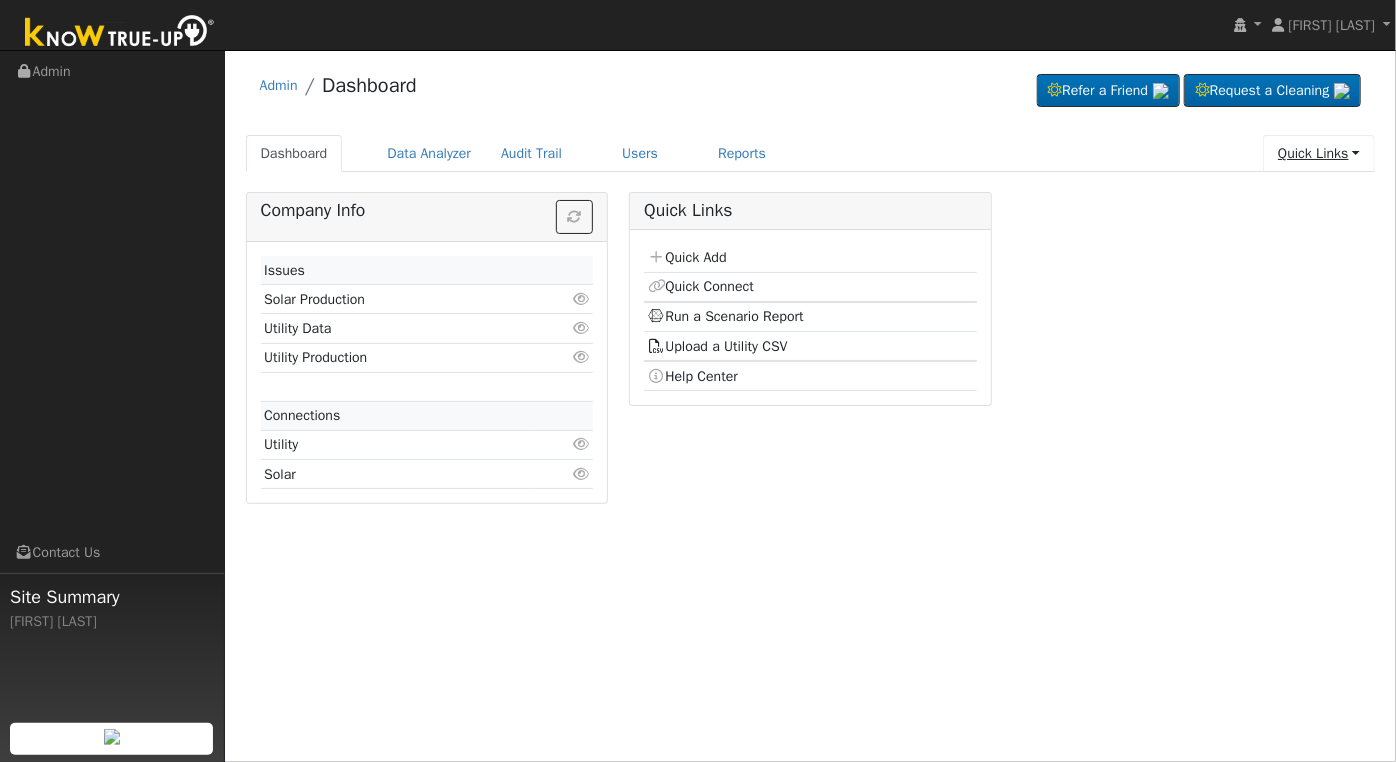 click on "Quick Links" at bounding box center (1319, 153) 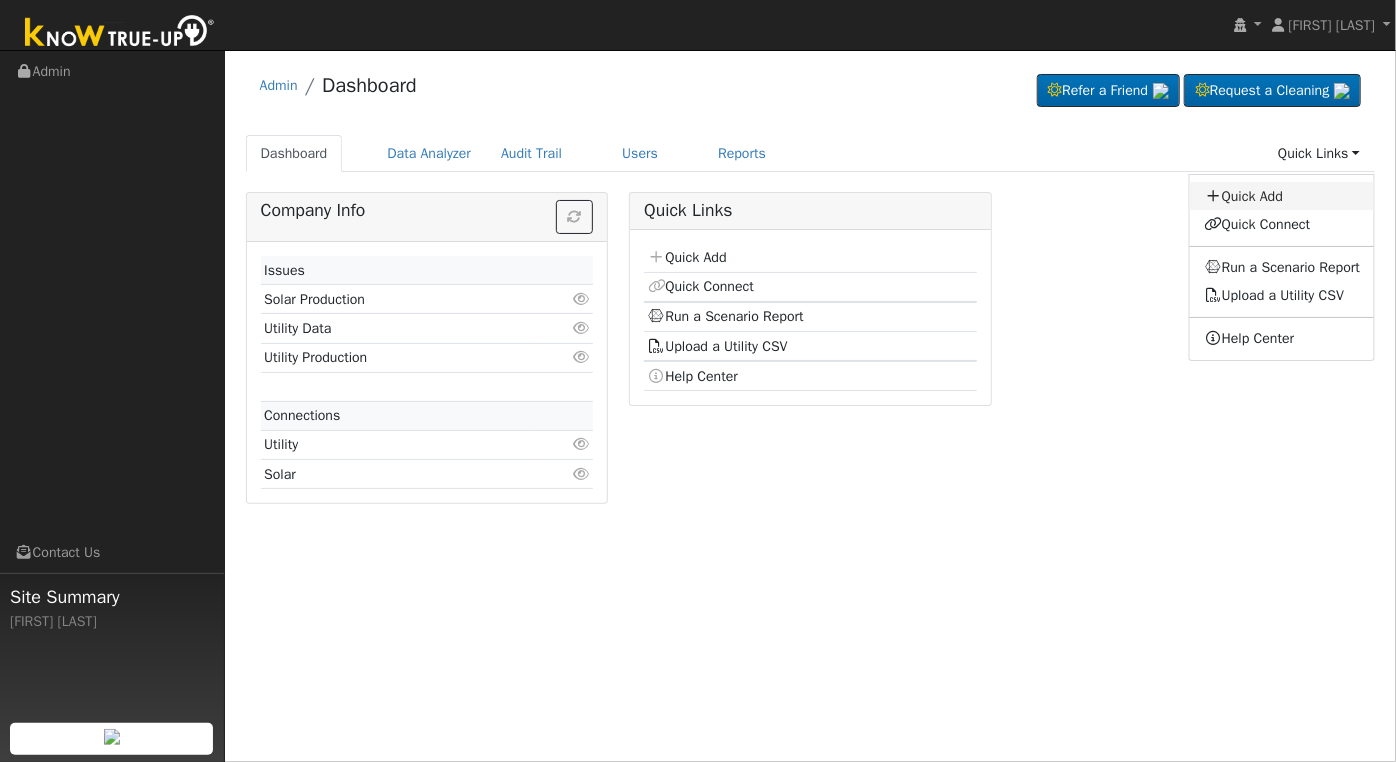 click on "Quick Add" at bounding box center (1282, 196) 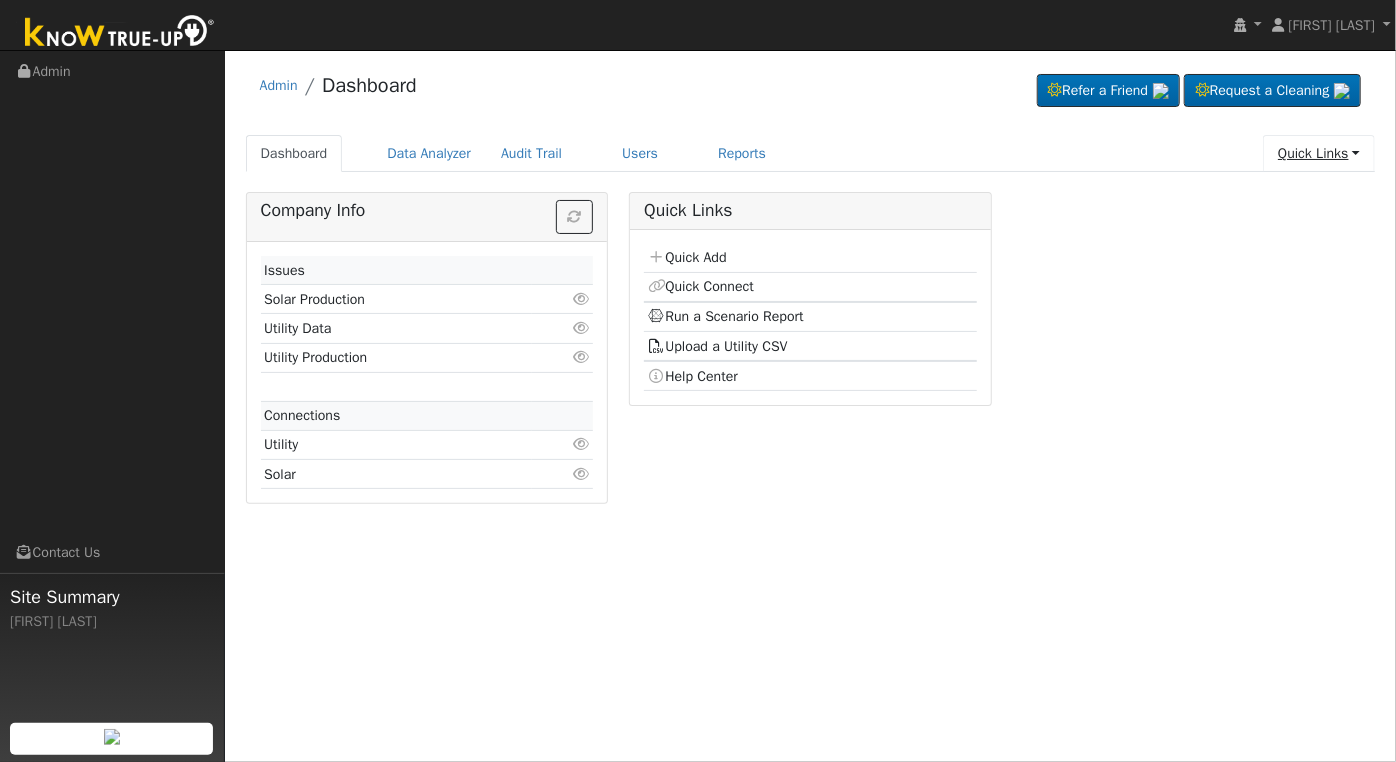 click on "Quick Links" at bounding box center (1319, 153) 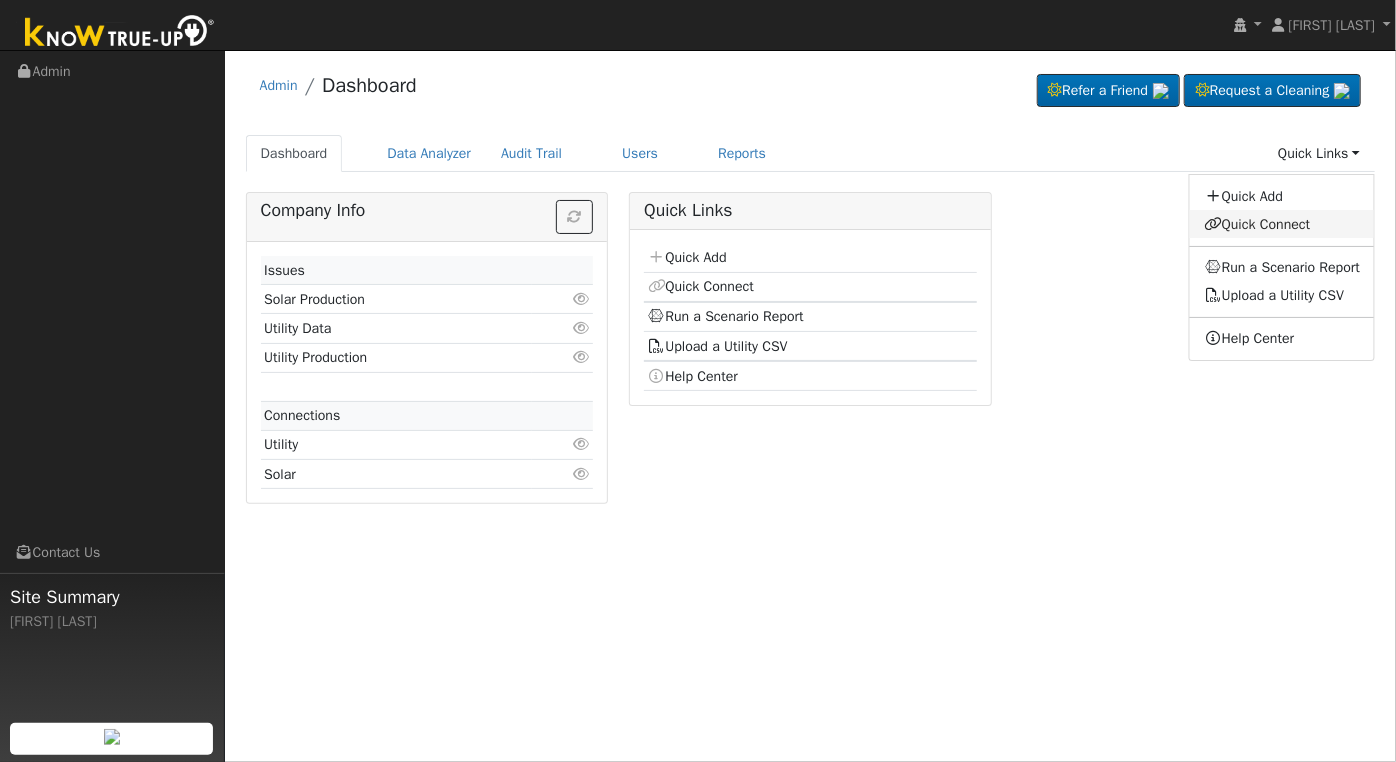 click on "Quick Connect" at bounding box center [1282, 224] 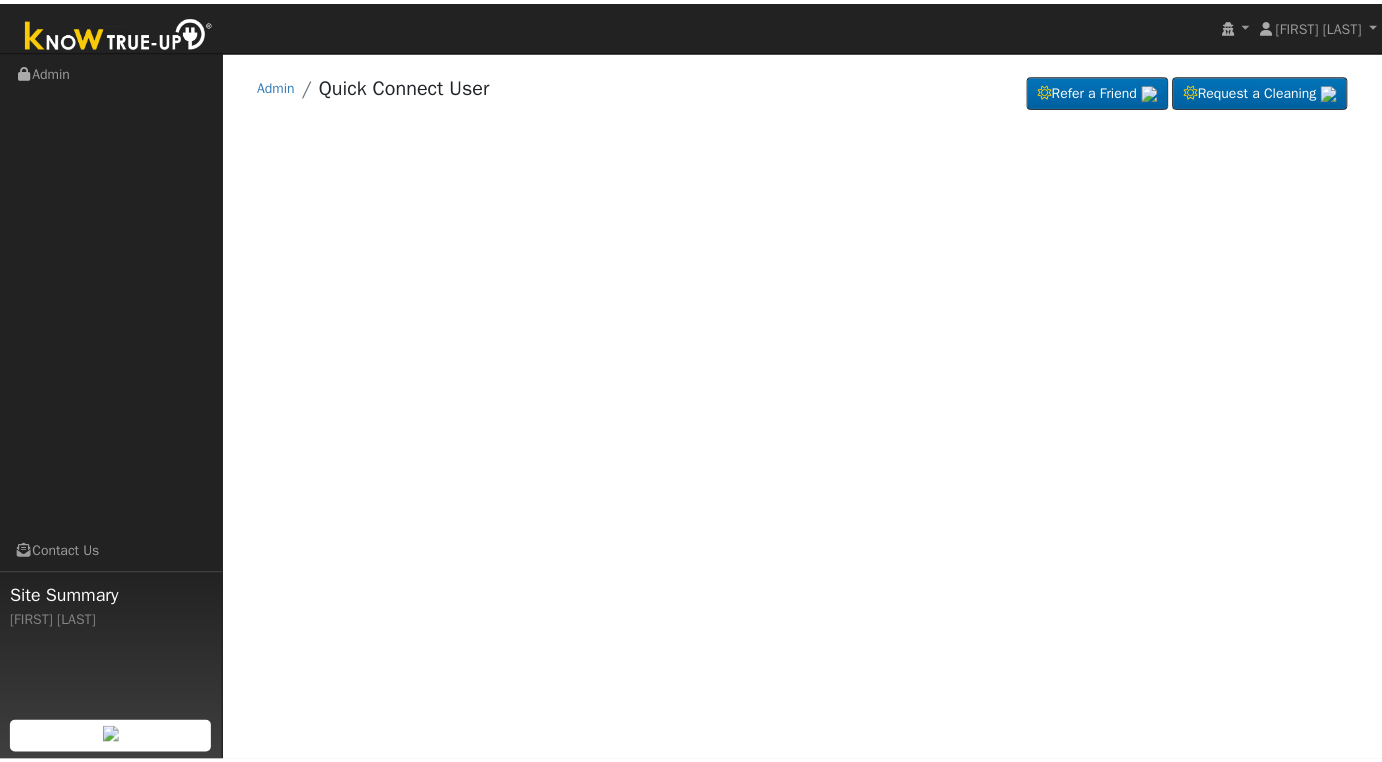 scroll, scrollTop: 0, scrollLeft: 0, axis: both 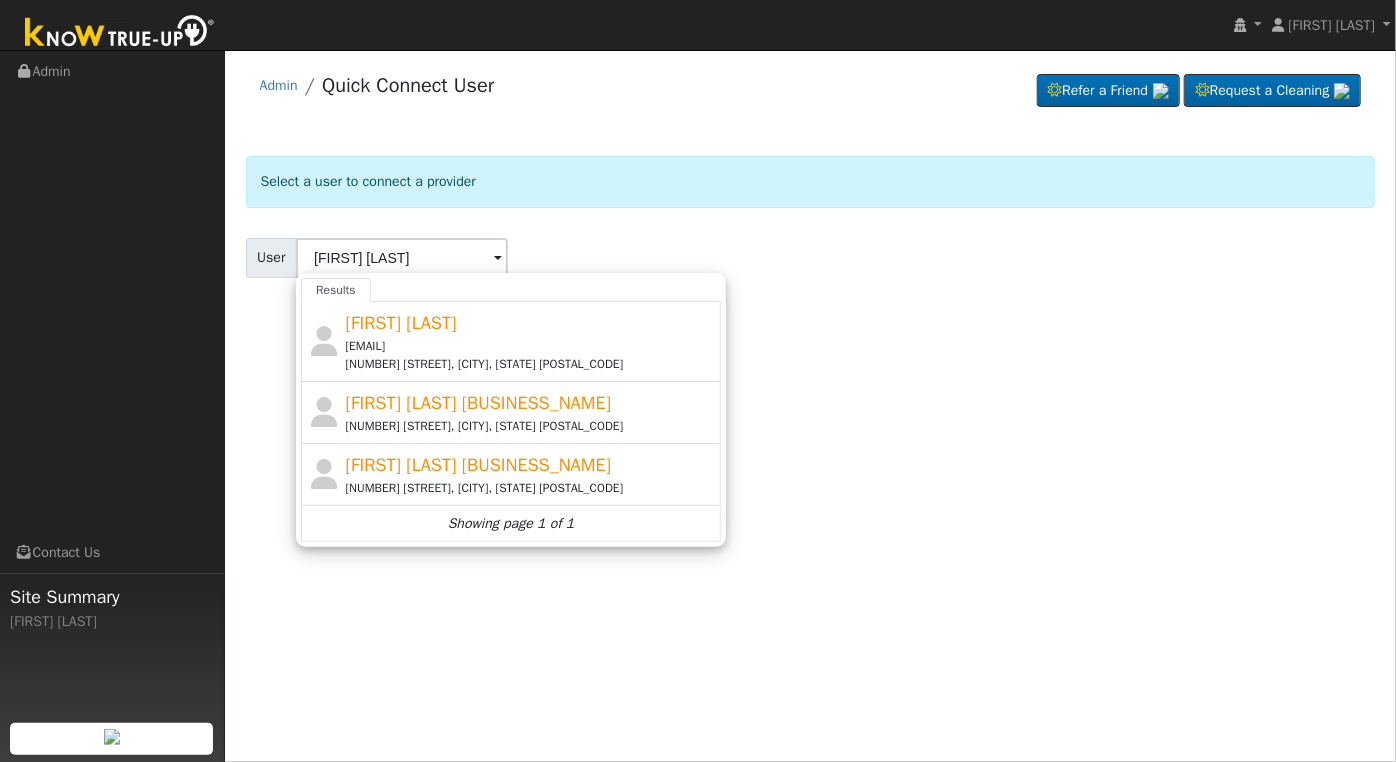 click on "[FIRST] [LAST] [BUSINESS_NAME] [NUMBER] [STREET], [CITY], [STATE] [POSTAL_CODE]" at bounding box center [531, 412] 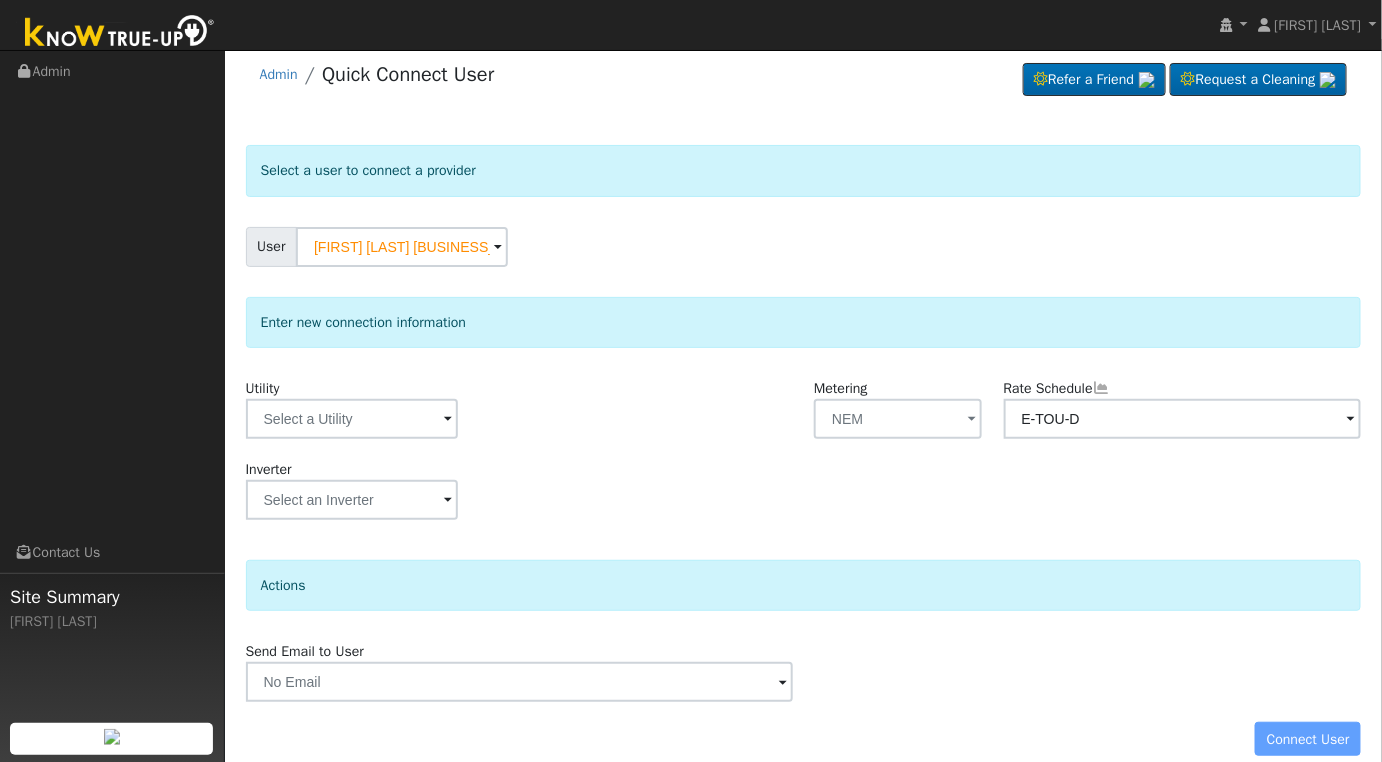 scroll, scrollTop: 0, scrollLeft: 0, axis: both 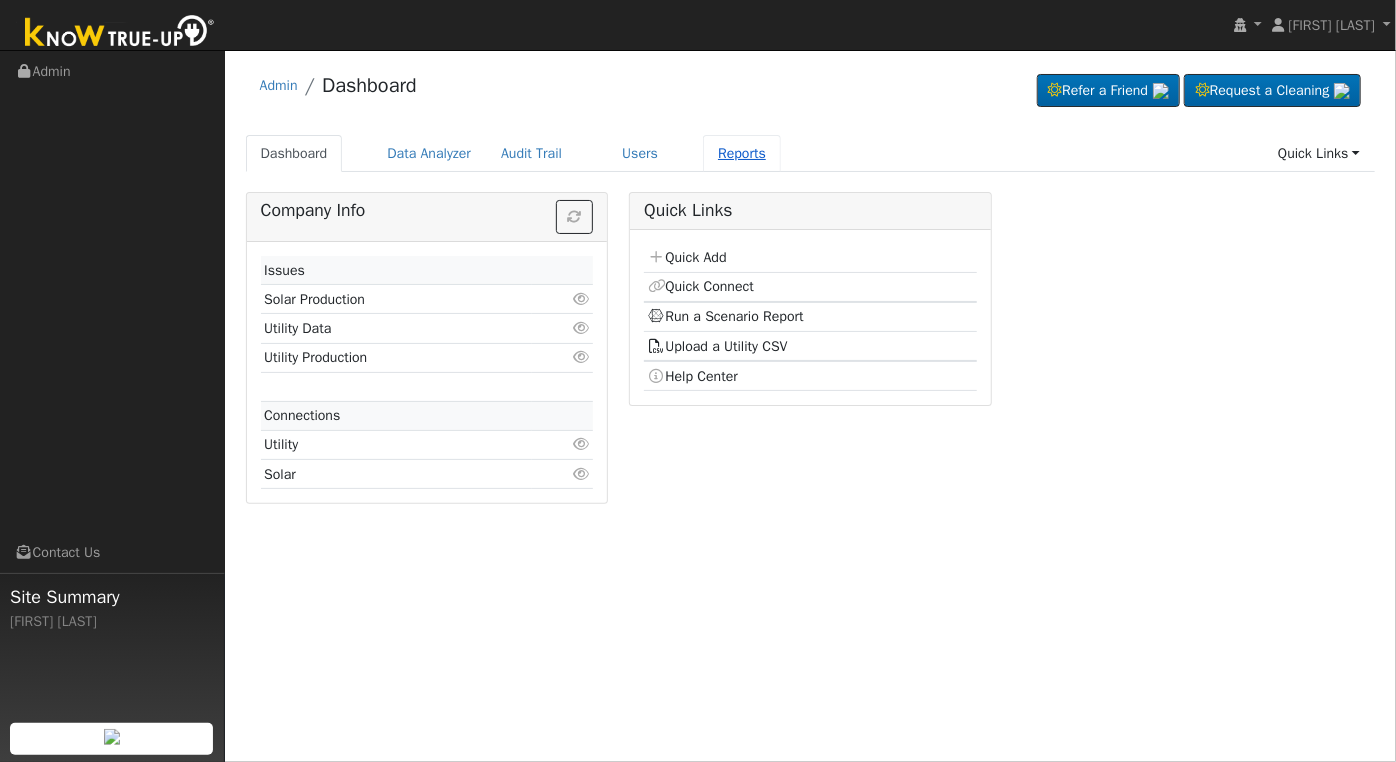 click on "Reports" at bounding box center [742, 153] 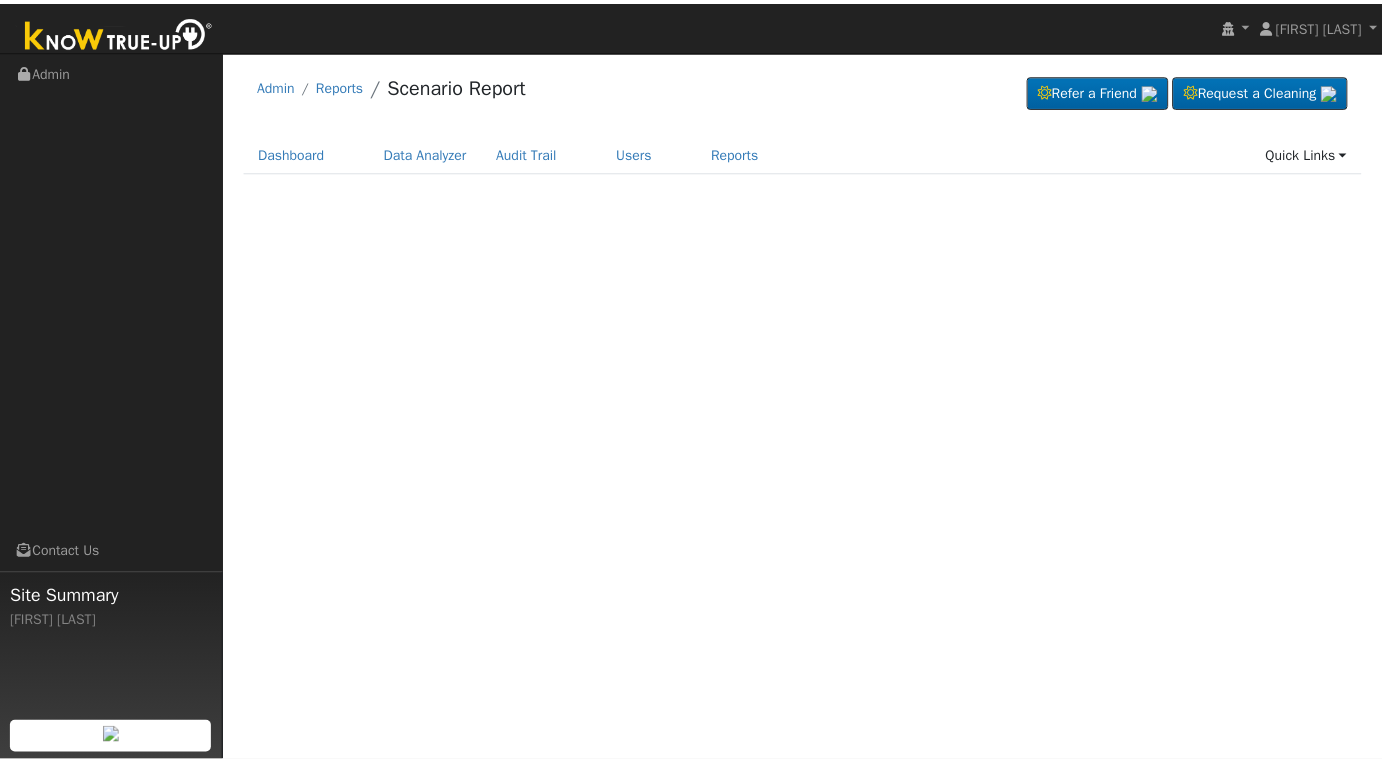 scroll, scrollTop: 0, scrollLeft: 0, axis: both 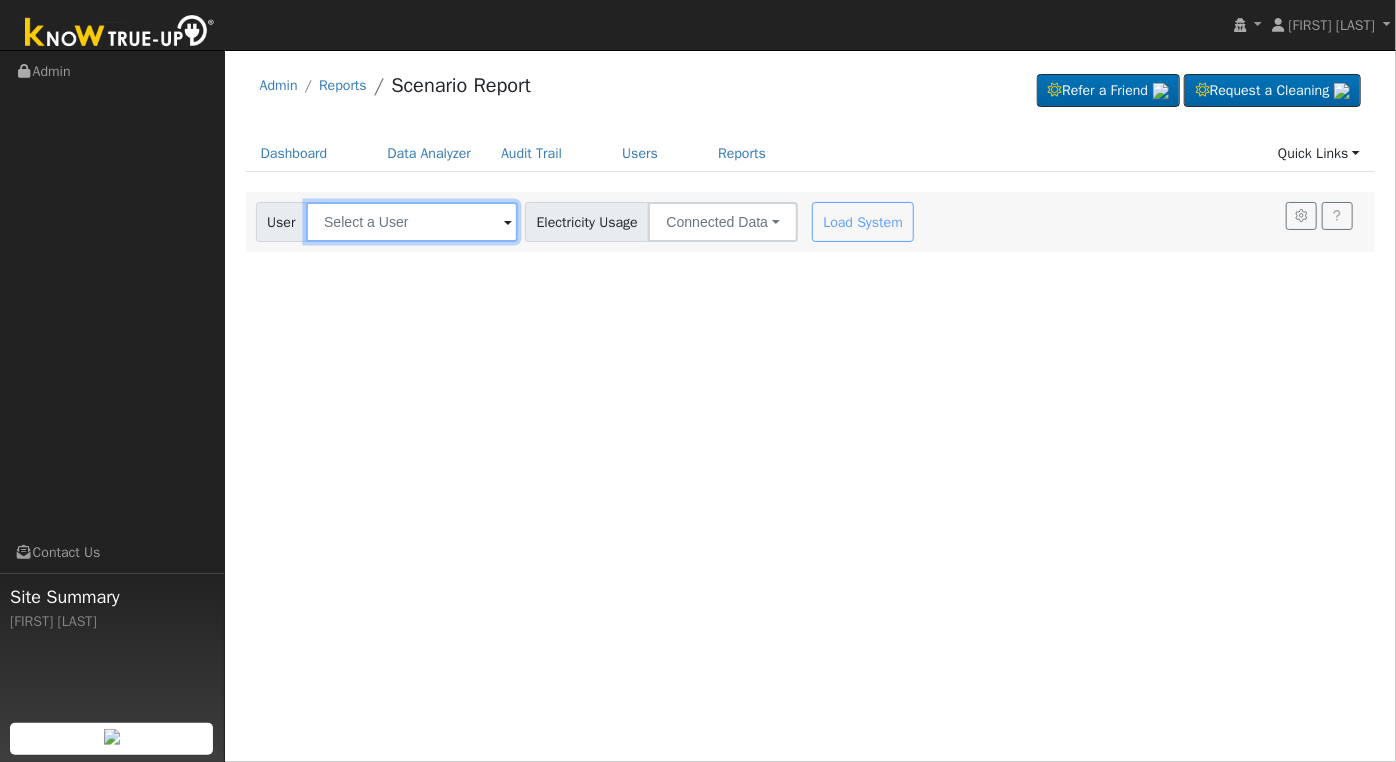 click at bounding box center (412, 222) 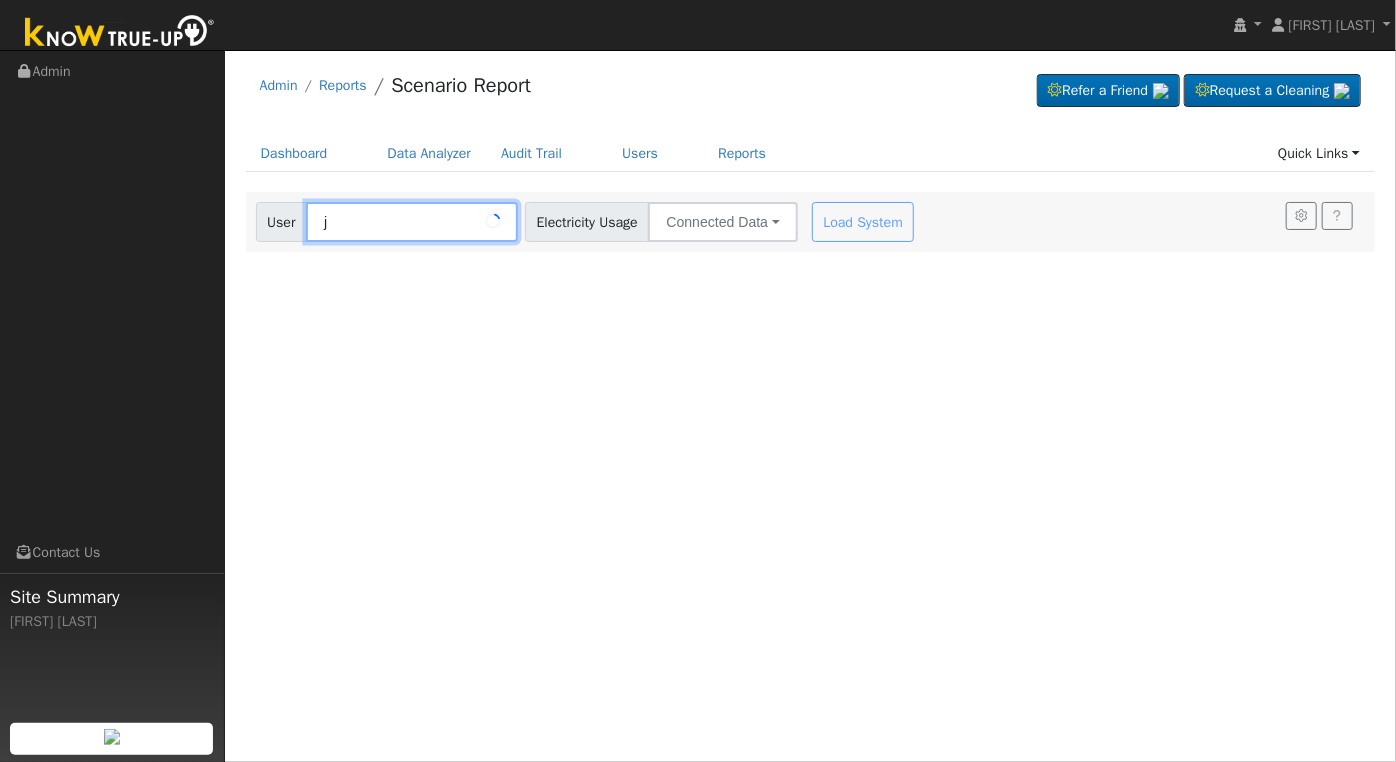 click on "j" at bounding box center (412, 222) 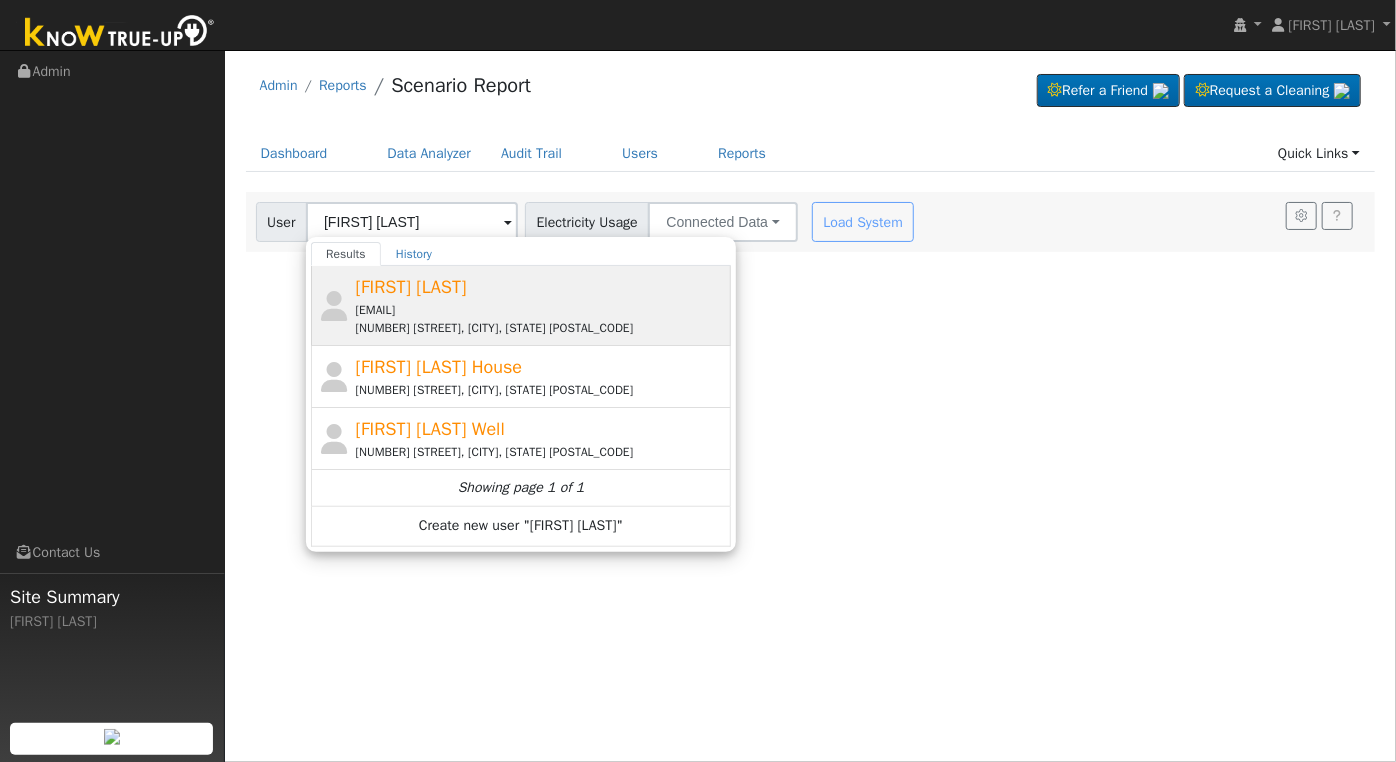 click on "[EMAIL]" at bounding box center (541, 310) 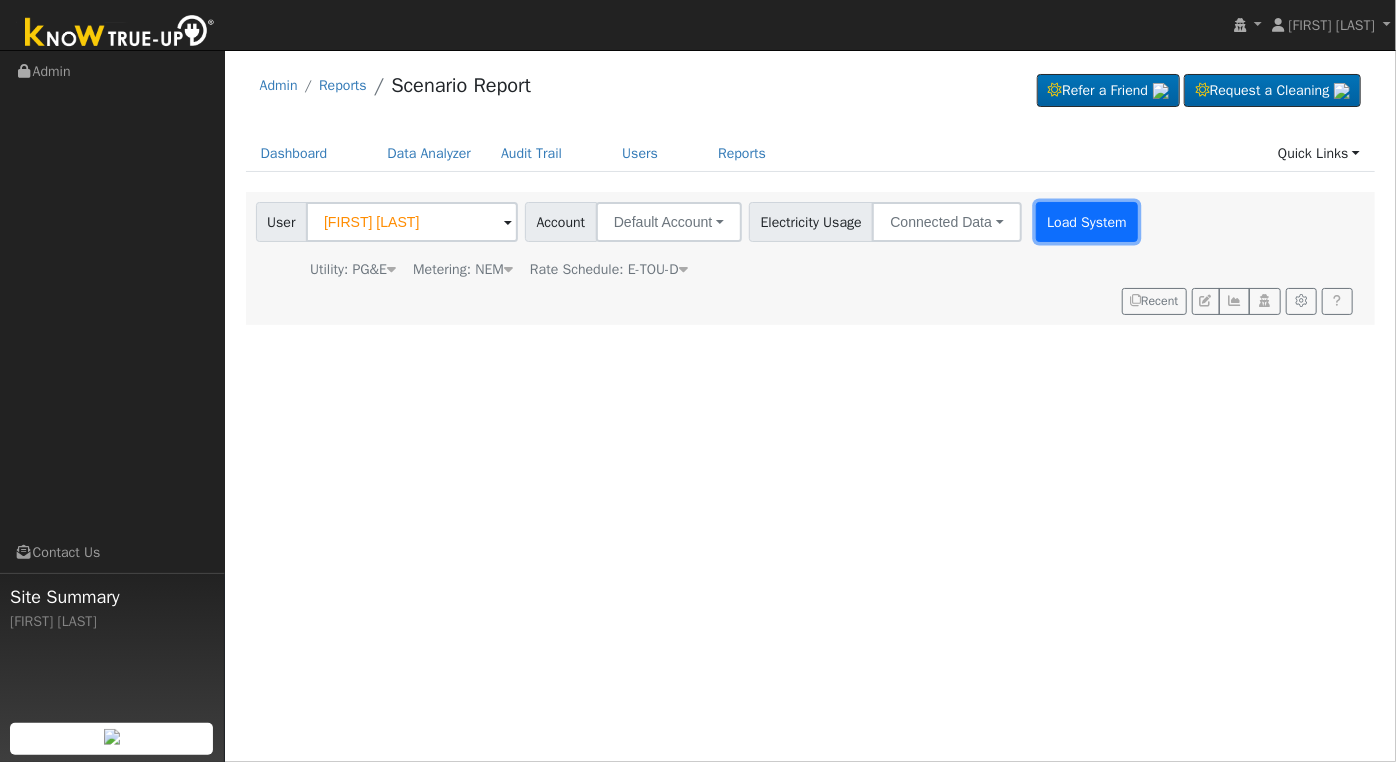 click on "Load System" at bounding box center [1087, 222] 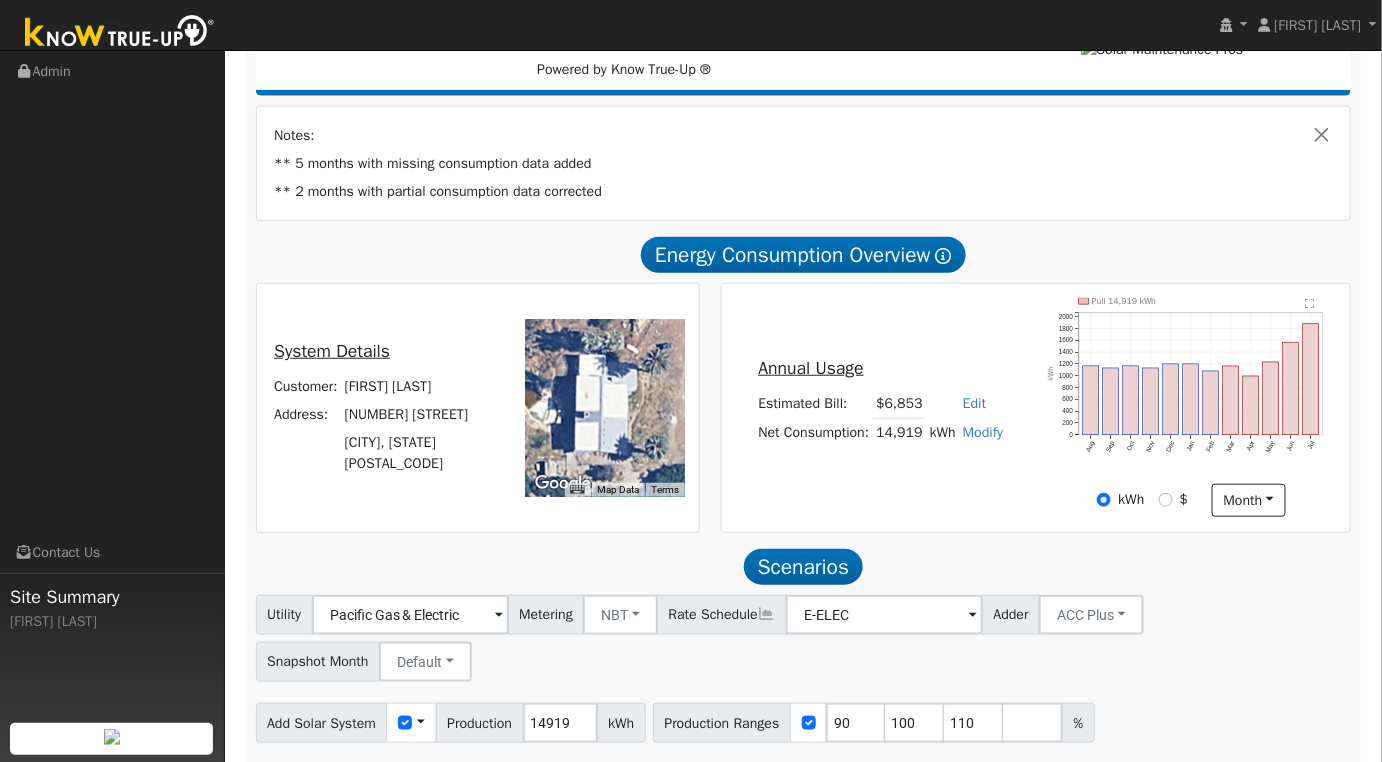 scroll, scrollTop: 0, scrollLeft: 0, axis: both 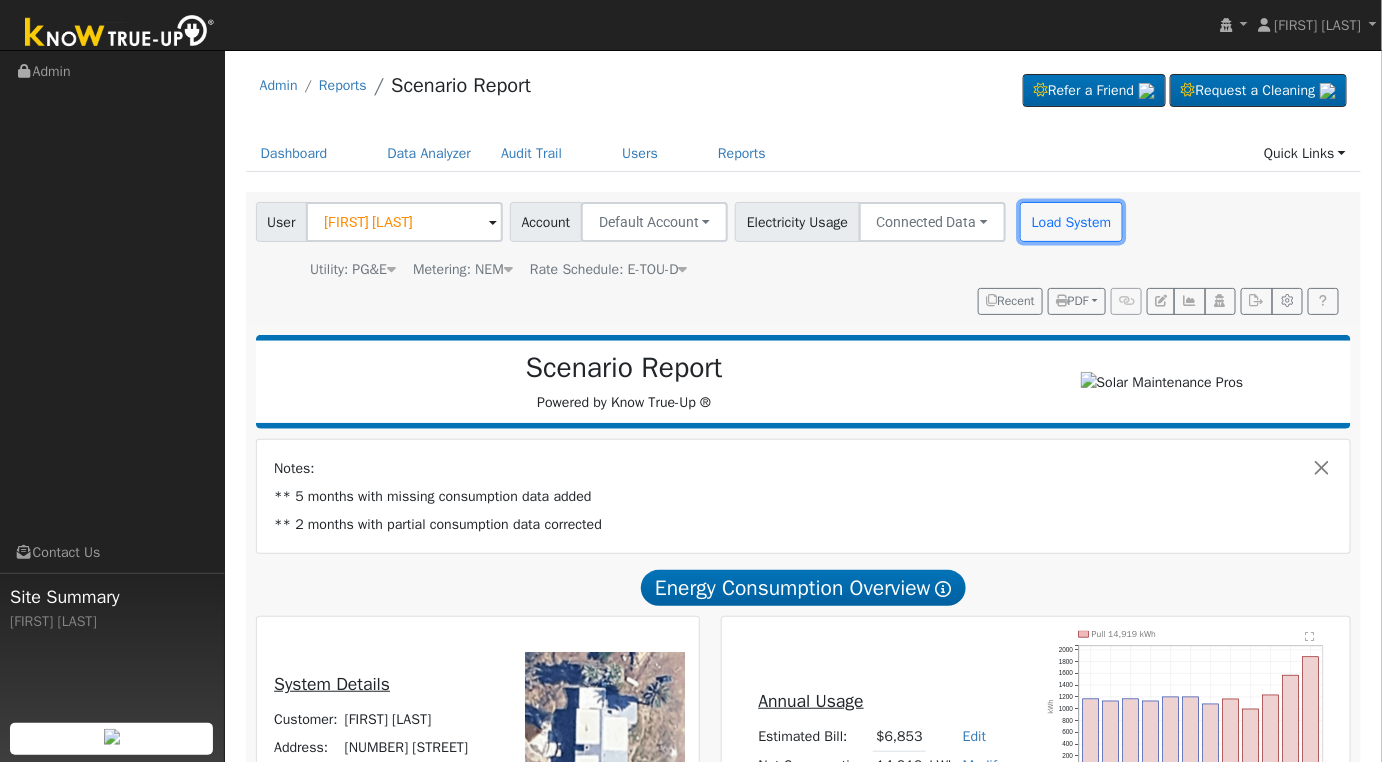 click on "Load System" at bounding box center (1071, 222) 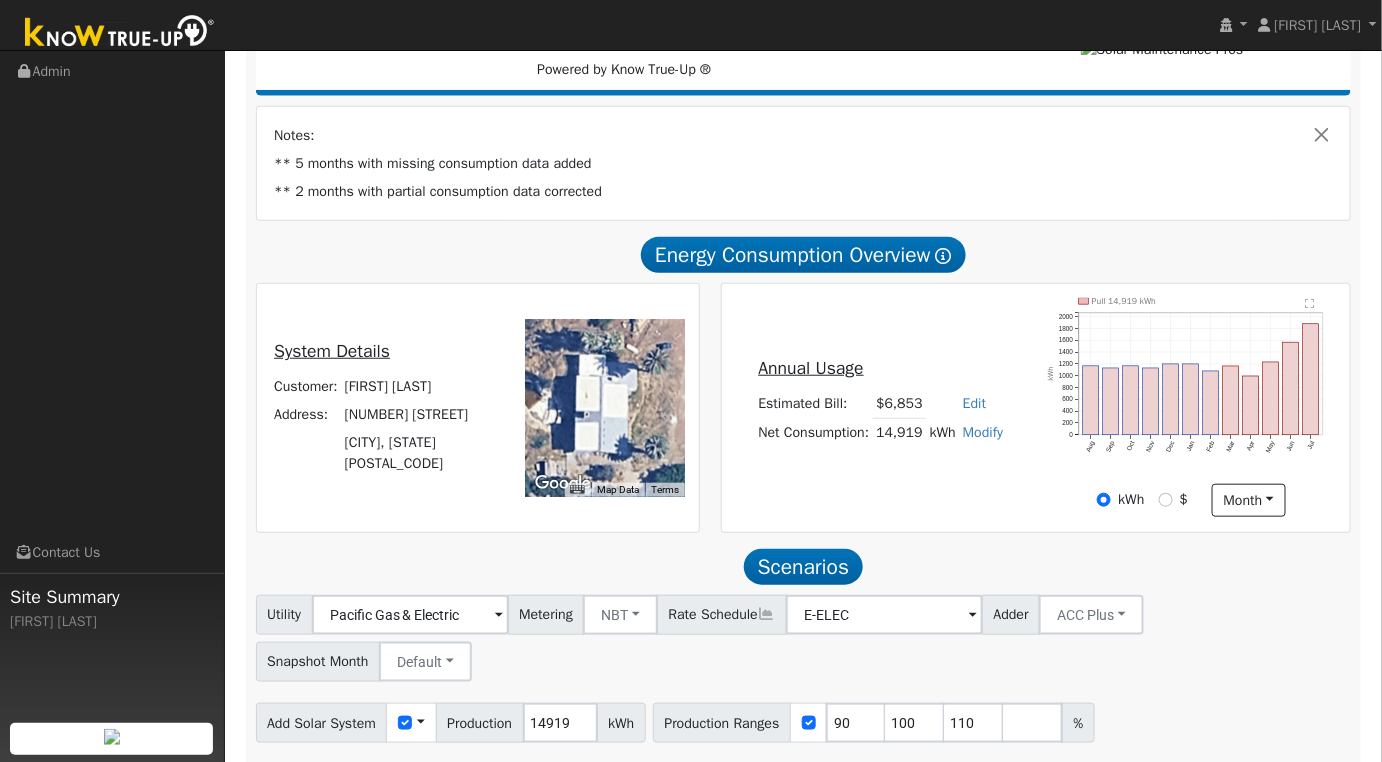 scroll, scrollTop: 0, scrollLeft: 0, axis: both 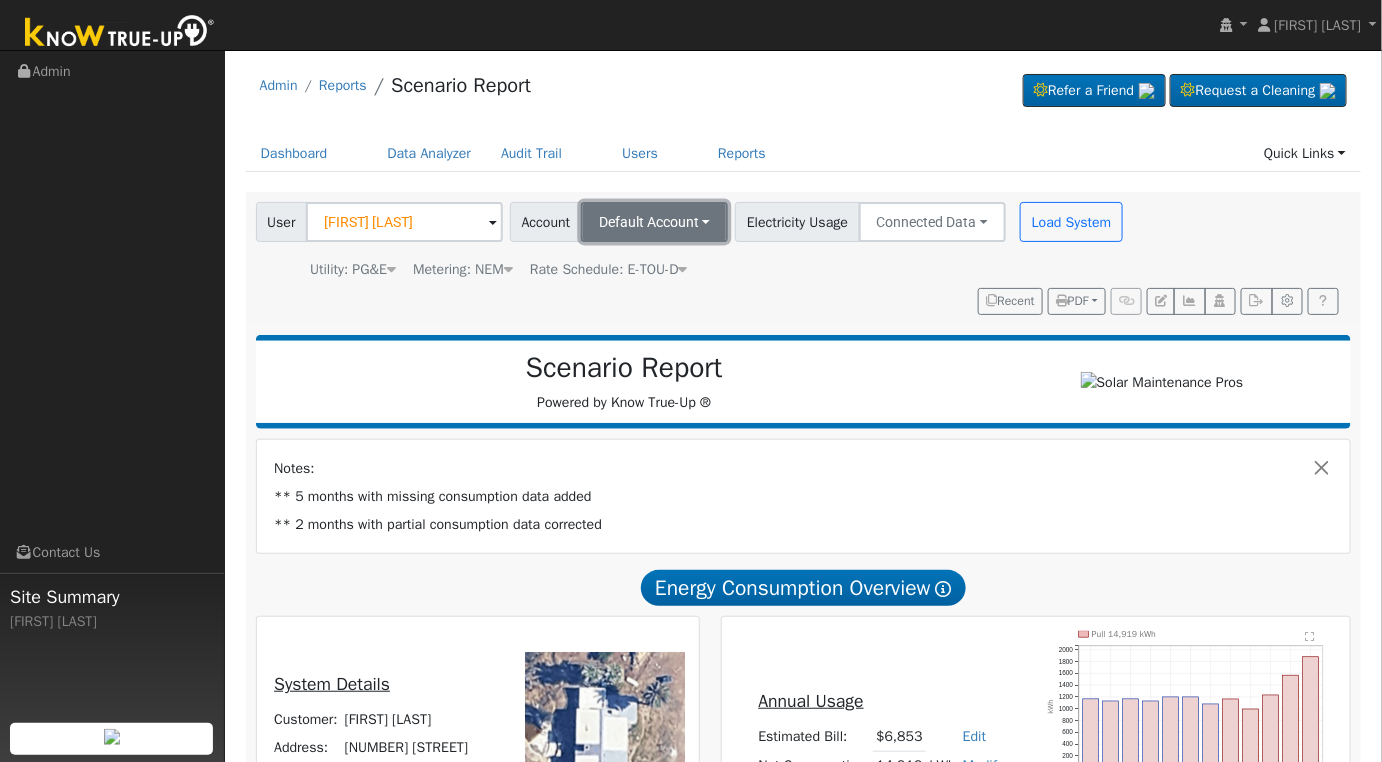 click on "Default Account" at bounding box center (655, 222) 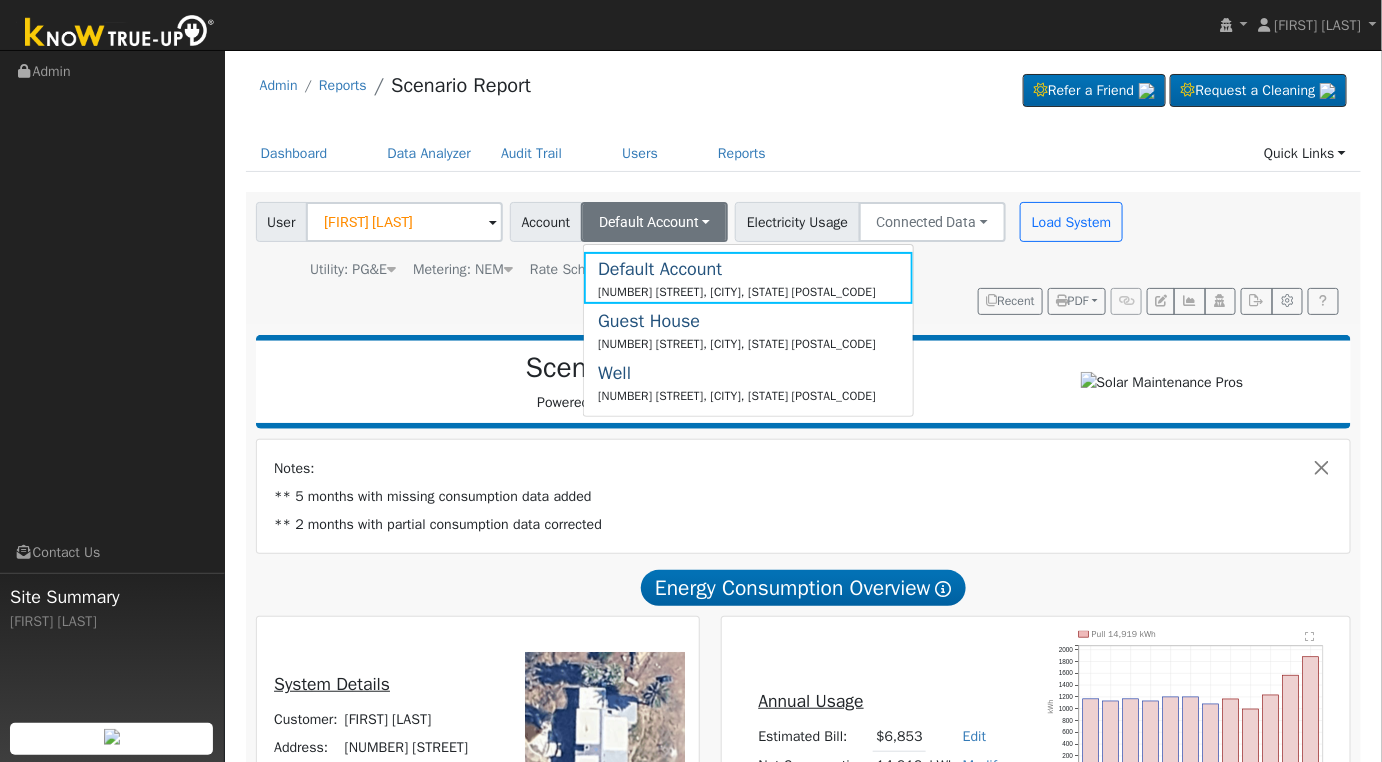 click on "User Joshua Mitchell Account   Default Account Default Account 5049 South Buttonwillow Avenue, Reedley, CA 93654 Primary Account Guest House 5049 South Buttonwillow Avenue, Reedley, CA 93654 Well 5049 South Buttonwillow Avenue, Reedley, CA 93654 Electricity Usage Connected Data Connected Data Estimated Data CSV Data Load System  Utility: PG&E  Pacific Gas & Electric  Metering: NEM  NEM NEM NBT  Rate Schedule: E-TOU-D  E-TOU-D  Recent  PDF Print to PDF Selected Scenario All Scenarios Both Email PDF Cancel Send" 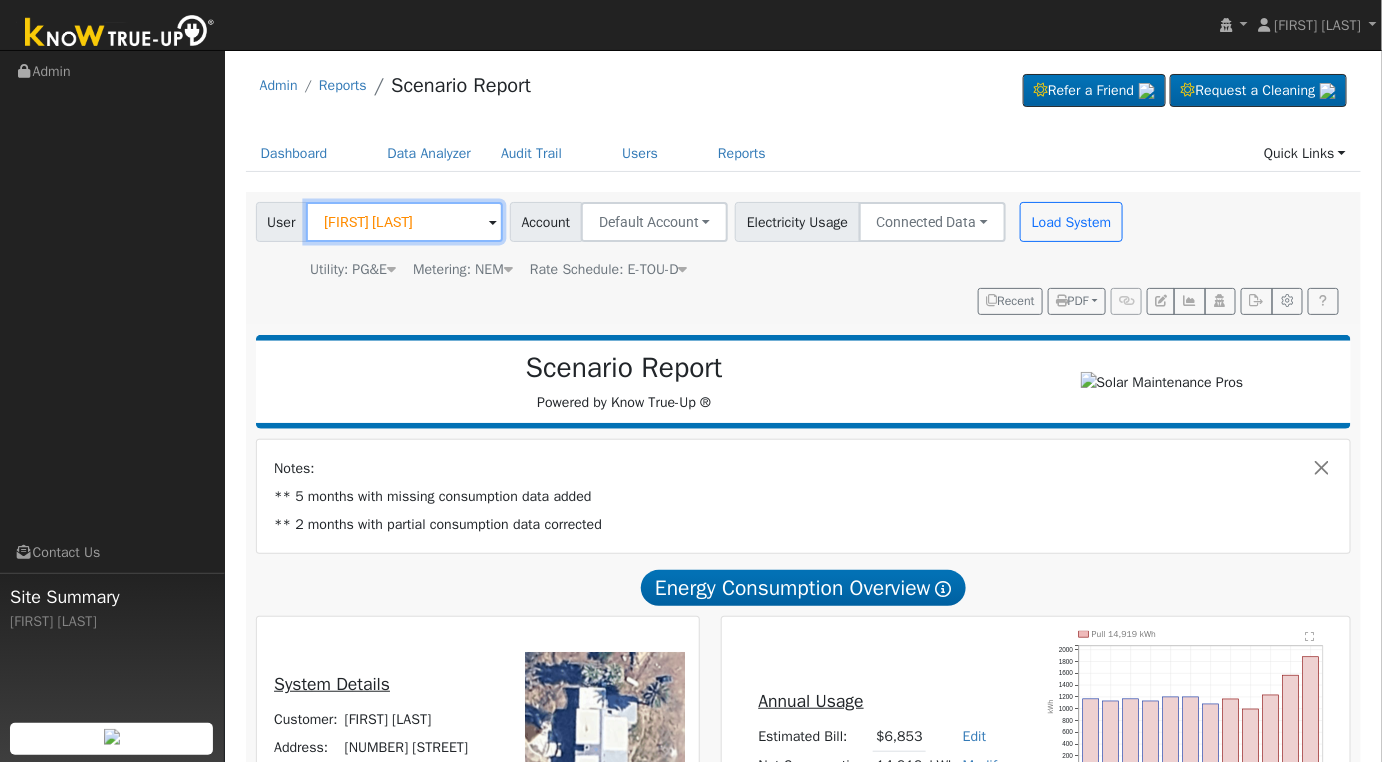 click on "Joshua Mitchell" at bounding box center [404, 222] 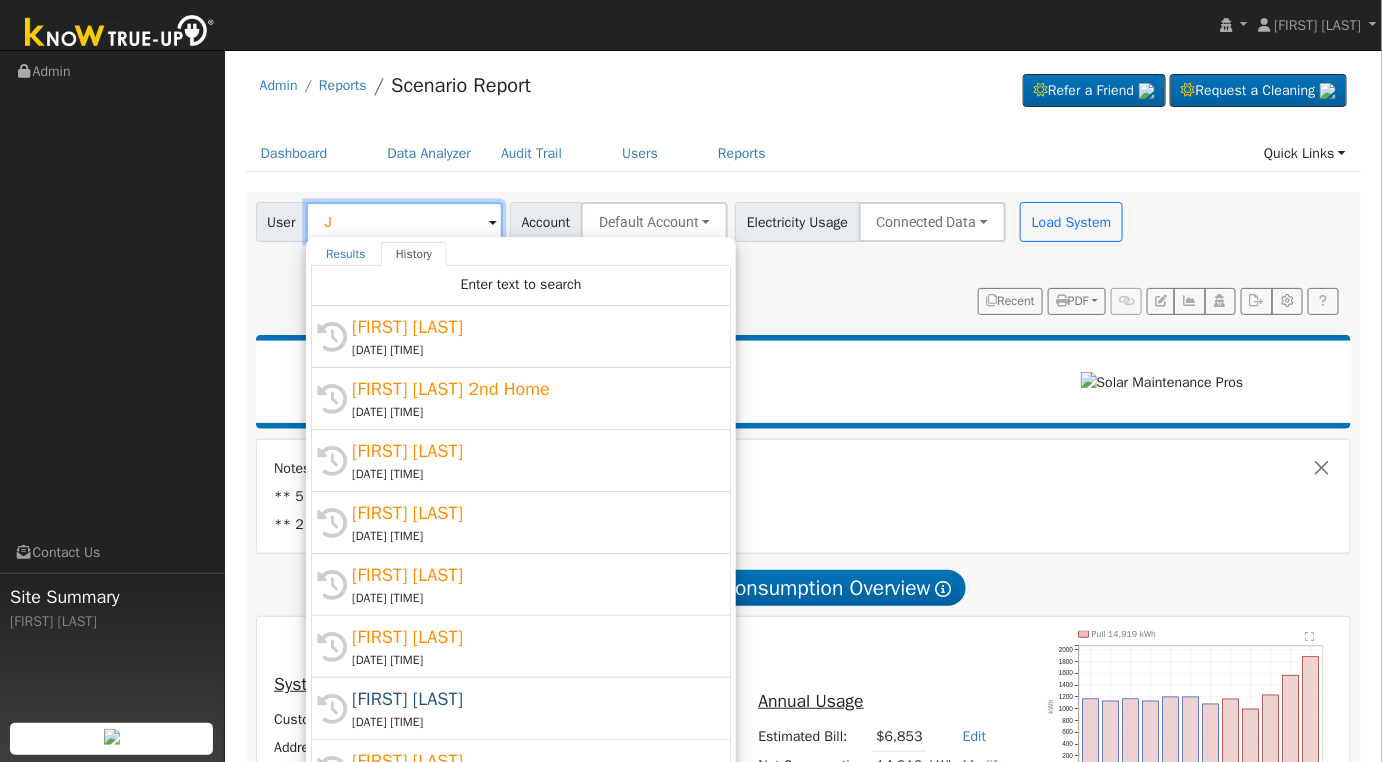 click on "J" at bounding box center (404, 222) 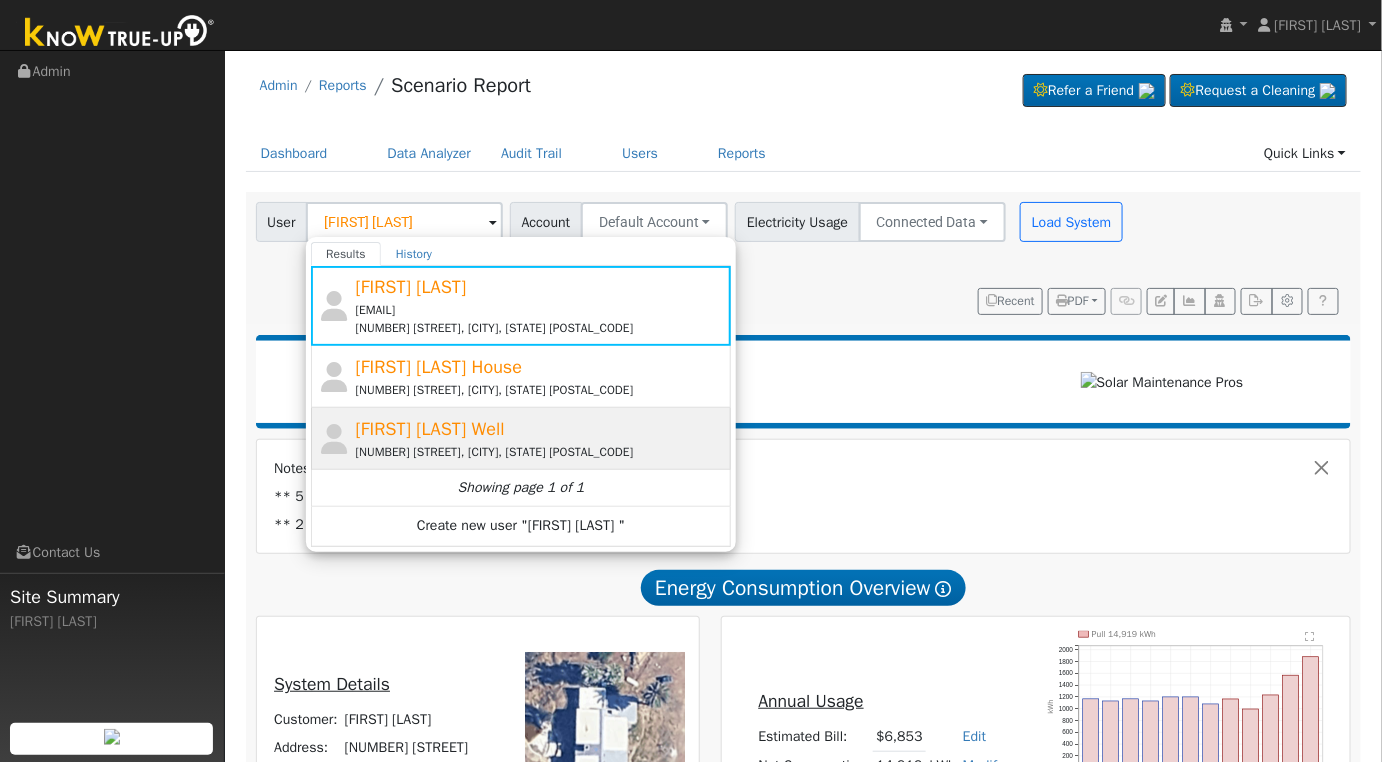 click on "[NUMBER] [STREET], [CITY], [STATE] [POSTAL_CODE]" at bounding box center (541, 452) 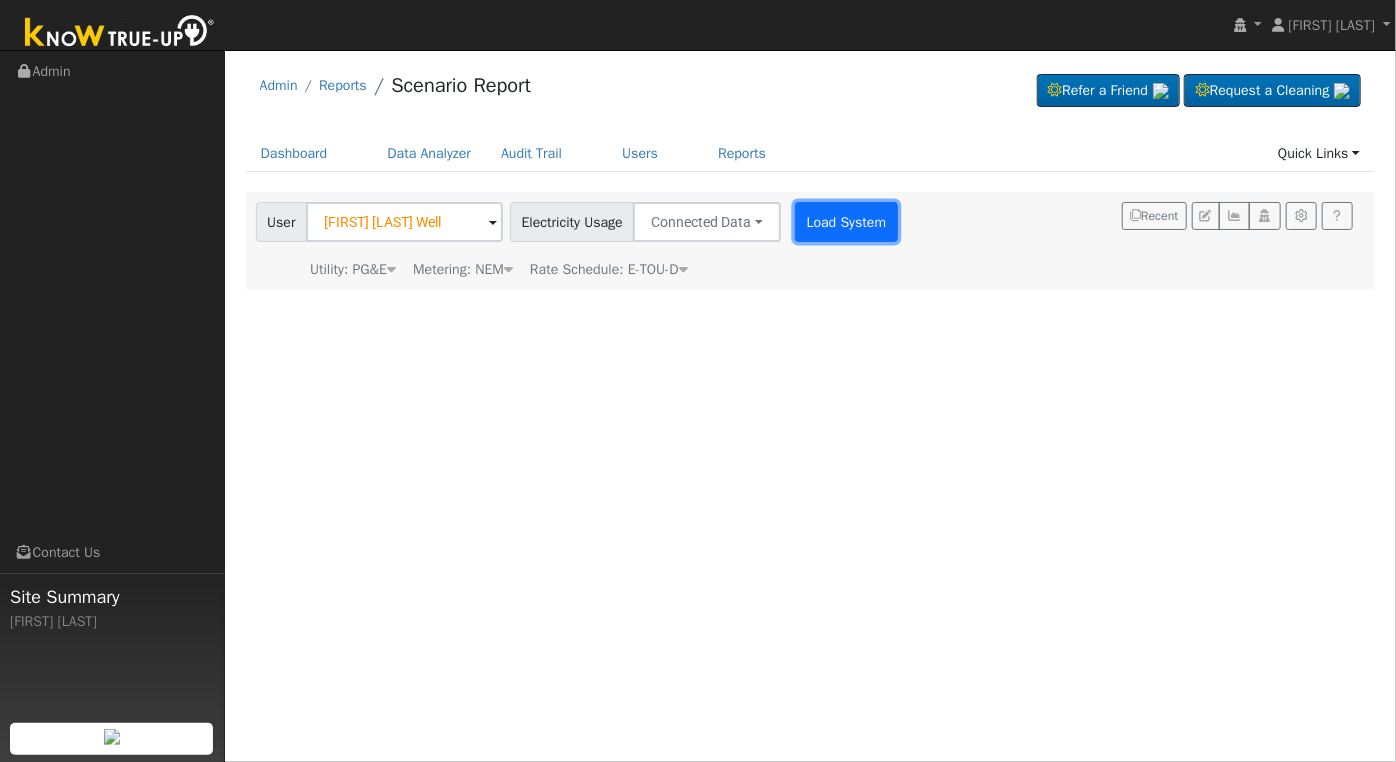 click on "Load System" at bounding box center [846, 222] 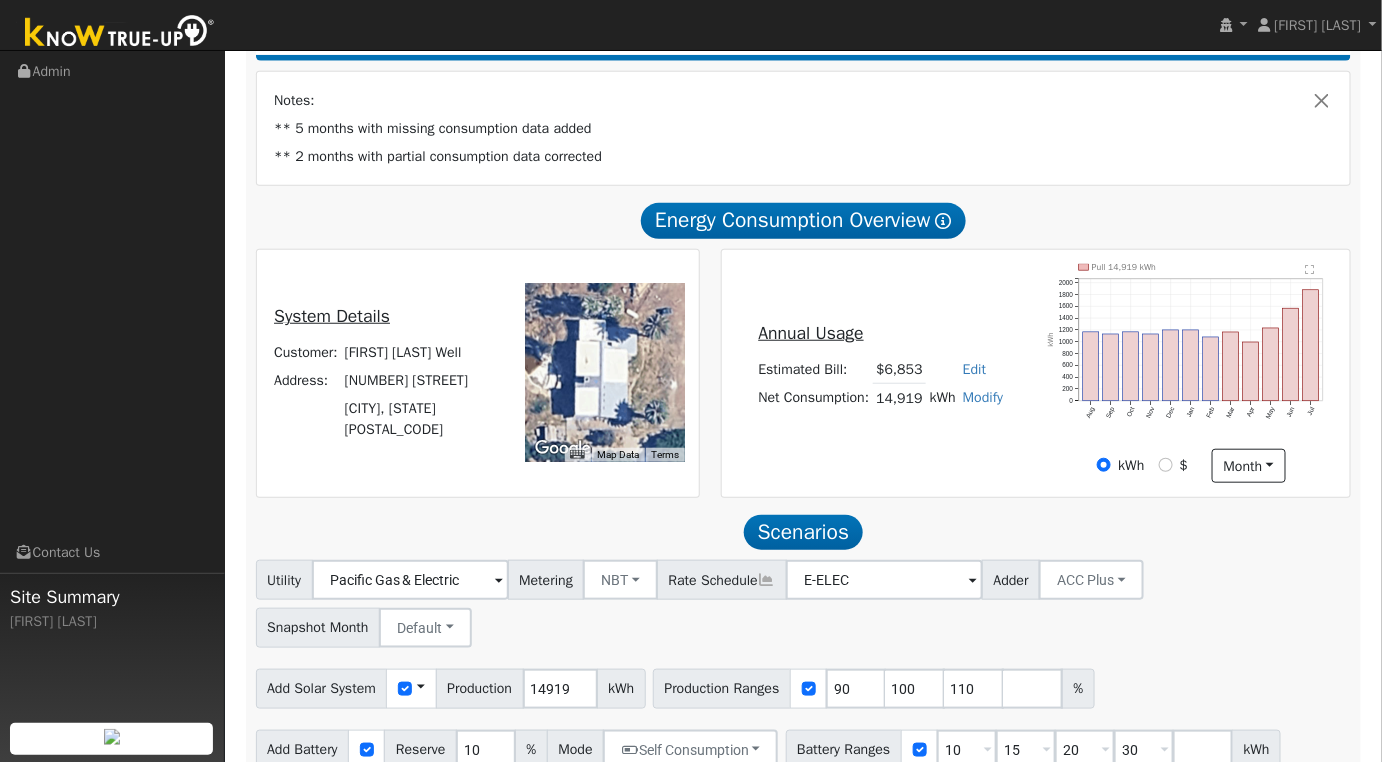 scroll, scrollTop: 0, scrollLeft: 0, axis: both 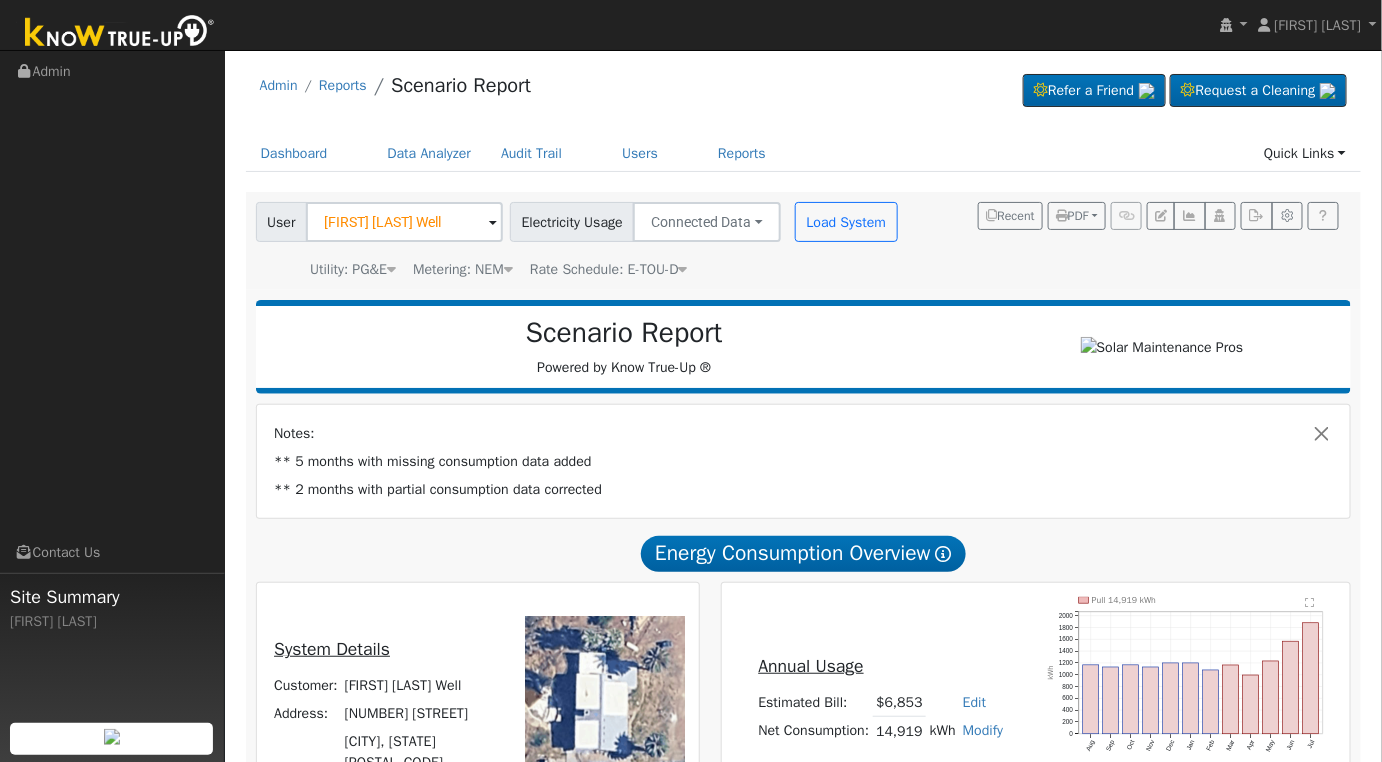 click at bounding box center [493, 223] 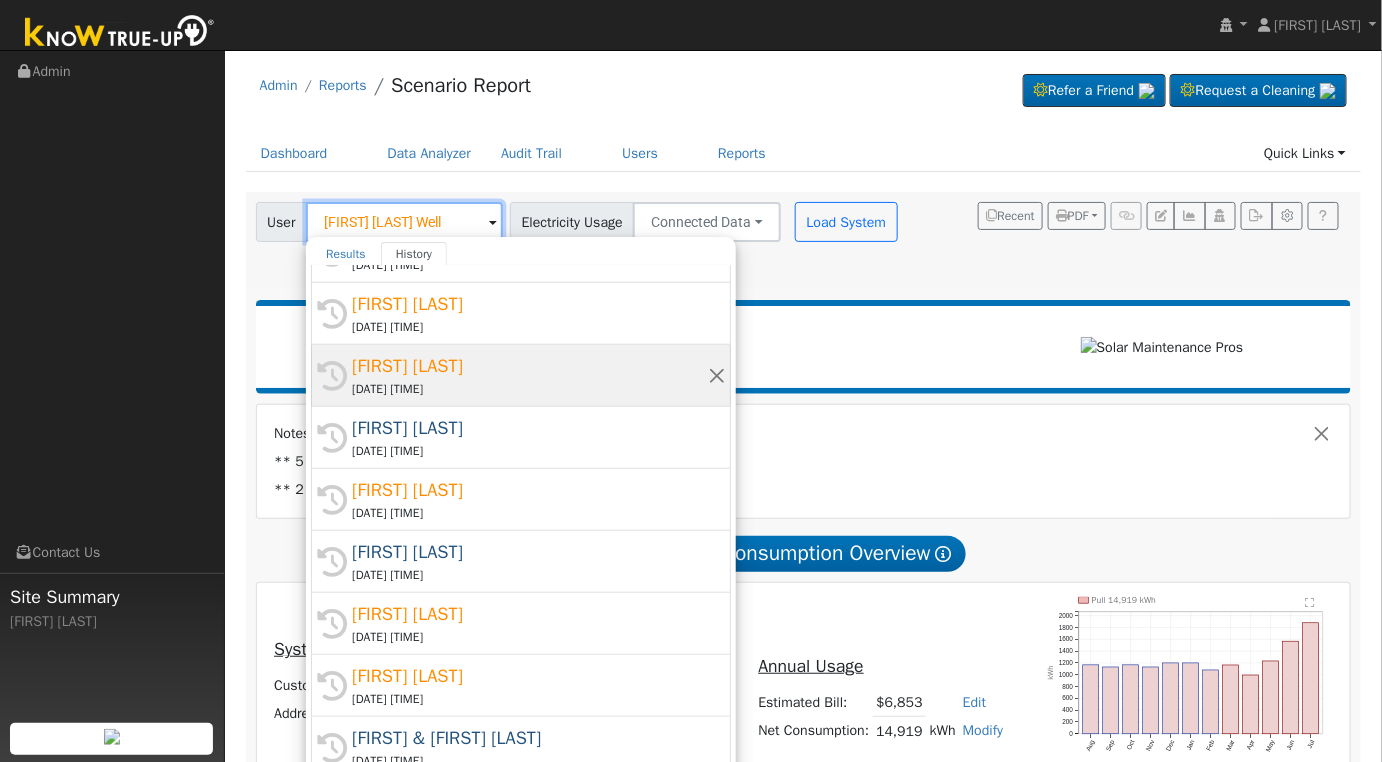 scroll, scrollTop: 0, scrollLeft: 0, axis: both 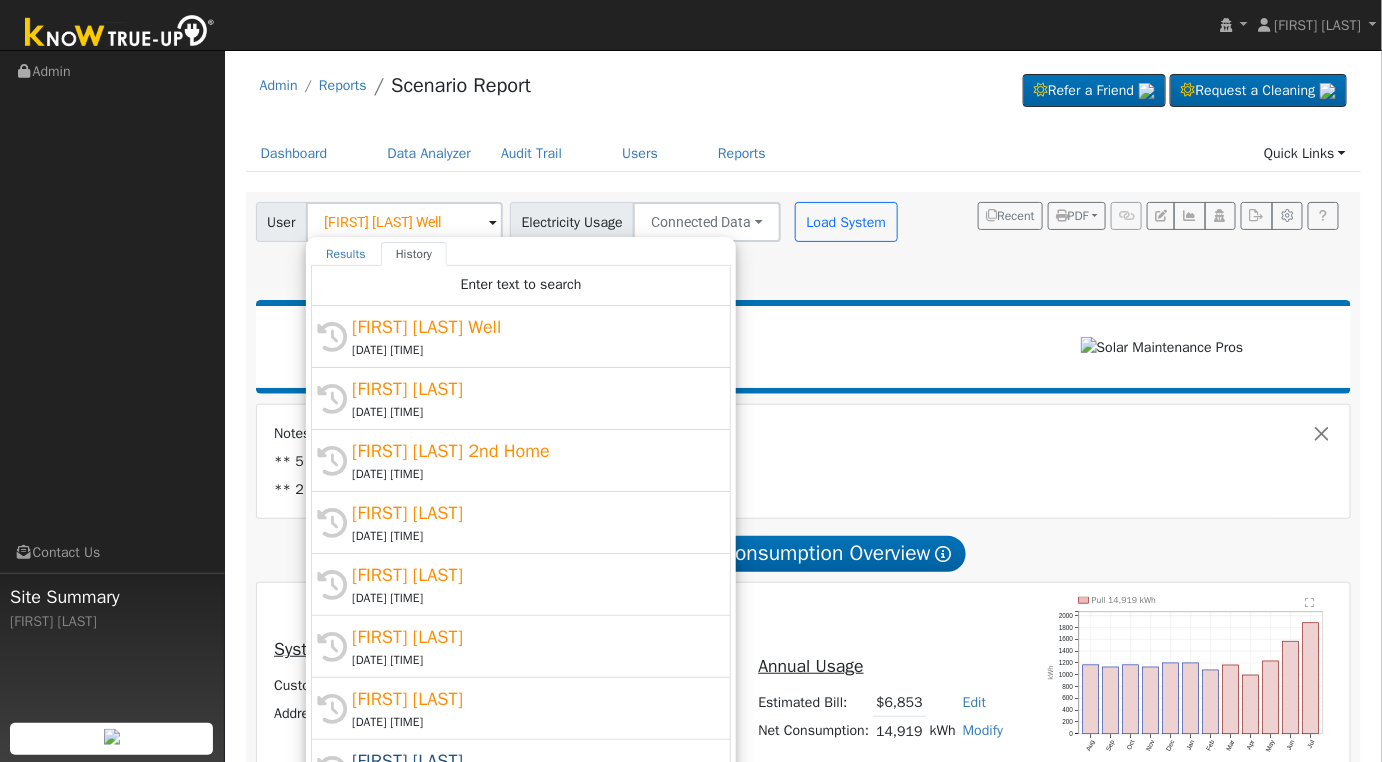 click on "[FIRST] [LAST] 2nd Home" at bounding box center (530, 451) 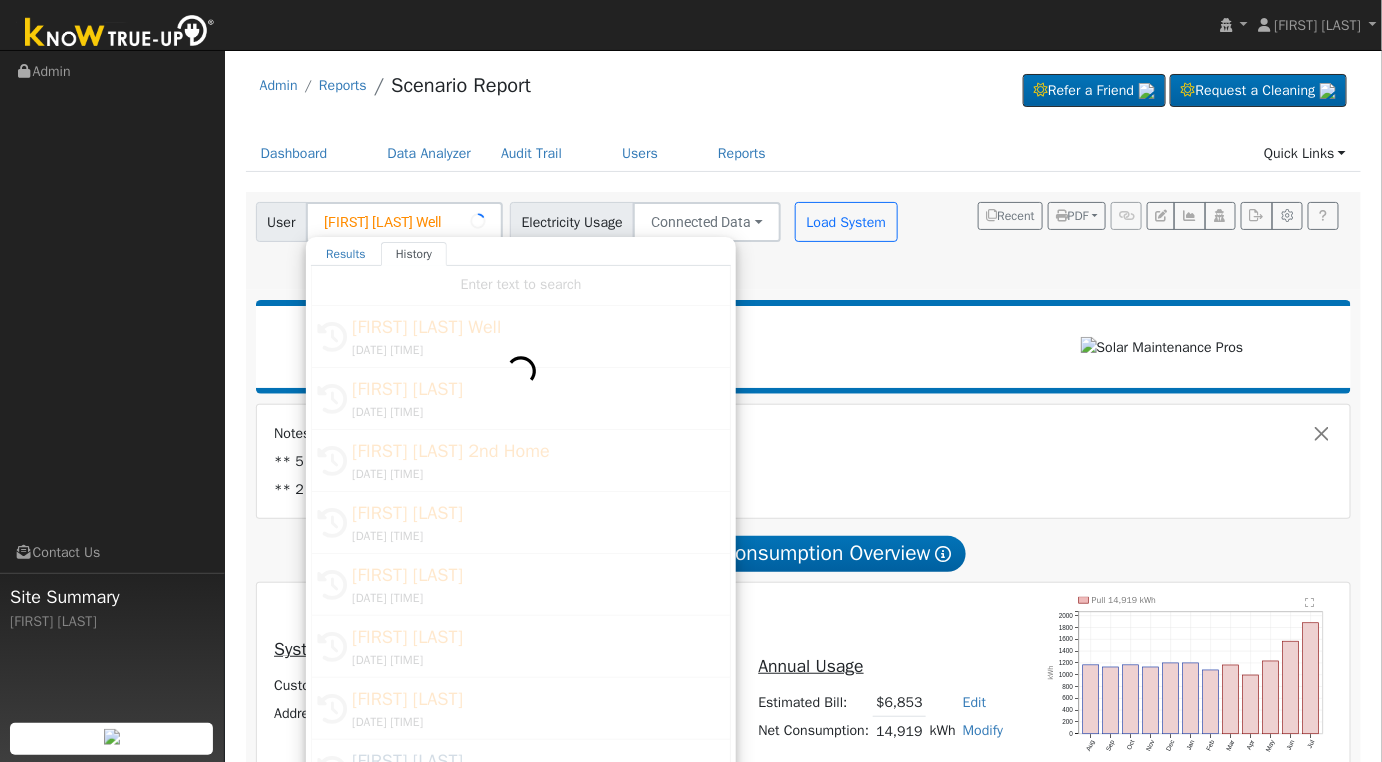type on "[FIRST] [LAST] 2nd Home" 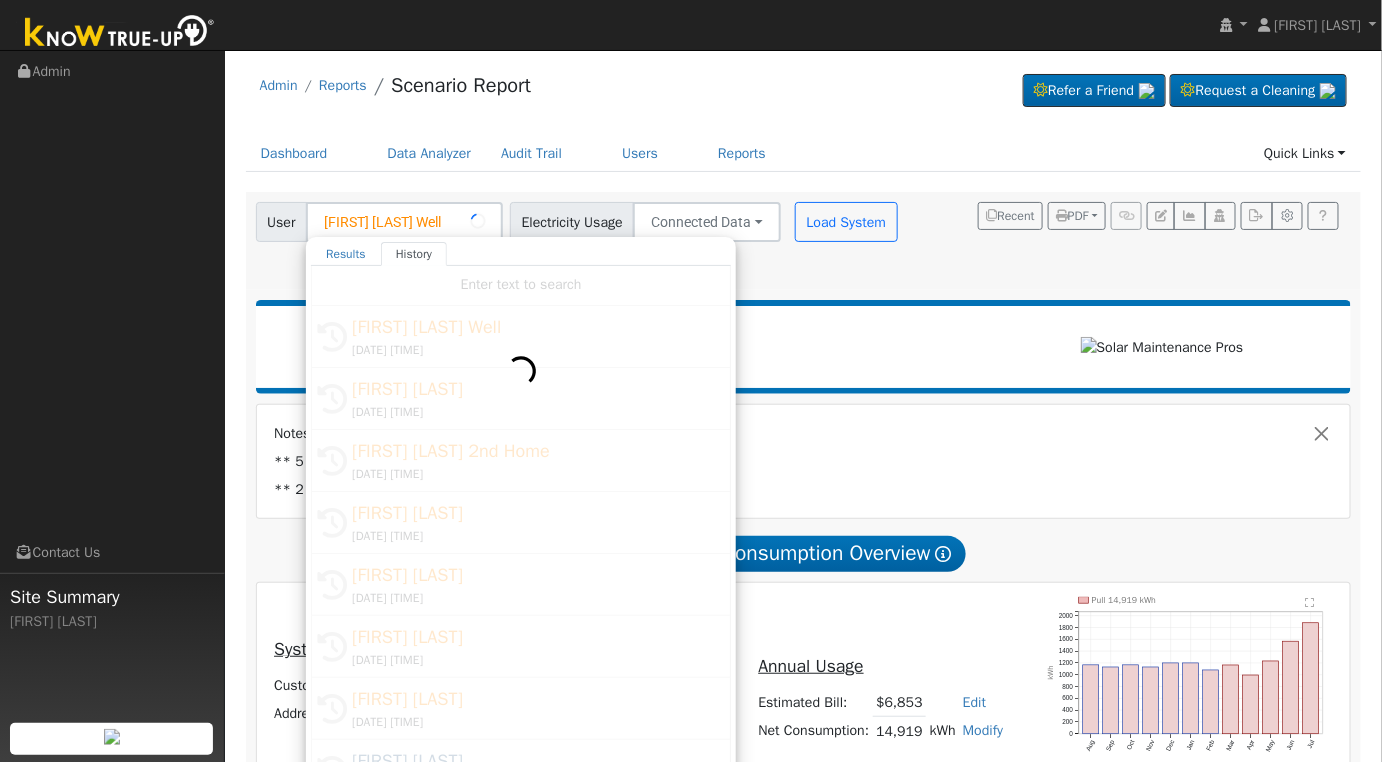 type 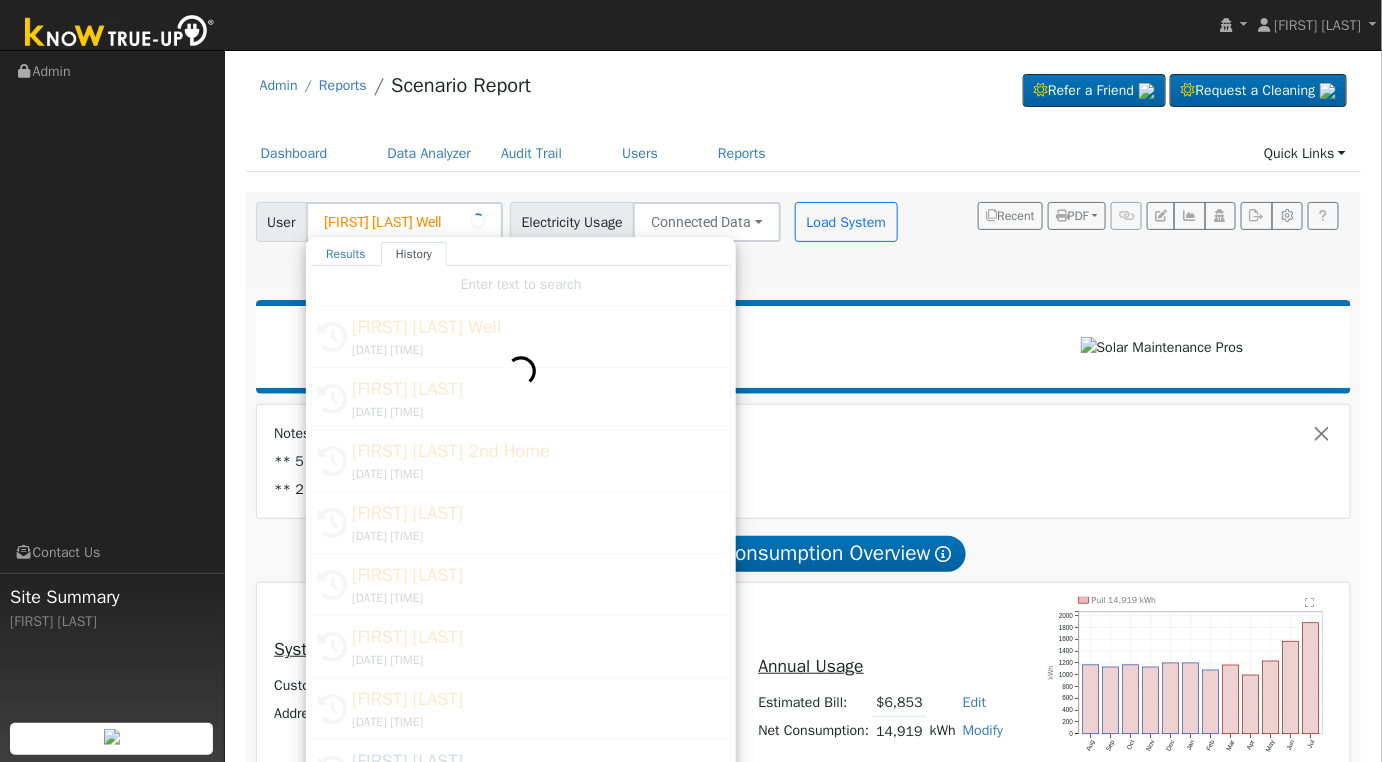 type 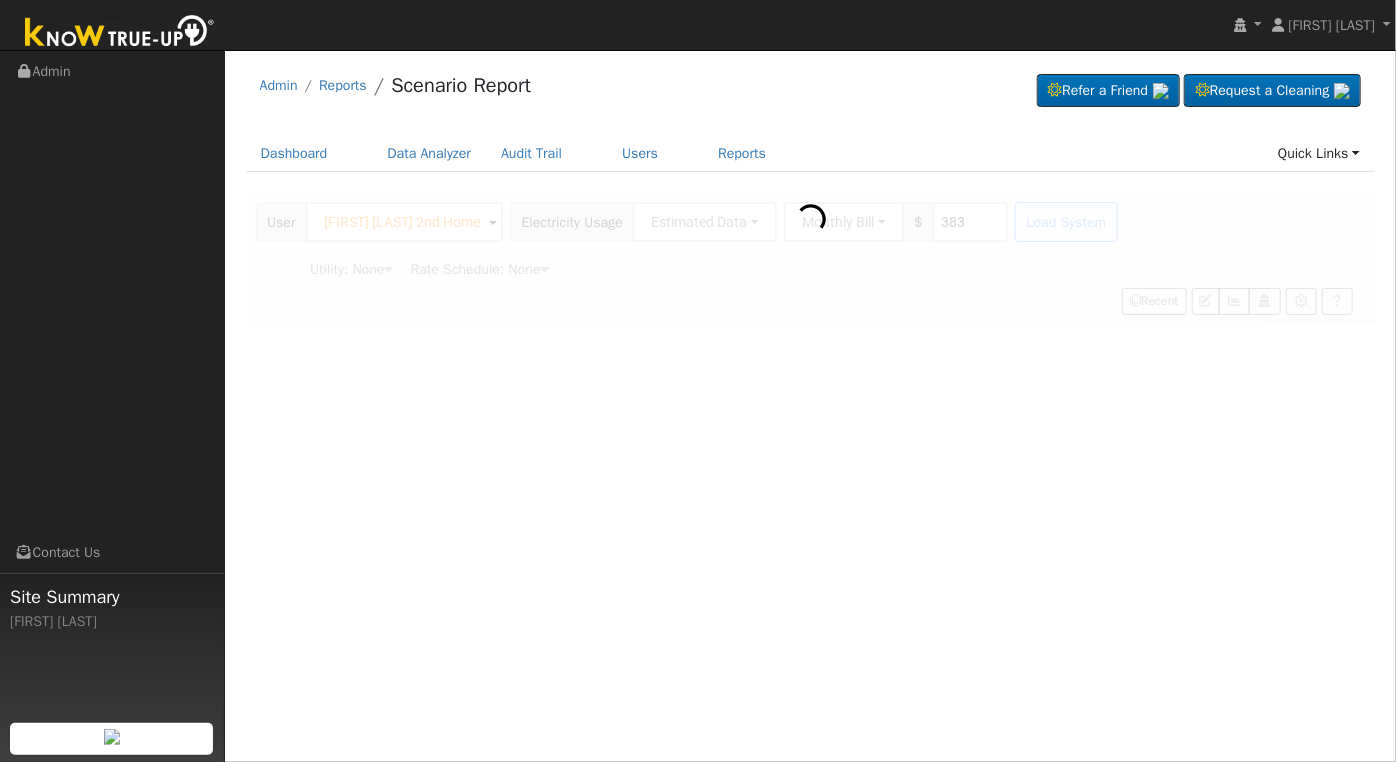 type on "Pacific Gas & Electric" 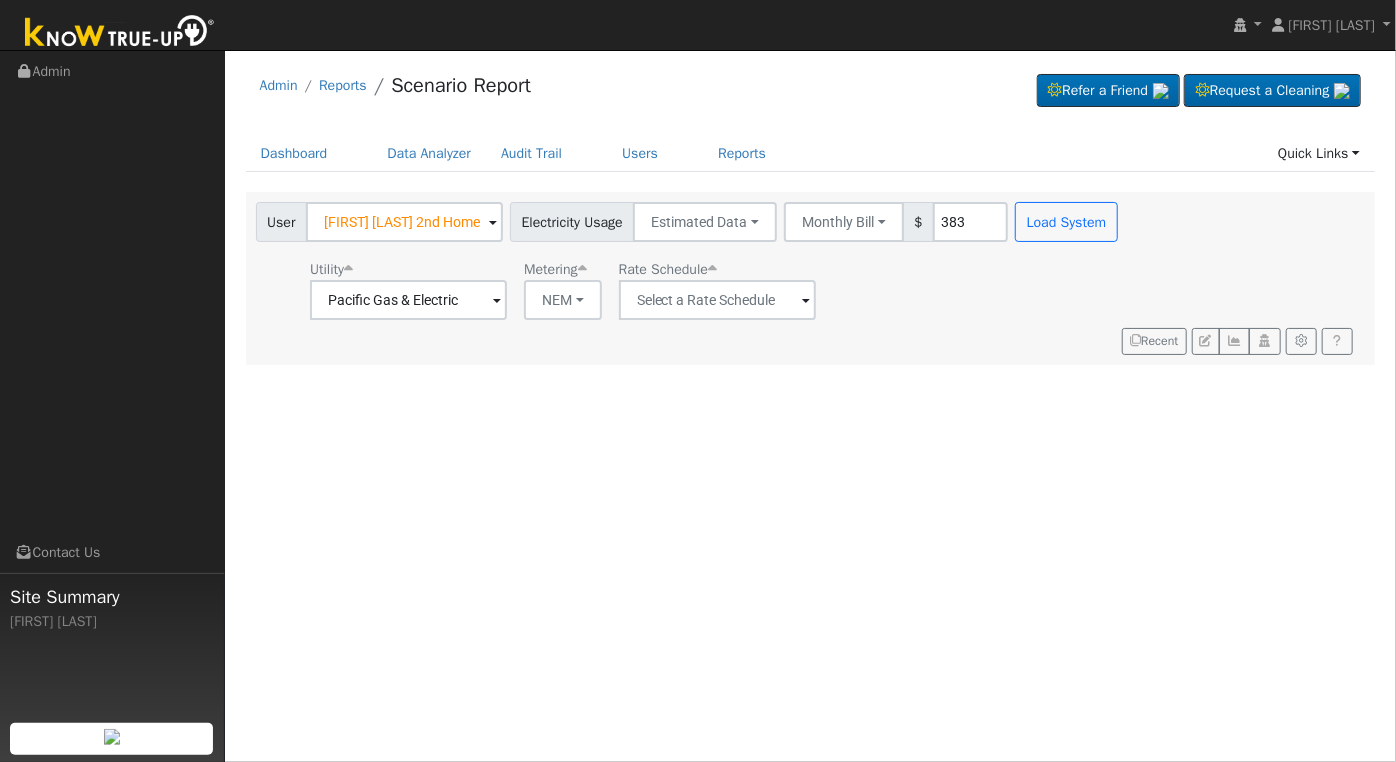 click at bounding box center (493, 223) 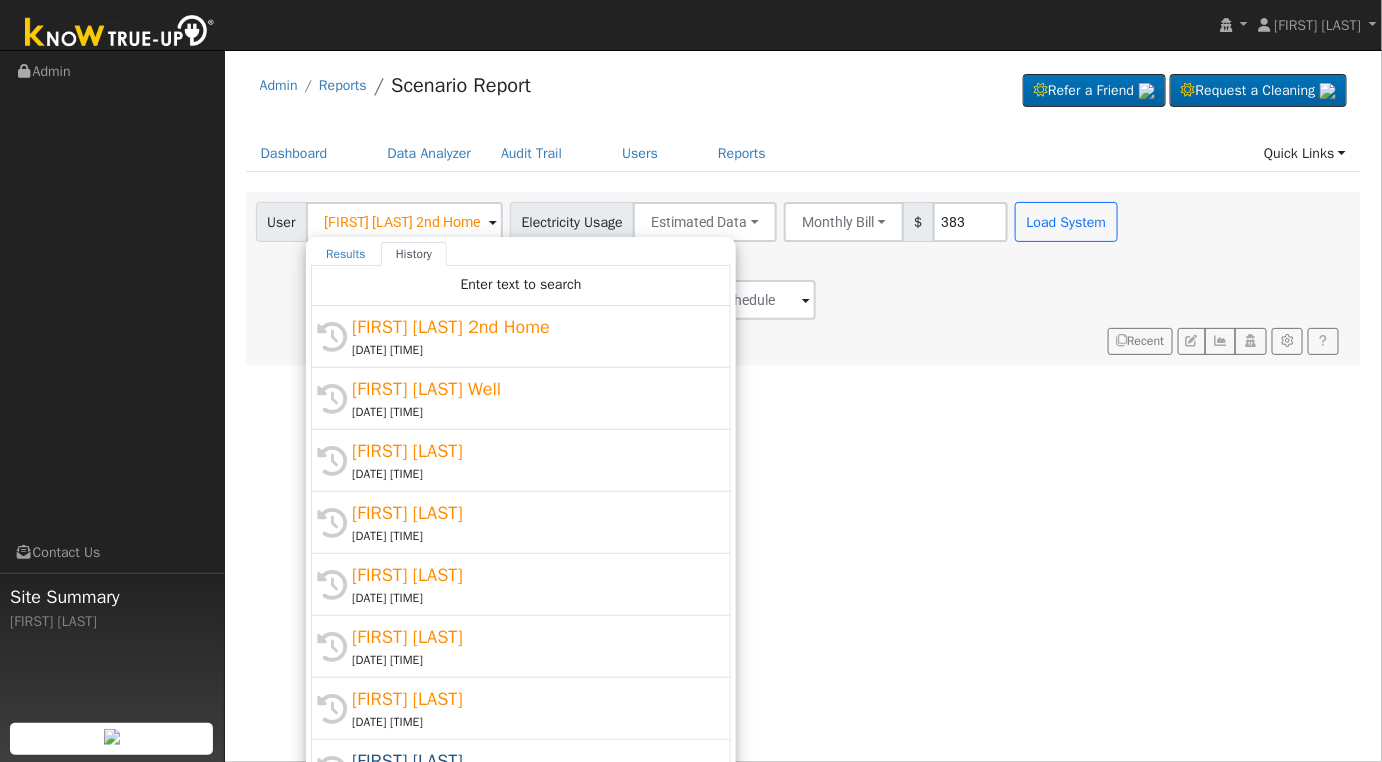 click on "Joshua Mitchell" at bounding box center (530, 451) 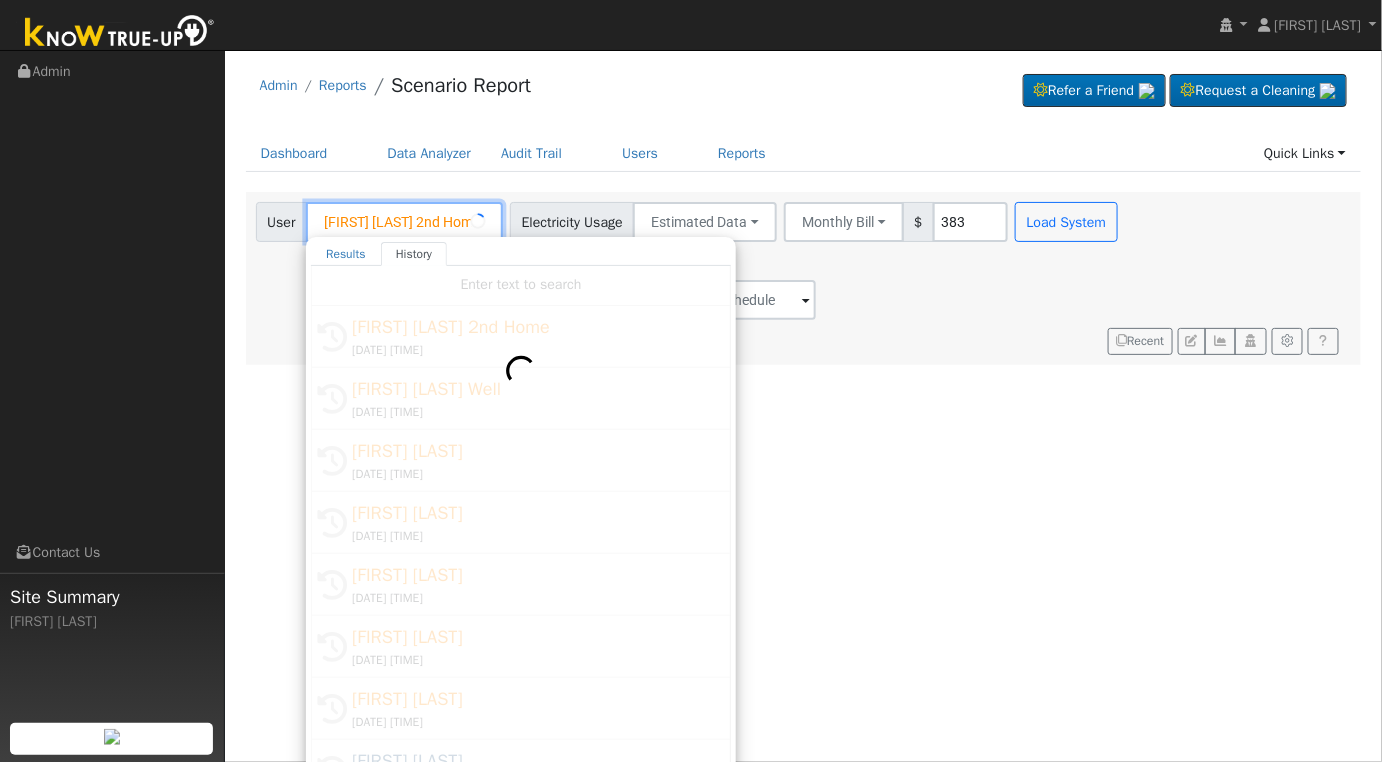 type on "Joshua Mitchell" 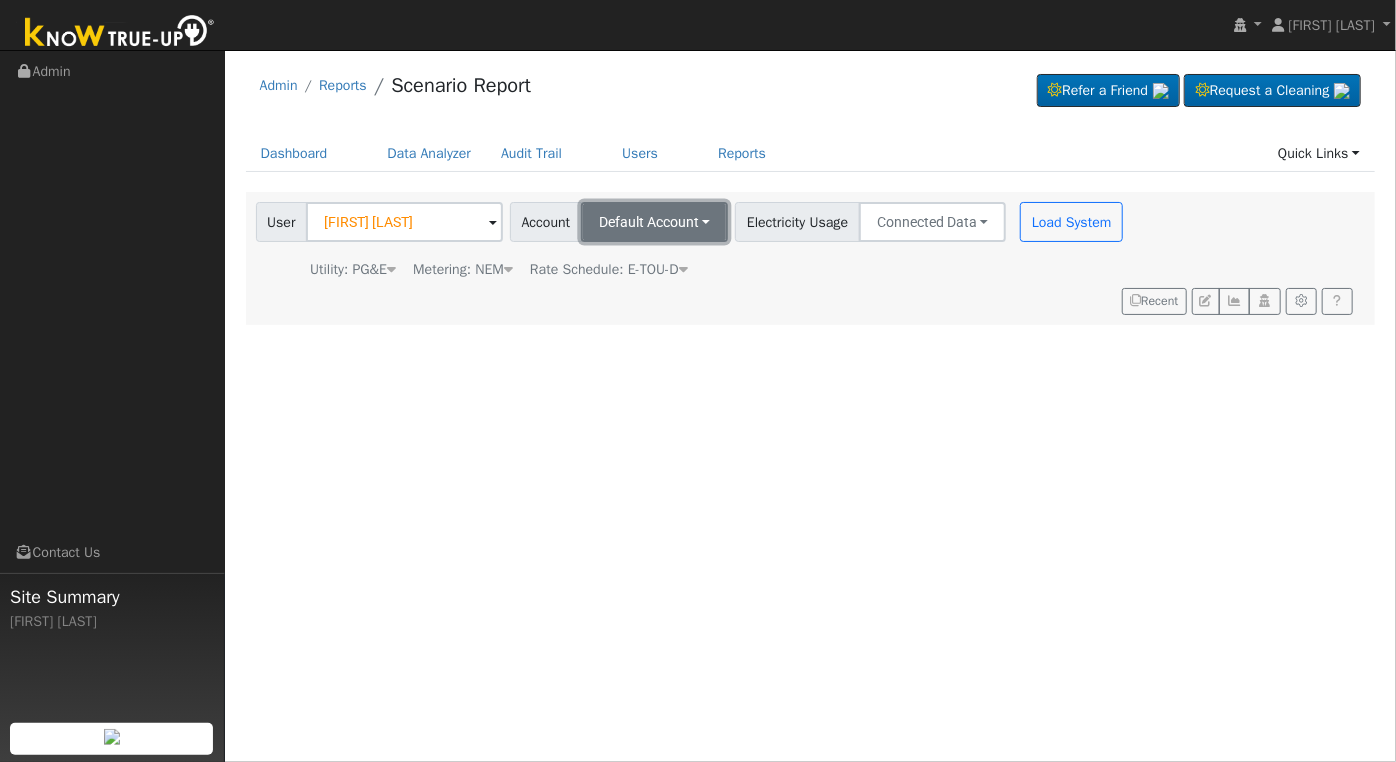 click on "Default Account" at bounding box center [649, 222] 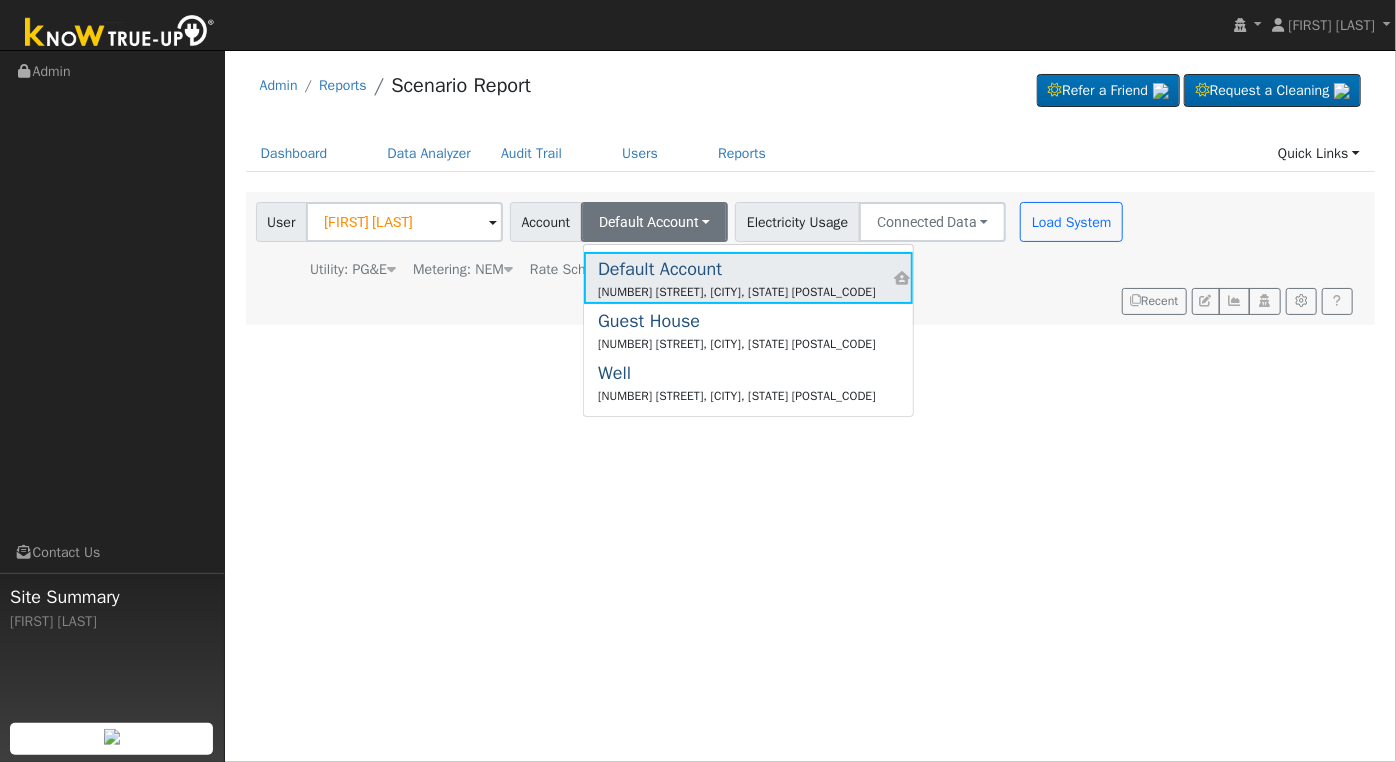 click on "[NUMBER] [STREET], [CITY], [STATE] [POSTAL_CODE]" at bounding box center [737, 292] 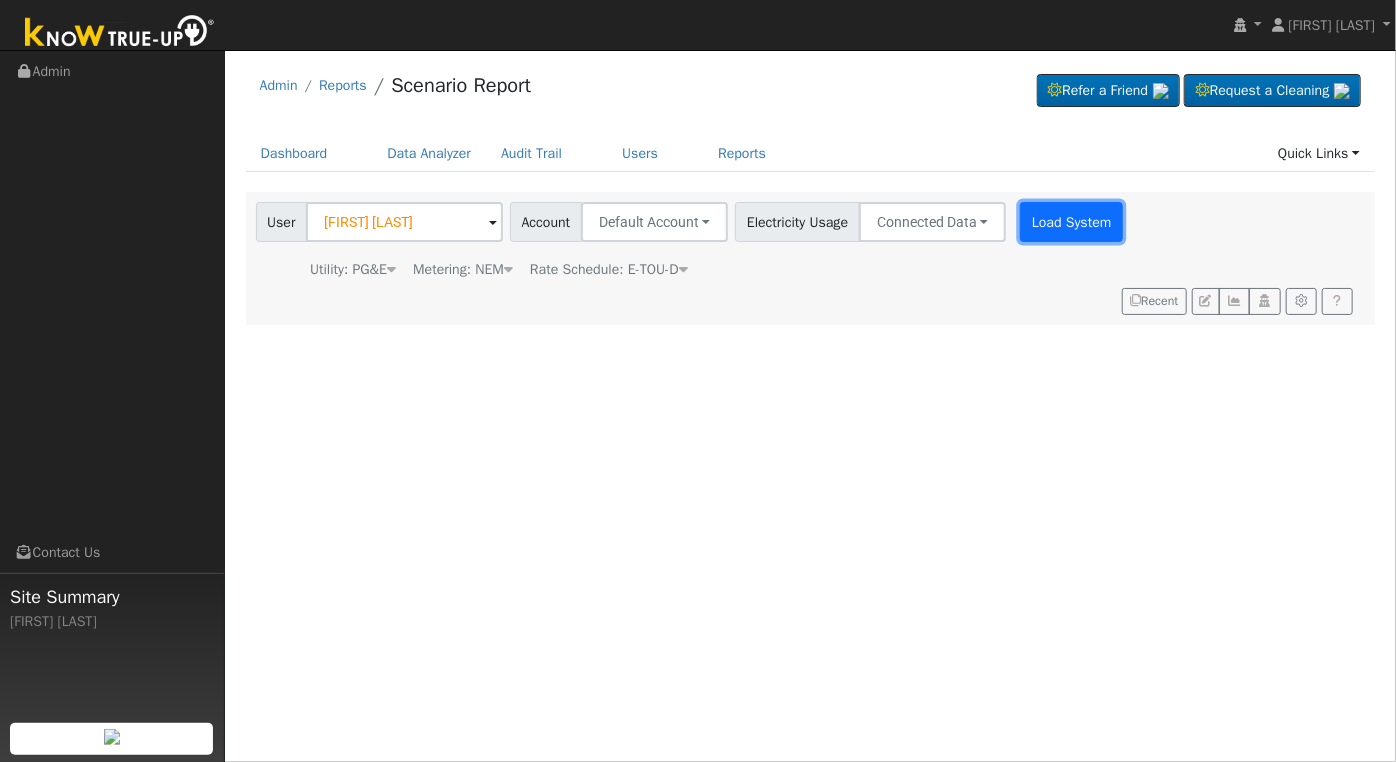 click on "Load System" at bounding box center [1071, 222] 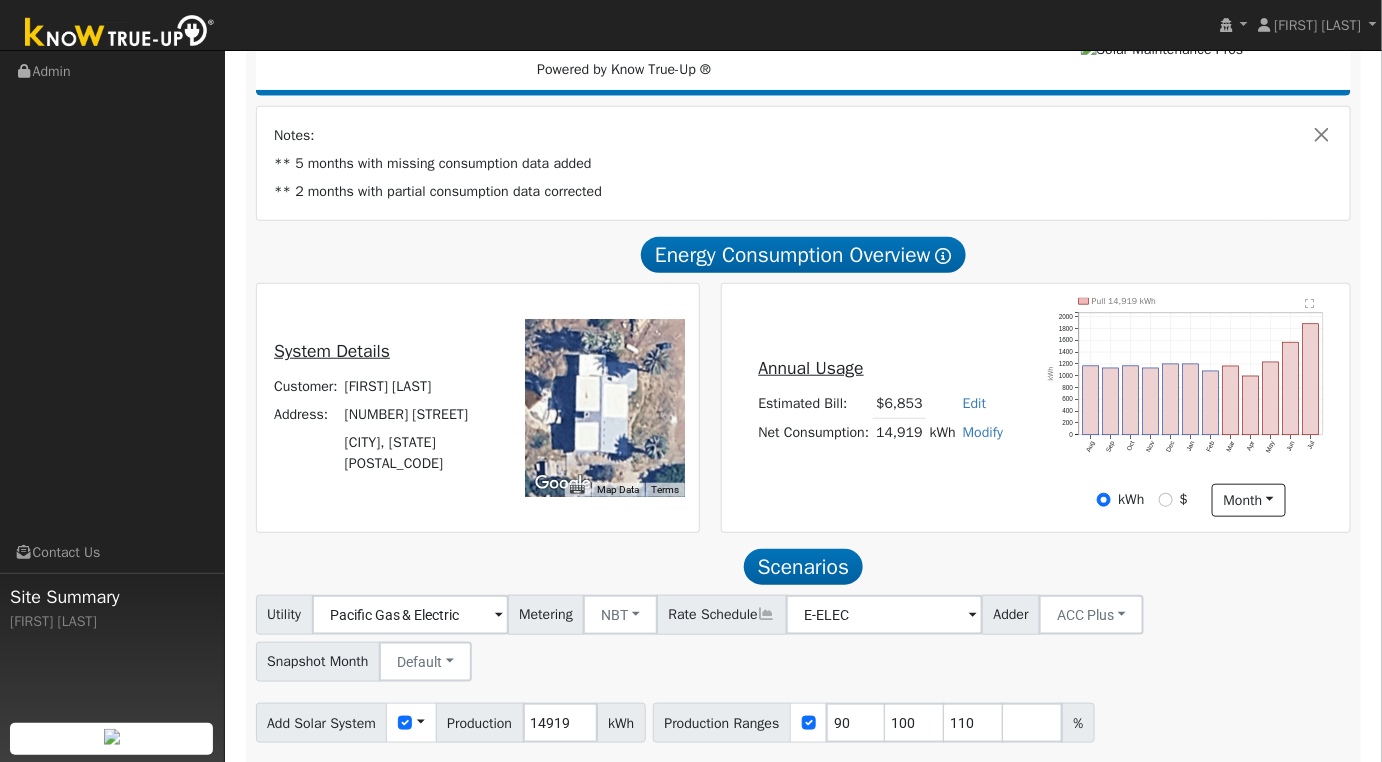 scroll, scrollTop: 0, scrollLeft: 0, axis: both 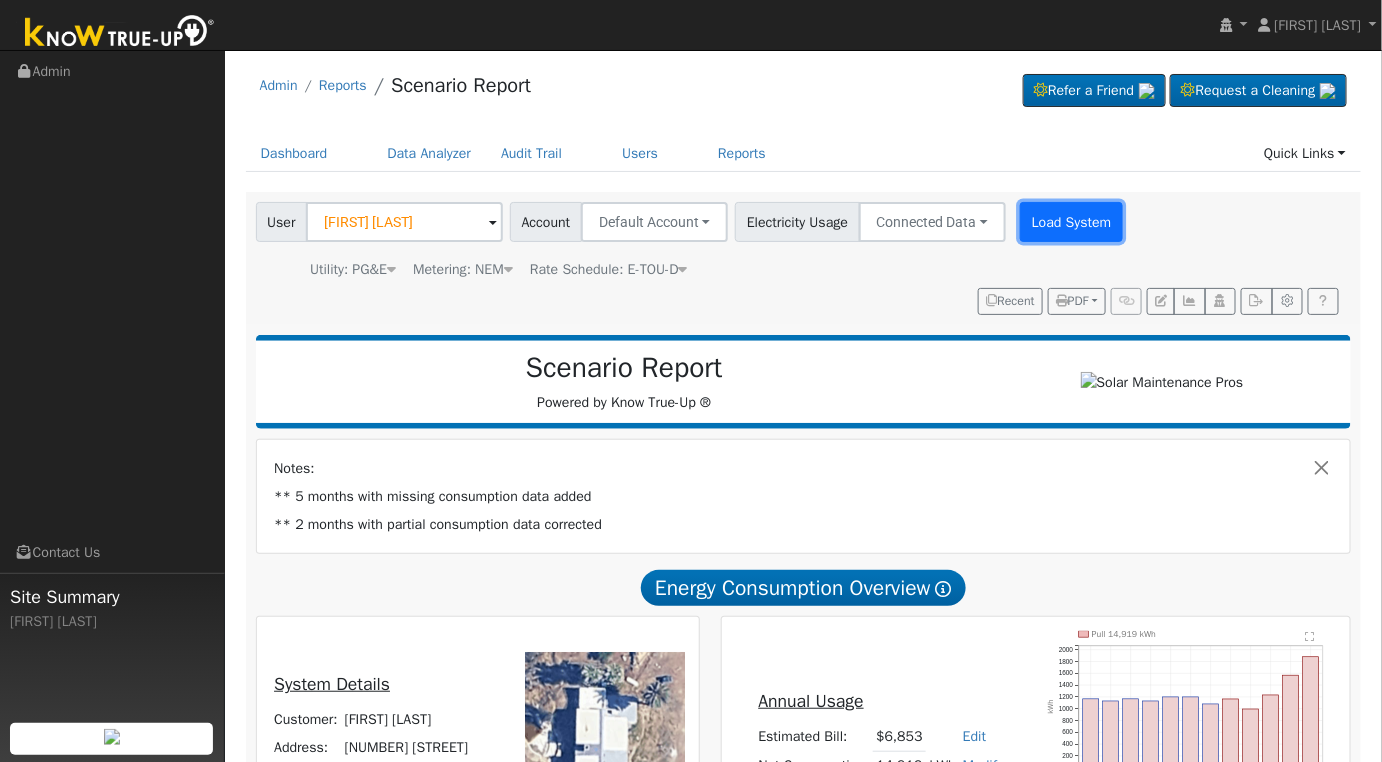 click on "Load System" at bounding box center (1071, 222) 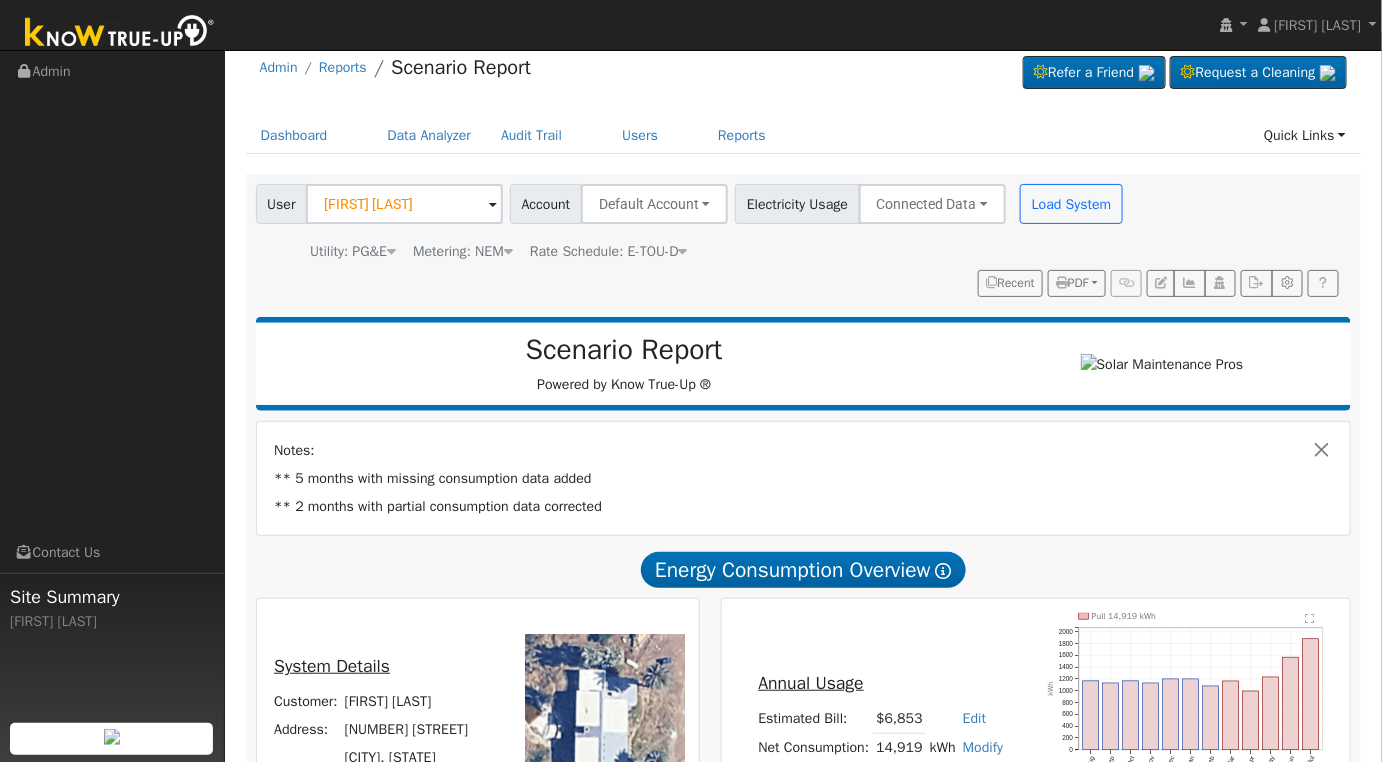 scroll, scrollTop: 333, scrollLeft: 0, axis: vertical 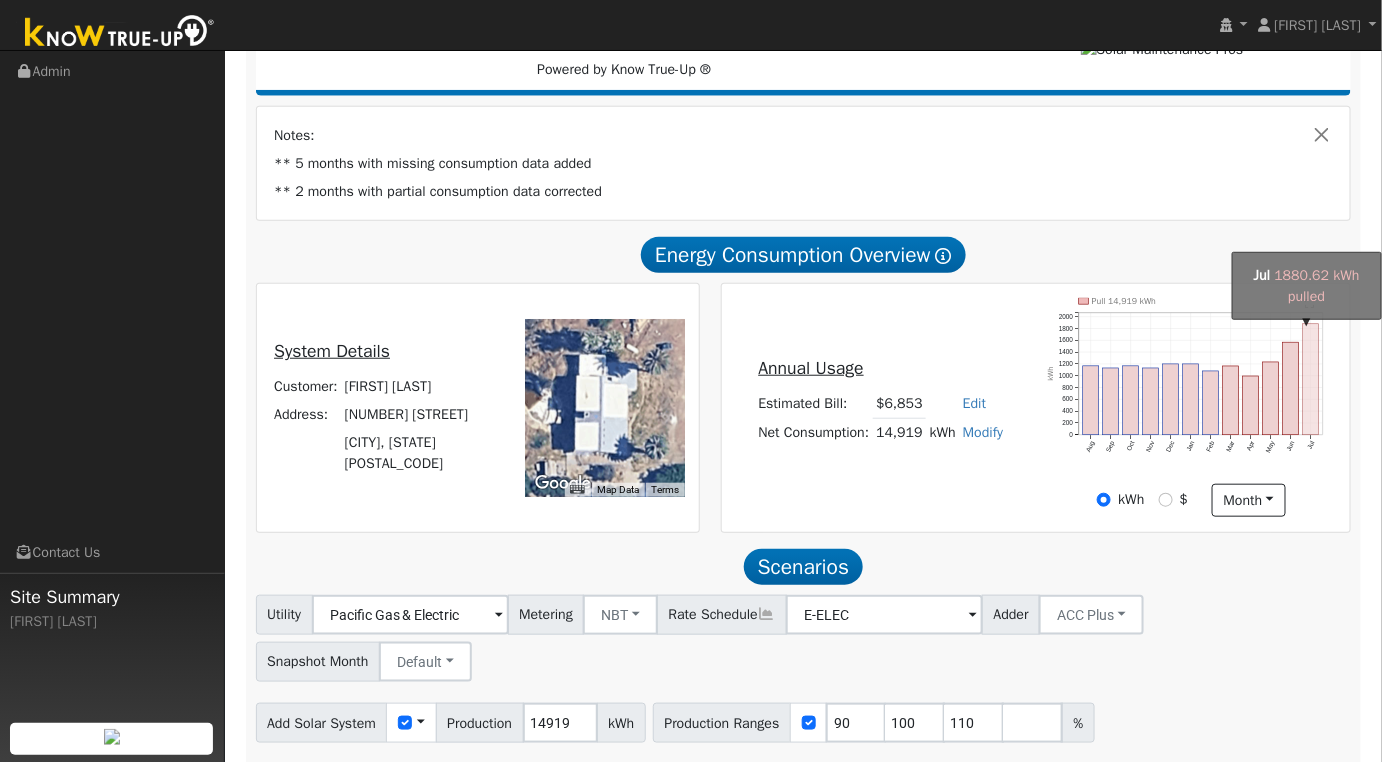 click on "onclick=""" 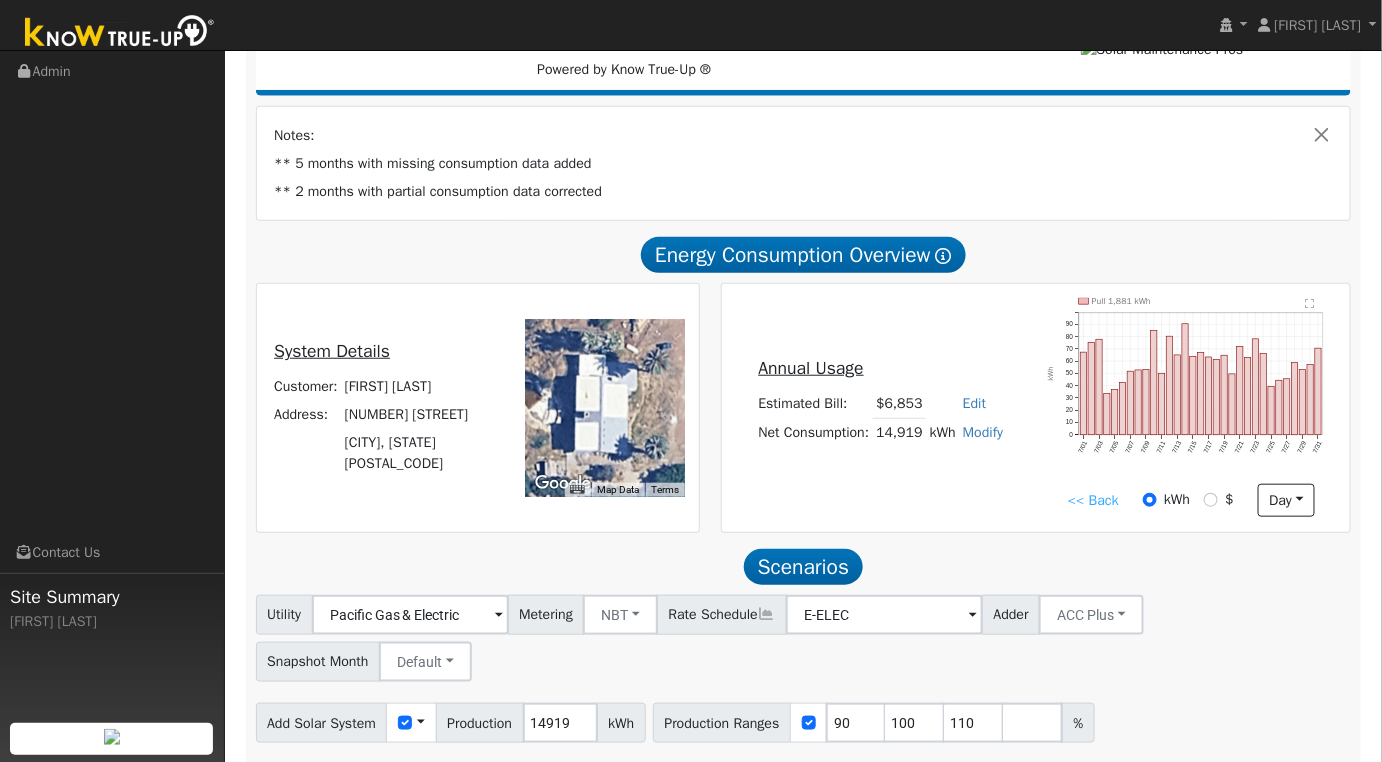 click on "" 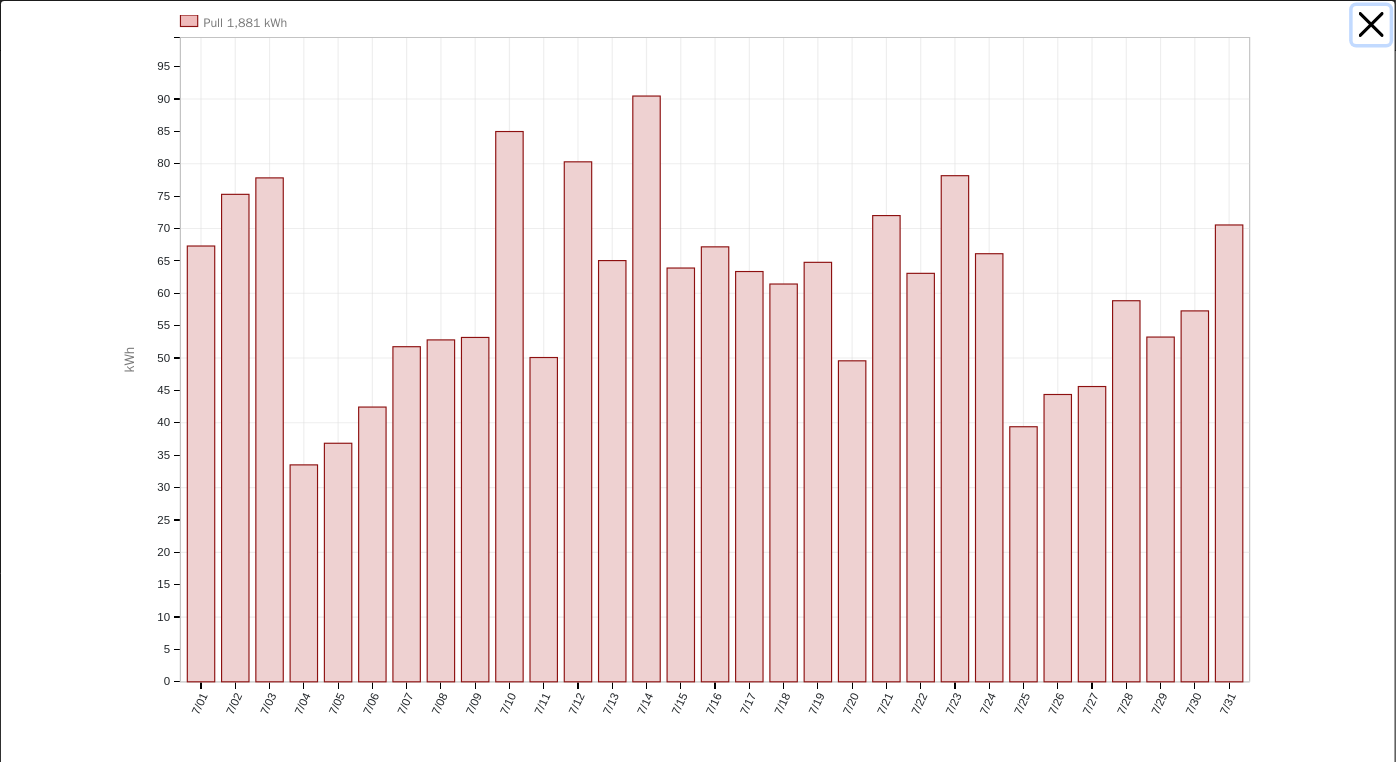 click at bounding box center (1372, 25) 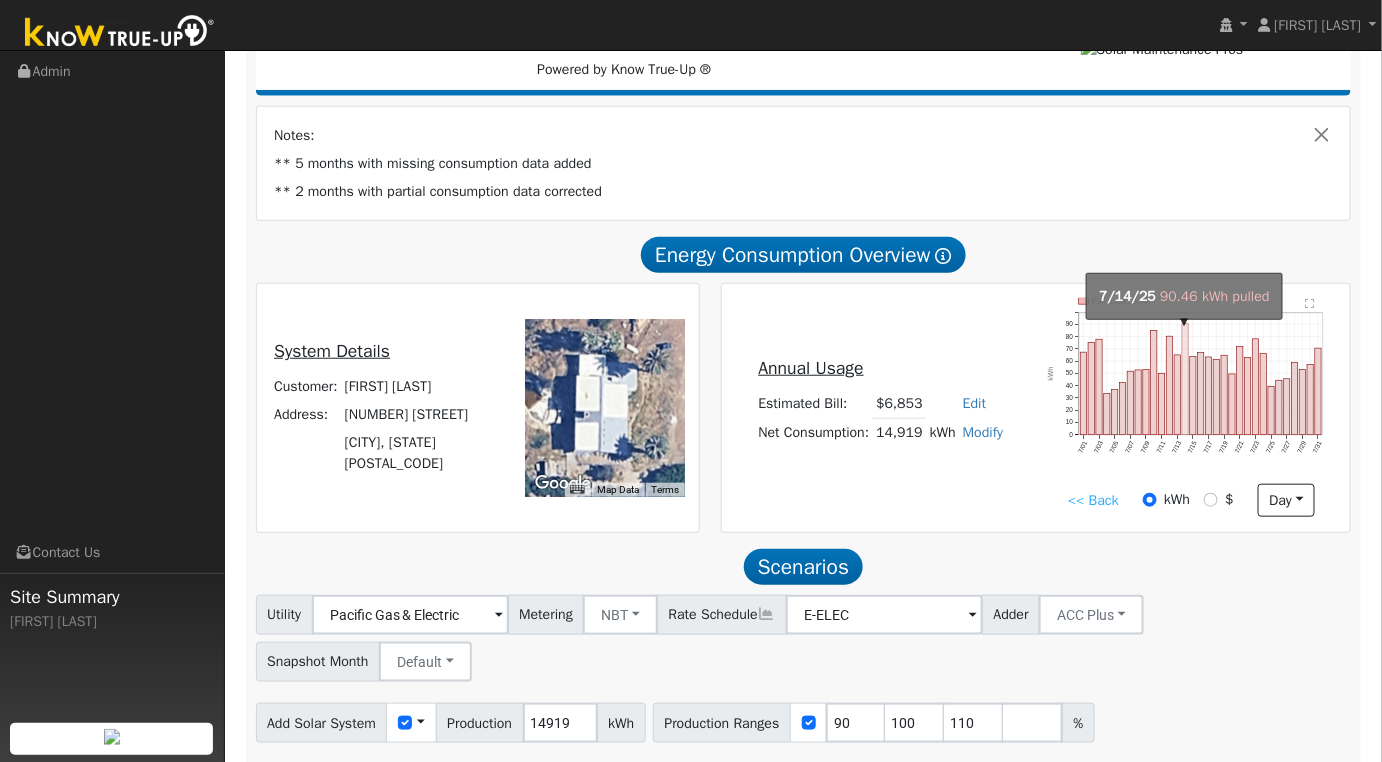 click on "onclick=""" 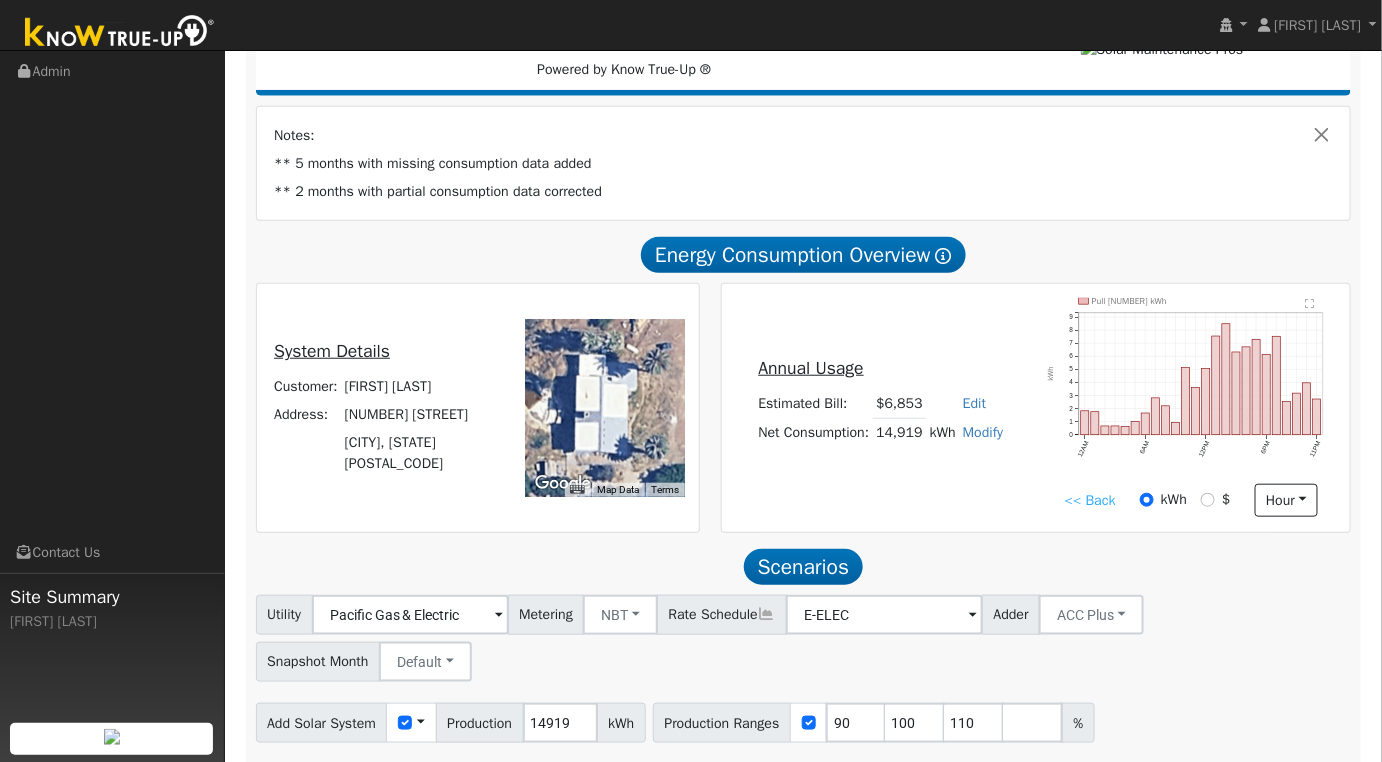 click on "" 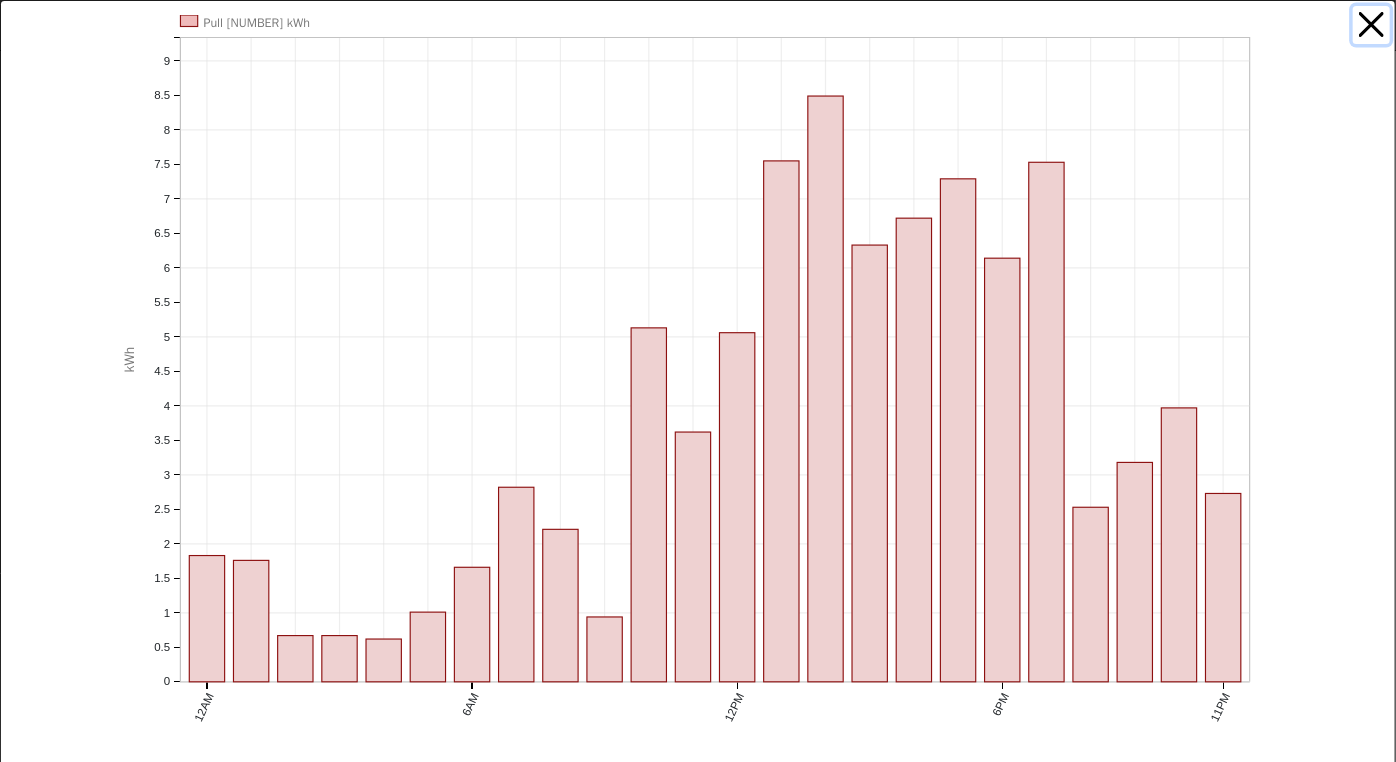 click at bounding box center (1372, 25) 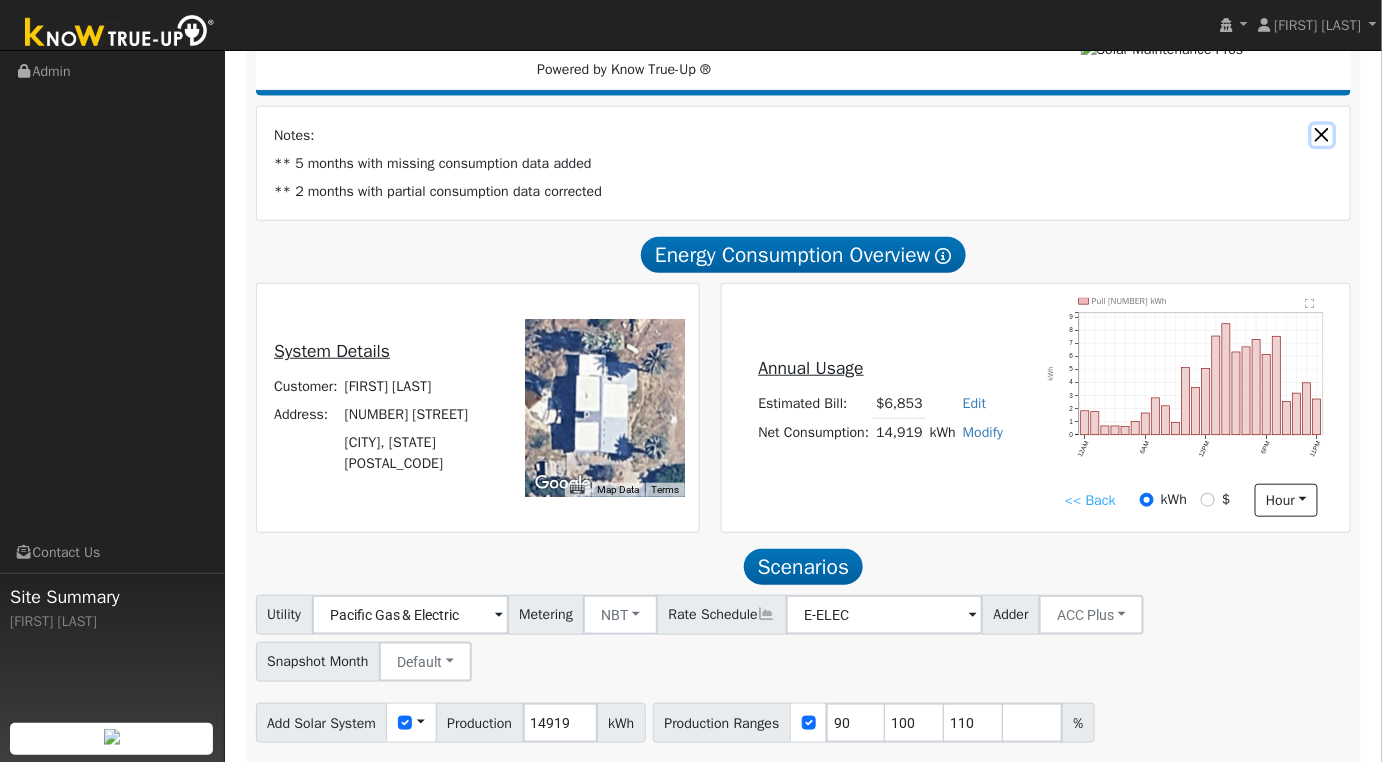 click at bounding box center (1322, 135) 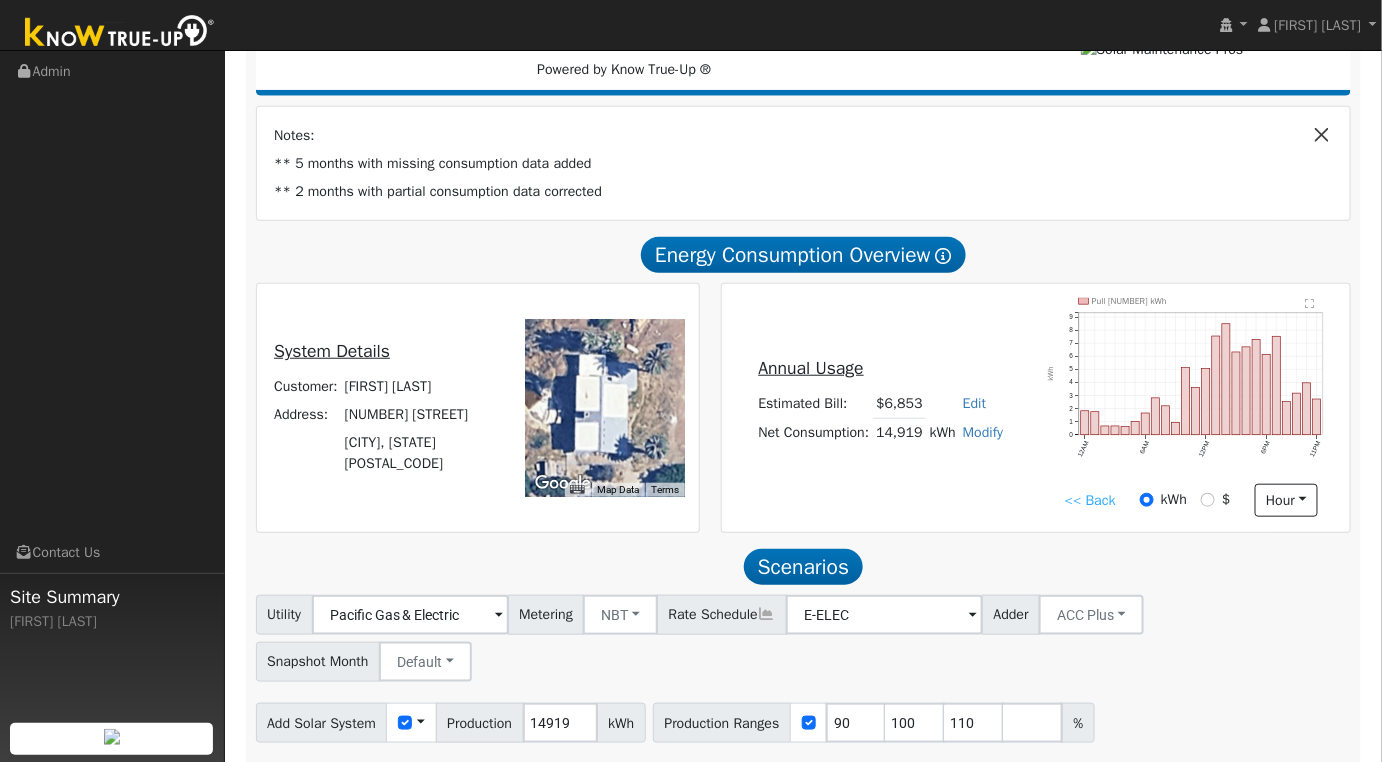 scroll, scrollTop: 322, scrollLeft: 0, axis: vertical 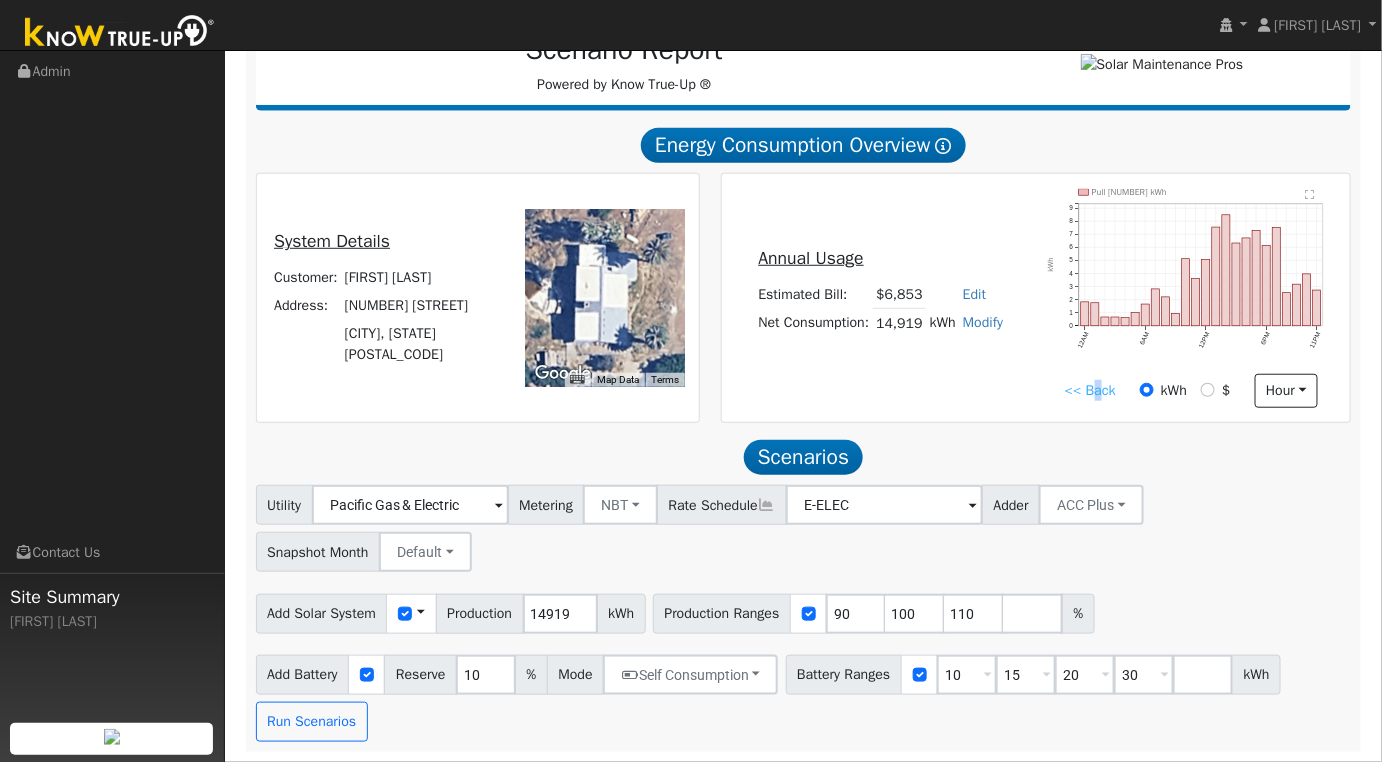 click on "<< Back" at bounding box center (1090, 390) 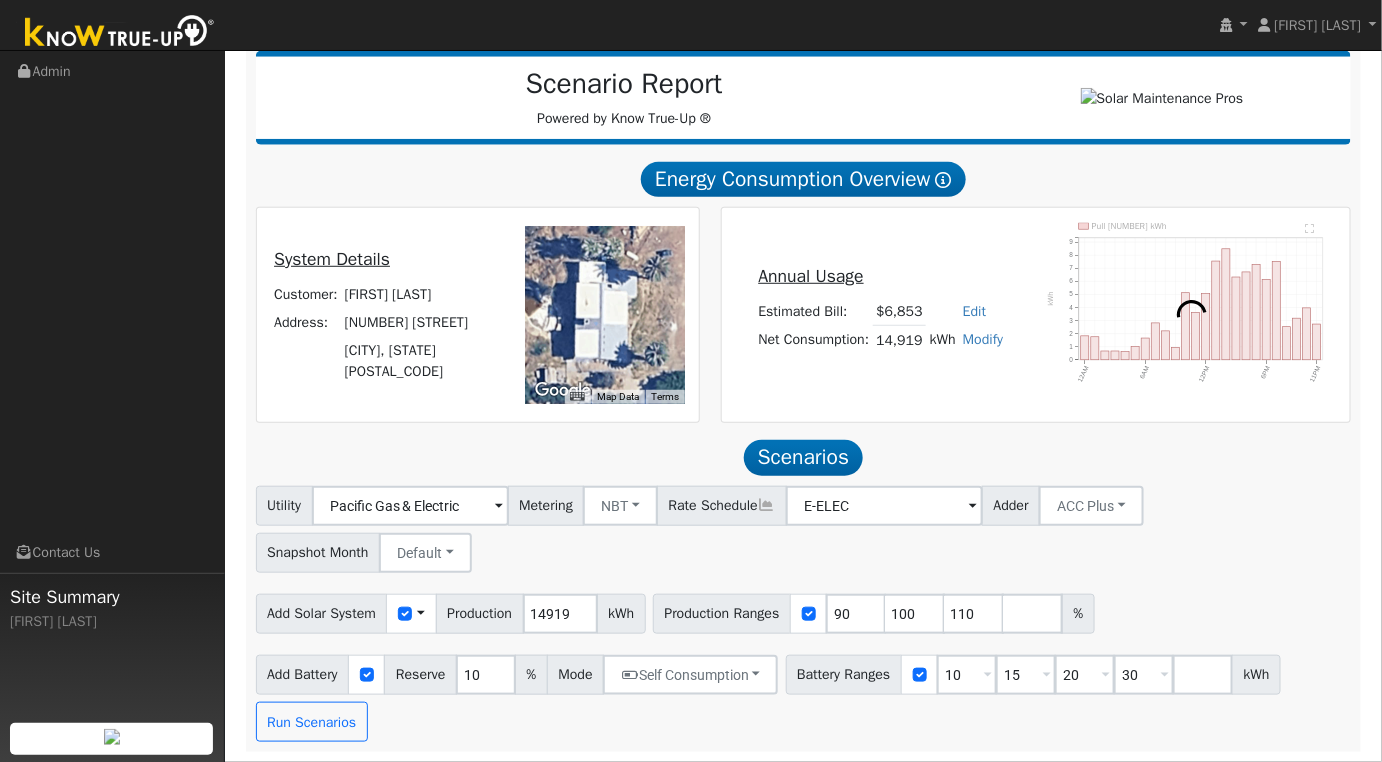 scroll, scrollTop: 322, scrollLeft: 0, axis: vertical 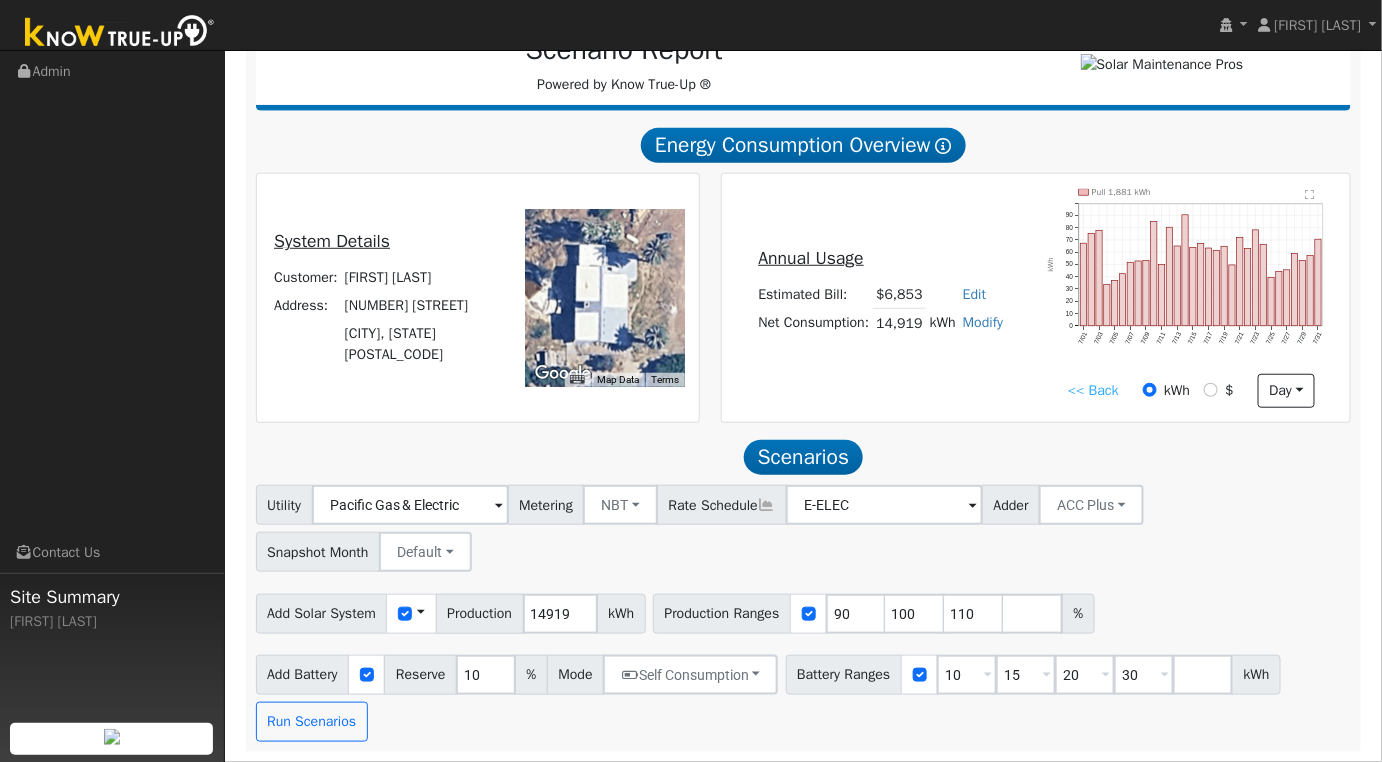 click on "<< Back" at bounding box center (1093, 390) 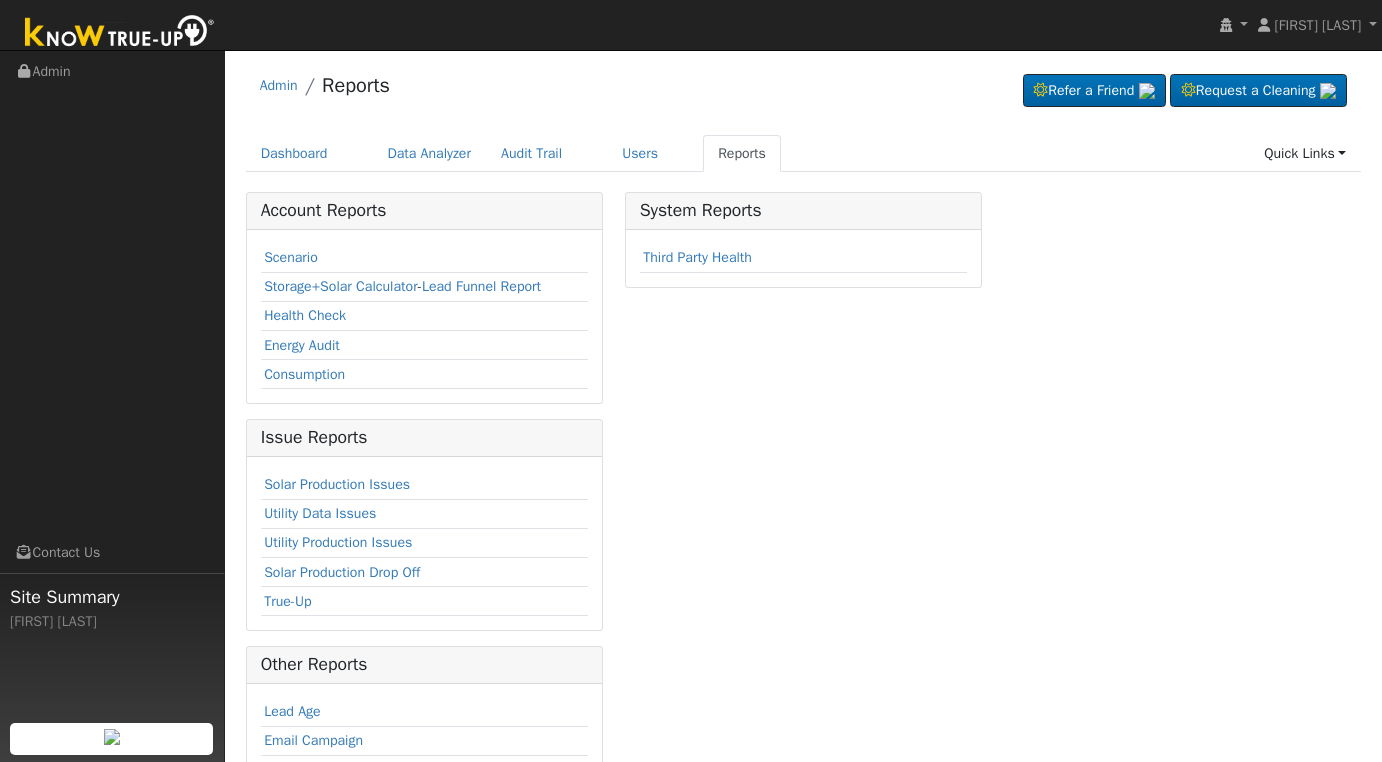 scroll, scrollTop: 0, scrollLeft: 0, axis: both 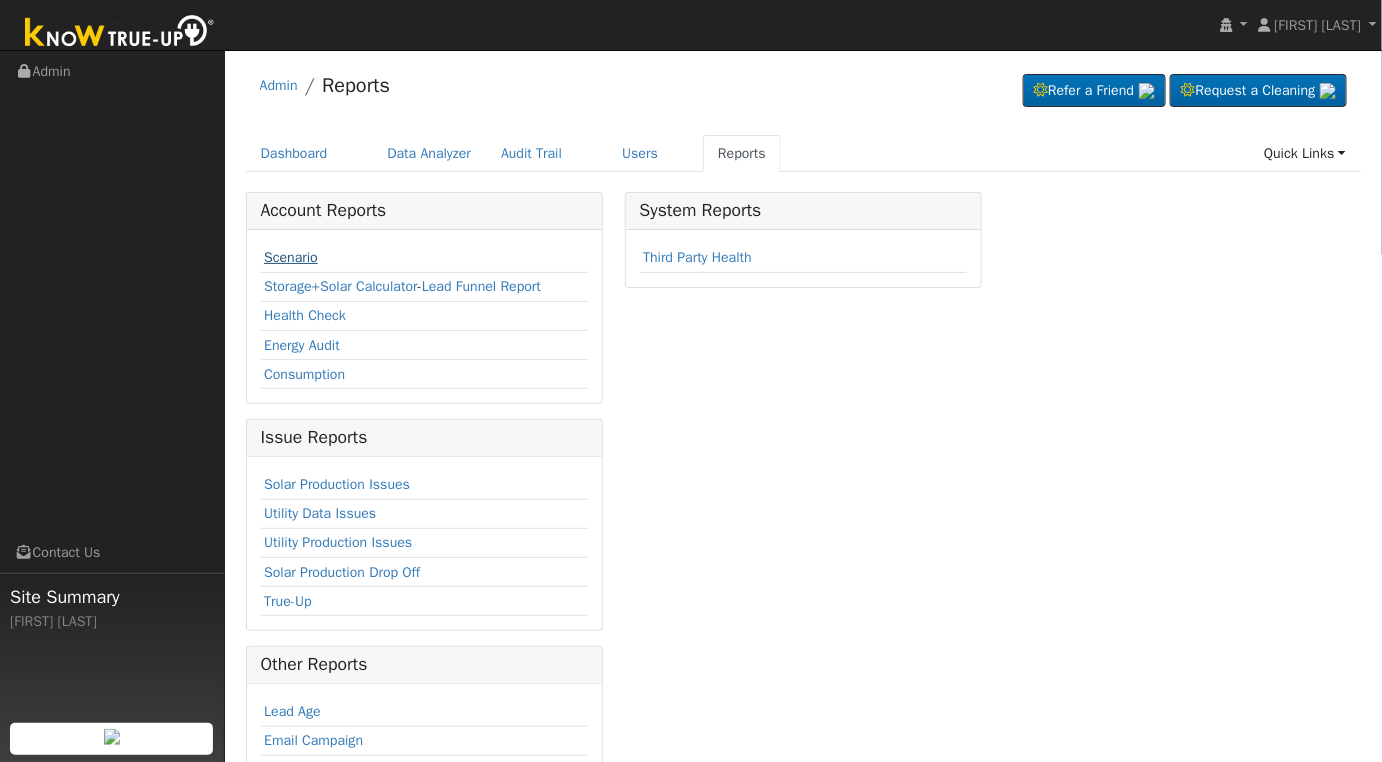 click on "Scenario" at bounding box center (291, 257) 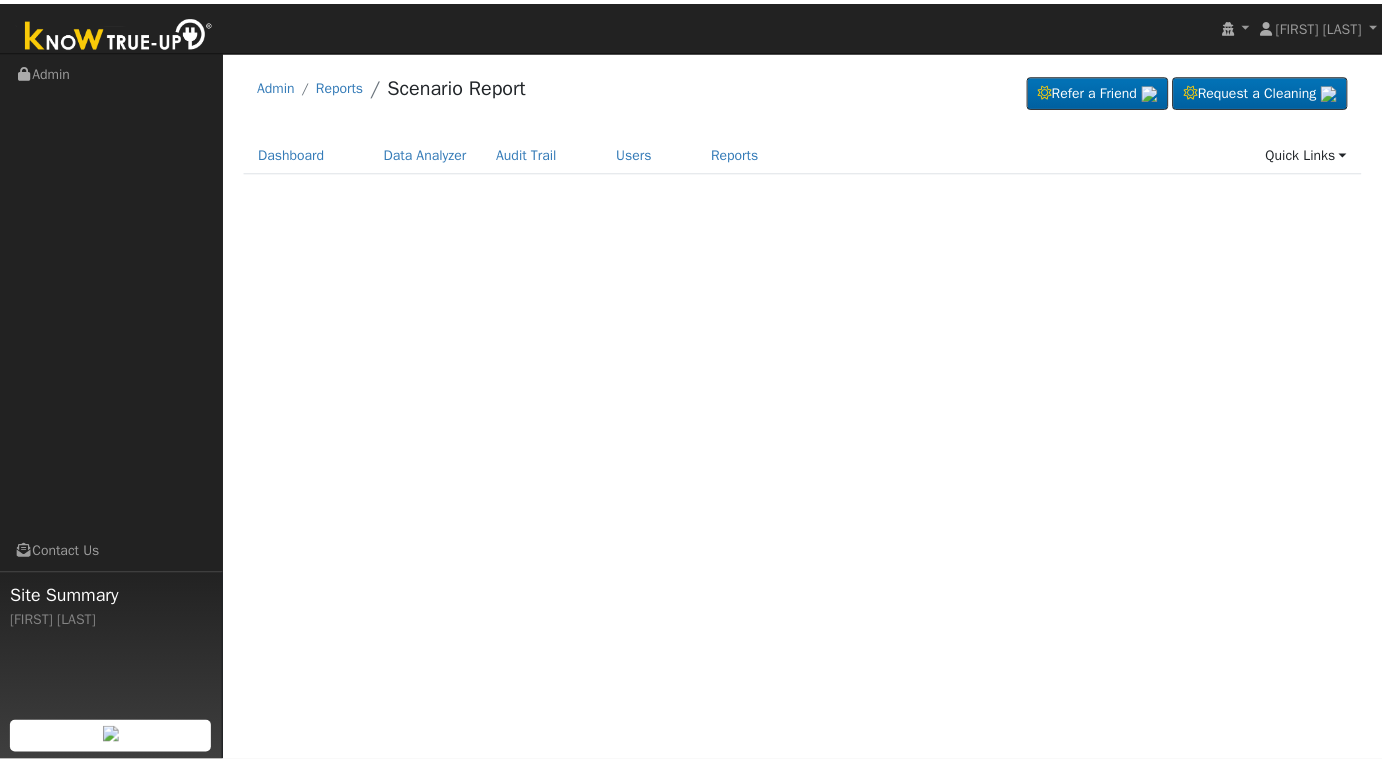 scroll, scrollTop: 0, scrollLeft: 0, axis: both 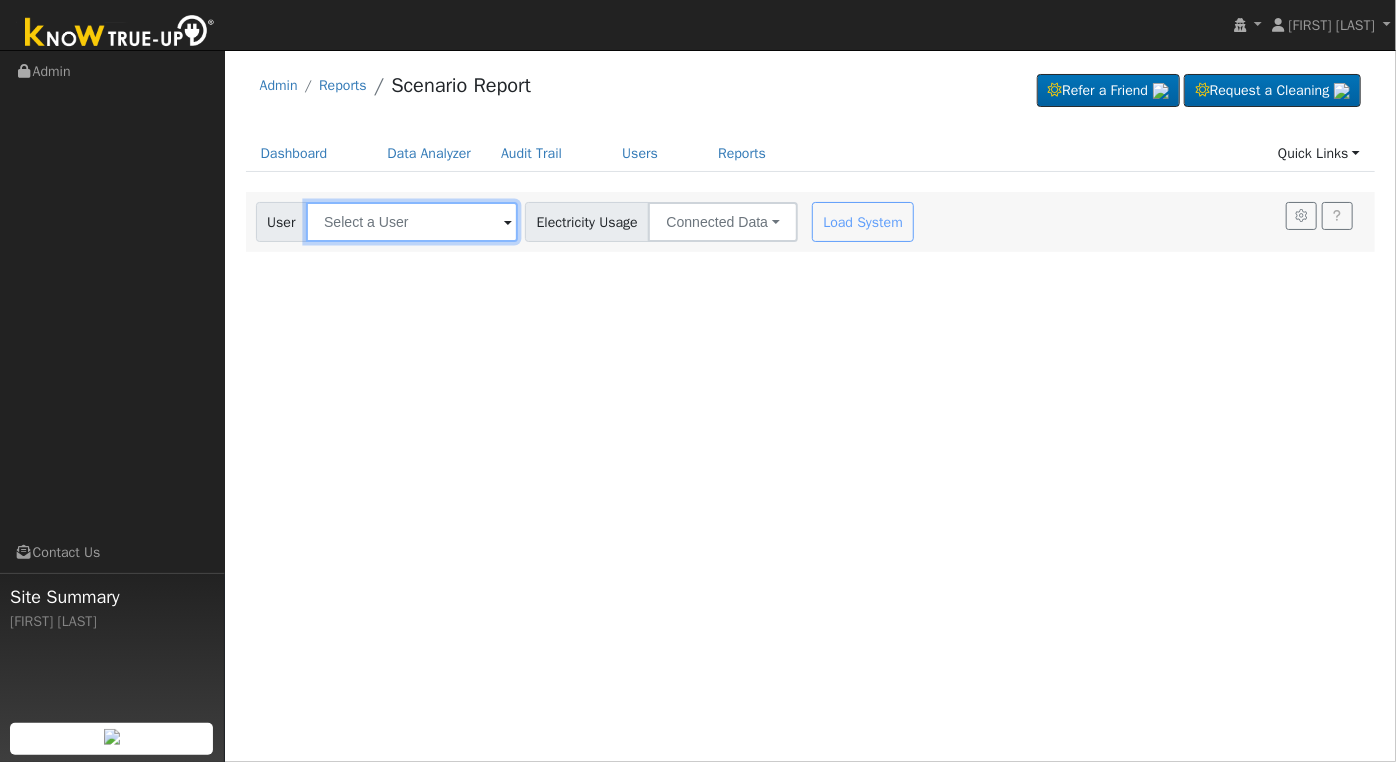 click at bounding box center [412, 222] 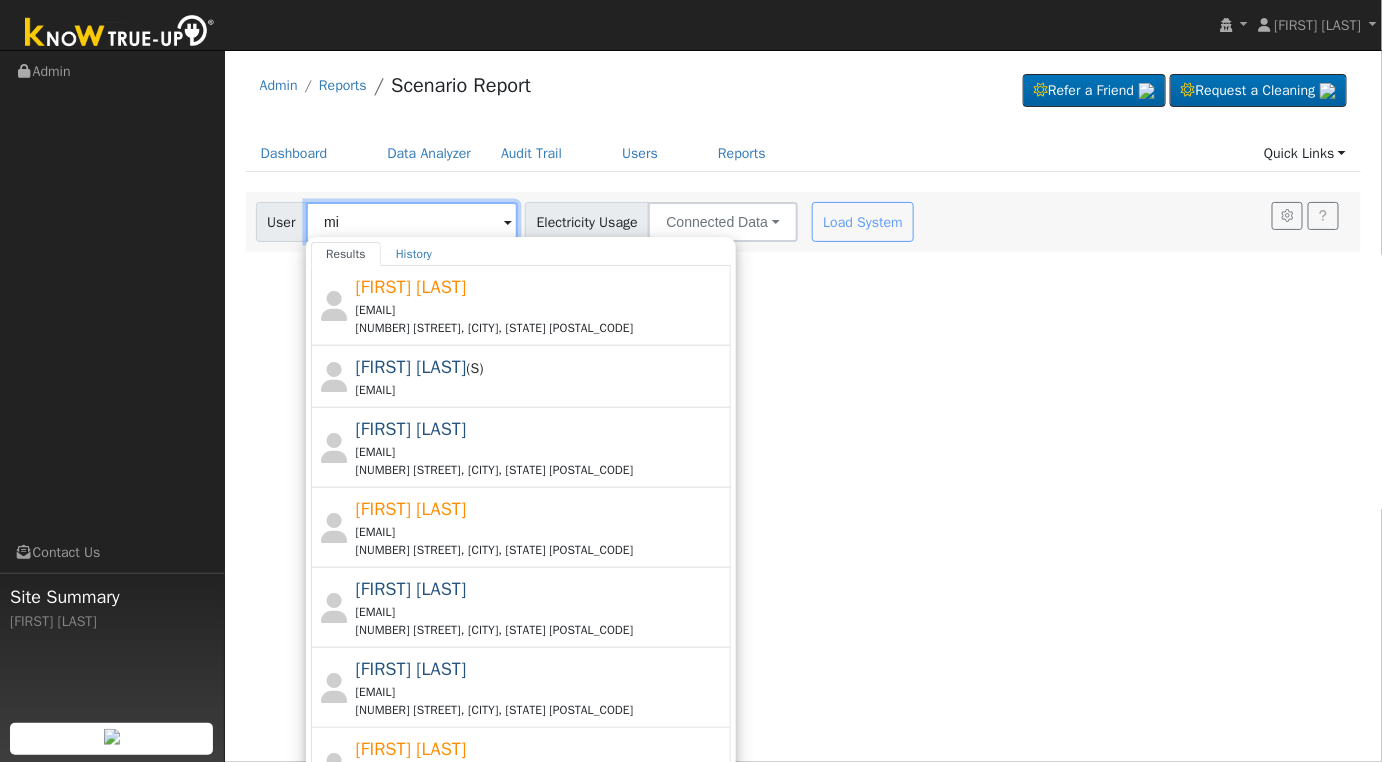 type on "m" 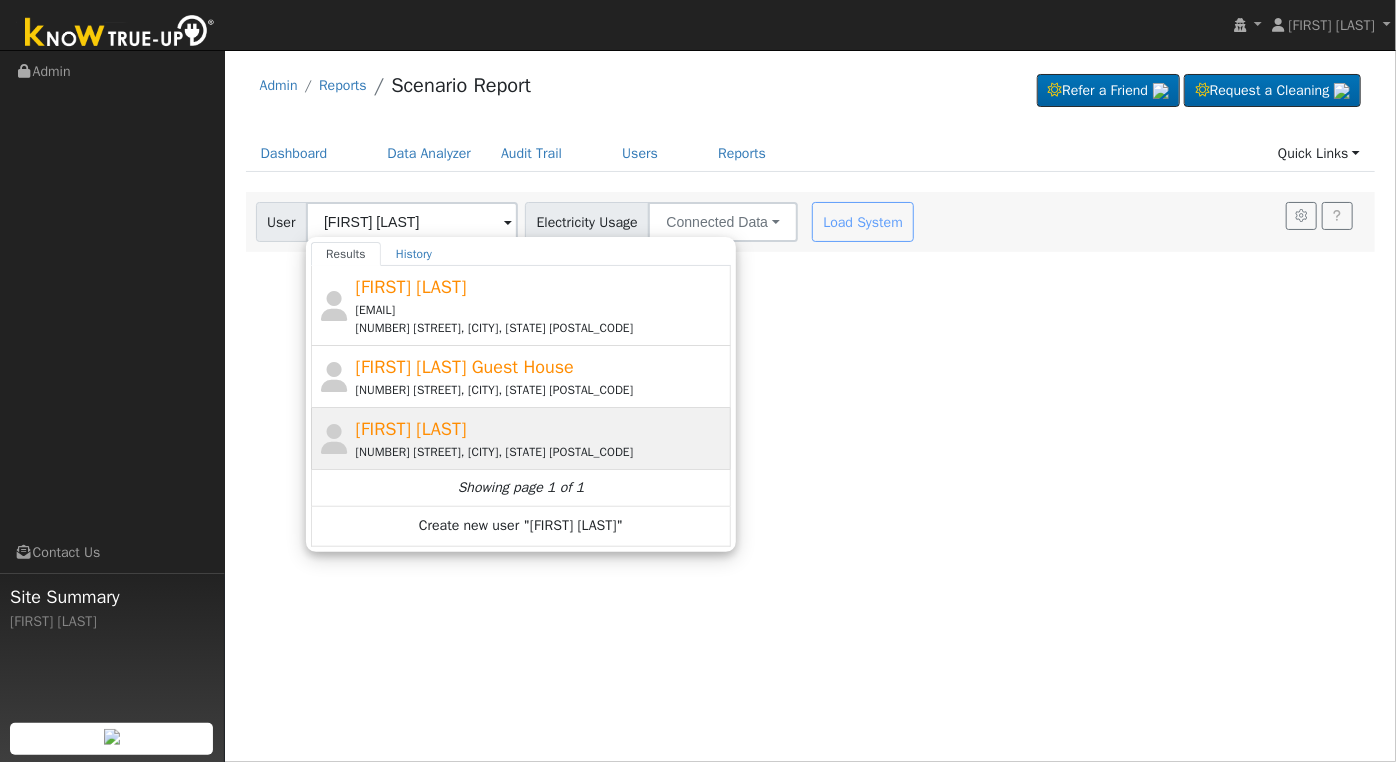 click on "[FIRST] [LAST]" at bounding box center [411, 429] 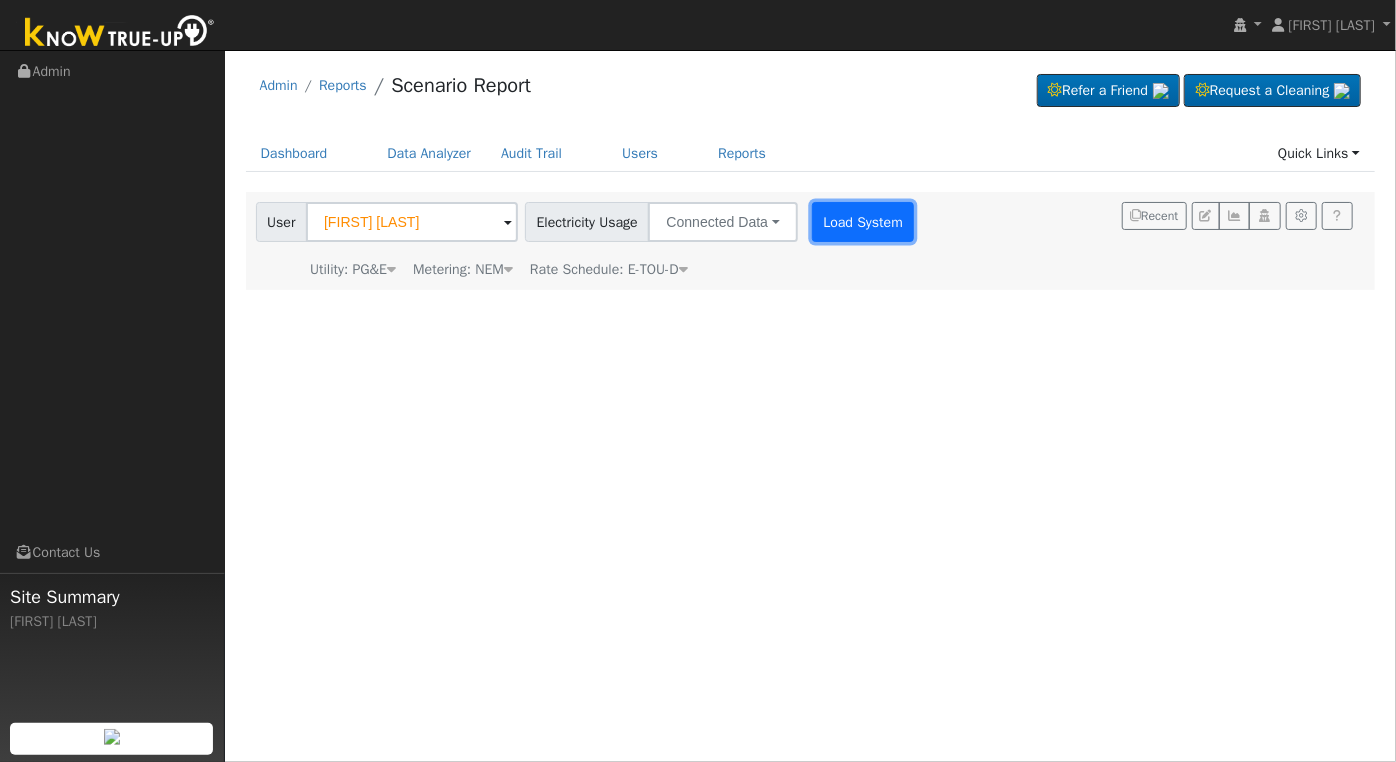 click on "Load System" at bounding box center [863, 222] 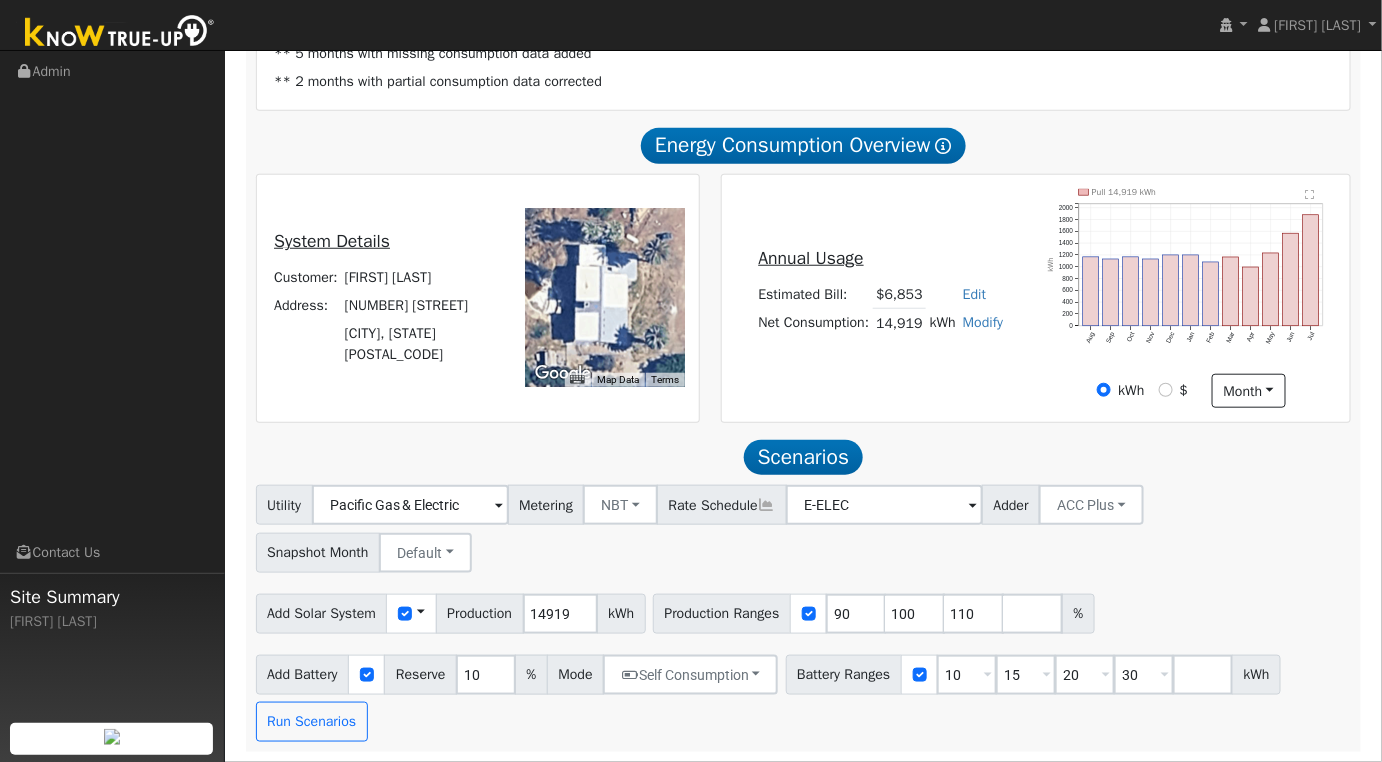 scroll, scrollTop: 0, scrollLeft: 0, axis: both 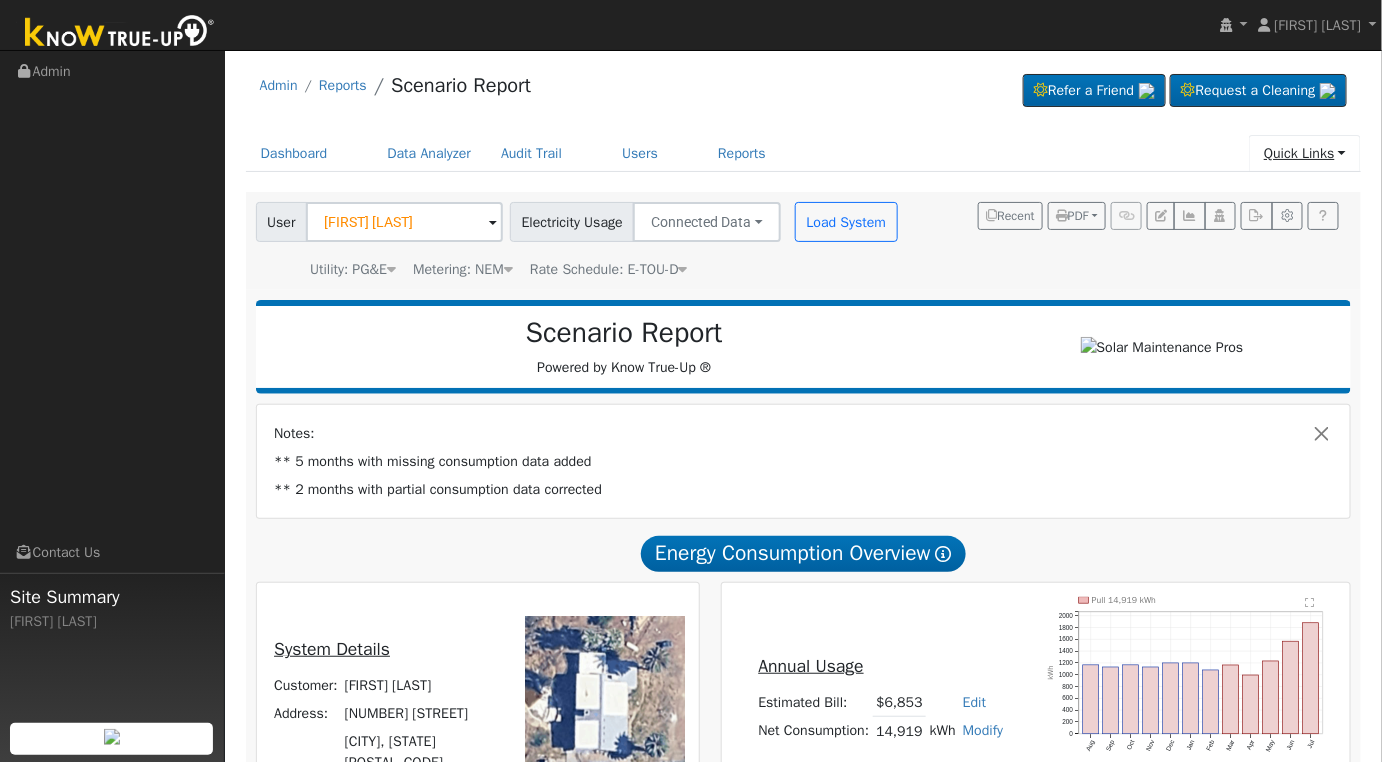 click on "Quick Links" at bounding box center [1305, 153] 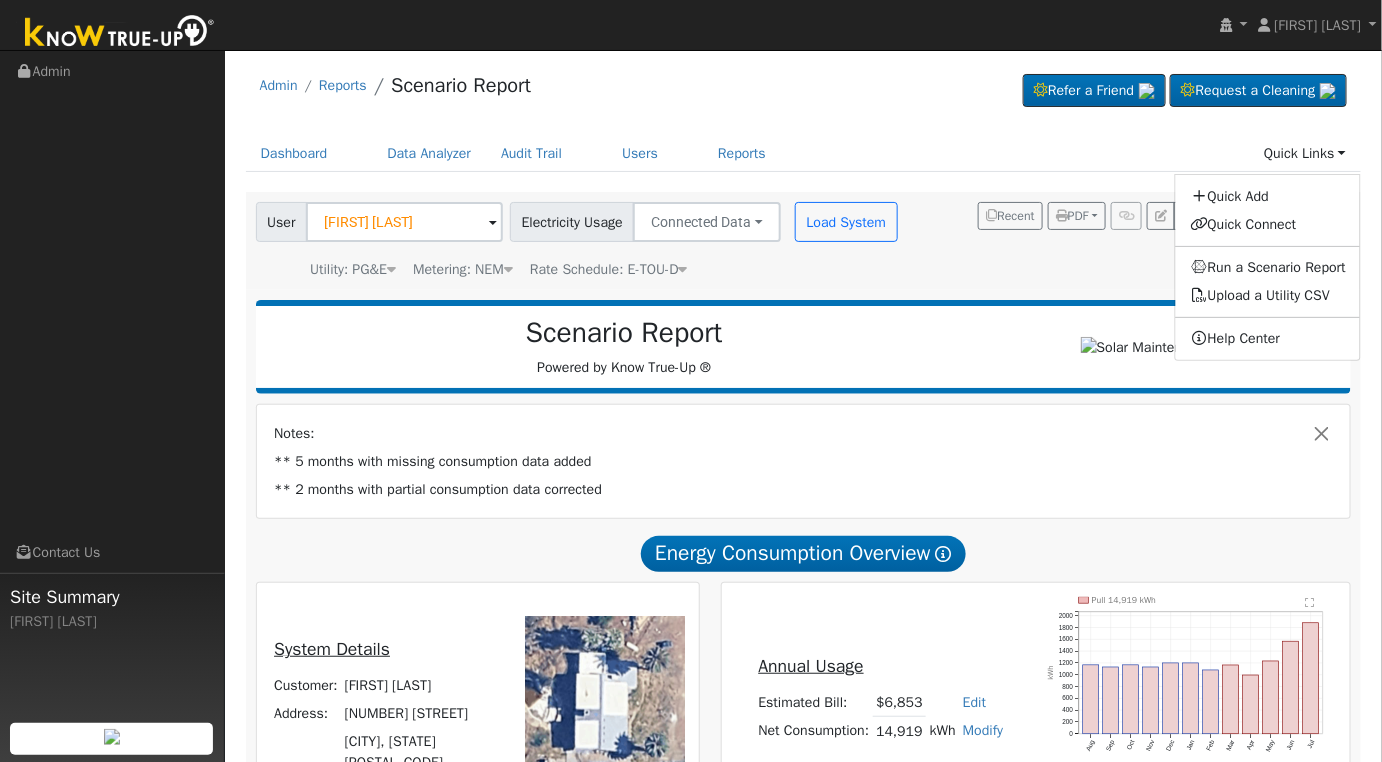 drag, startPoint x: 851, startPoint y: 287, endPoint x: 821, endPoint y: 258, distance: 41.725292 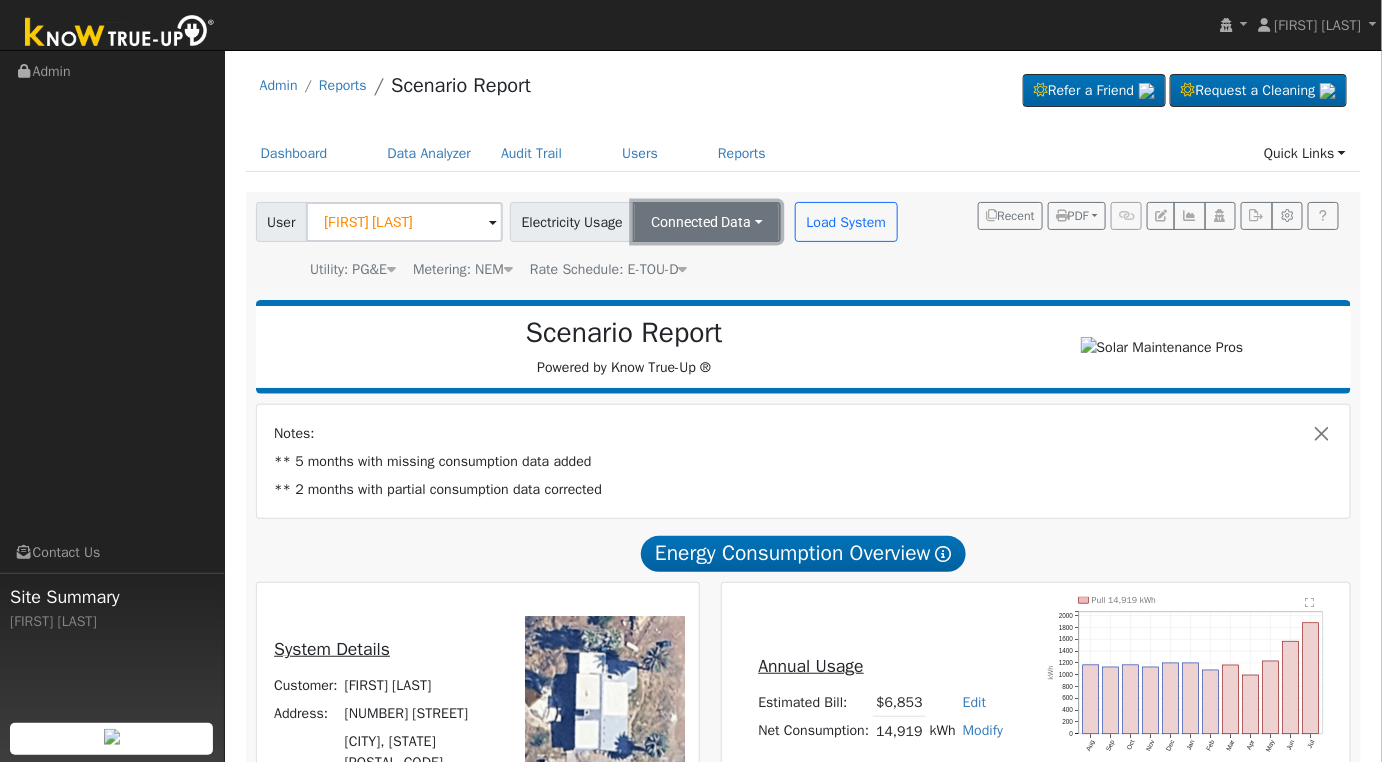 click on "Connected Data" at bounding box center [707, 222] 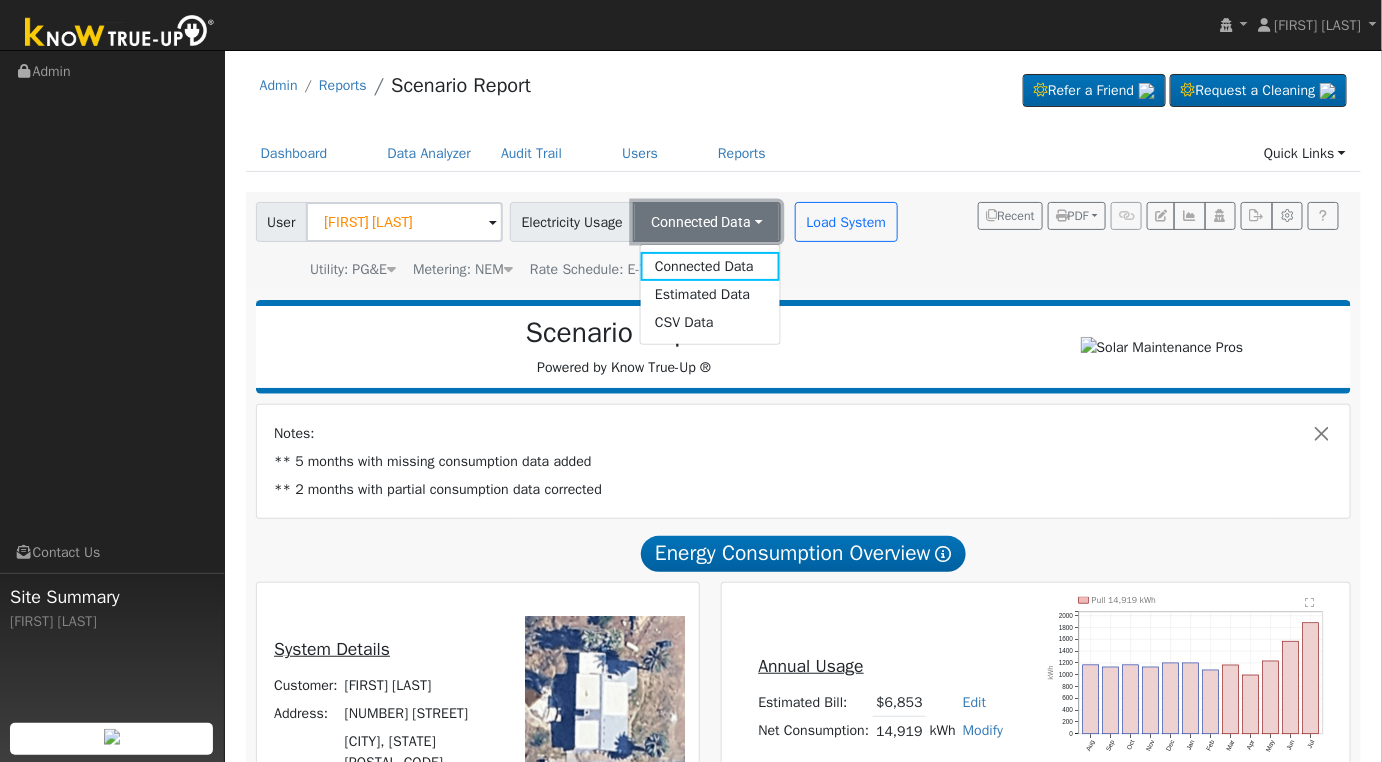 click on "Connected Data" at bounding box center [707, 222] 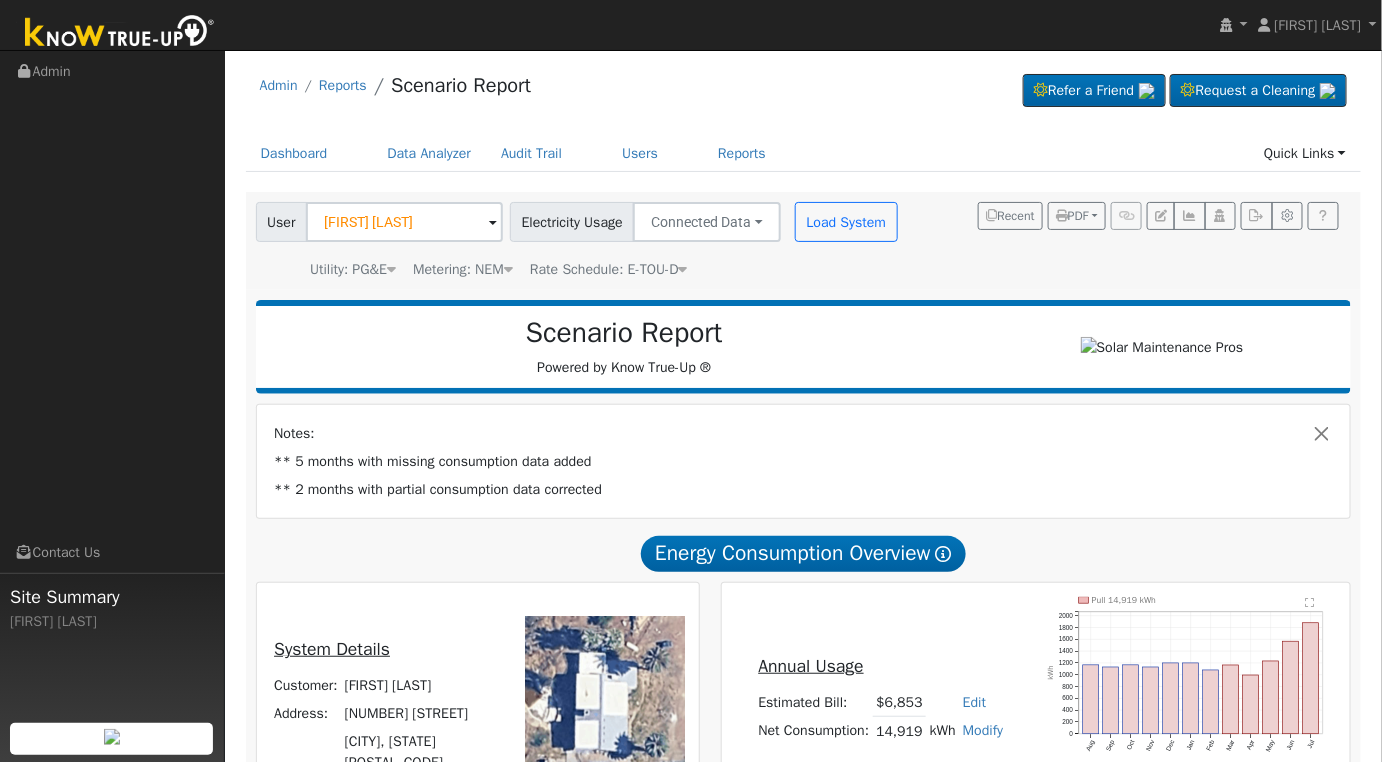 click on "Scenario Report  Powered by Know True-Up ®  Notes: ** 5 months with missing consumption data added ** 2 months with partial consumption data corrected  Energy Consumption Overview  Show Help  This analysis uses information about your recent energy consumption to recommend the ideal amount of battery storage based upon your need for energy bill savings and backup power.    You have provided your hourly consumption data, which provides the most accurate battery storage recommendation to meet your energy goals.  Your annual energy consumption is  14,919 kWh  and your estimated annual cost for this power is  $6,853 Your highest energy usage month is  July , and your lowest energy usage month is  April System Details Customer: Joshua Mitchell Well Address: 5049 South Buttonwillow Avenue Reedley, CA 93654 To navigate the map with touch gestures double-tap and hold your finger on the map, then drag the map. ← Move left → Move right ↑ Move up ↓ Move down + Zoom in - Zoom out Home Jump left by 75% End Terms" 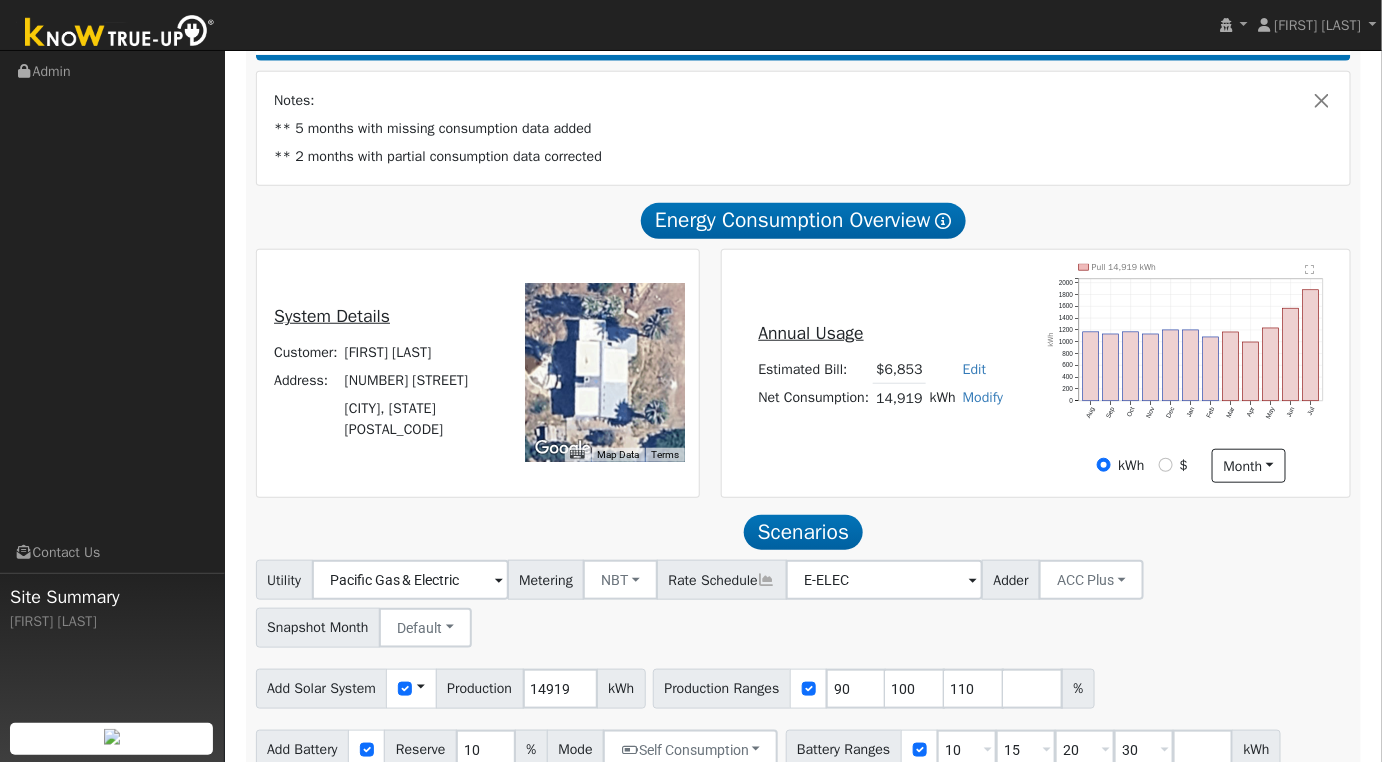 scroll, scrollTop: 0, scrollLeft: 0, axis: both 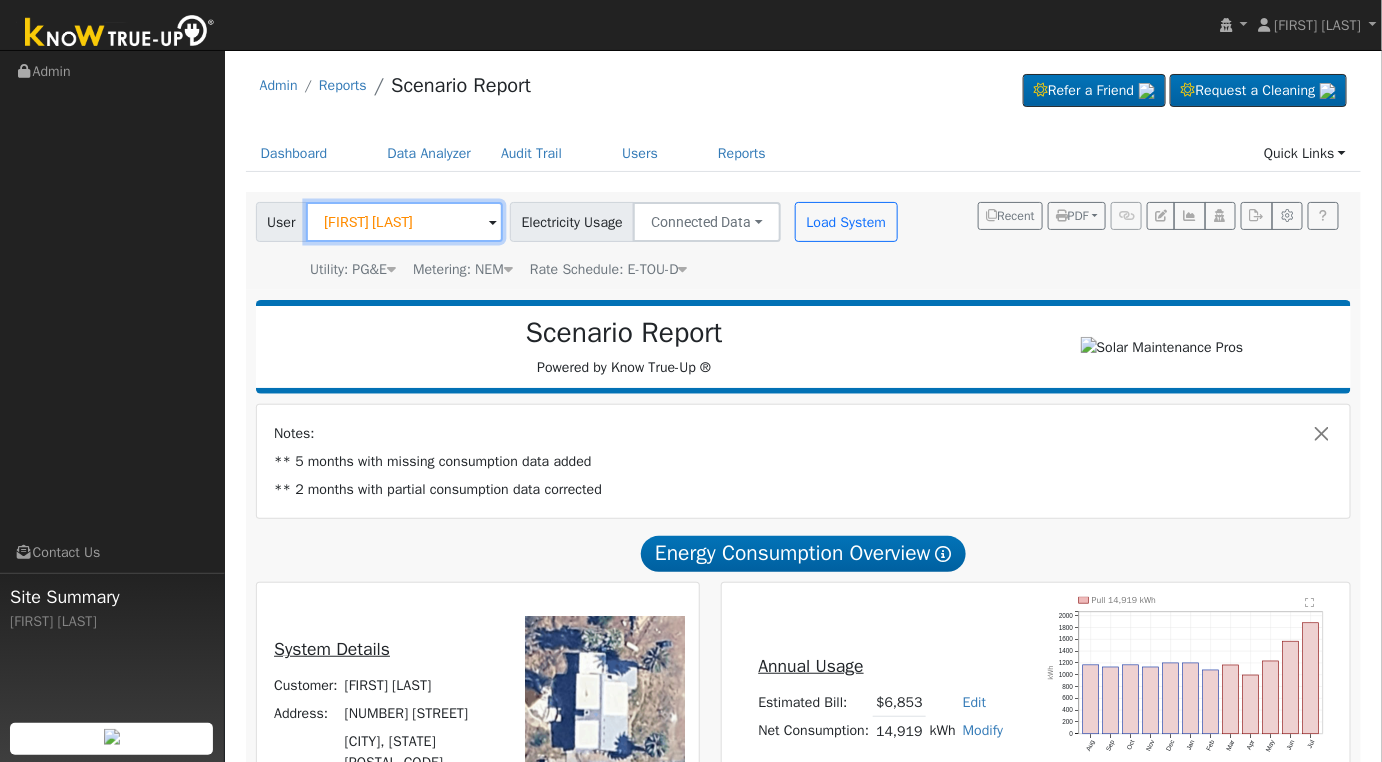 click on "Joshua Mitchell Well" at bounding box center (404, 222) 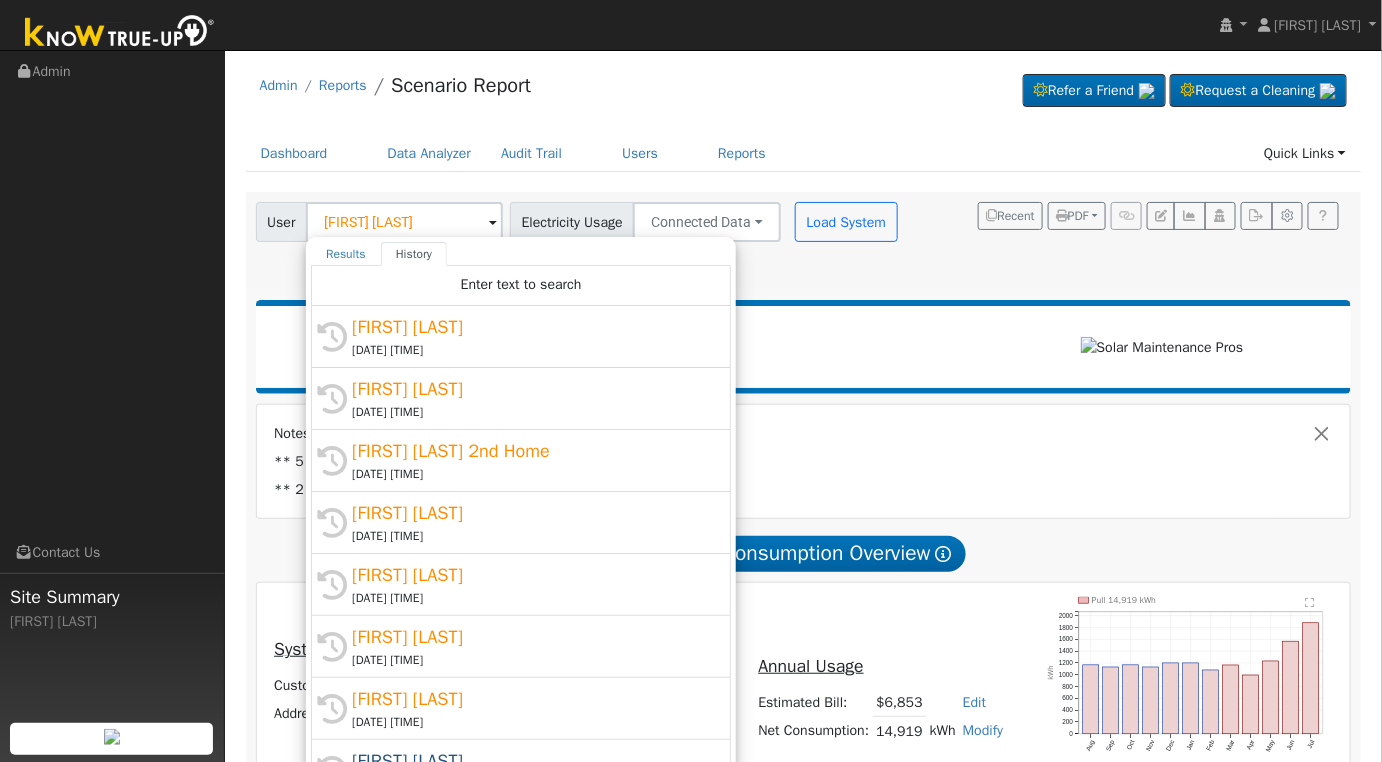 click on "Joshua Mitchell" at bounding box center [530, 389] 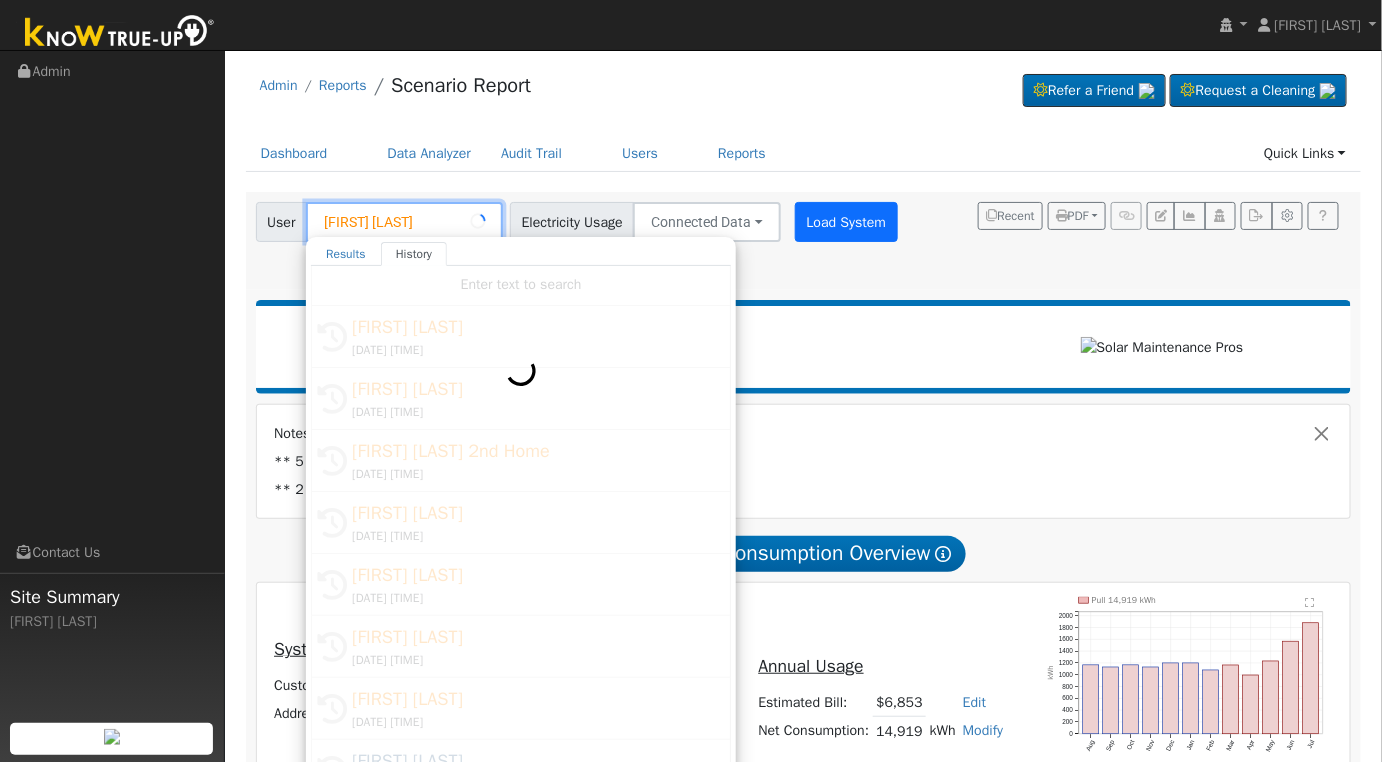 type on "Joshua Mitchell" 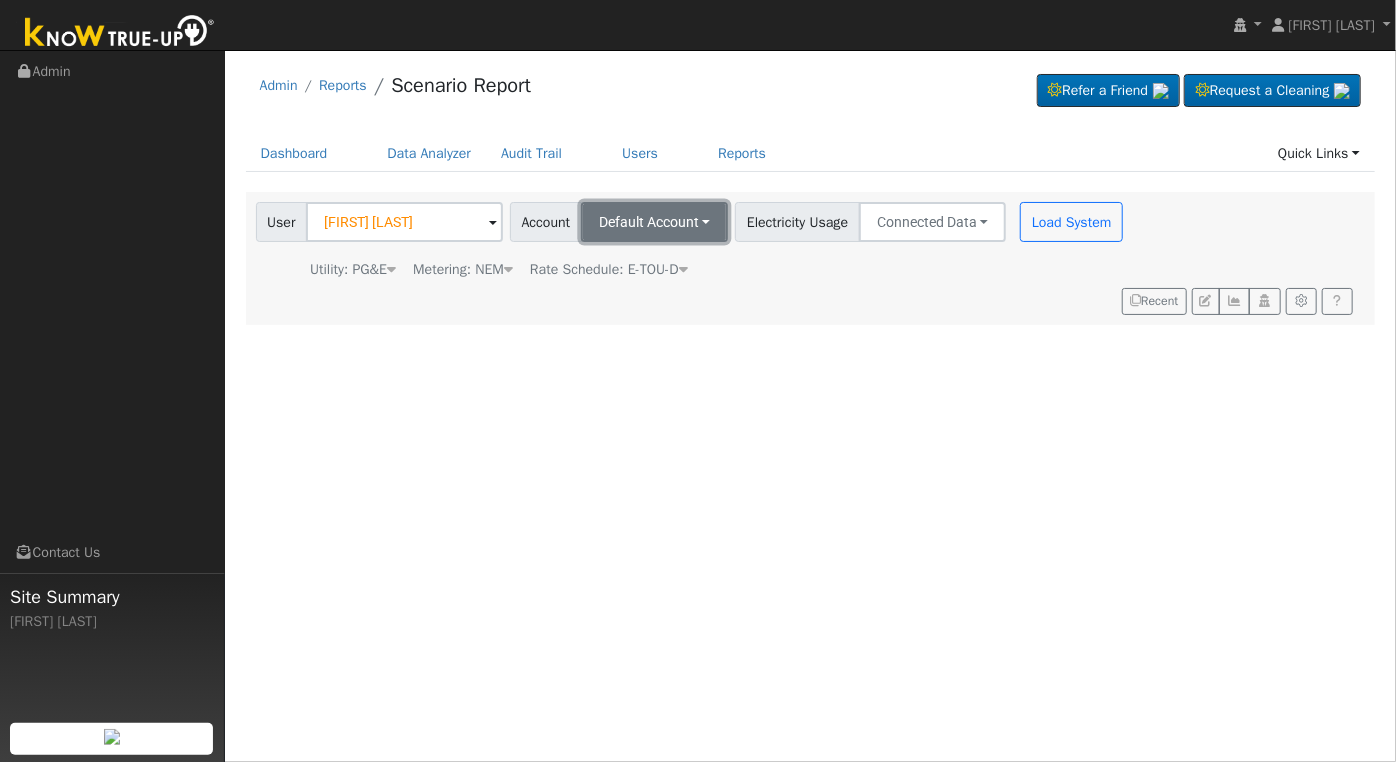 click on "Default Account" at bounding box center [655, 222] 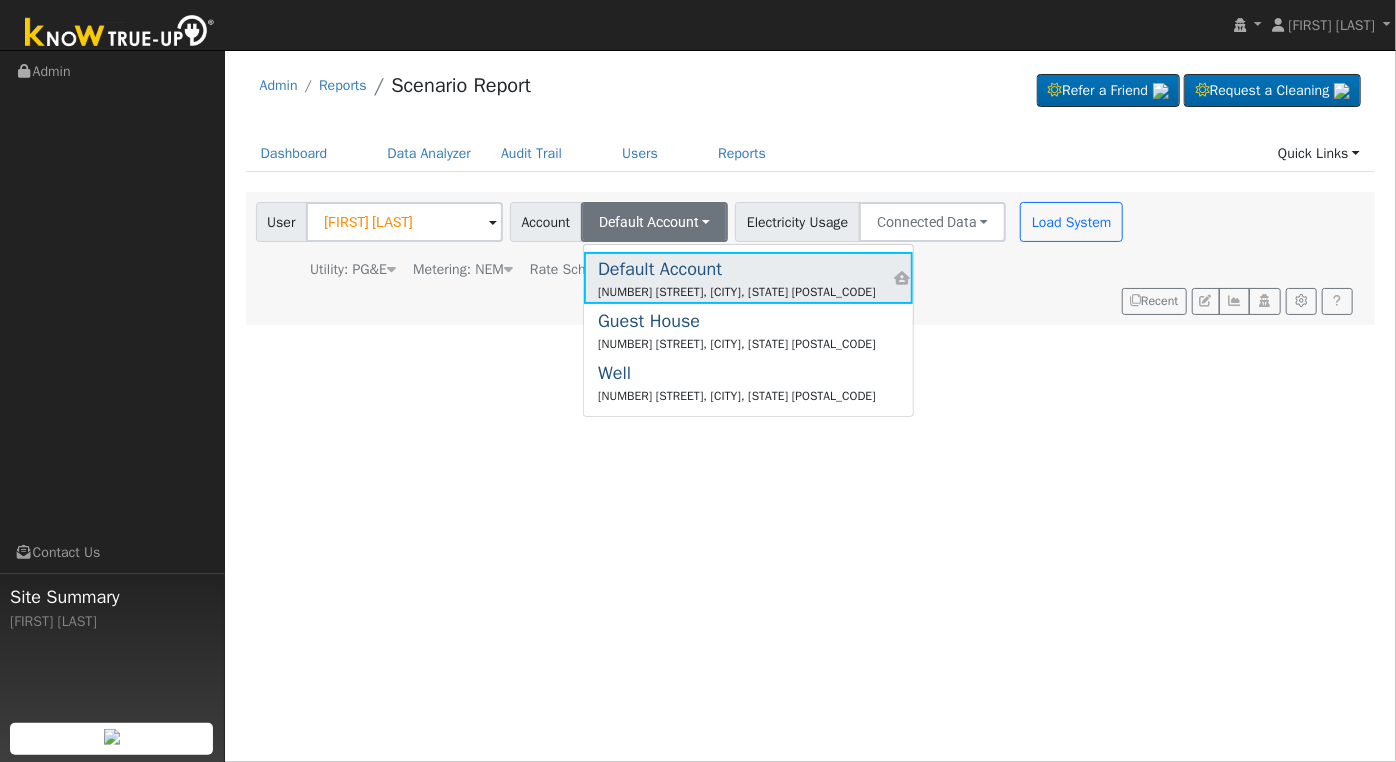 click on "Default Account" at bounding box center [737, 269] 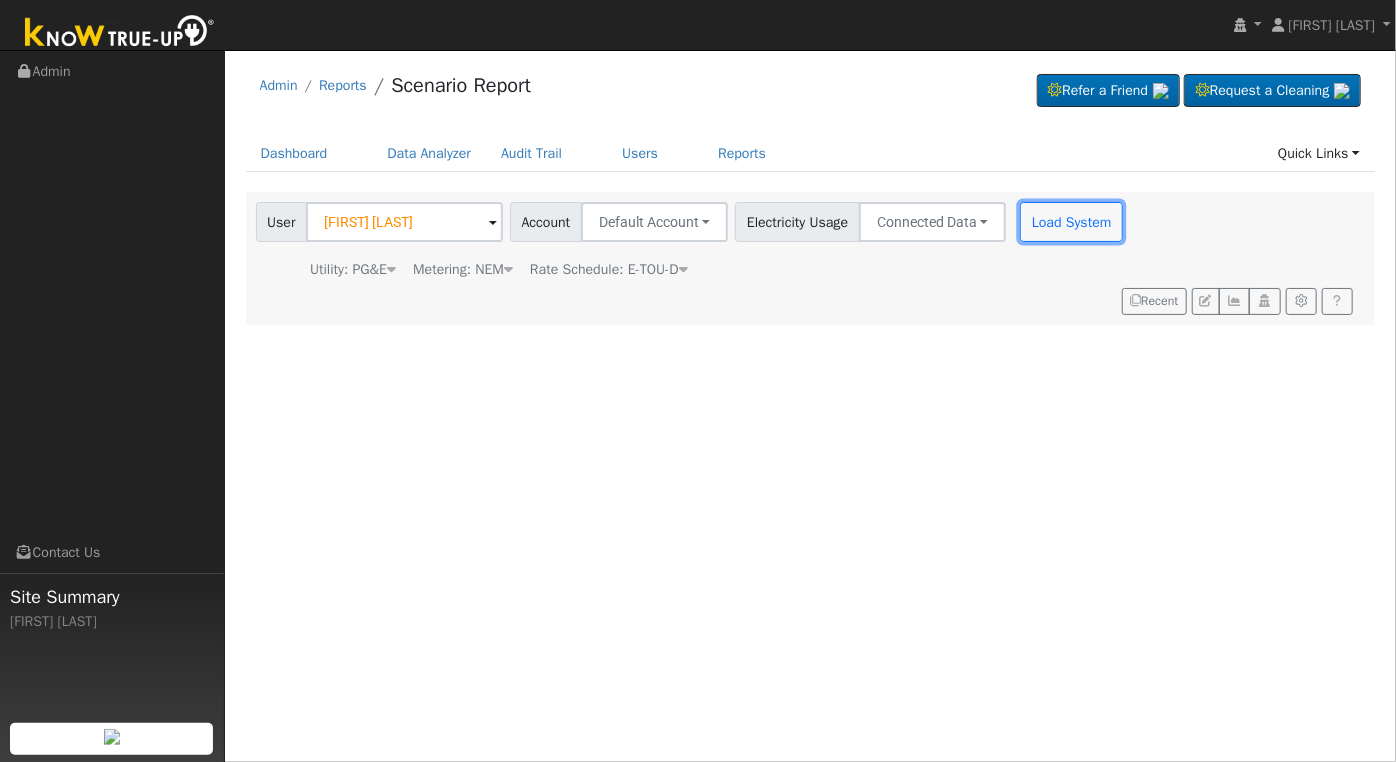 click on "Load System" at bounding box center [1071, 222] 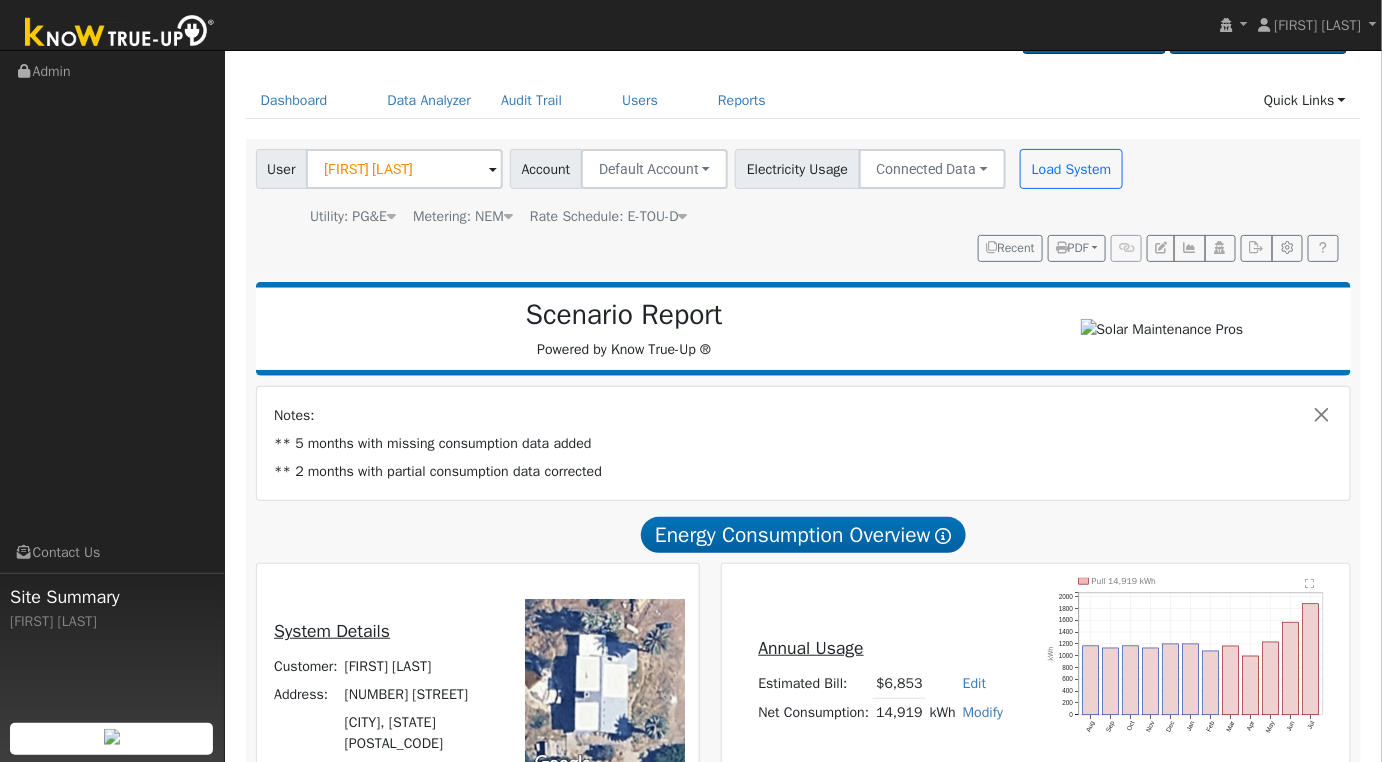 scroll, scrollTop: 0, scrollLeft: 0, axis: both 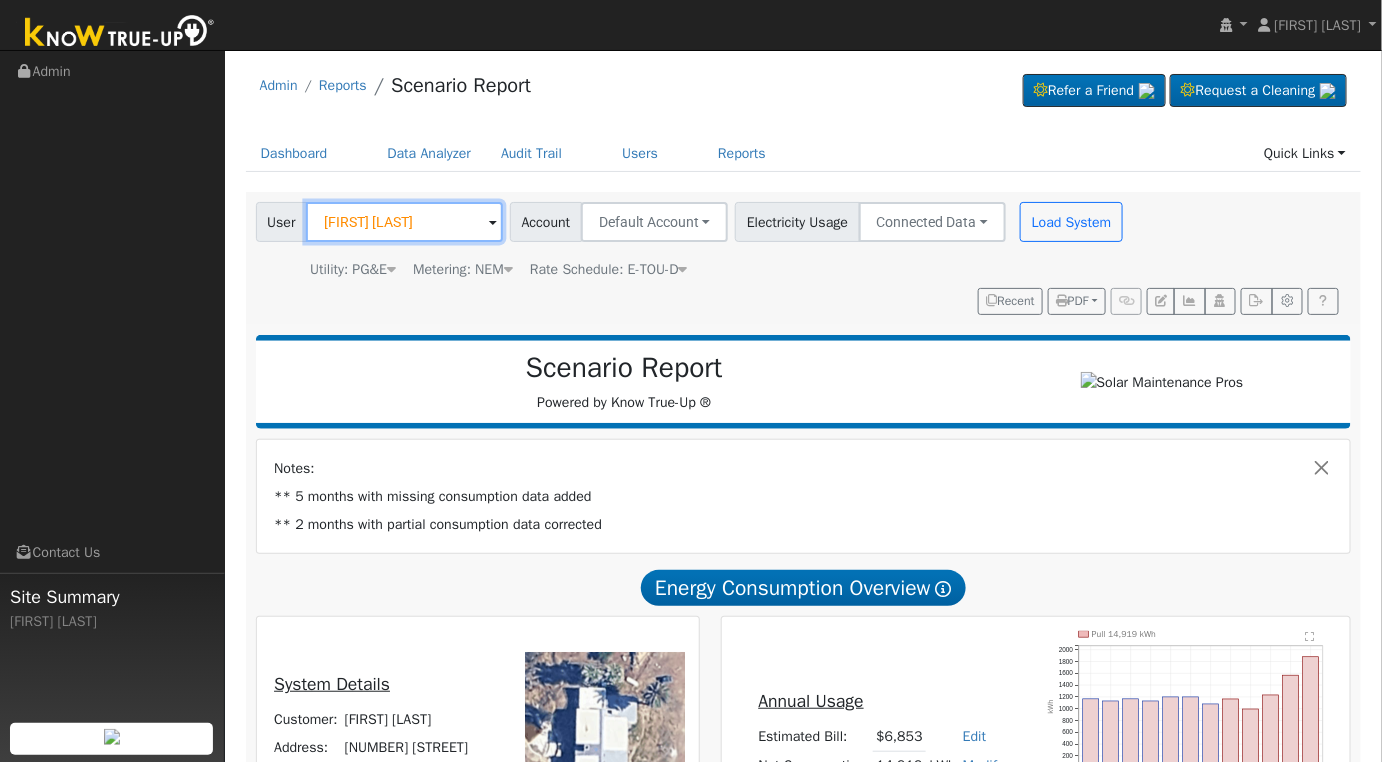 click on "Joshua Mitchell" at bounding box center [404, 222] 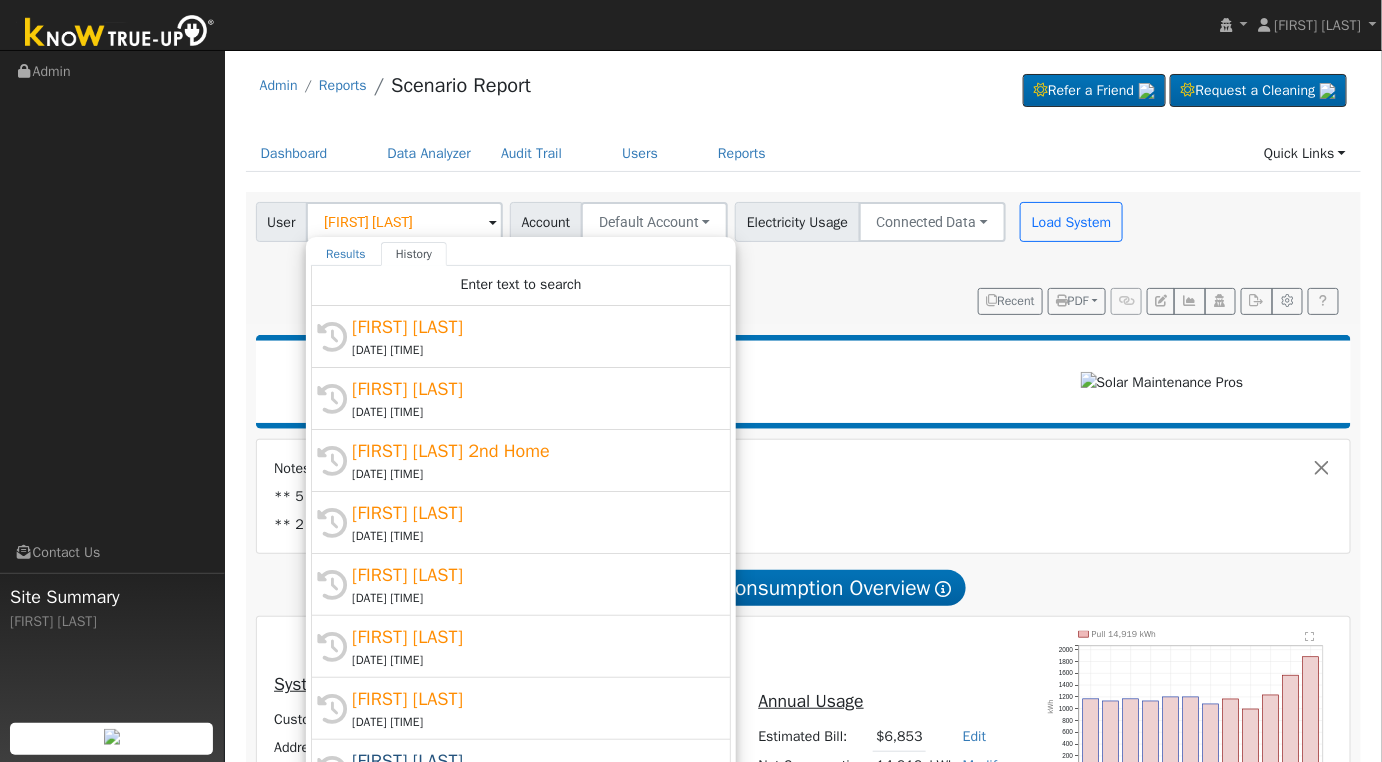 click on "Scenario Report" at bounding box center [624, 368] 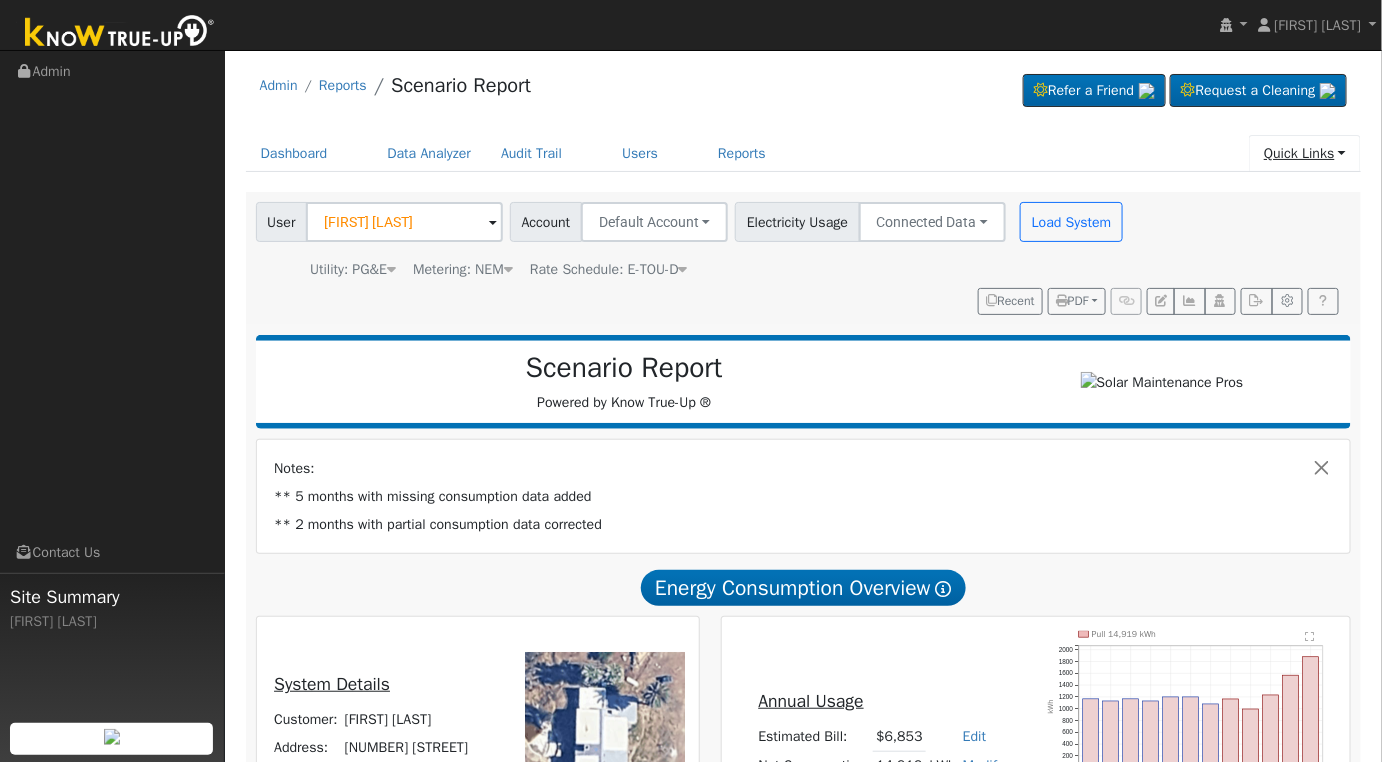 click on "Quick Links" at bounding box center (1305, 153) 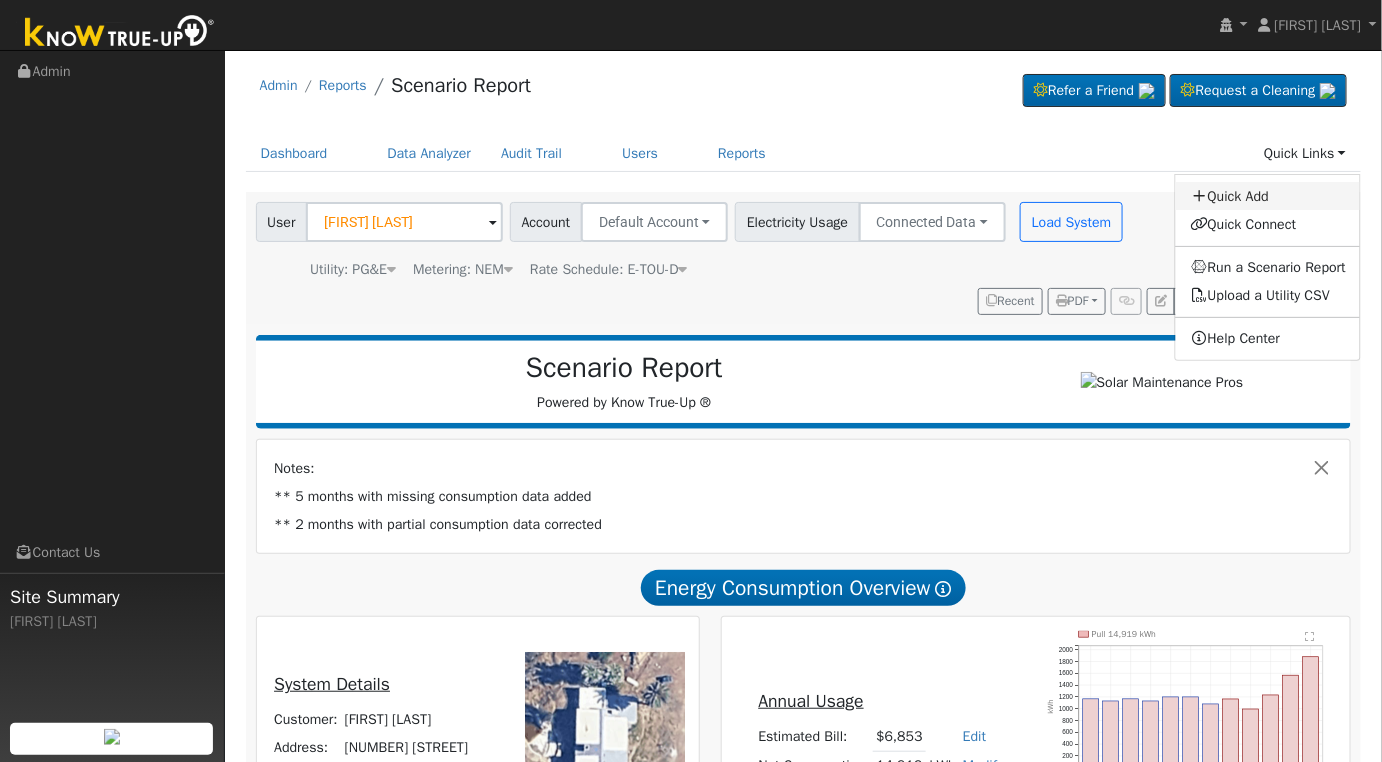 click on "Quick Add" at bounding box center [1268, 196] 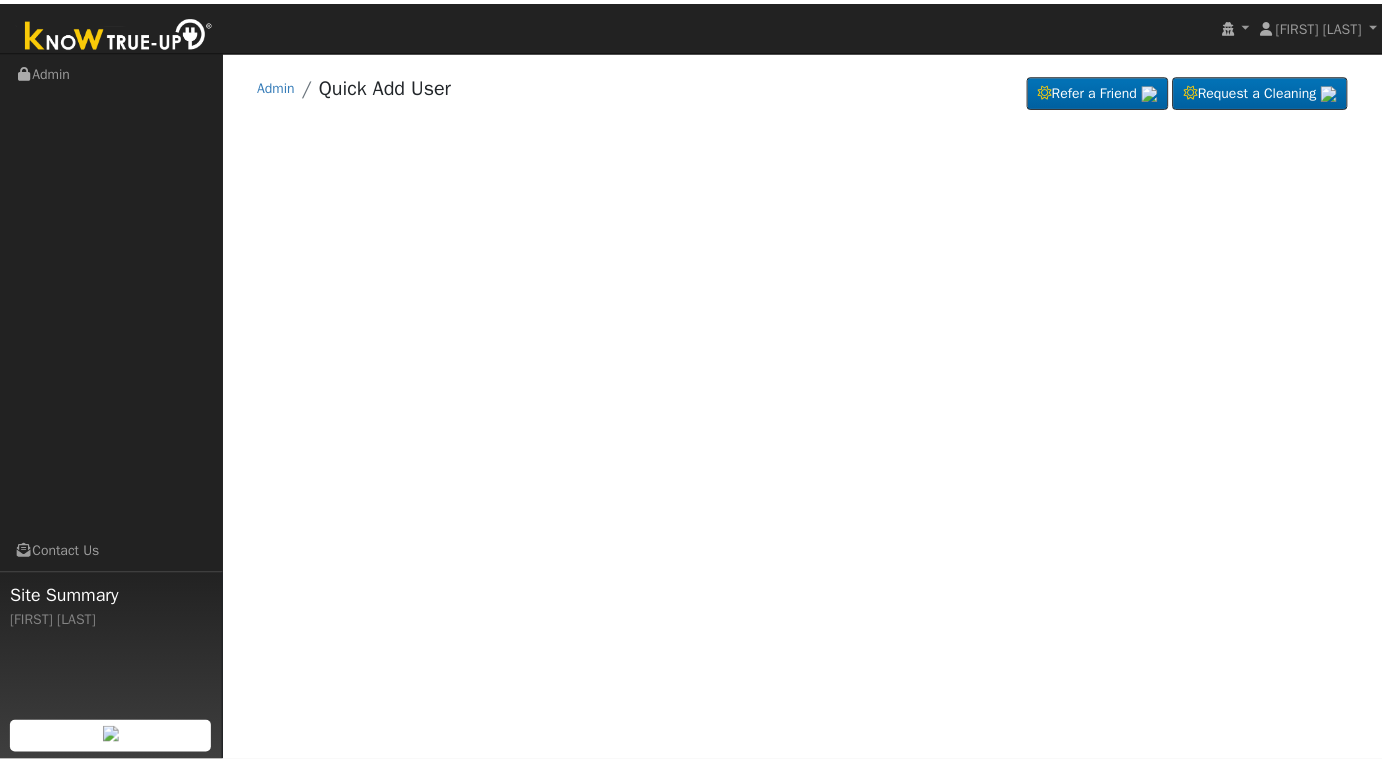 scroll, scrollTop: 0, scrollLeft: 0, axis: both 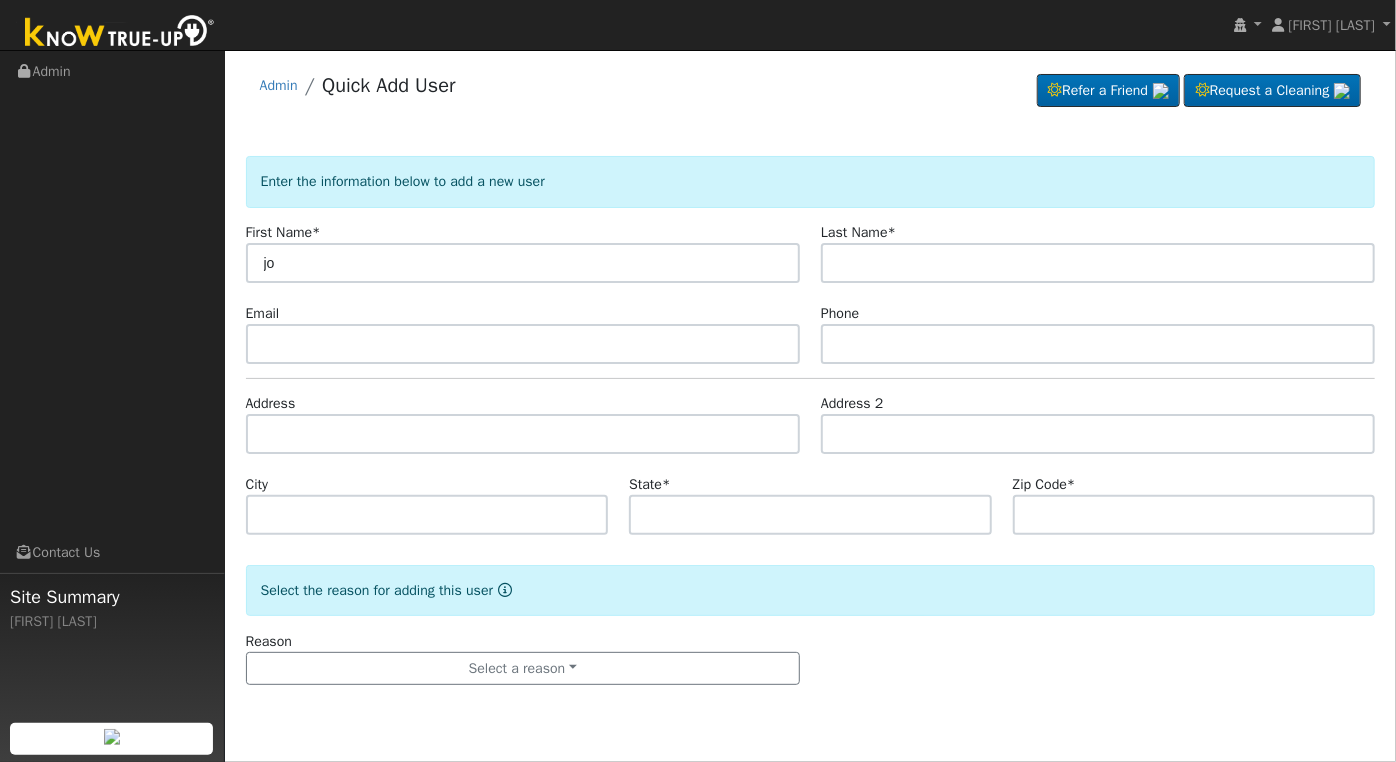 type on "j" 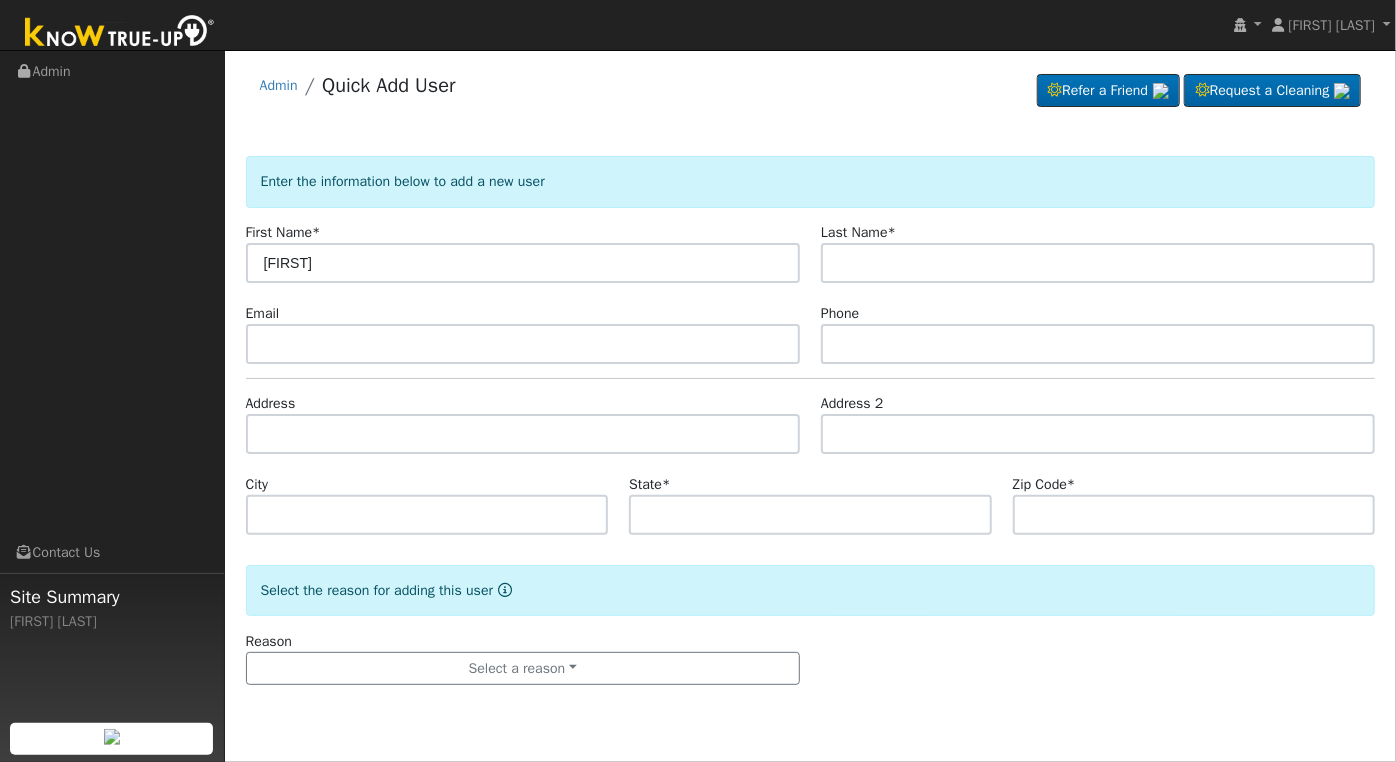 type on "[FIRST]" 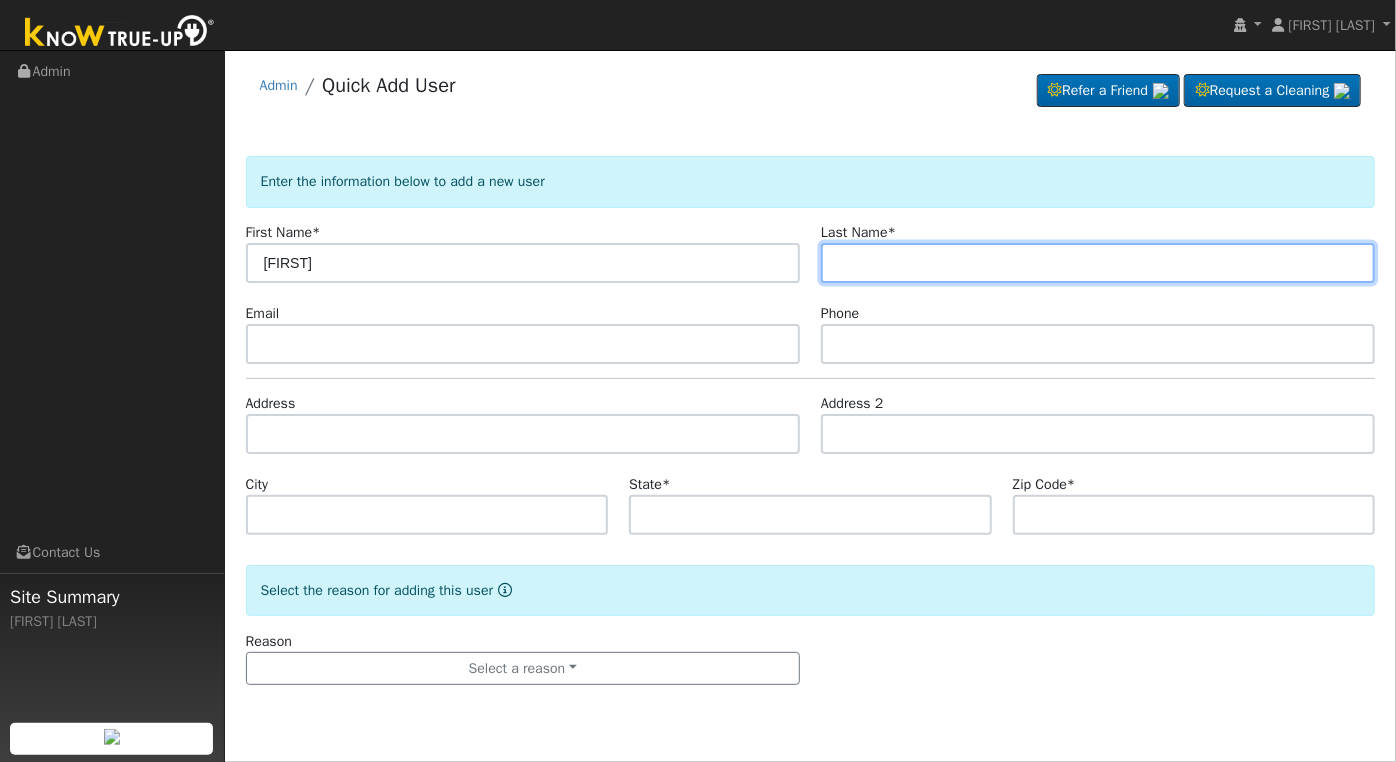 type on "E" 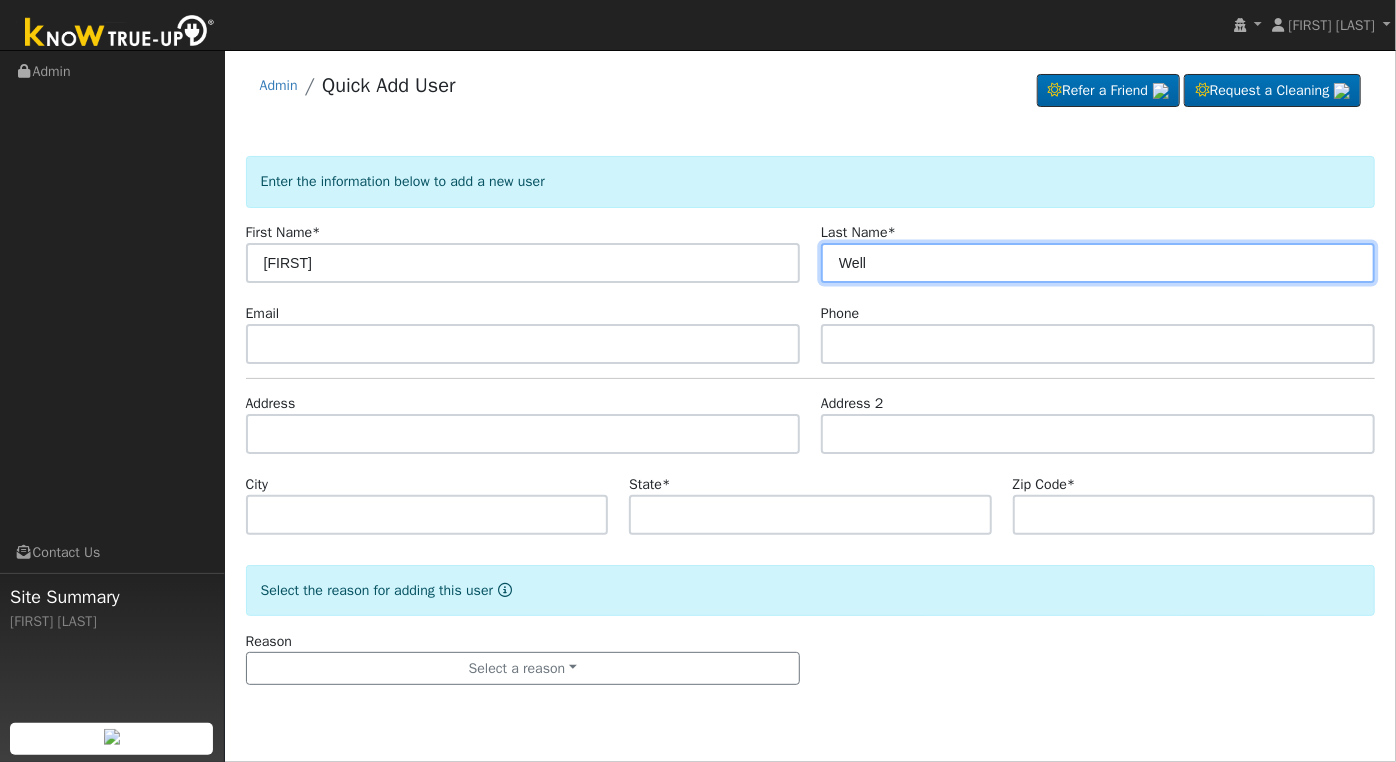 type on "Well" 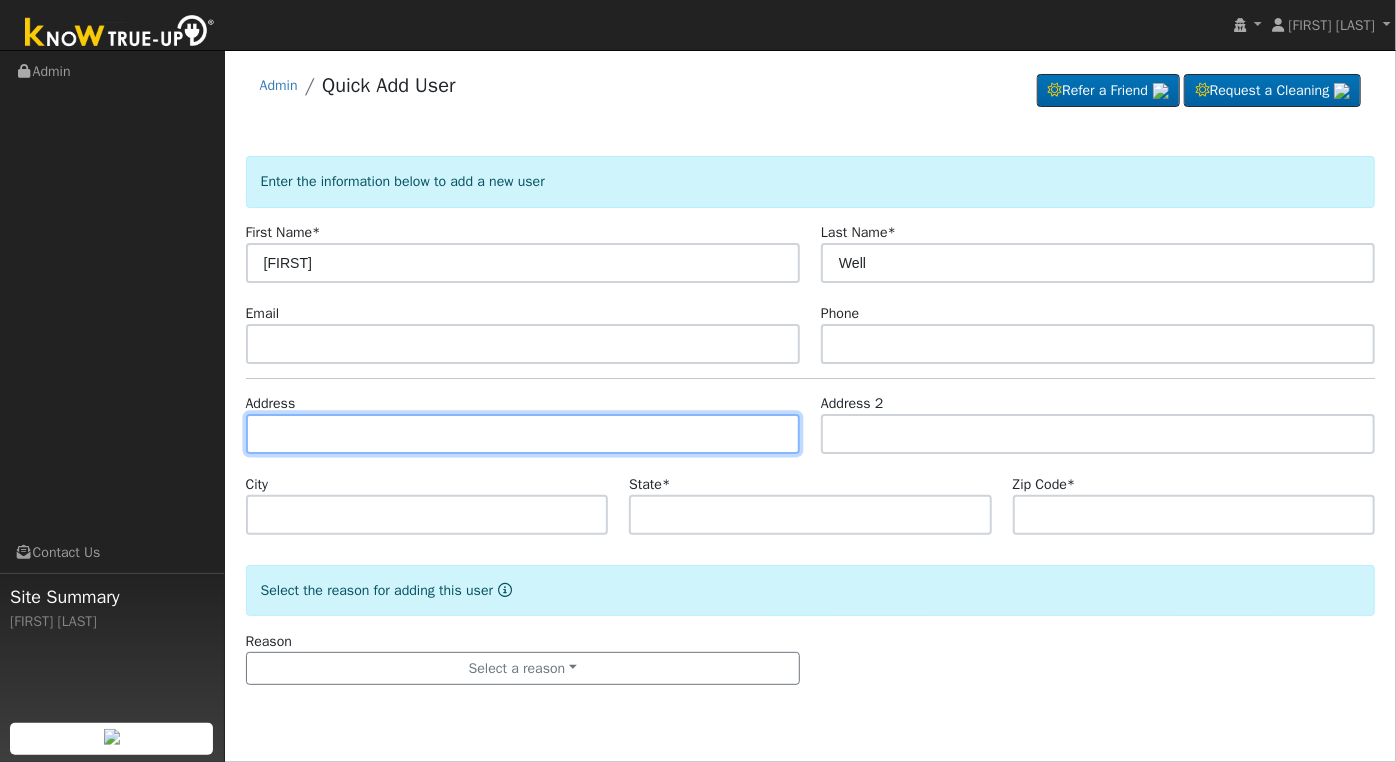 click at bounding box center [523, 434] 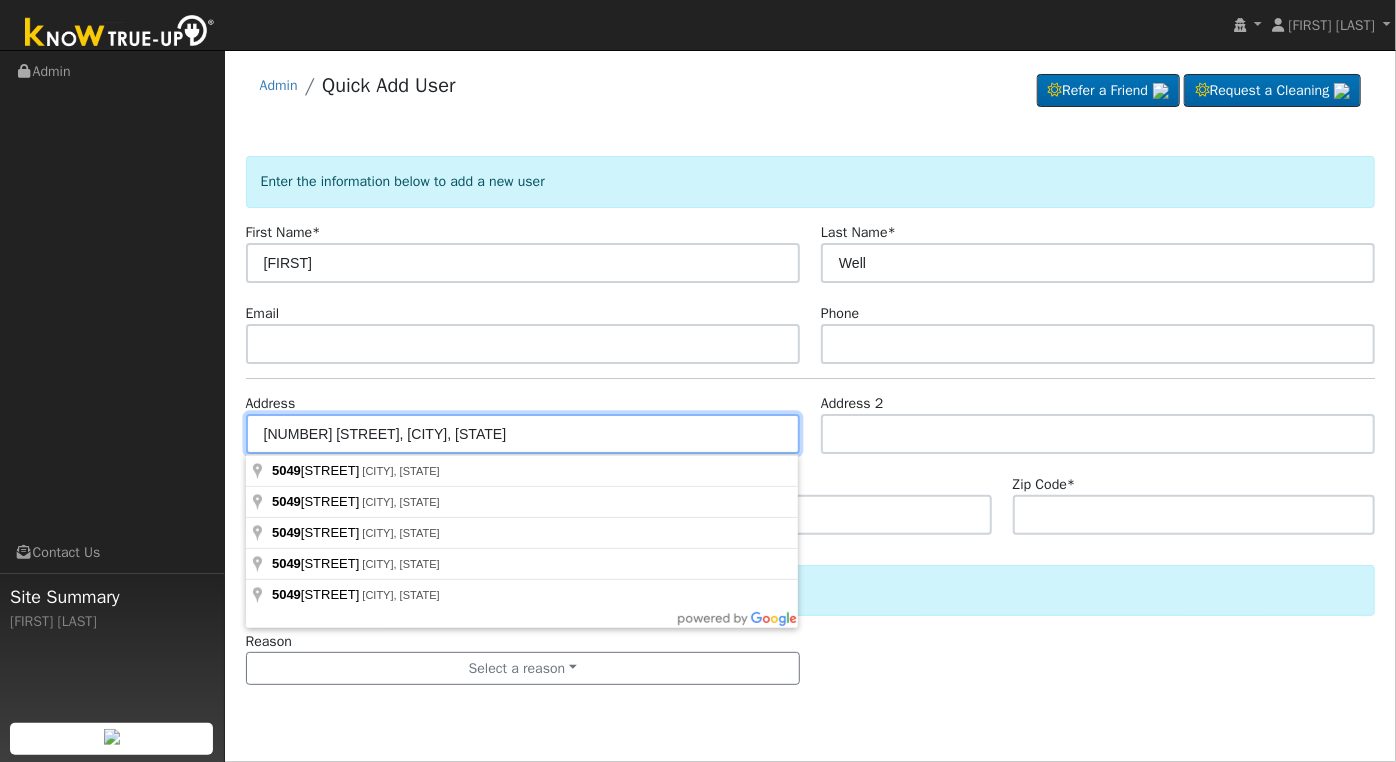type on "[NUMBER] [STREET]" 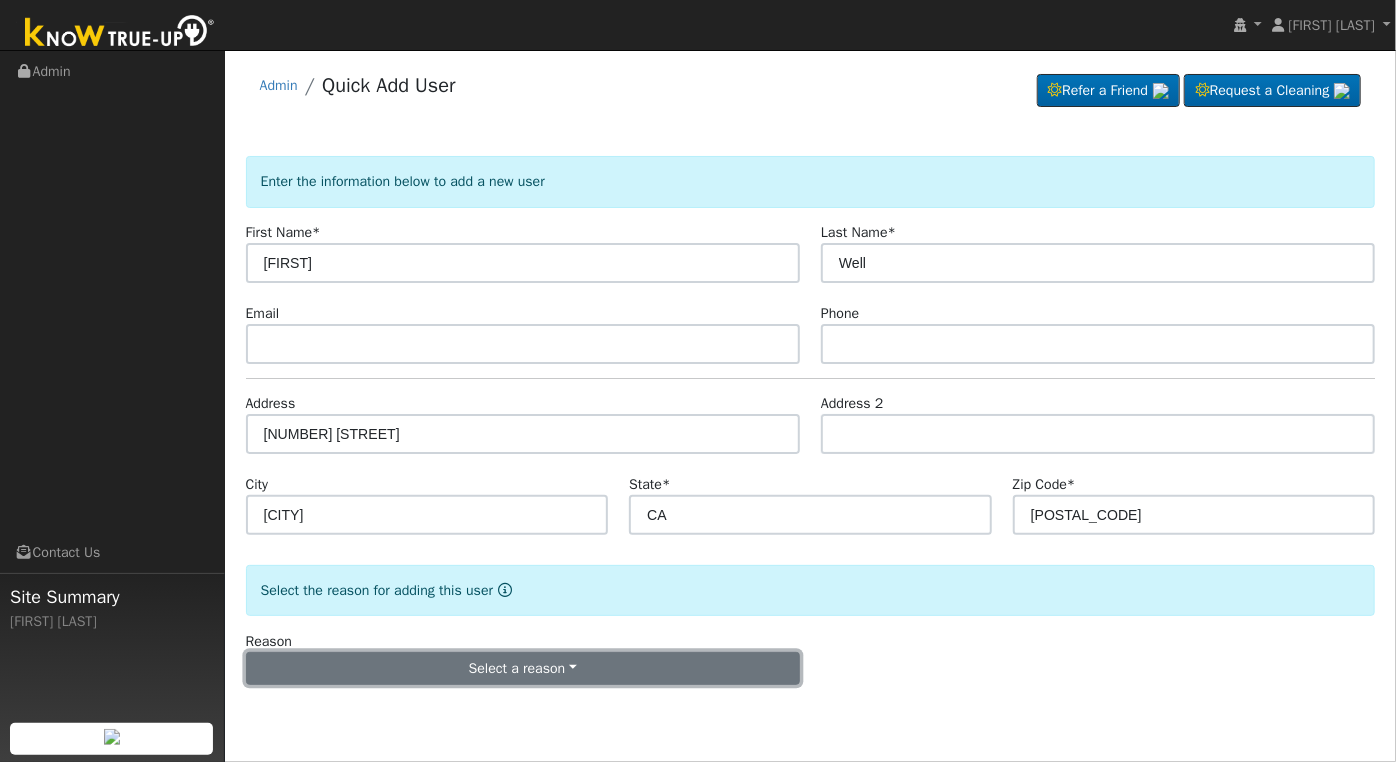 click on "Select a reason" at bounding box center (523, 669) 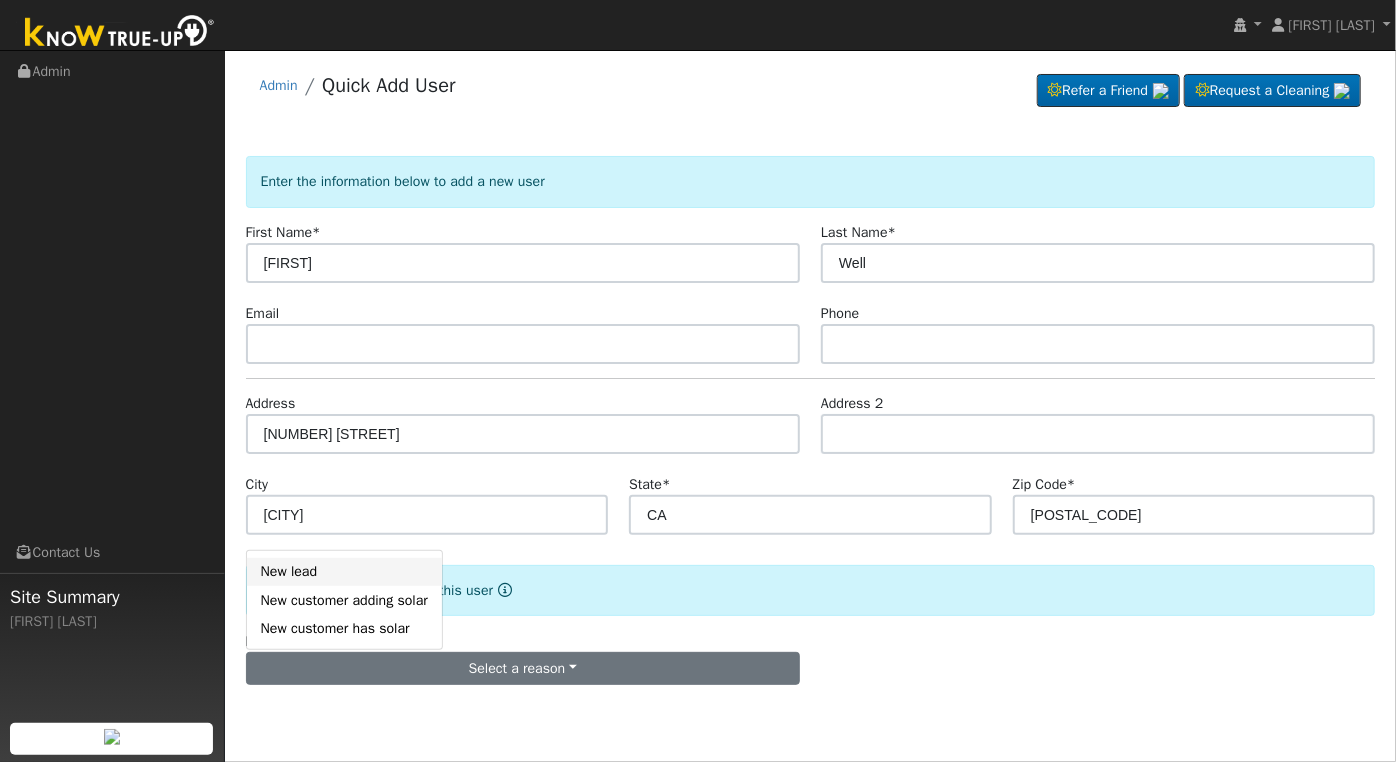 click on "New lead" at bounding box center (344, 572) 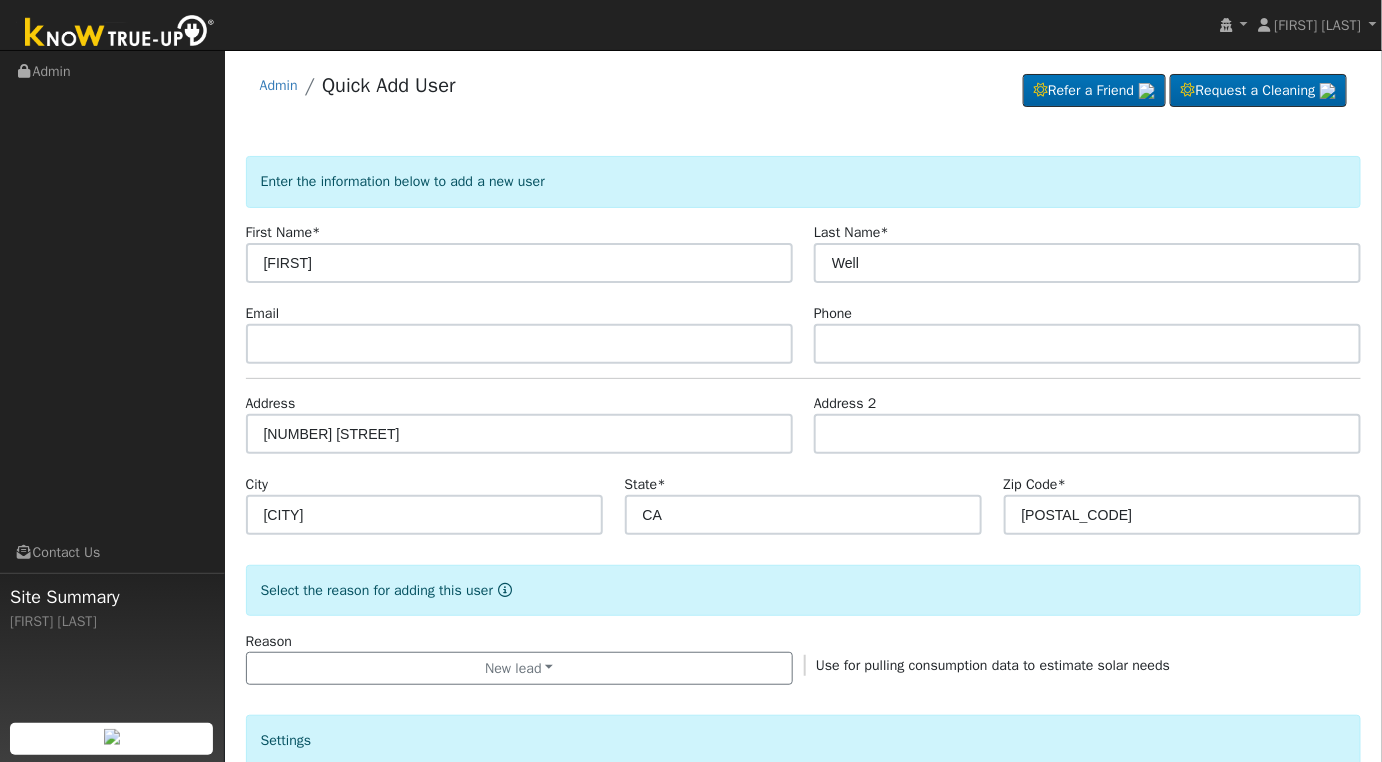 scroll, scrollTop: 527, scrollLeft: 0, axis: vertical 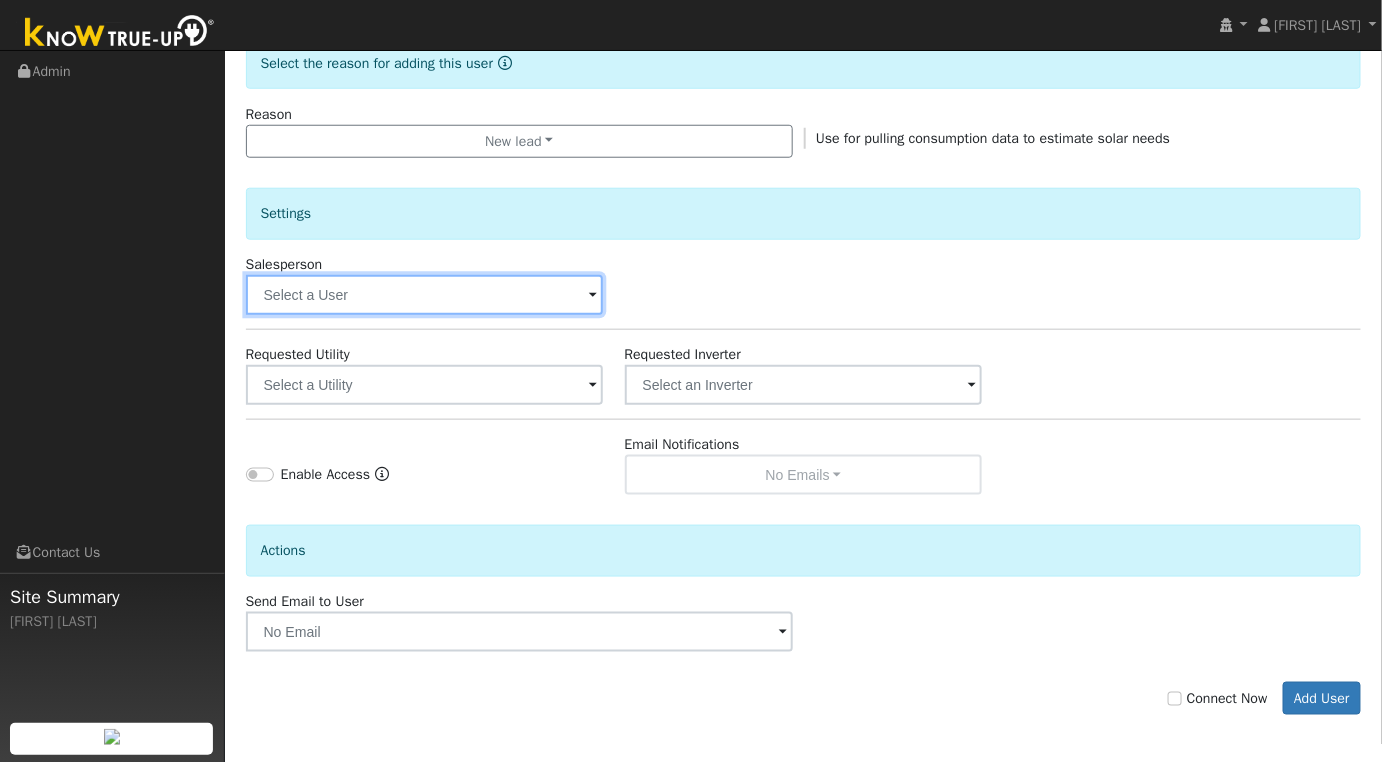 click at bounding box center [425, 295] 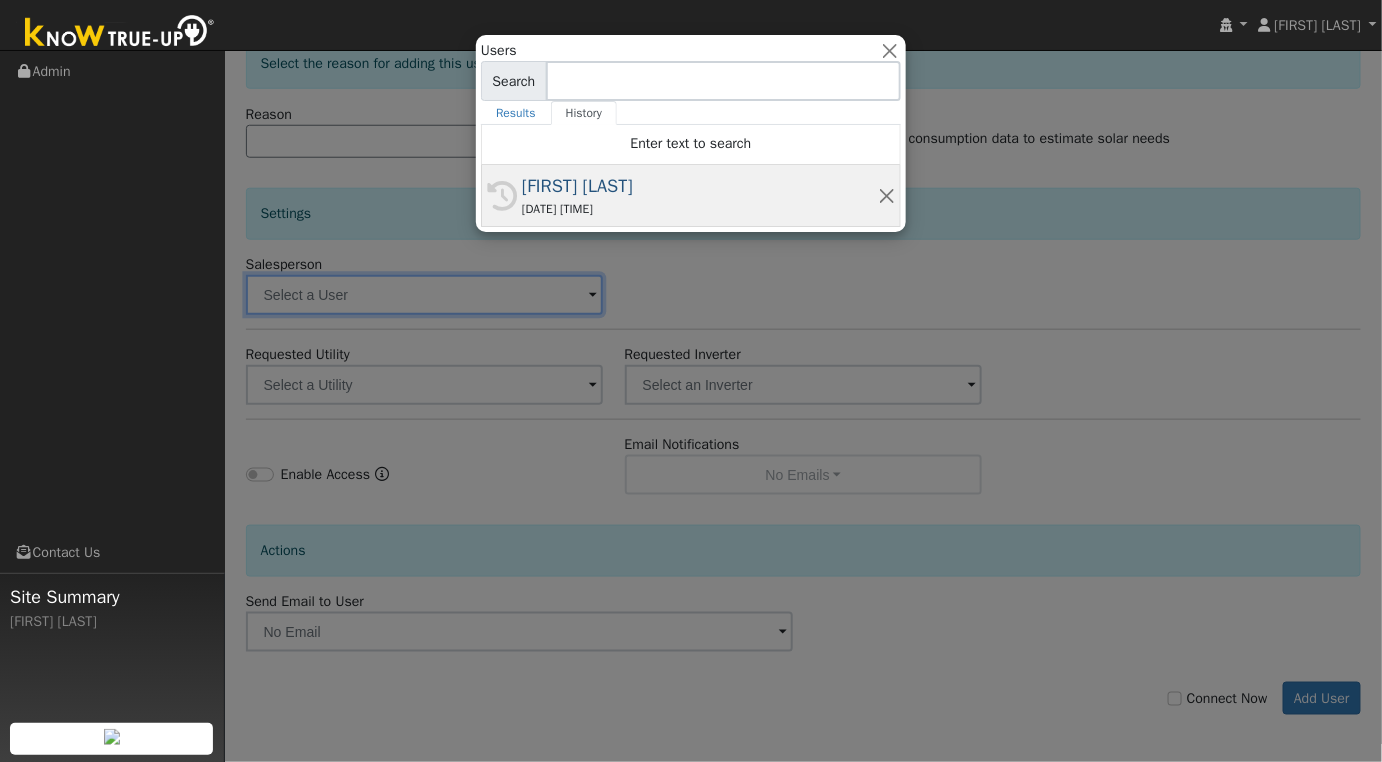 click on "History Jeffrey Verrue 08/05/2025 4:16 PM" 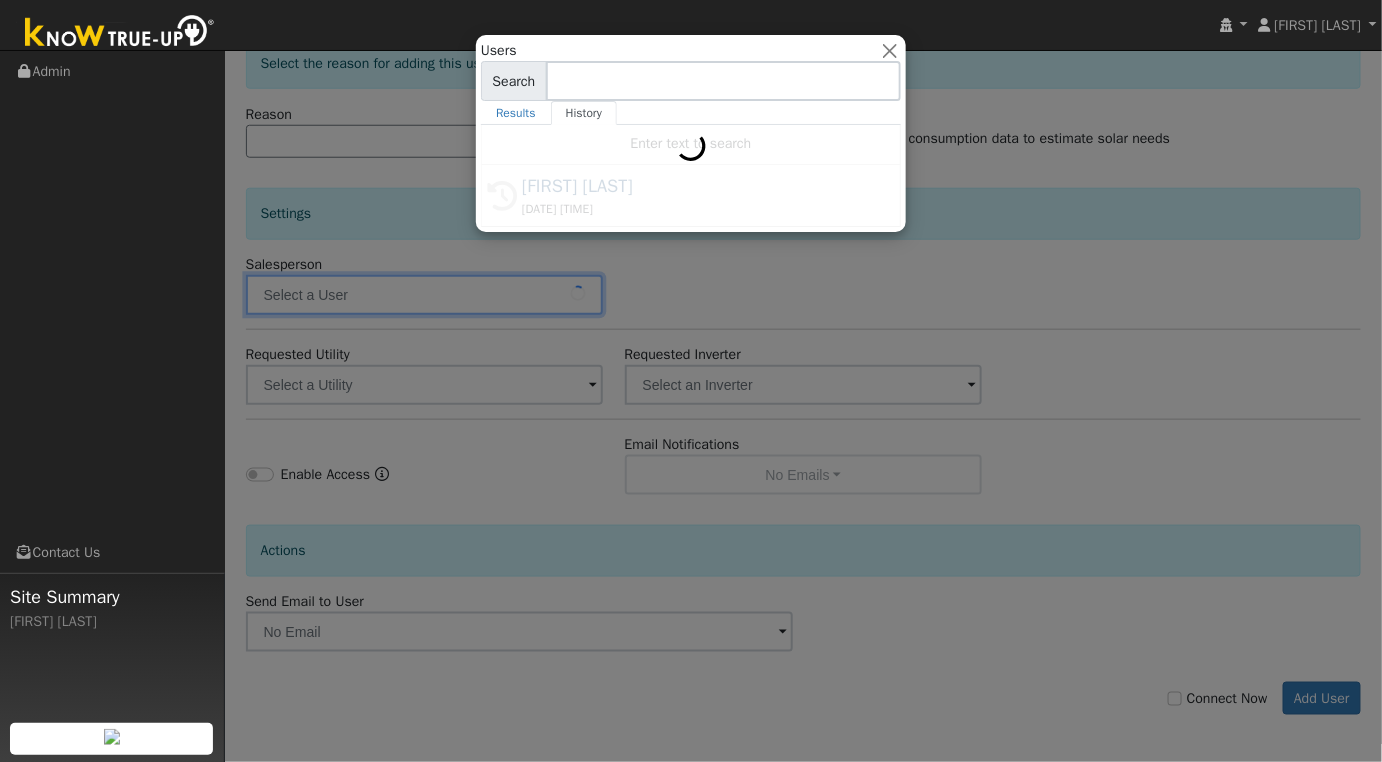 type on "[FIRST] [LAST]" 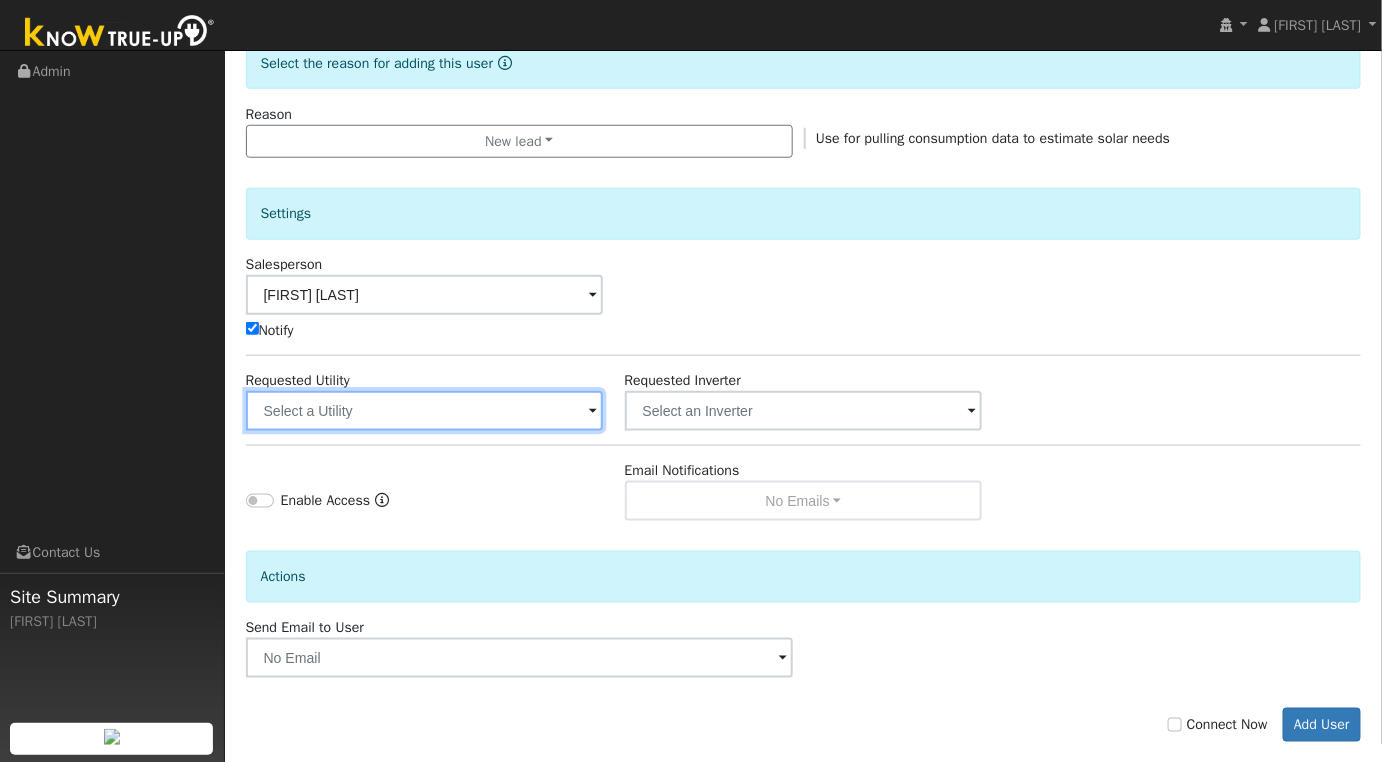 click at bounding box center [425, 411] 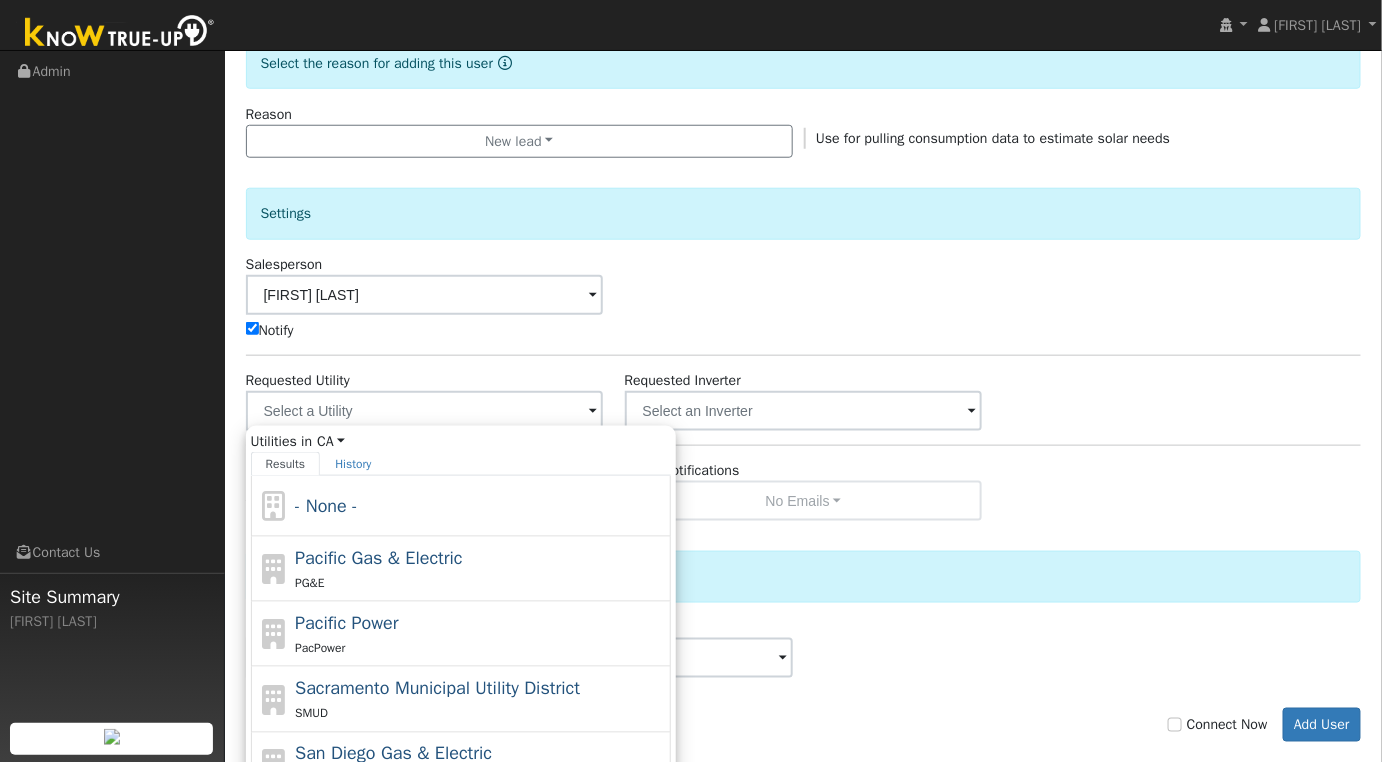 click on "Utilities in  CA All States AL AK AZ AR CA CO CT DE FL GA HI ID IL IN IA KS KY LA ME MD MA MI MN MS MO MT NE NV NH NJ NM NY NC ND OH OK OR PA RI SC SD TN TX UT VT VA WA WV WI WY Results History - None - Pacific Gas & Electric PG&E Pacific Power PacPower Sacramento Municipal Utility District SMUD San Diego Gas & Electric SDGE Southern California Edison SCE Showing page 1 of 1  Enter text to search   No history" at bounding box center (461, 665) 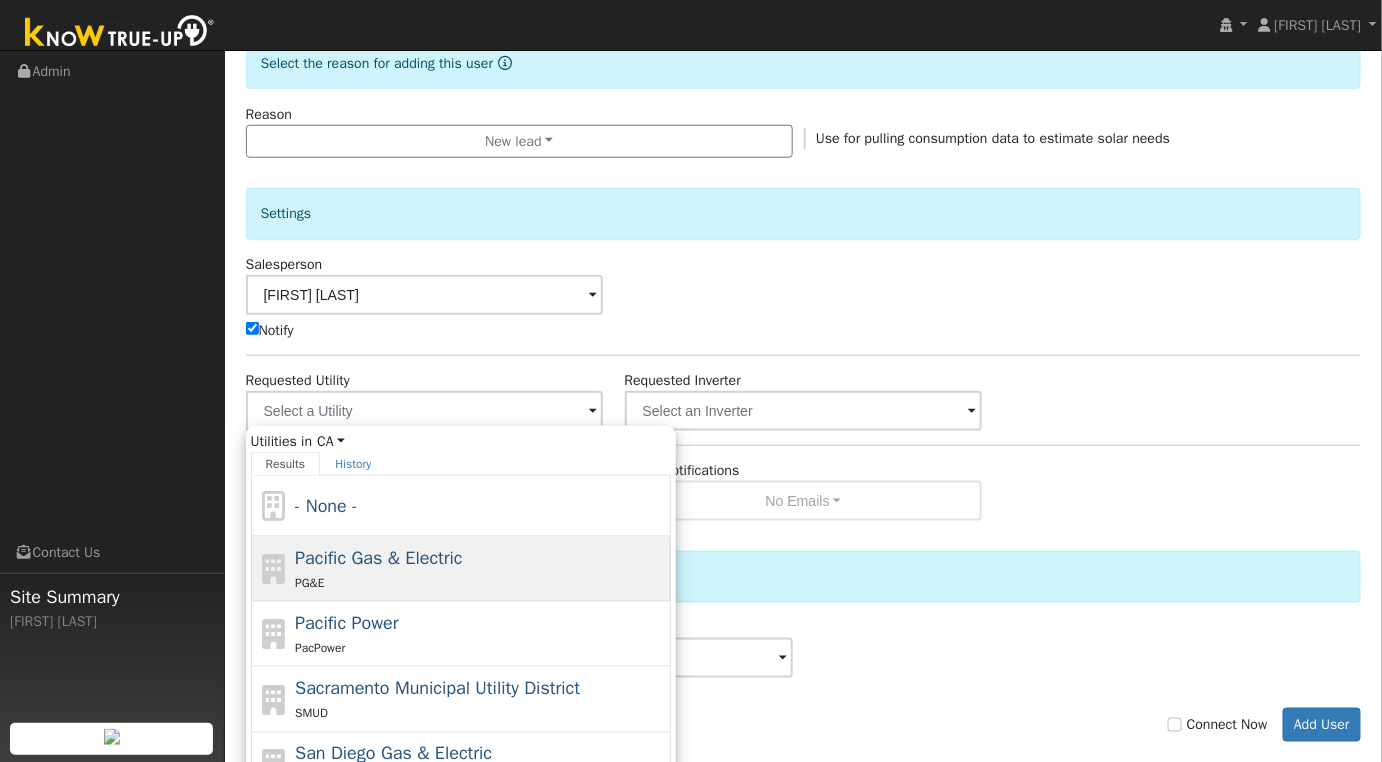 click on "PG&E" at bounding box center [480, 582] 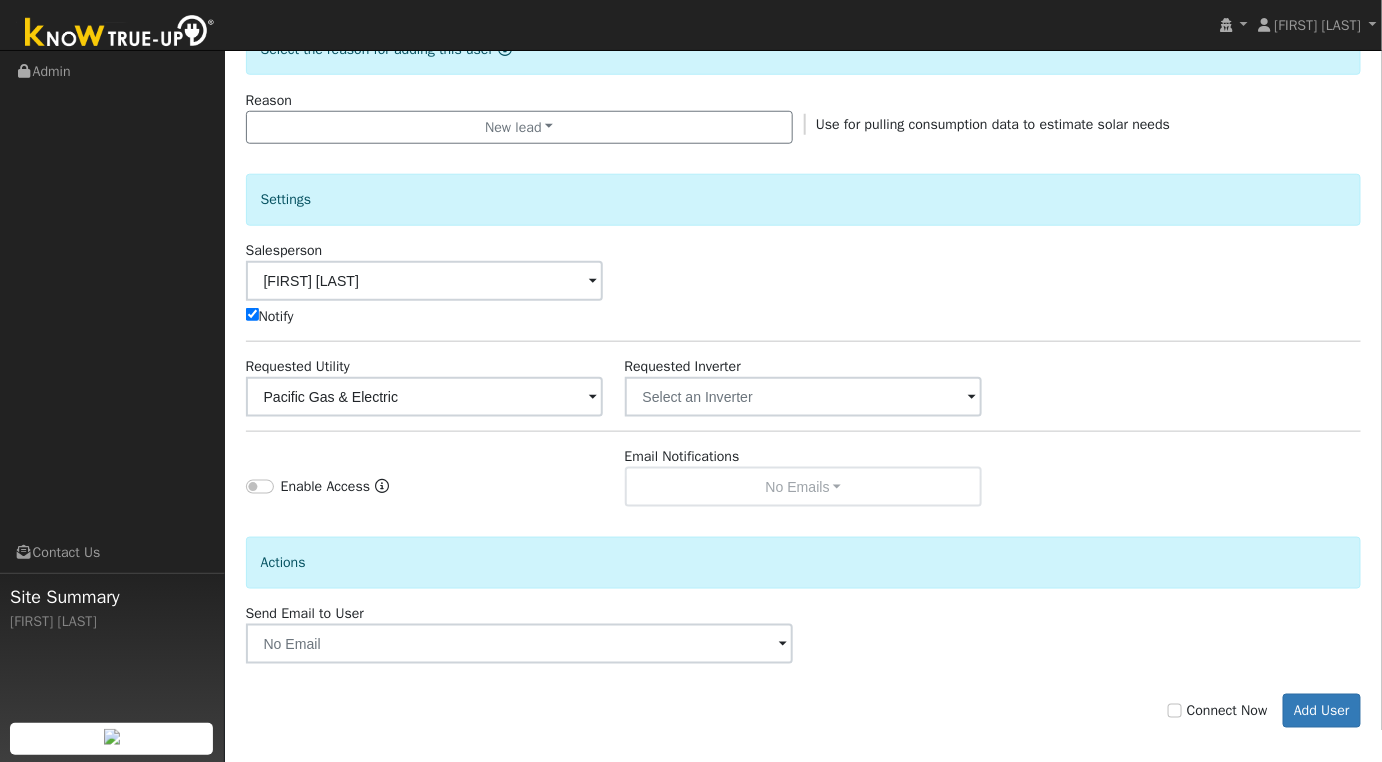 scroll, scrollTop: 553, scrollLeft: 0, axis: vertical 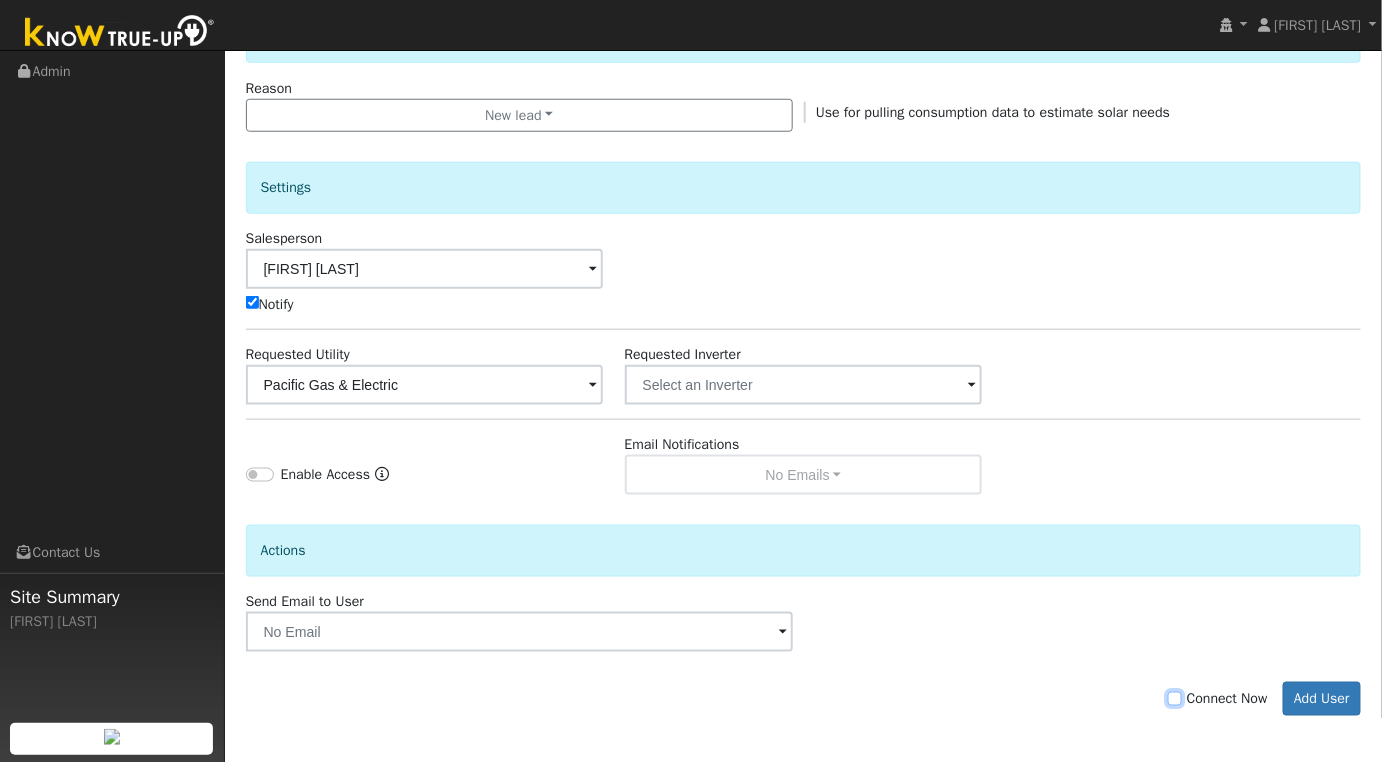 click on "Connect Now" at bounding box center (1175, 699) 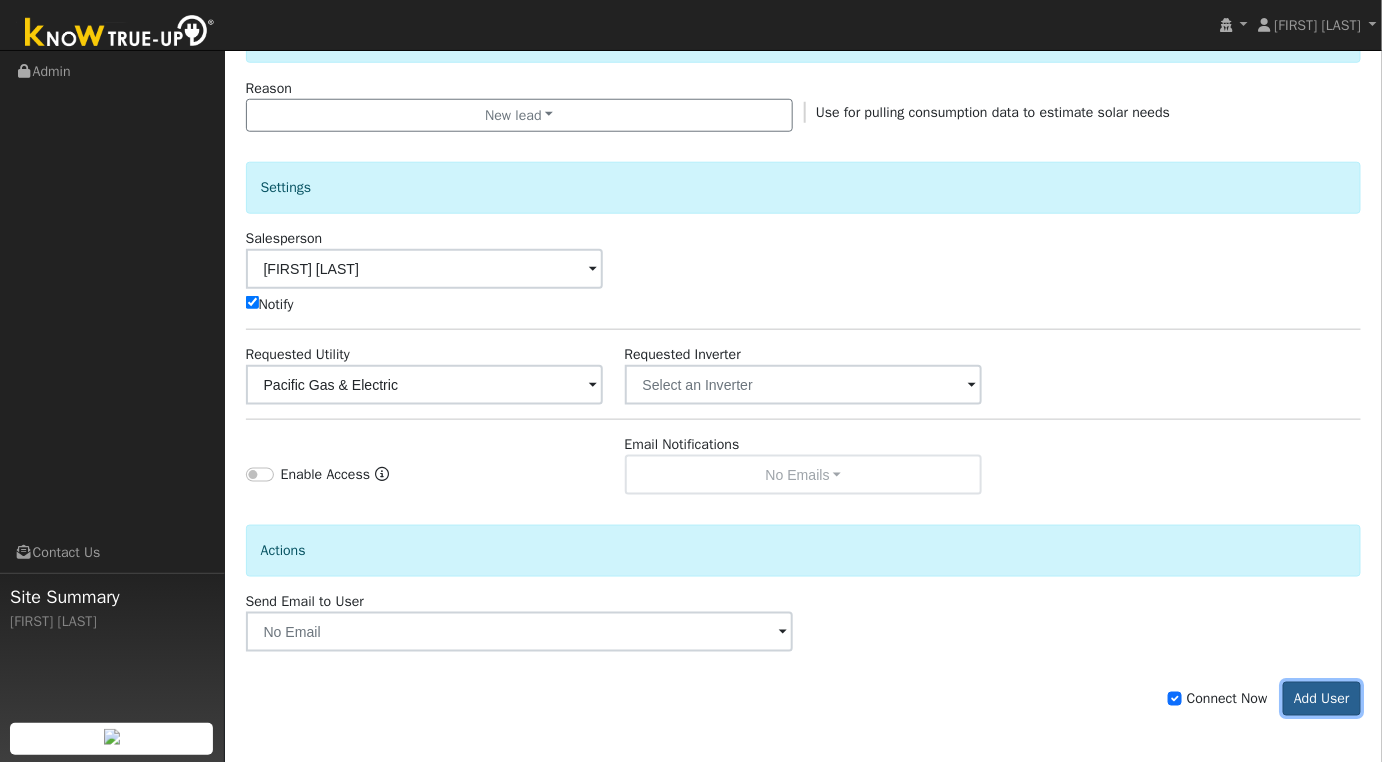 click on "Add User" at bounding box center (1322, 699) 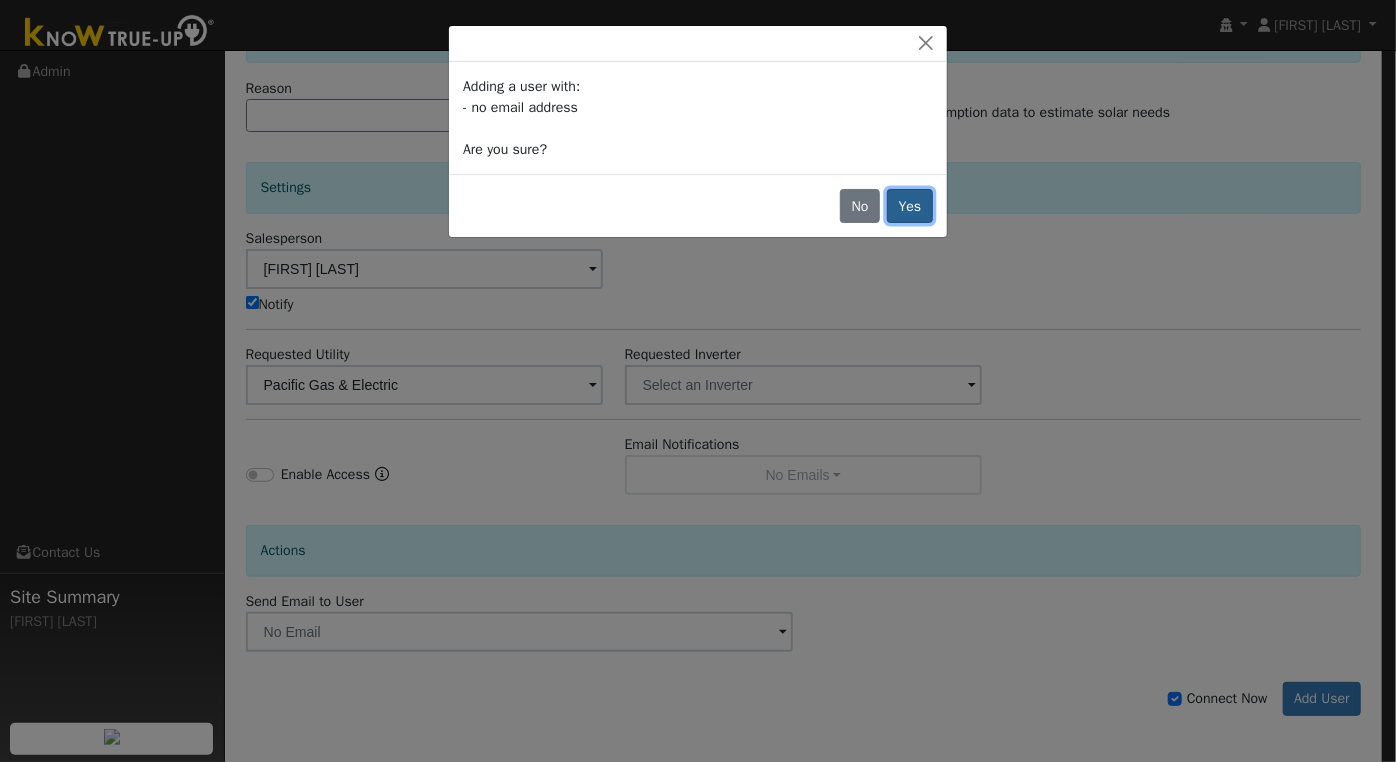 click on "Yes" at bounding box center (910, 206) 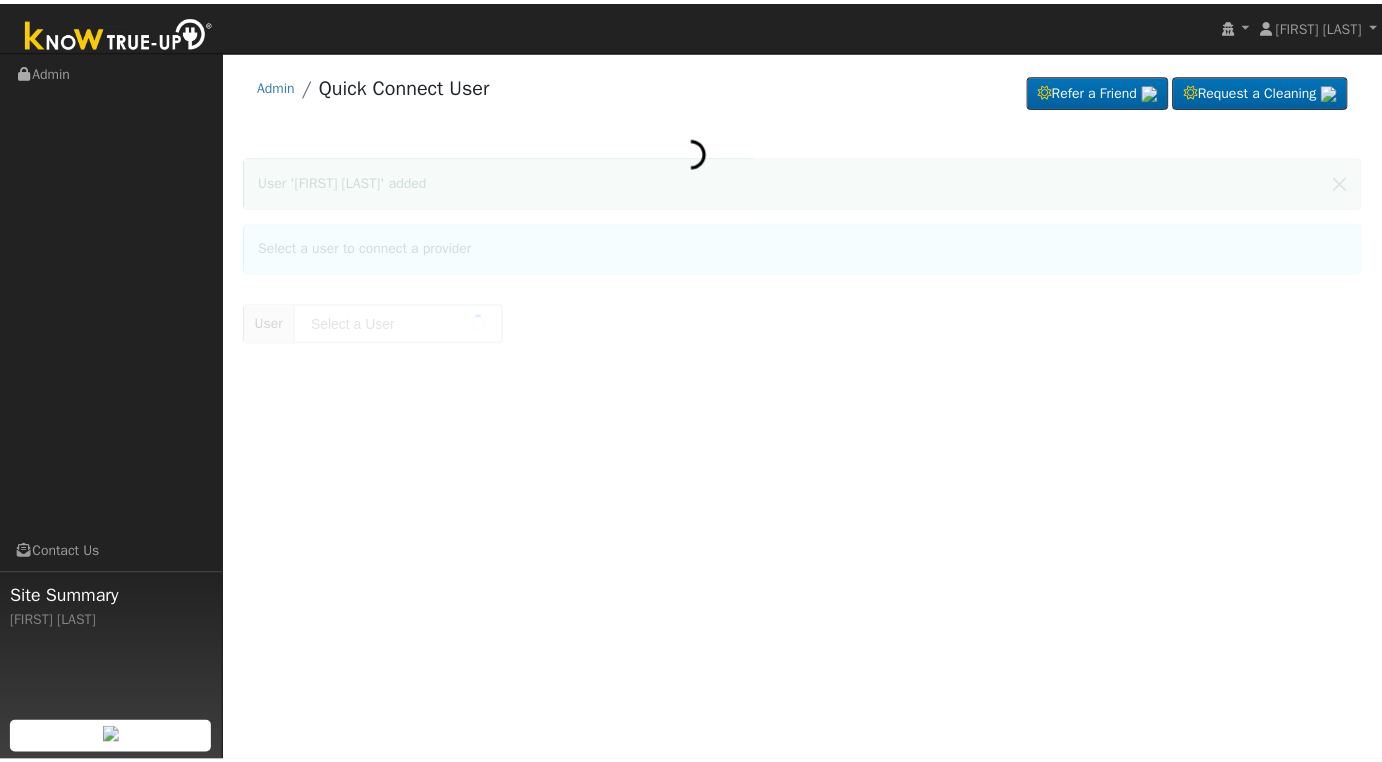 scroll, scrollTop: 0, scrollLeft: 0, axis: both 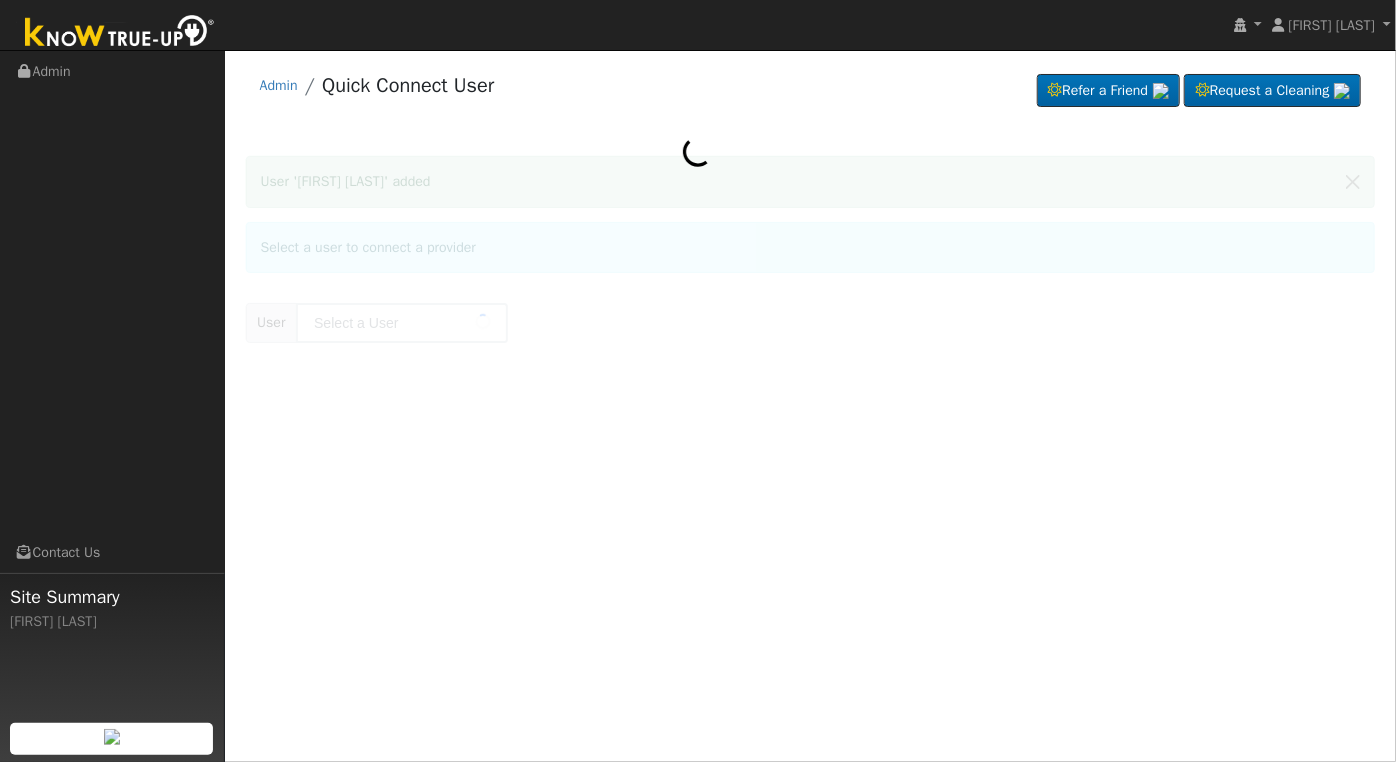 type on "[FIRST] [LAST]" 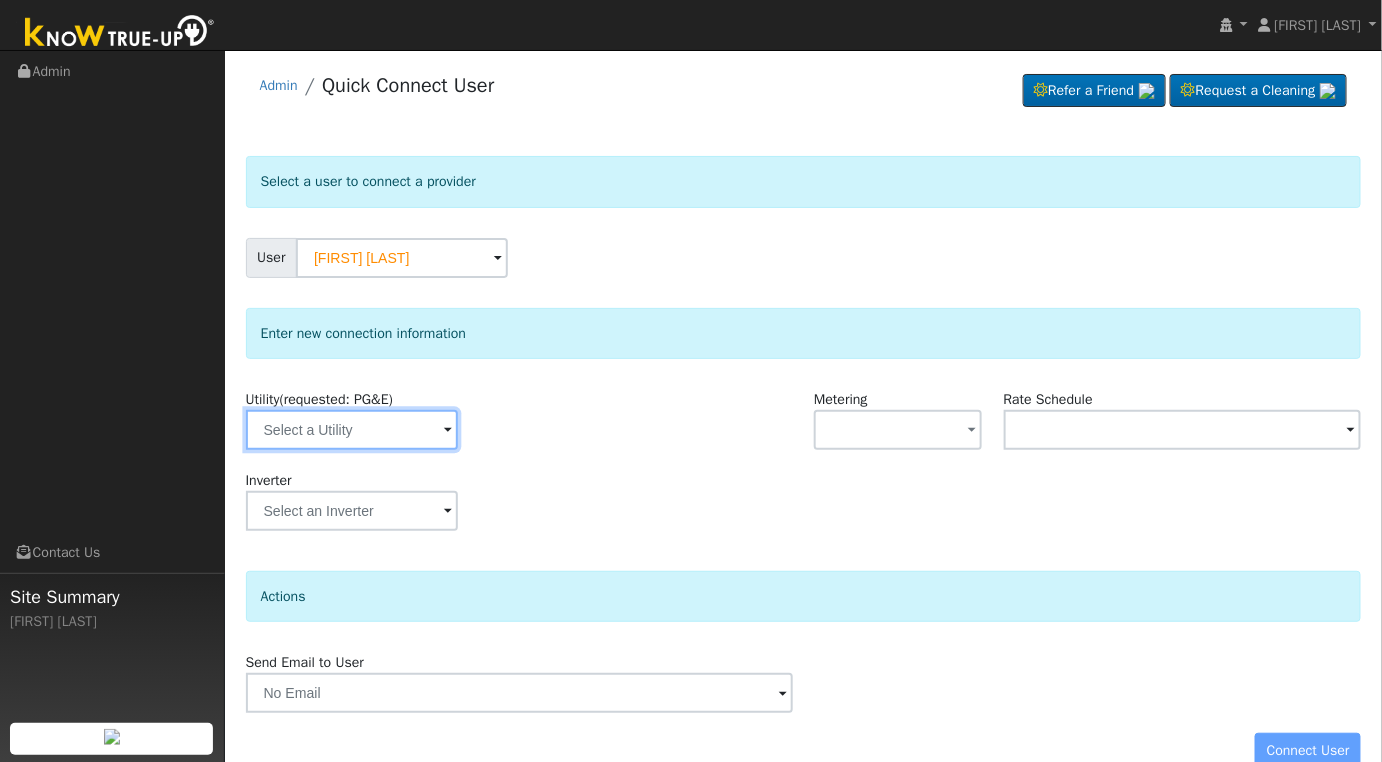 click at bounding box center (352, 430) 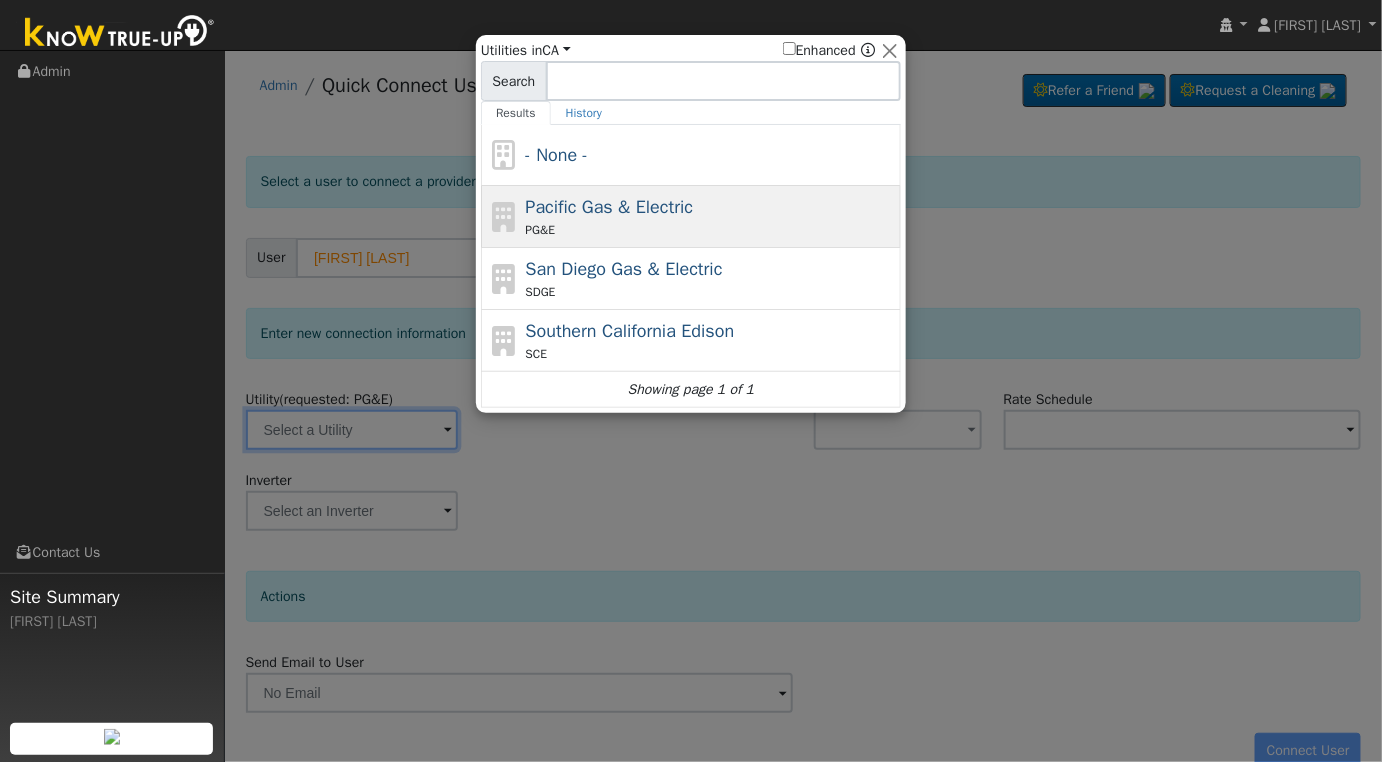 click on "PG&E" at bounding box center (711, 230) 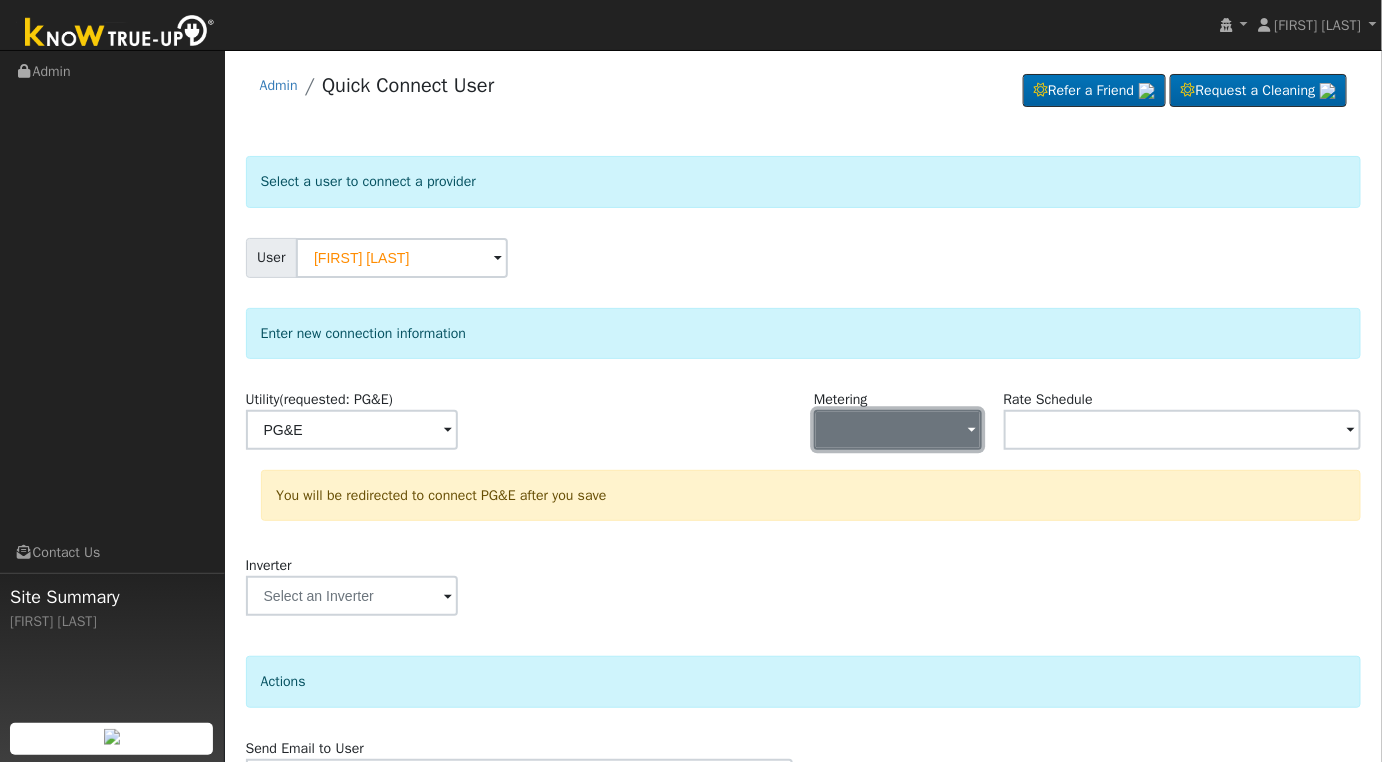 click at bounding box center [898, 430] 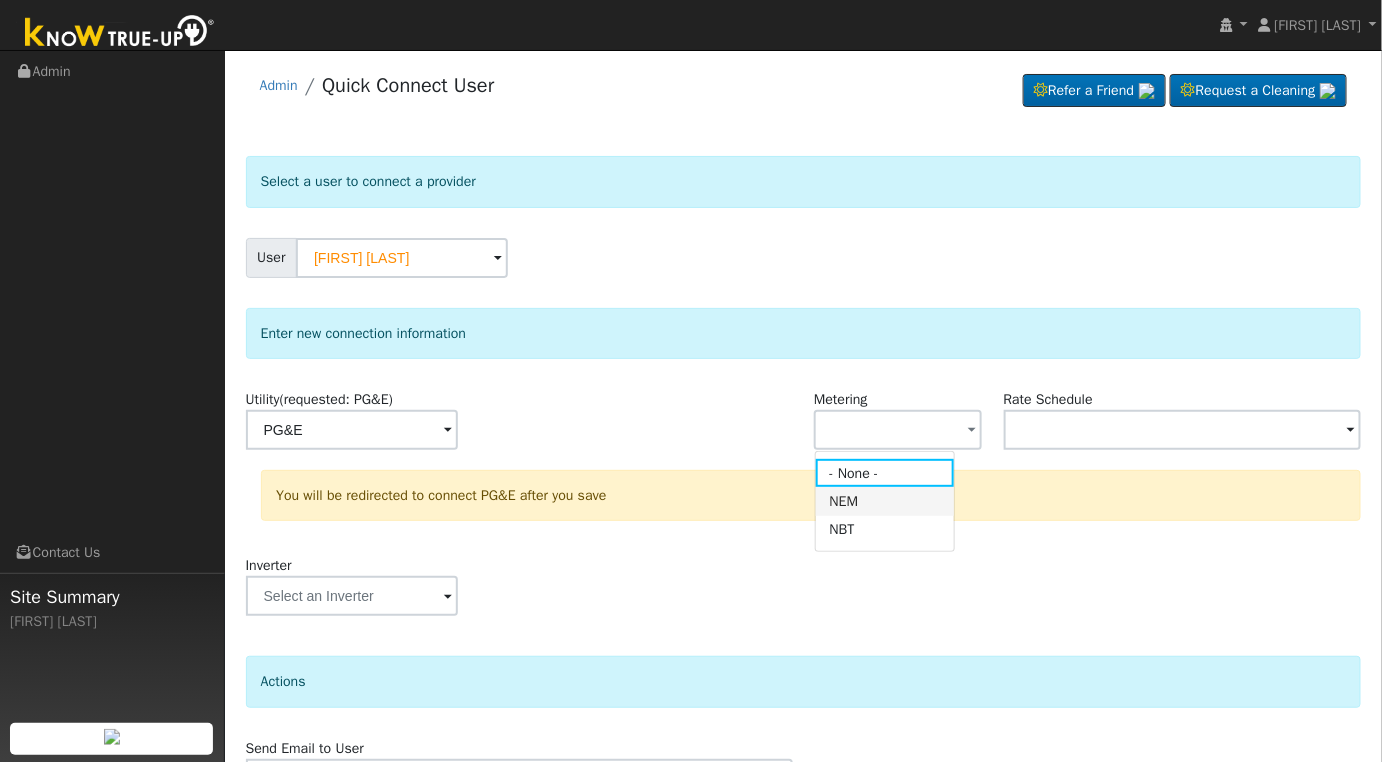 click on "NEM" at bounding box center [885, 501] 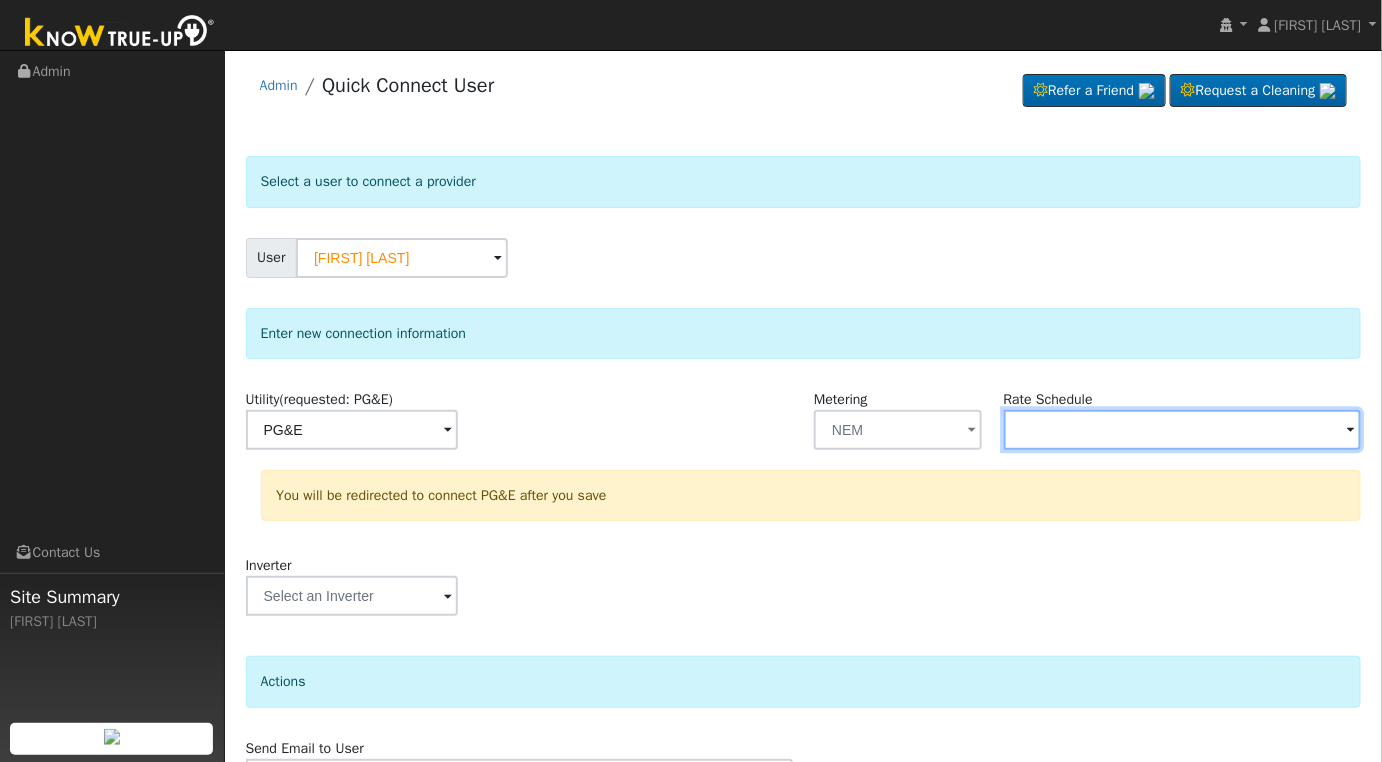 click at bounding box center (352, 430) 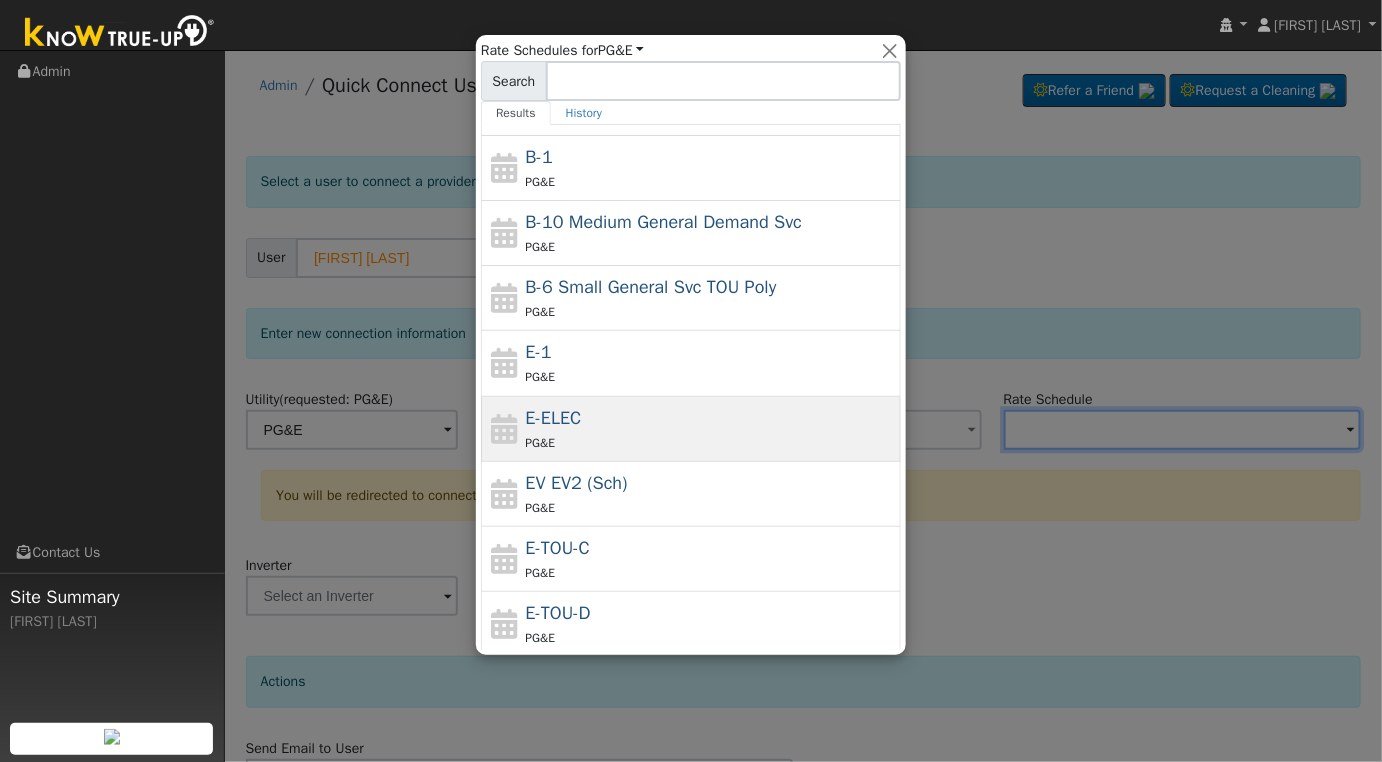 scroll, scrollTop: 154, scrollLeft: 0, axis: vertical 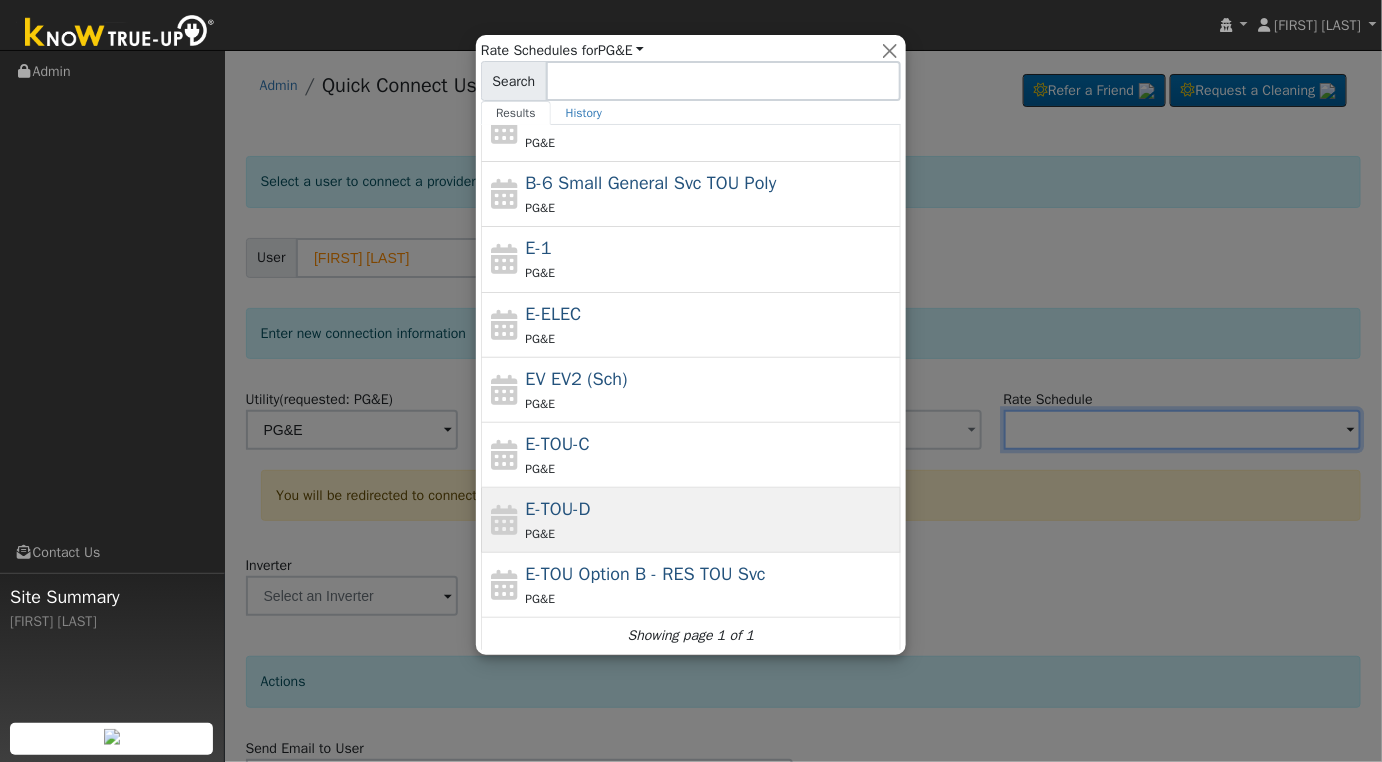 click on "E-TOU-D PG&E" 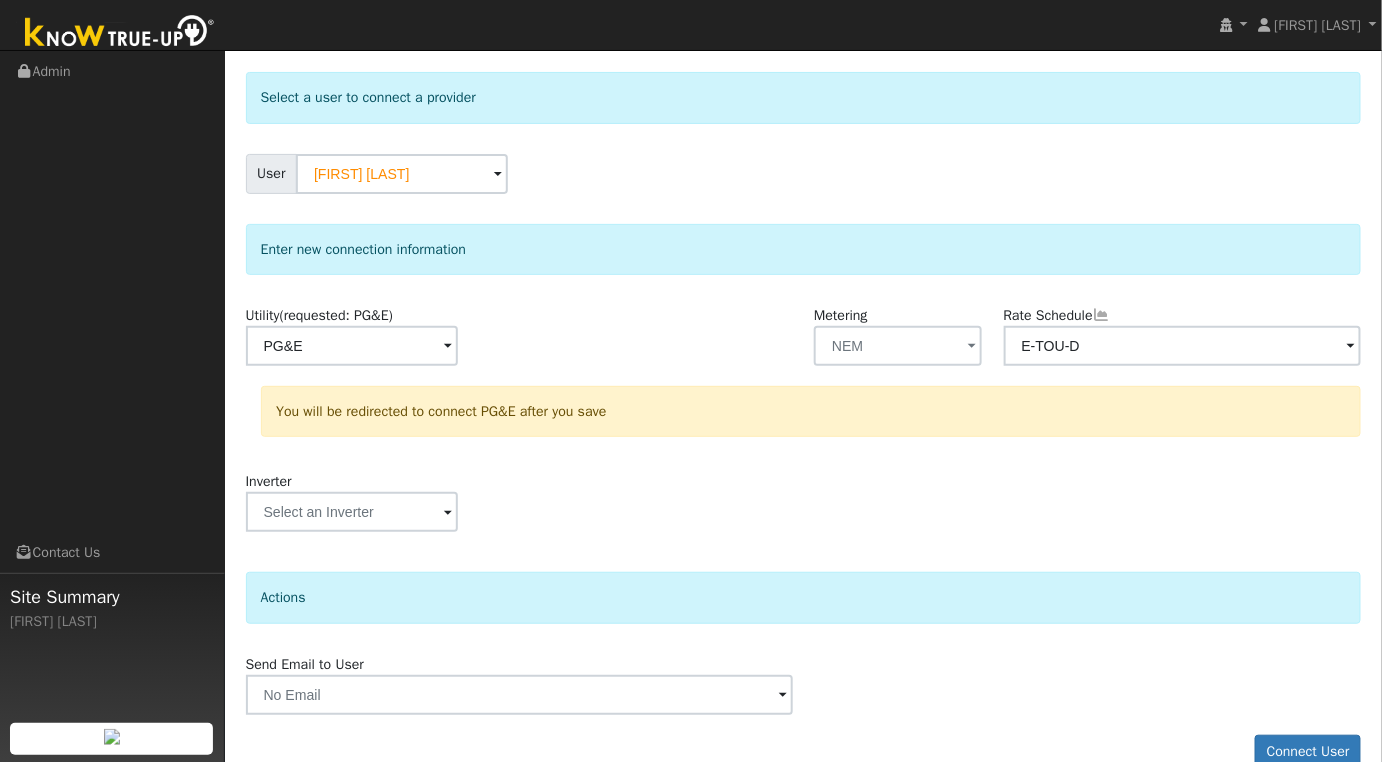 scroll, scrollTop: 117, scrollLeft: 0, axis: vertical 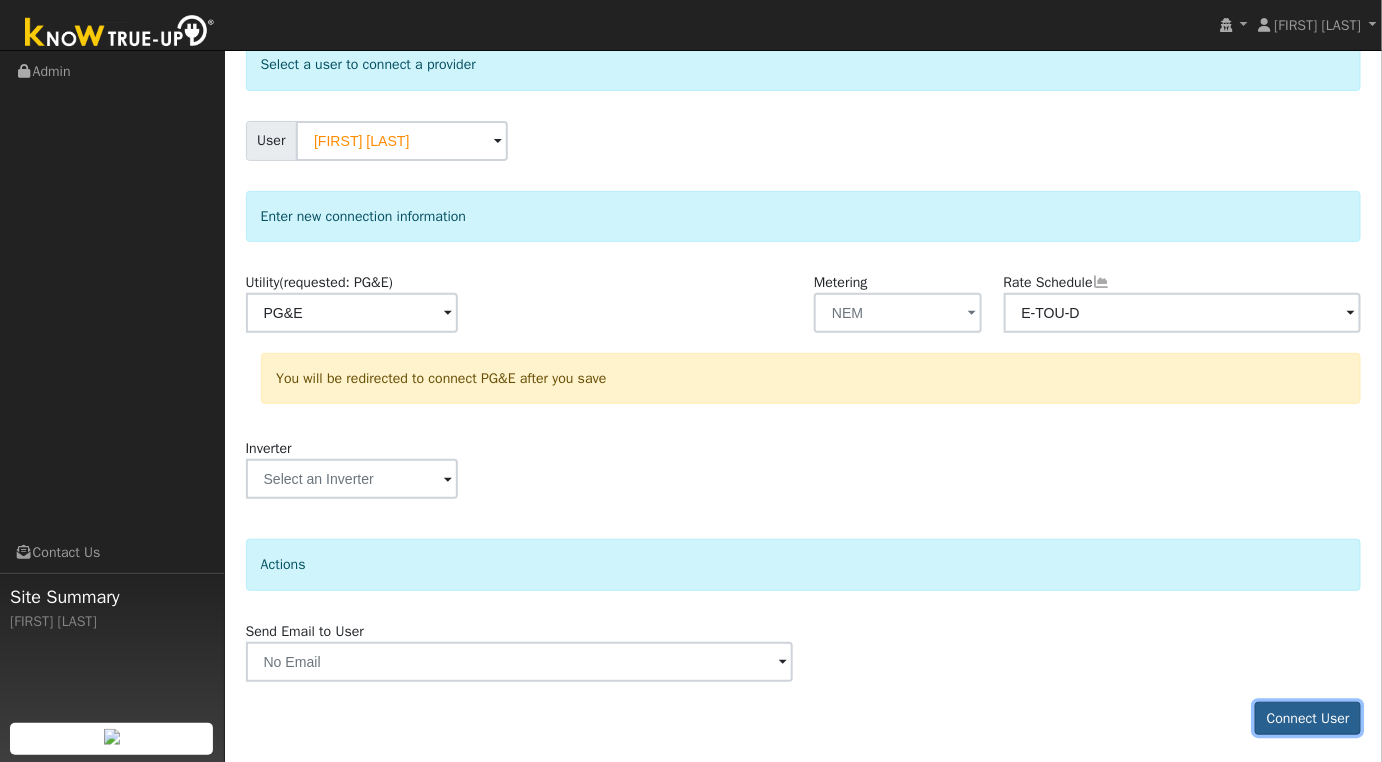 click on "Connect User" at bounding box center (1308, 719) 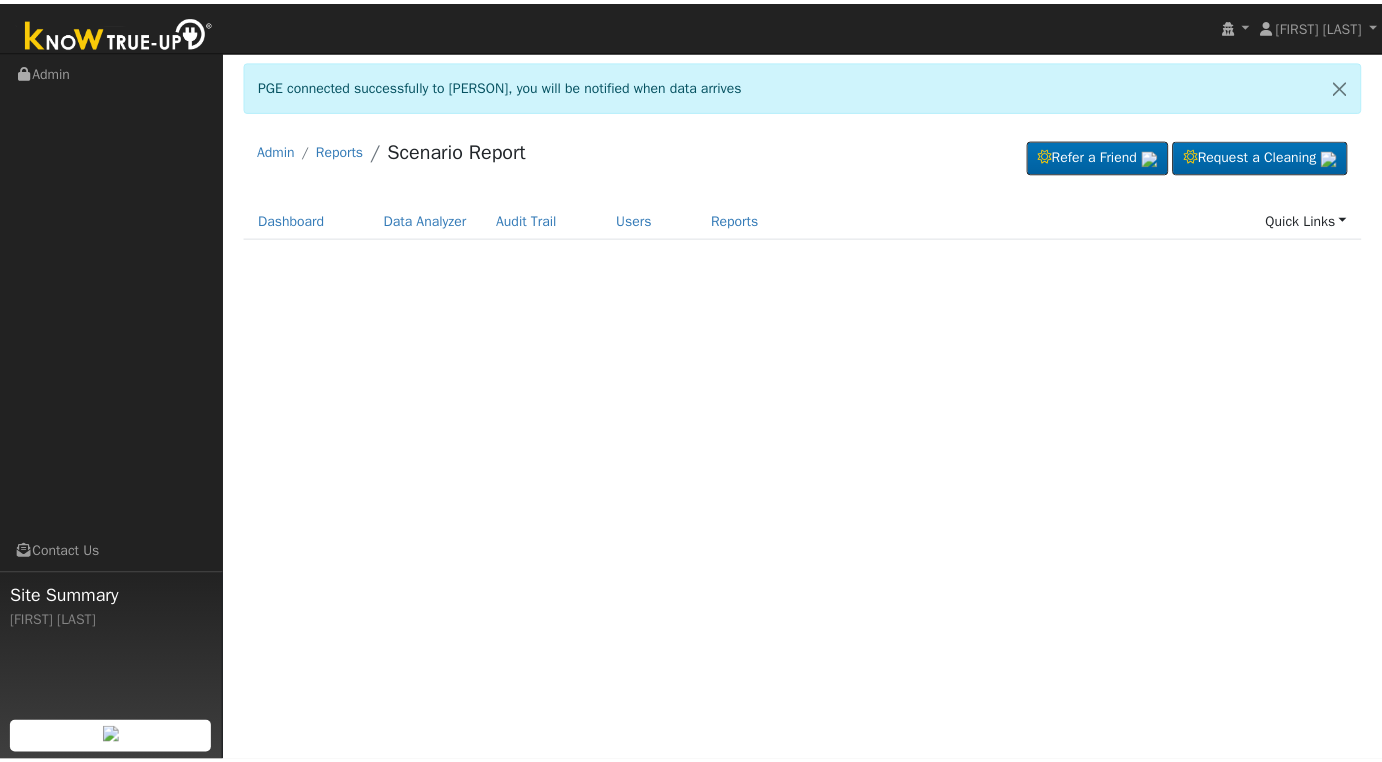 scroll, scrollTop: 0, scrollLeft: 0, axis: both 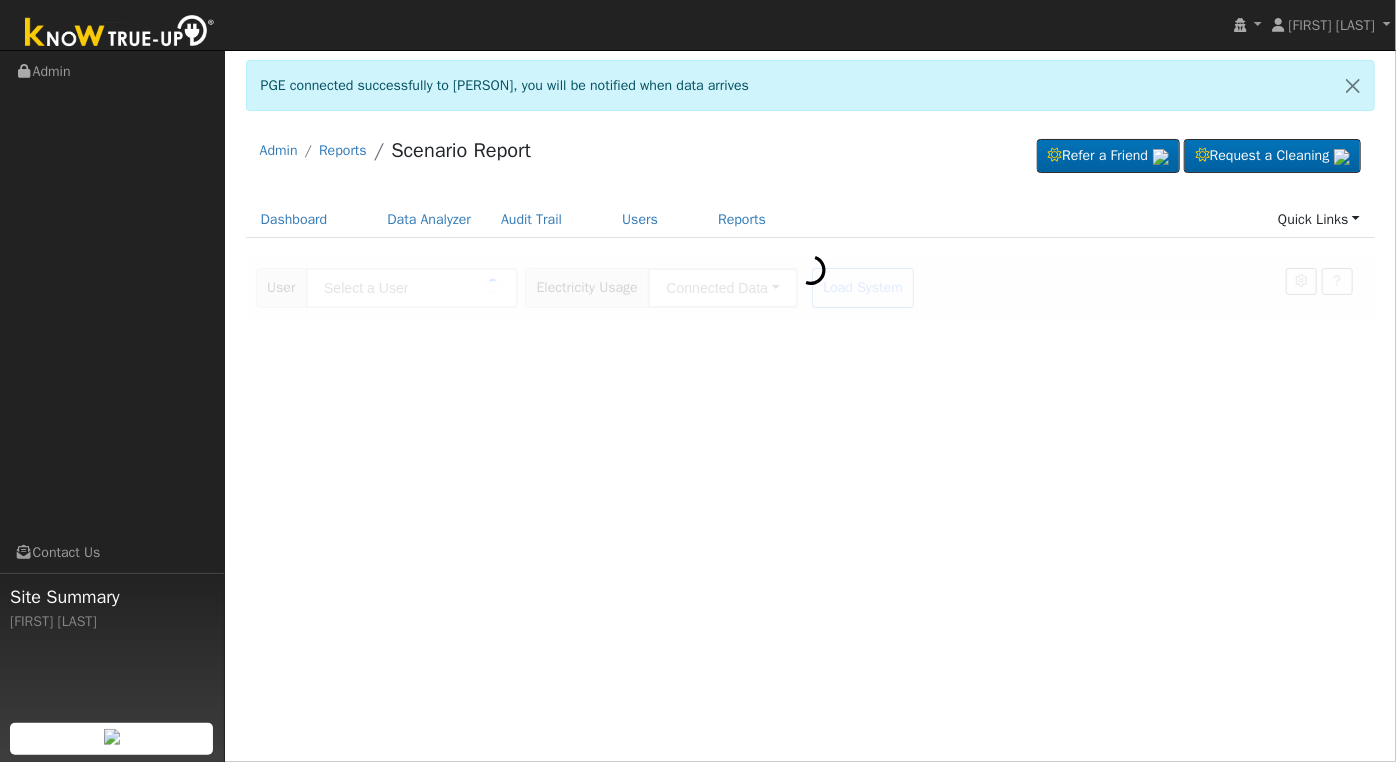 type on "[PERSON]" 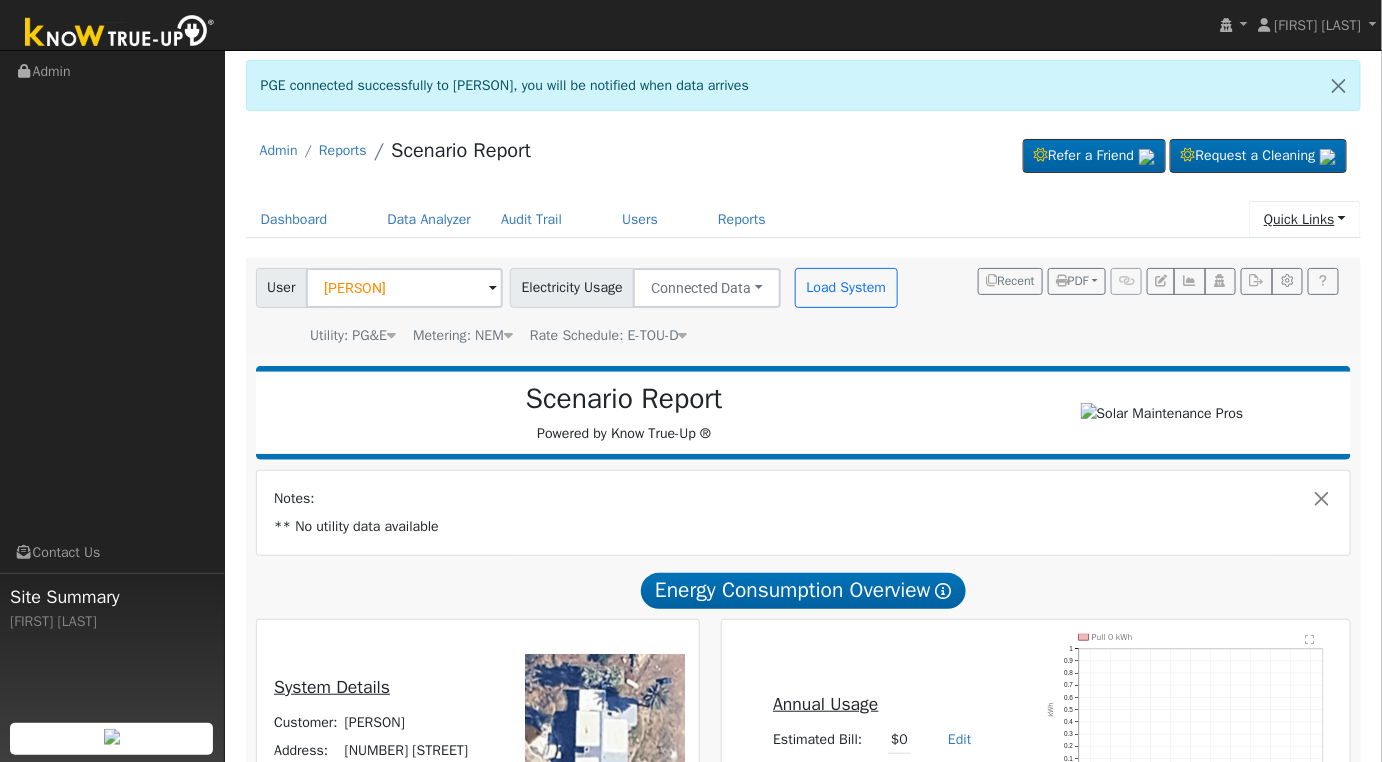 click on "Quick Links" at bounding box center [1305, 219] 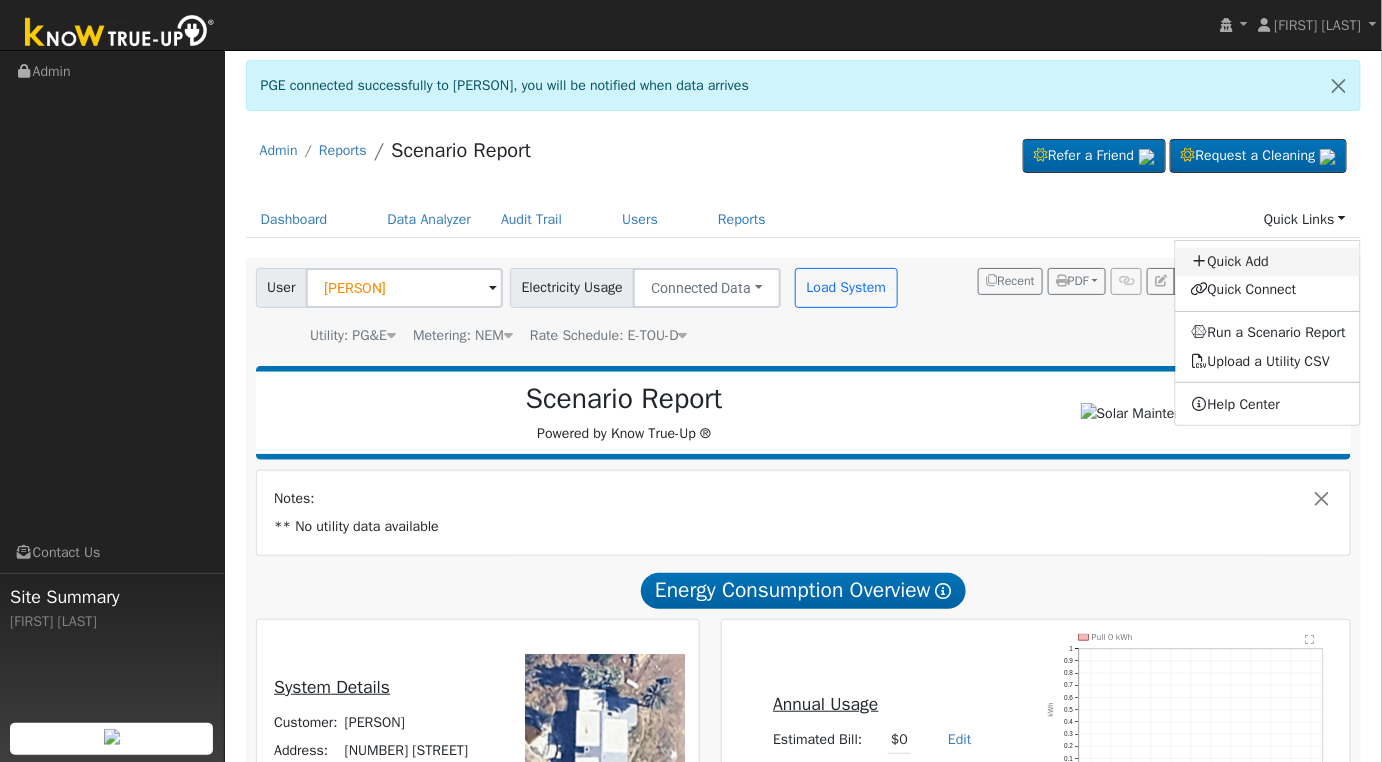 click on "Quick Add" at bounding box center (1268, 262) 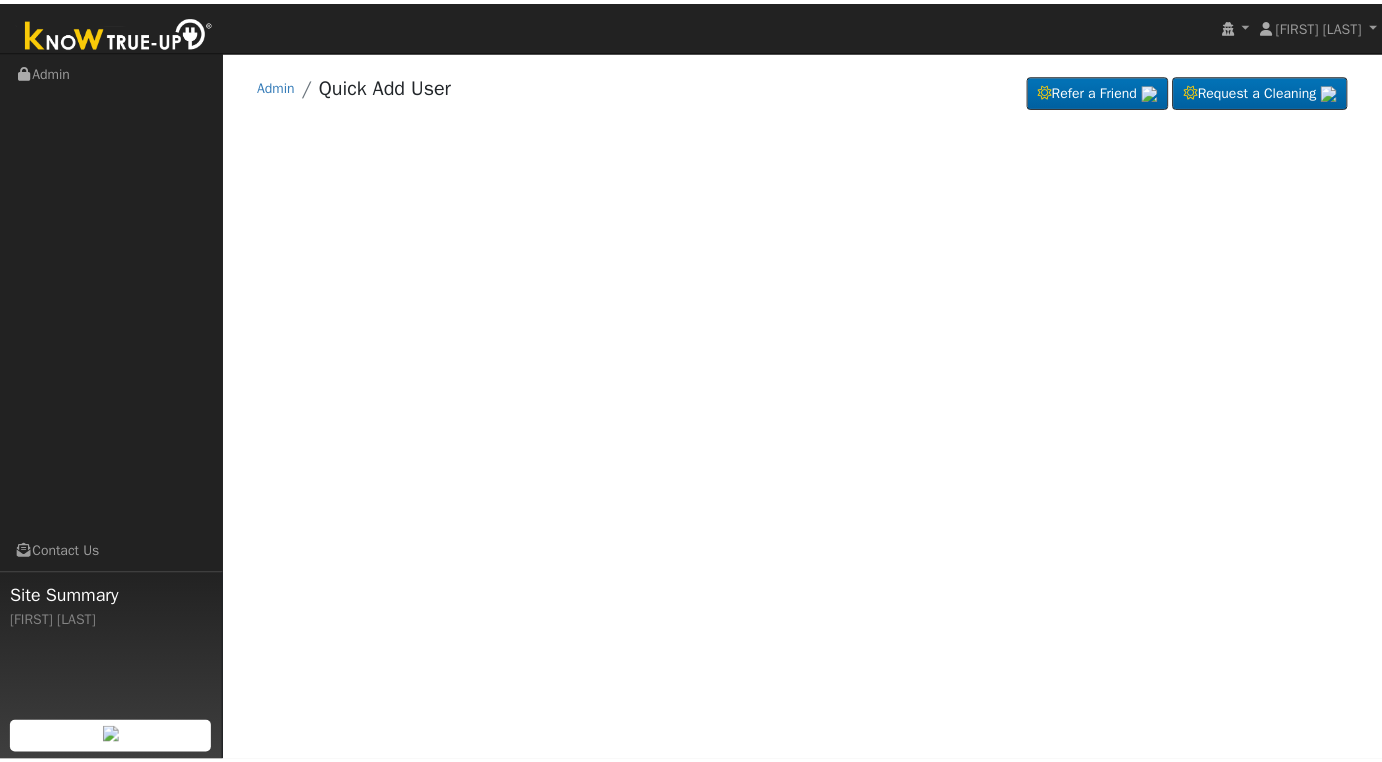 scroll, scrollTop: 0, scrollLeft: 0, axis: both 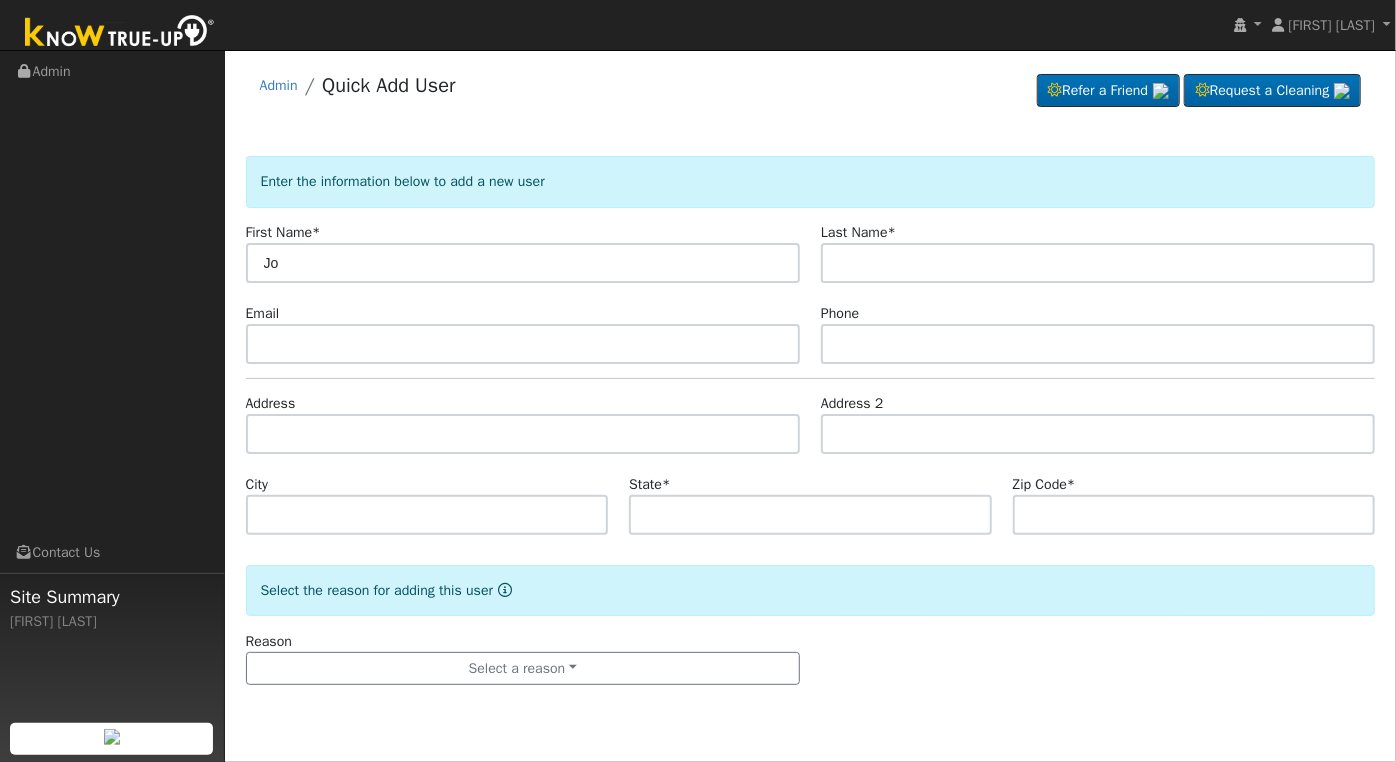 click on "Jo" at bounding box center (523, 263) 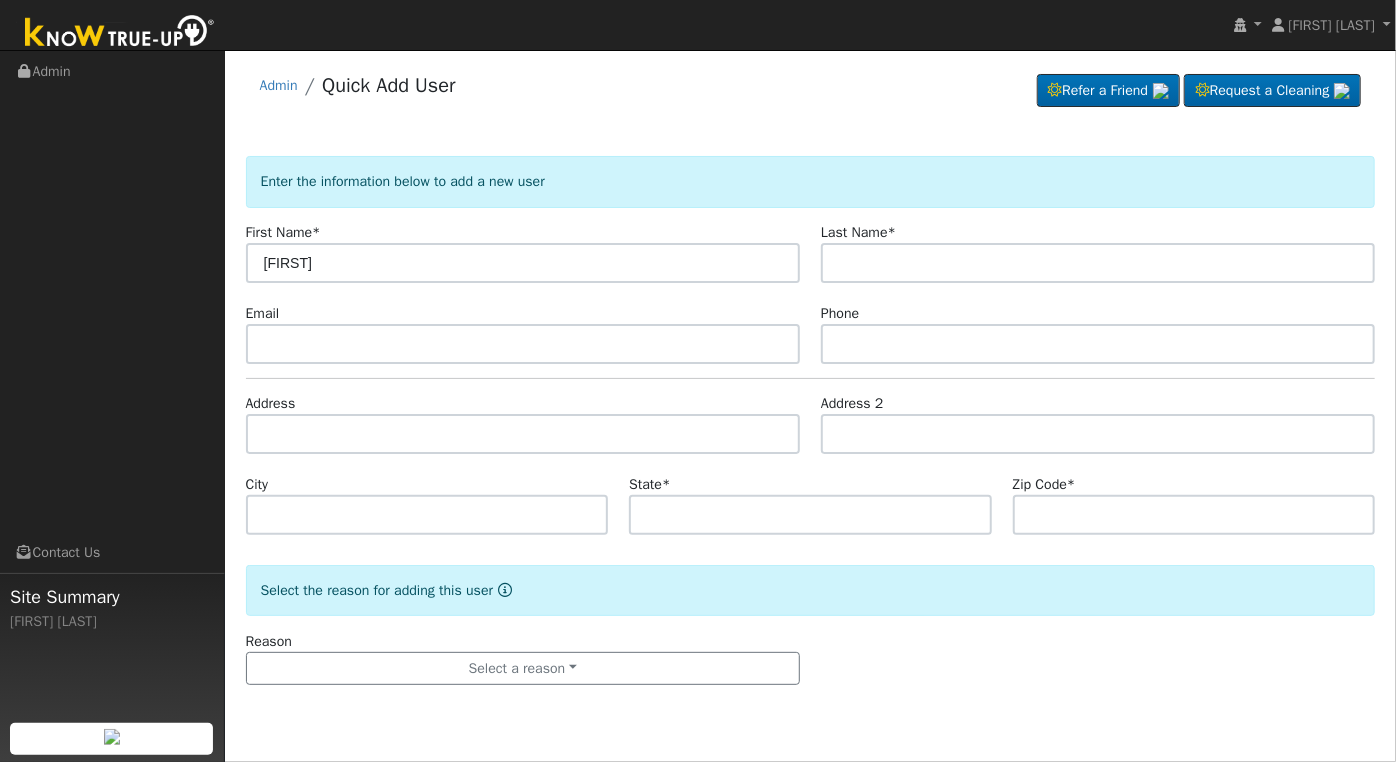 type on "[FIRST]" 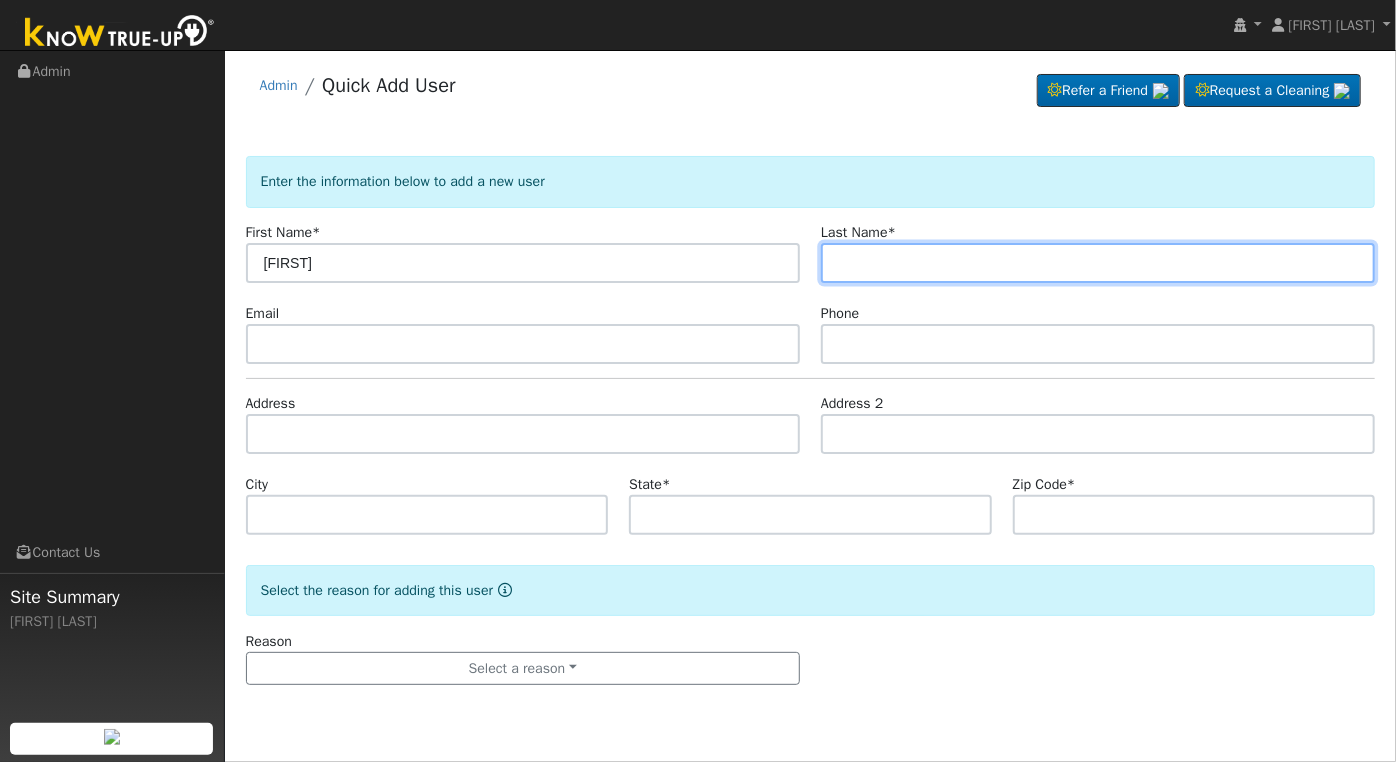 type on "@" 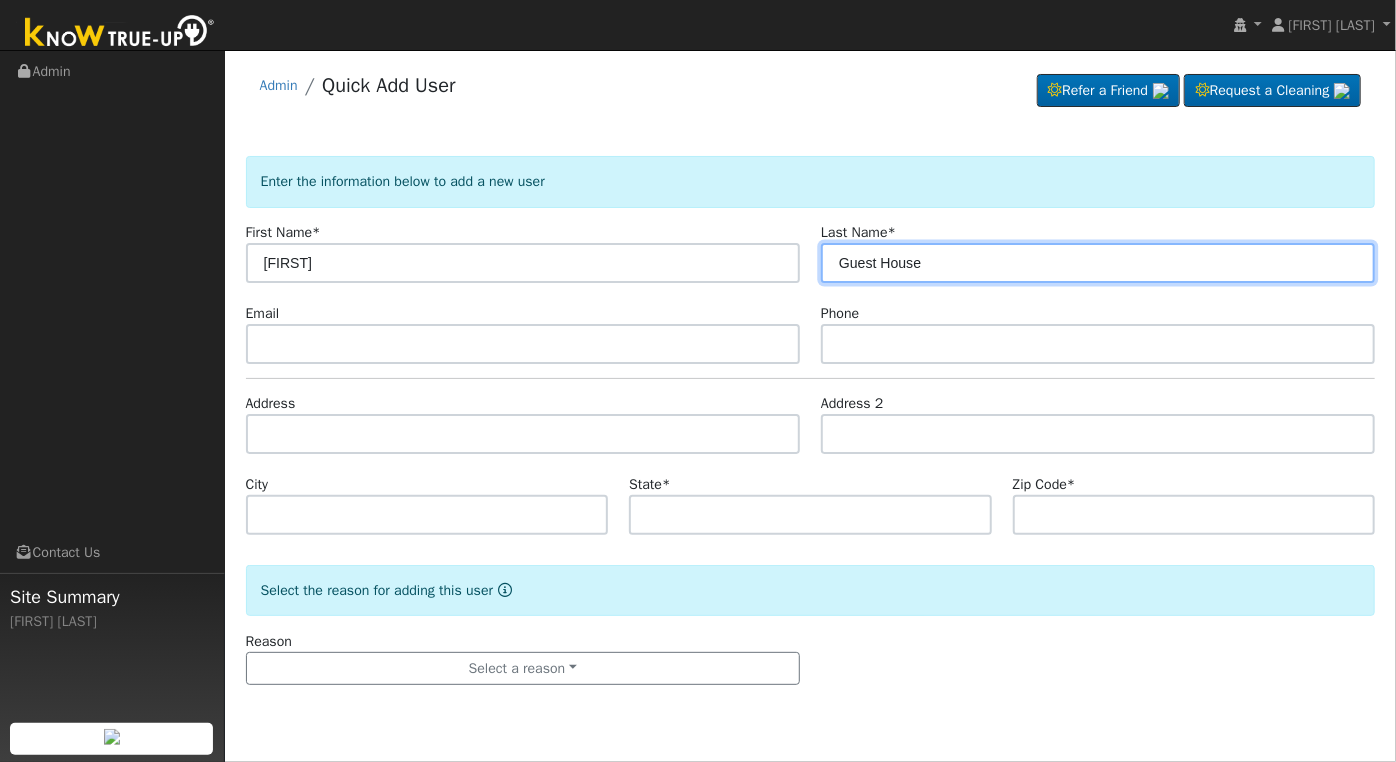 type on "Guest House" 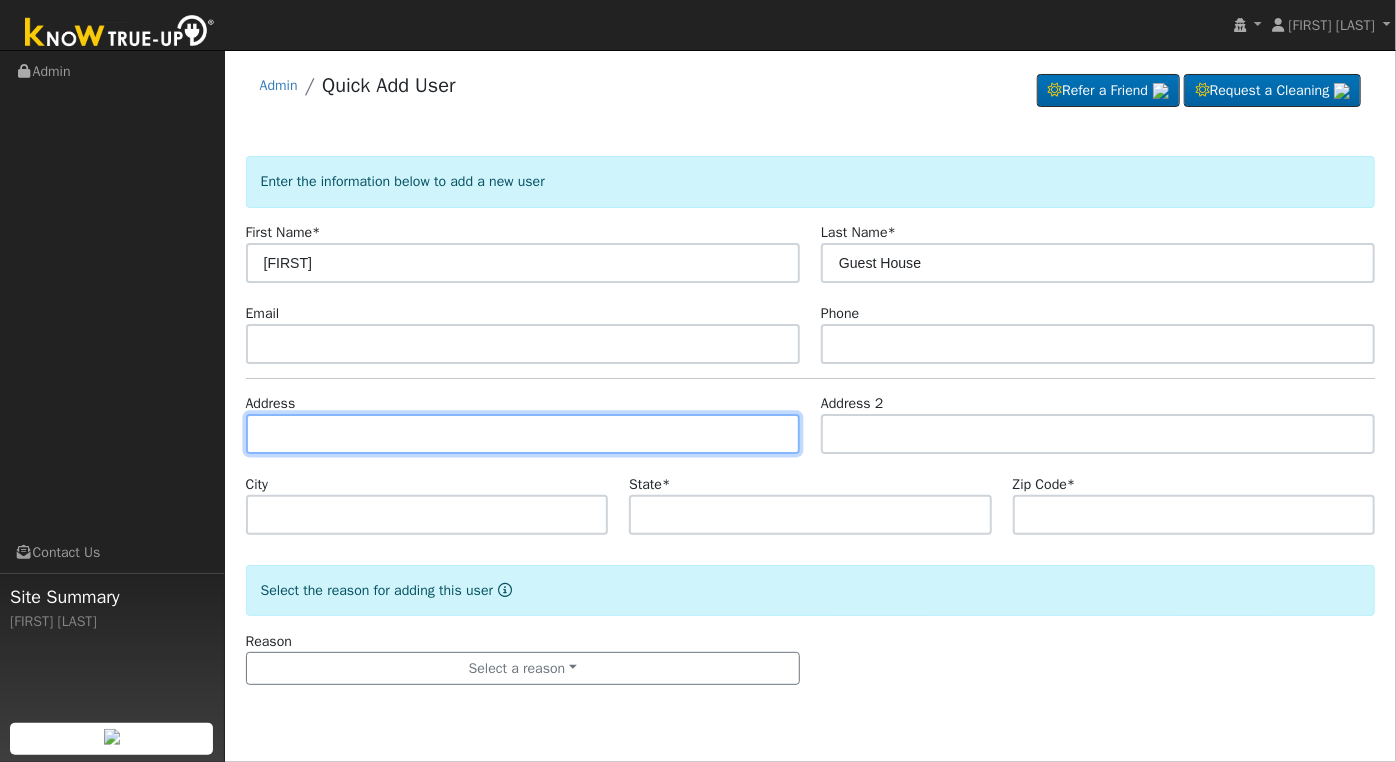 click at bounding box center [523, 434] 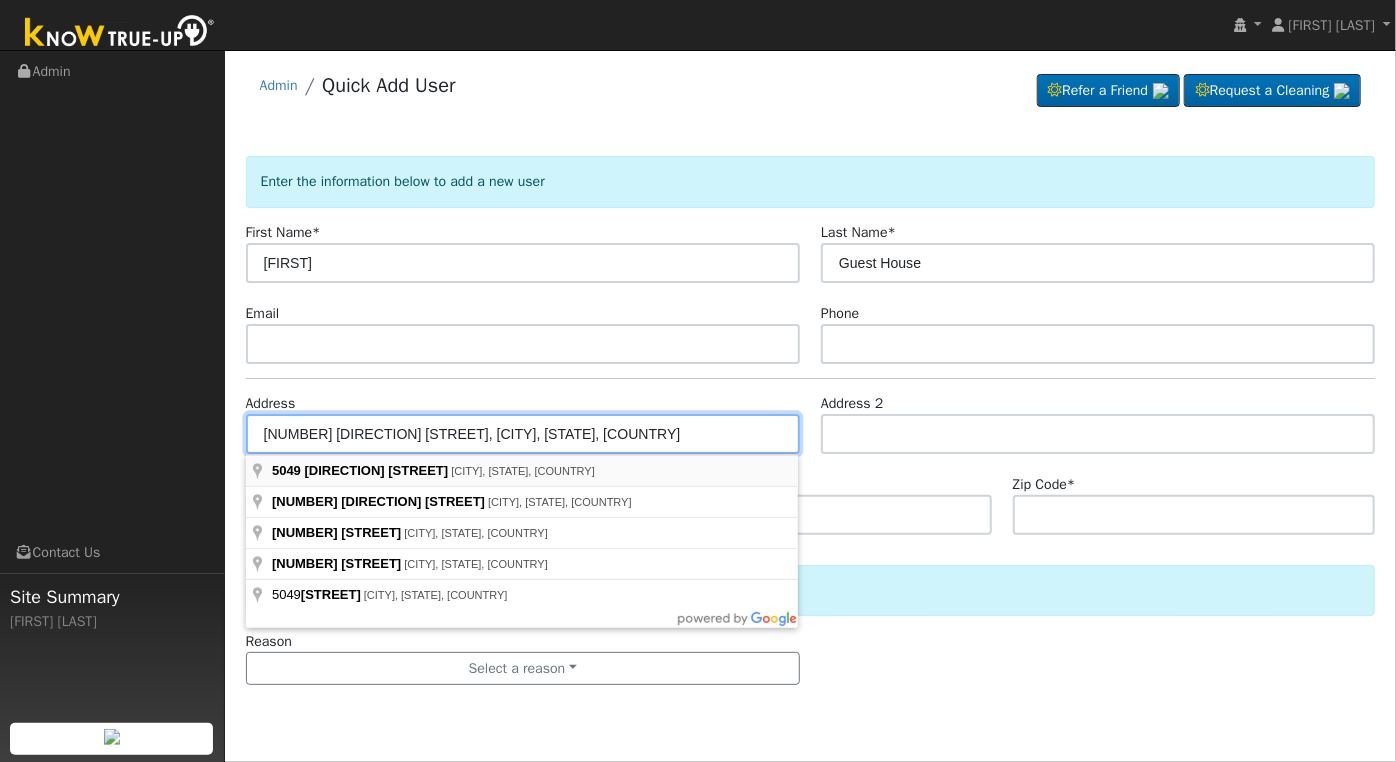 type on "[NUMBER] [DIRECTION] [STREET]" 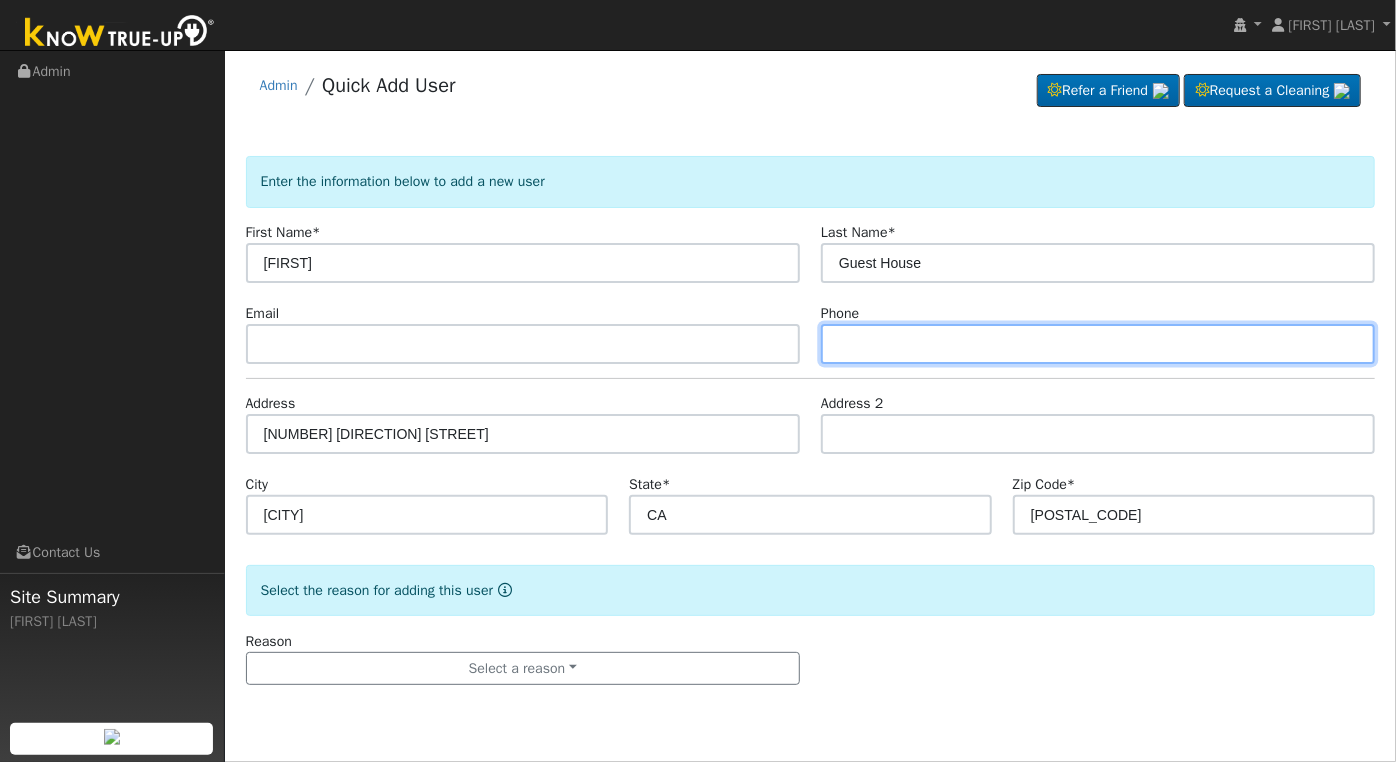 click at bounding box center [1098, 344] 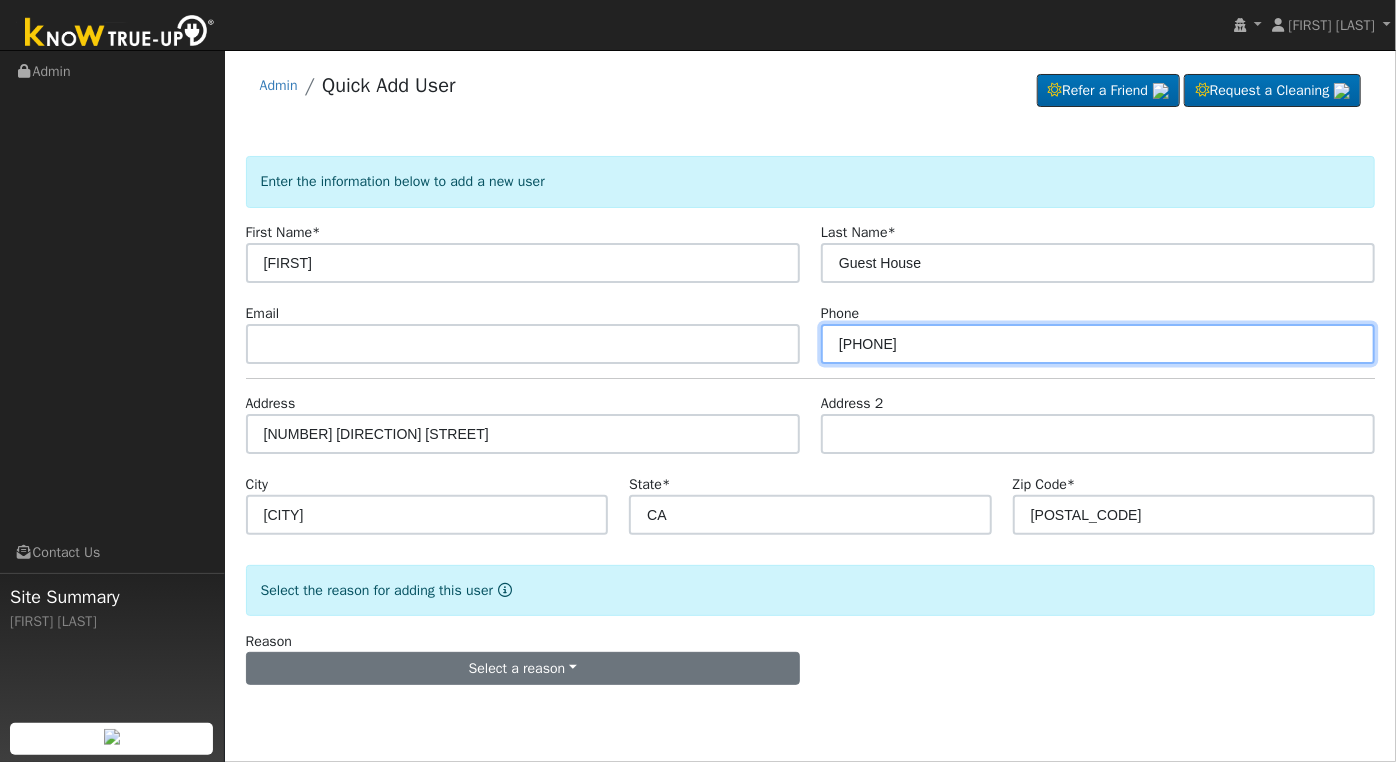 type on "[PHONE]" 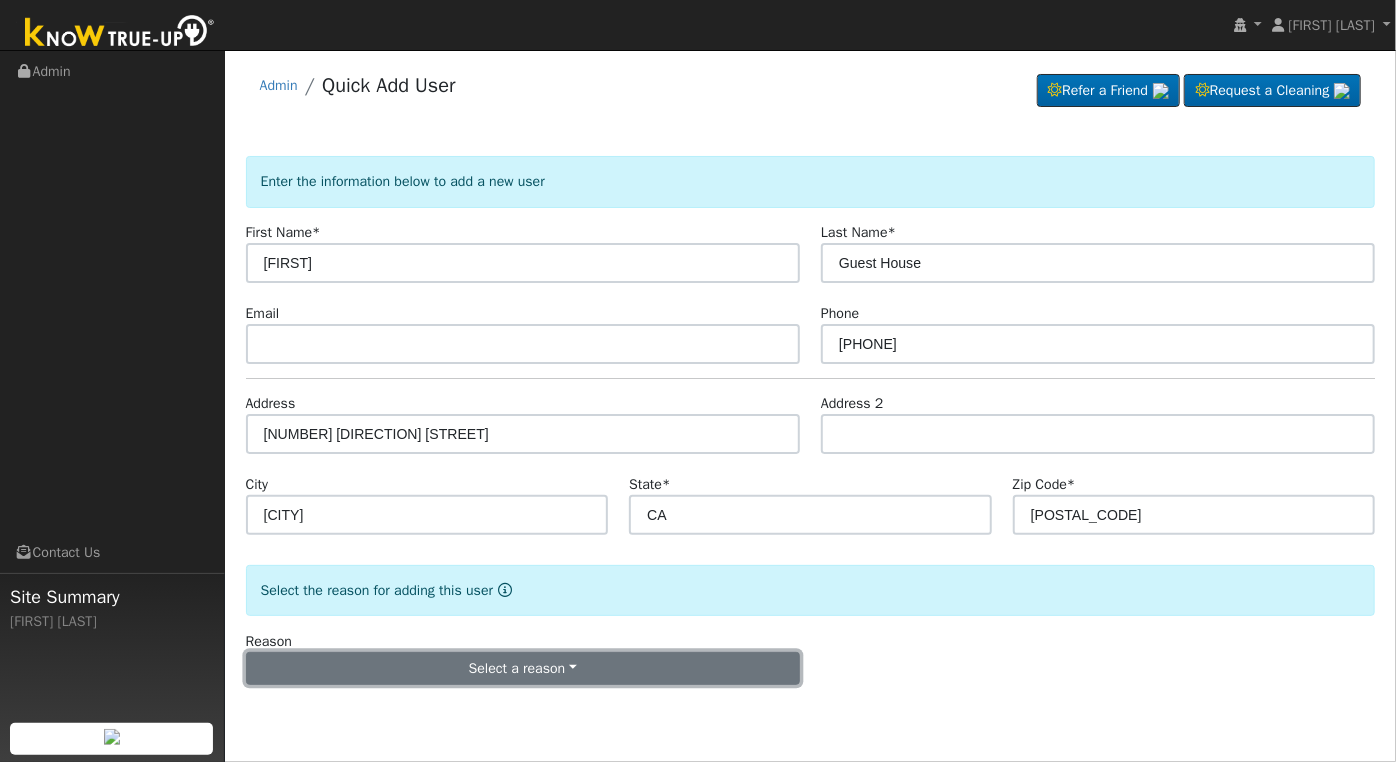 click on "Select a reason" at bounding box center (523, 669) 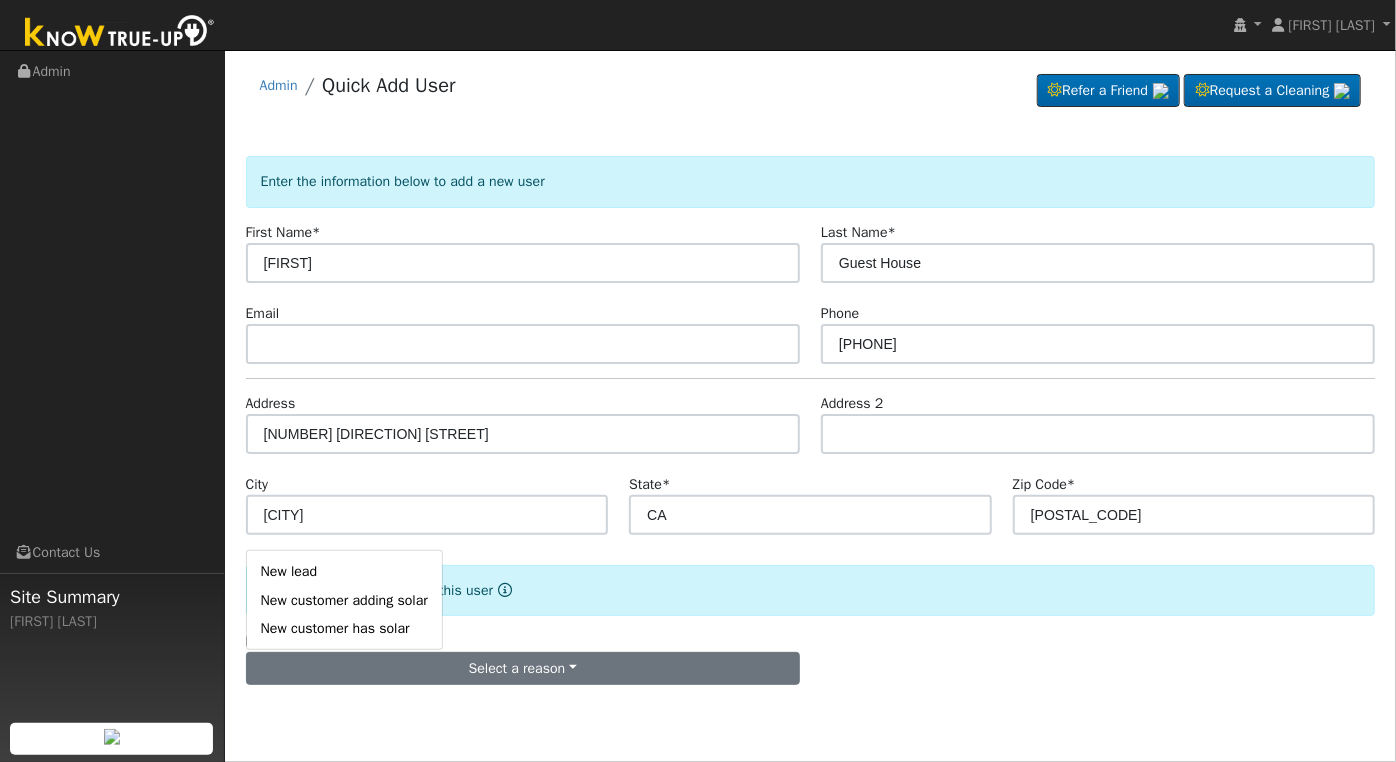 click on "New lead" at bounding box center (344, 572) 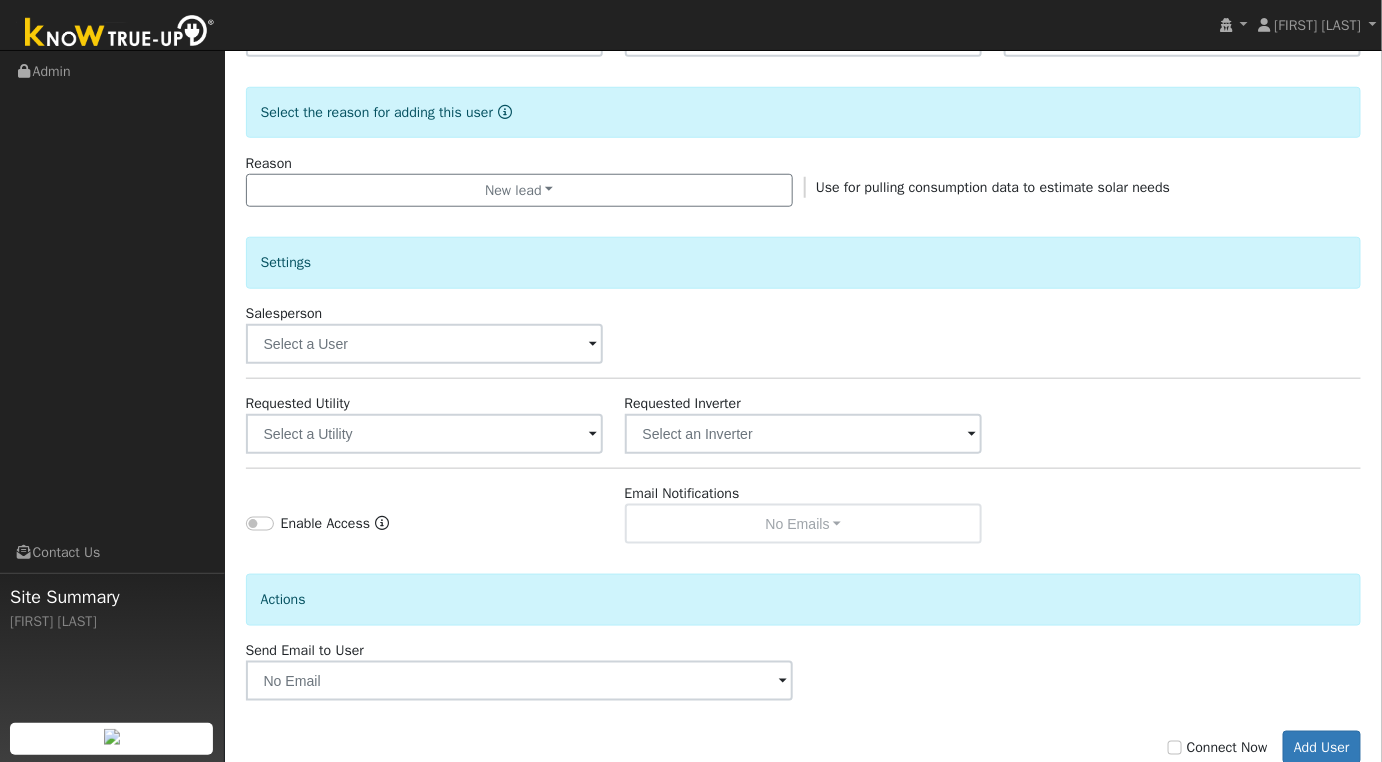 scroll, scrollTop: 527, scrollLeft: 0, axis: vertical 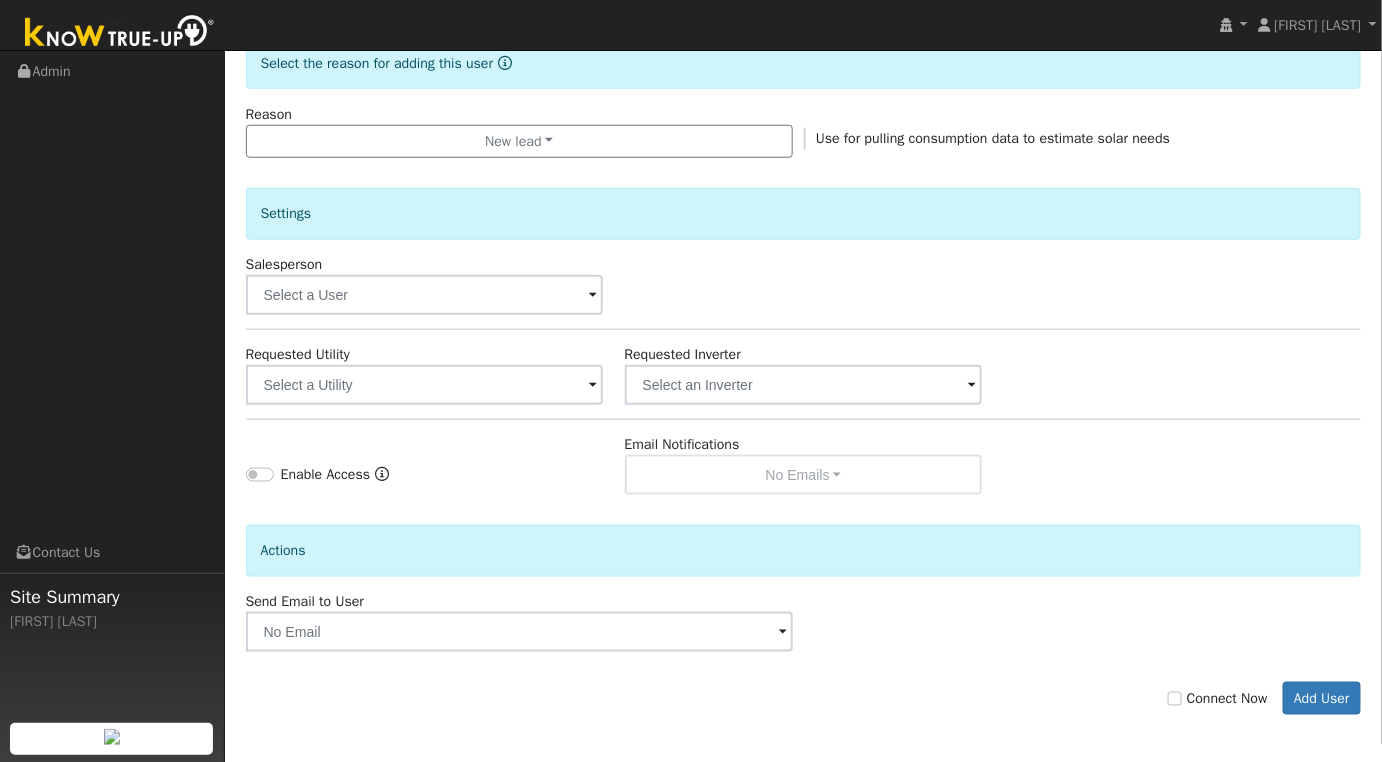 click at bounding box center (783, 633) 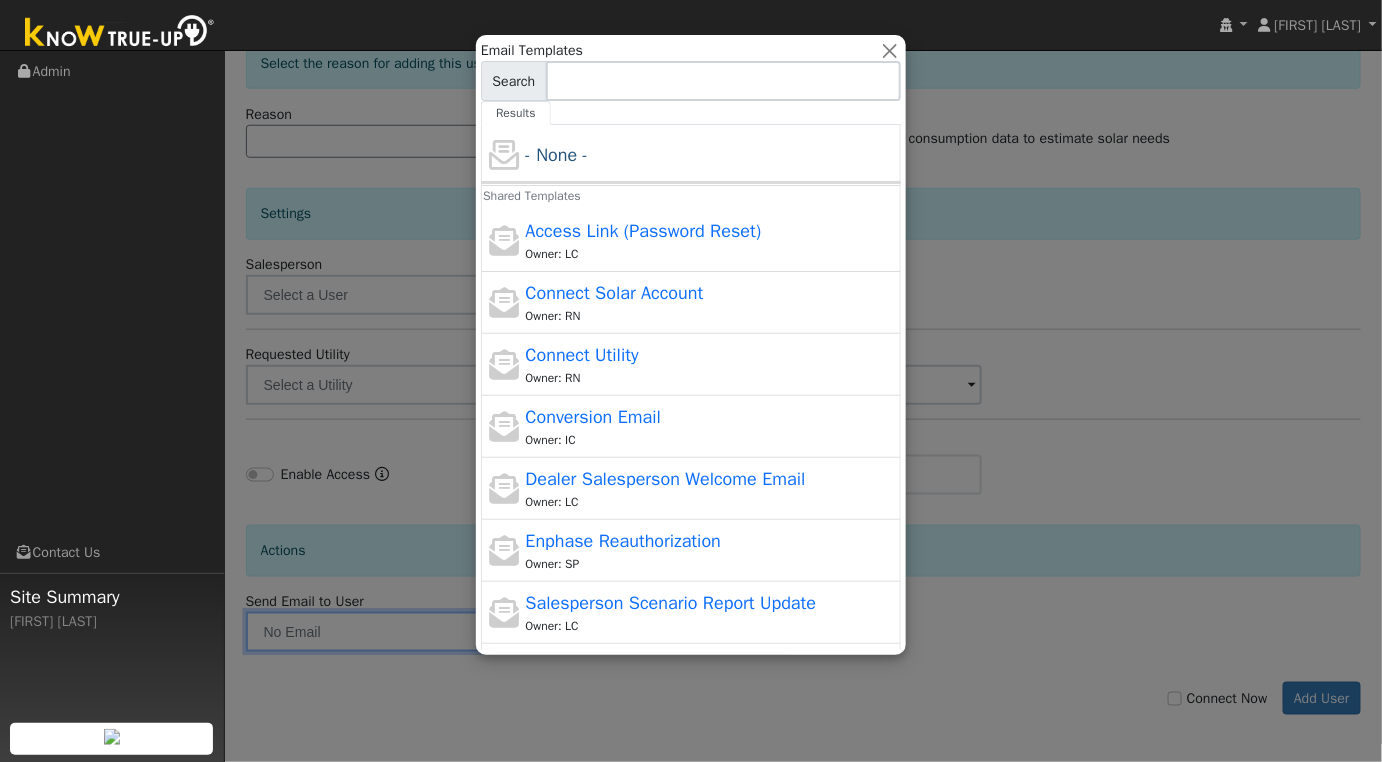 click at bounding box center (691, 381) 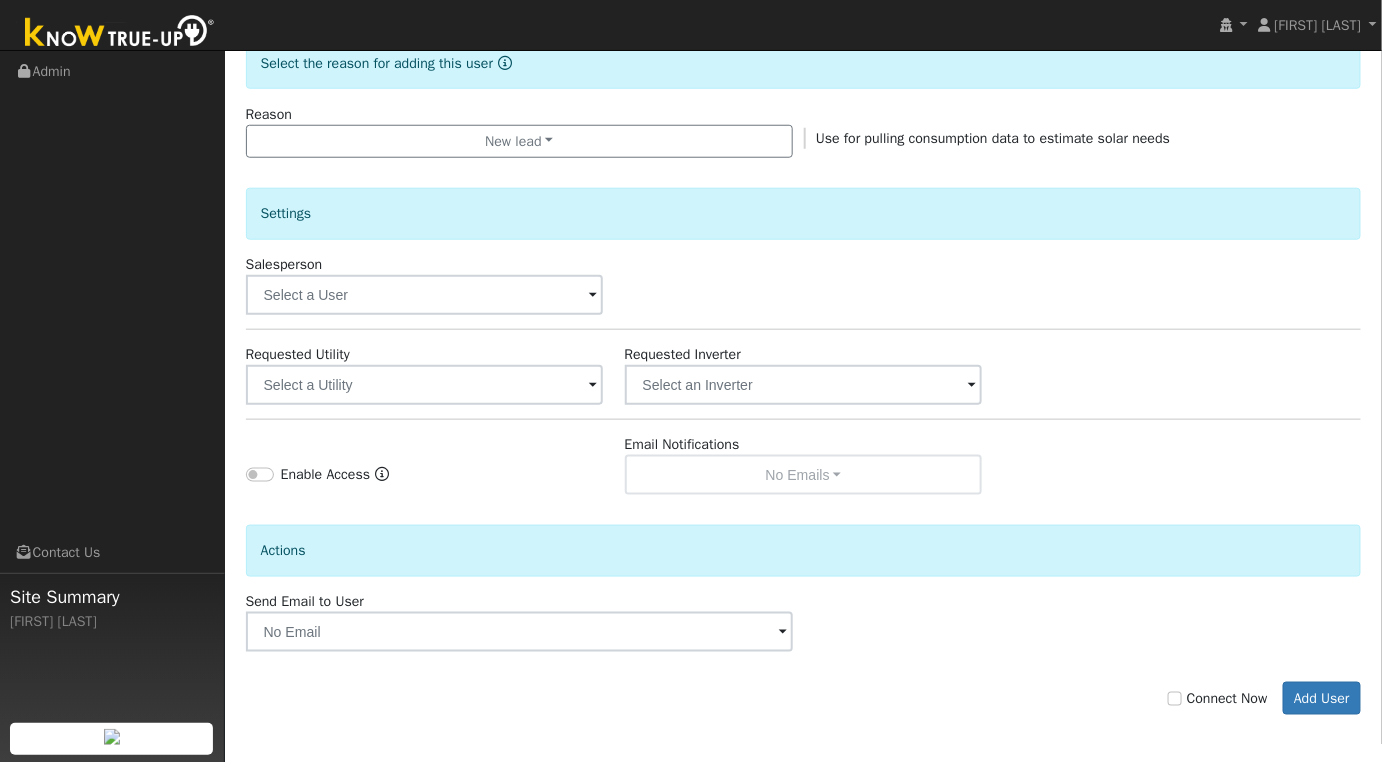 click at bounding box center [593, 296] 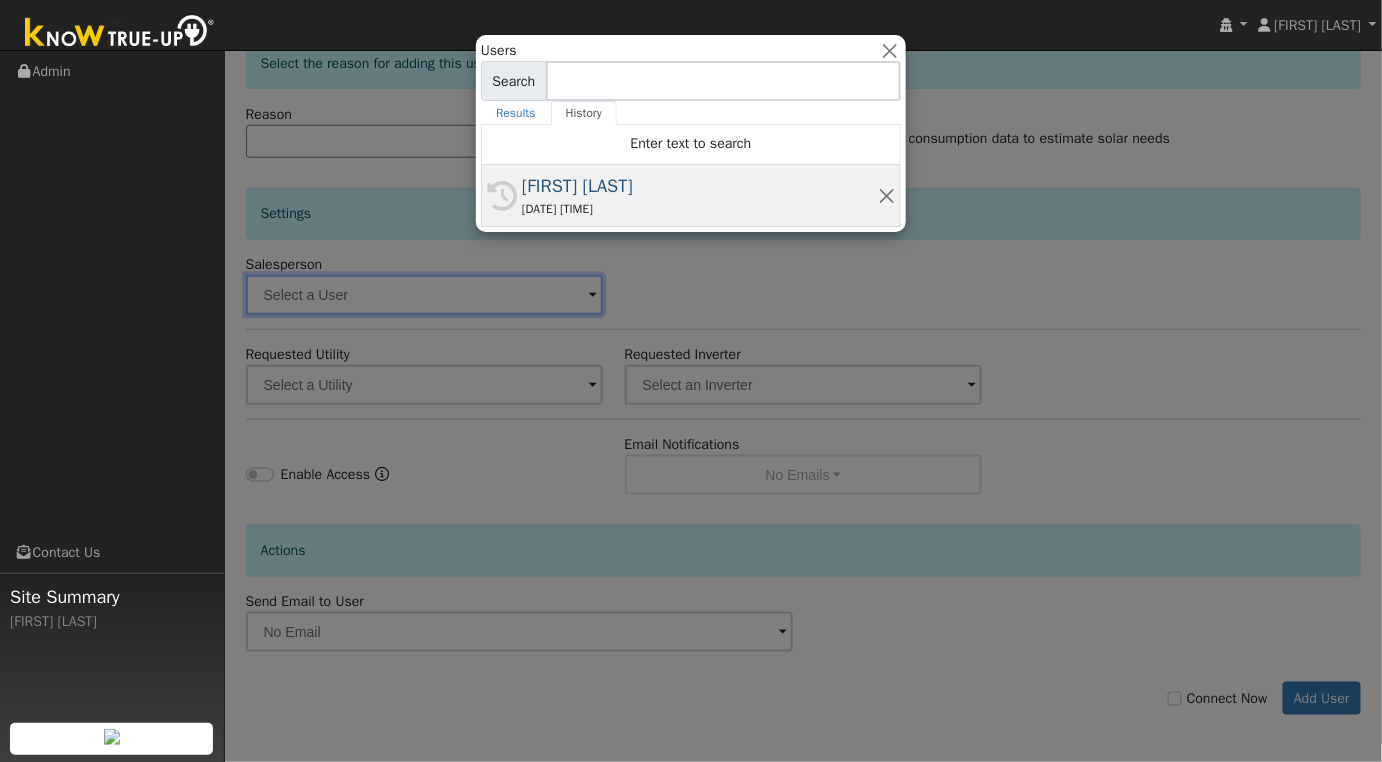 click on "[FIRST] [LAST]" at bounding box center [700, 186] 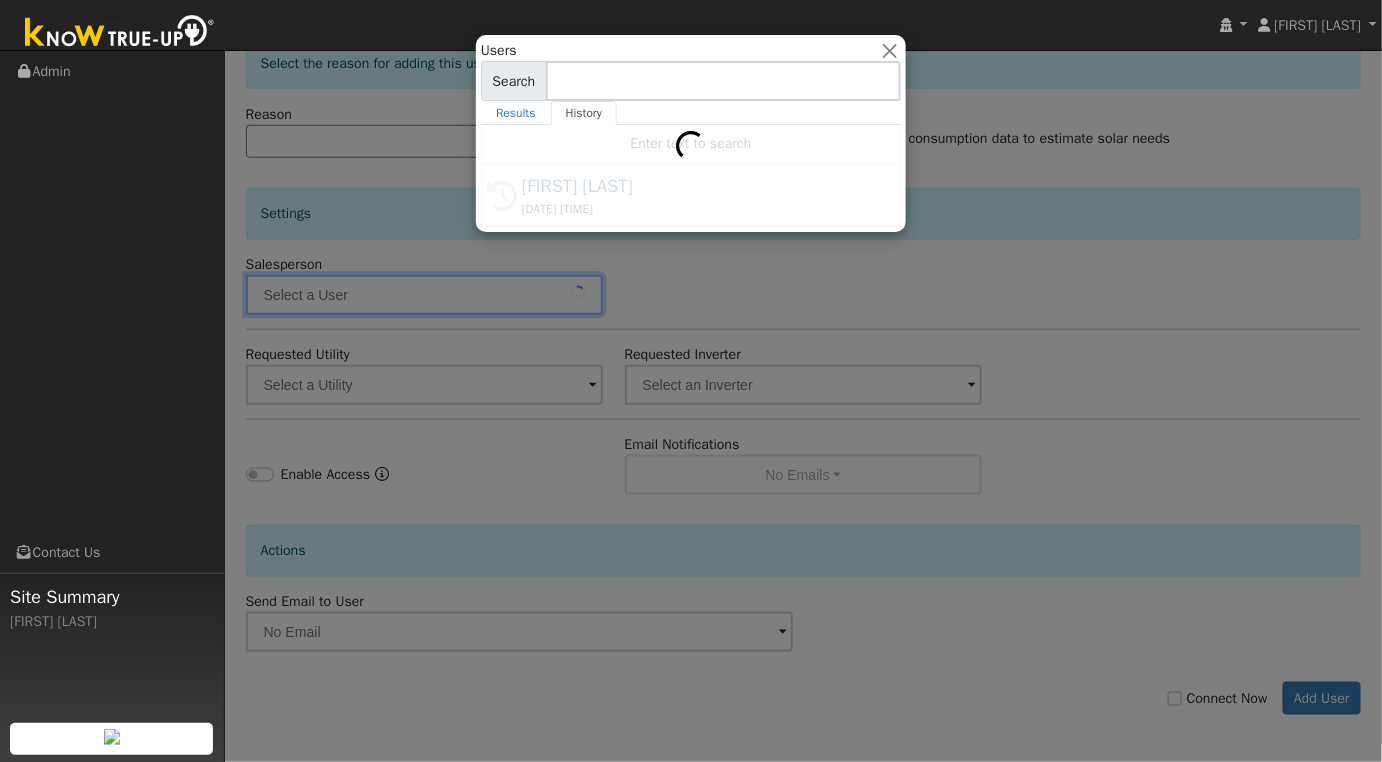 type on "[FIRST] [LAST]" 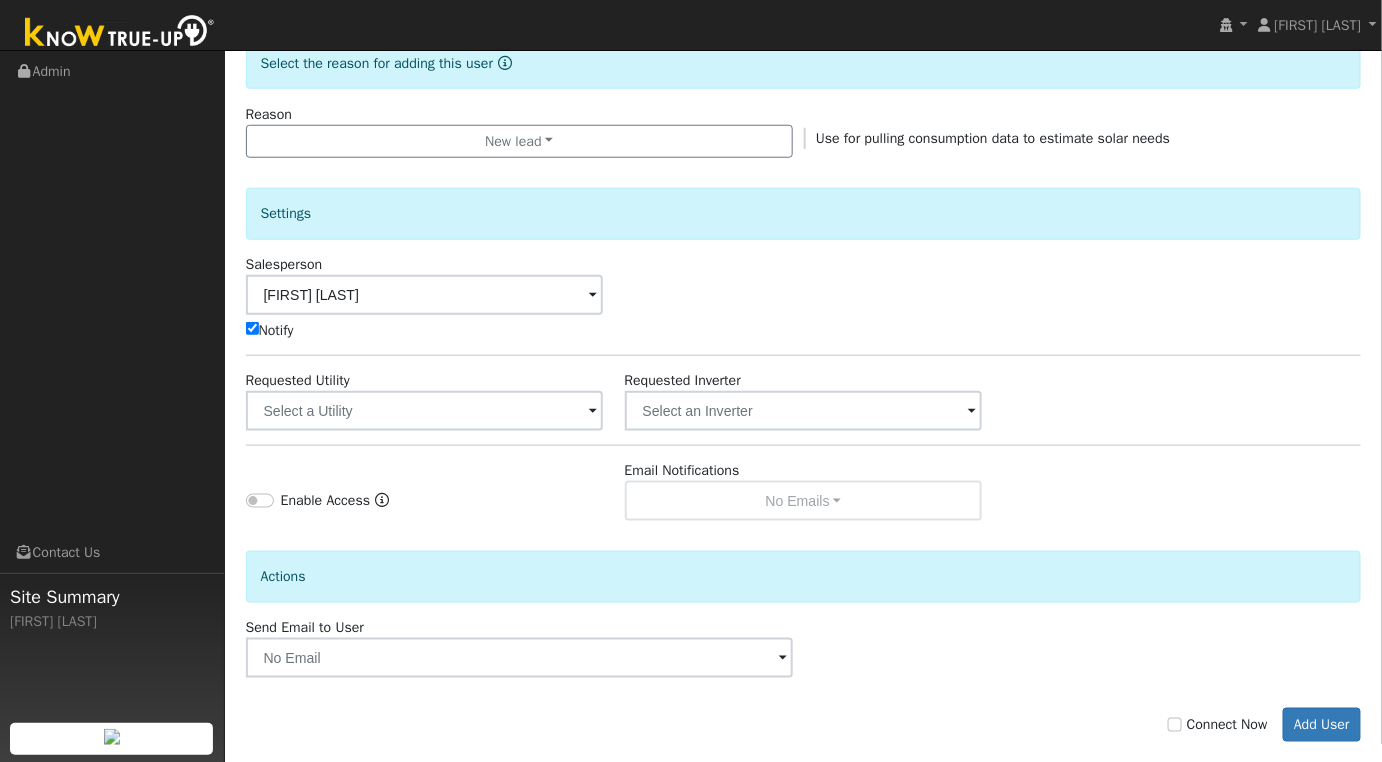click at bounding box center (593, 412) 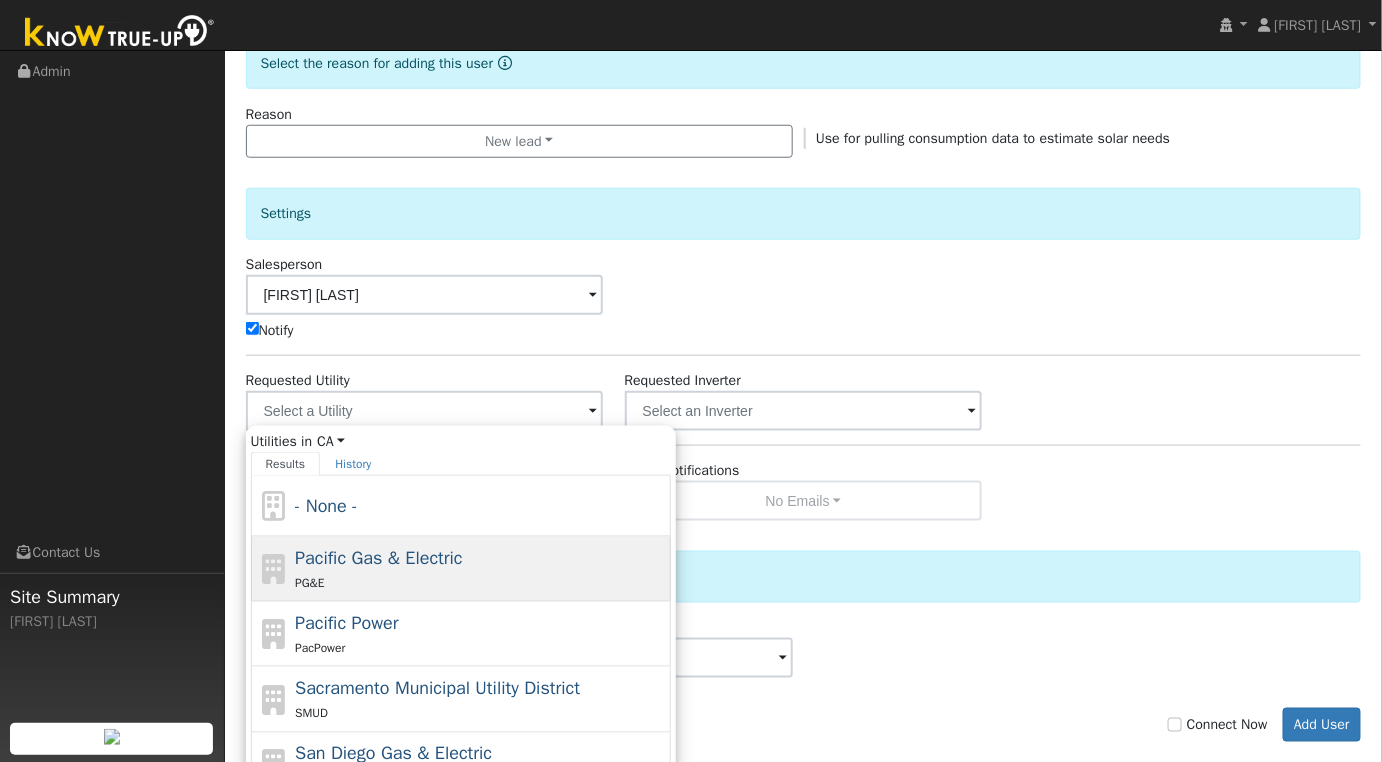 click on "PG&E" at bounding box center (480, 582) 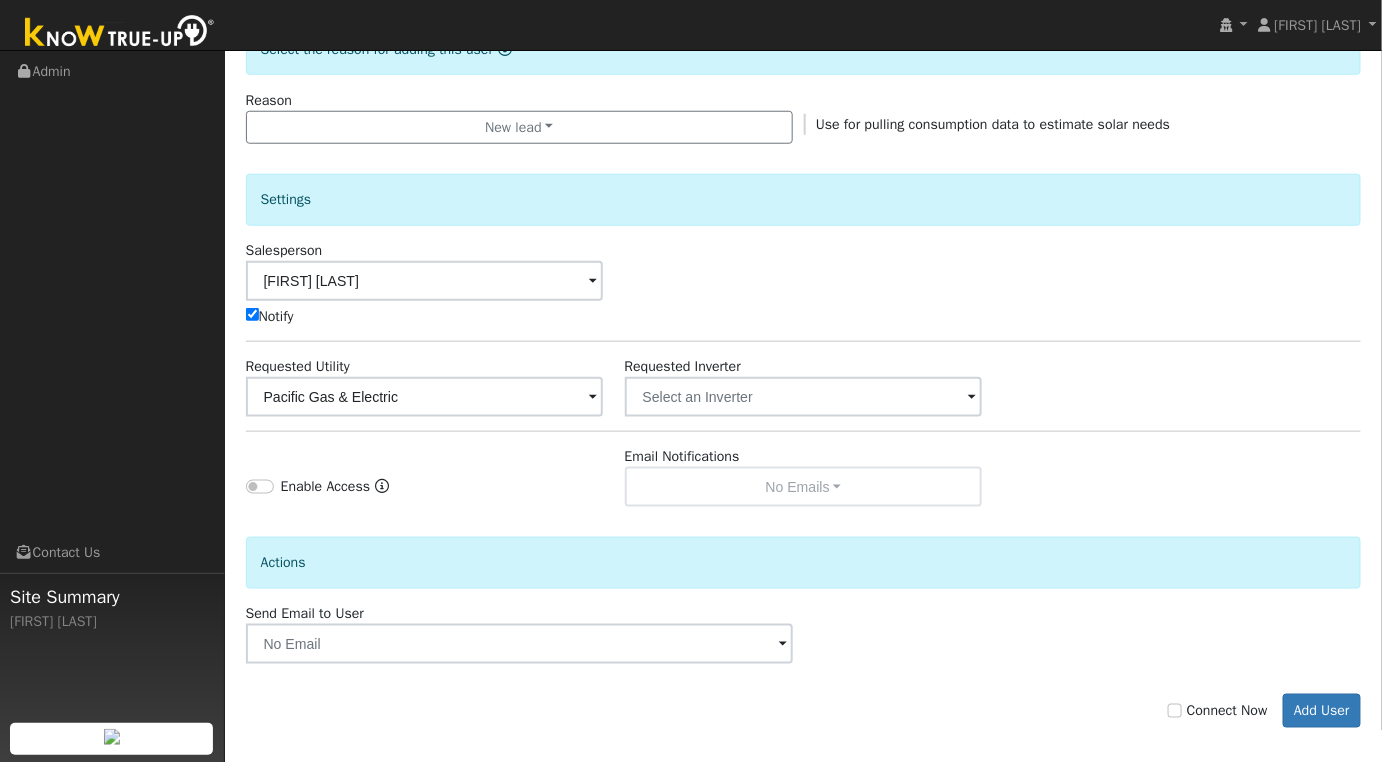 scroll, scrollTop: 553, scrollLeft: 0, axis: vertical 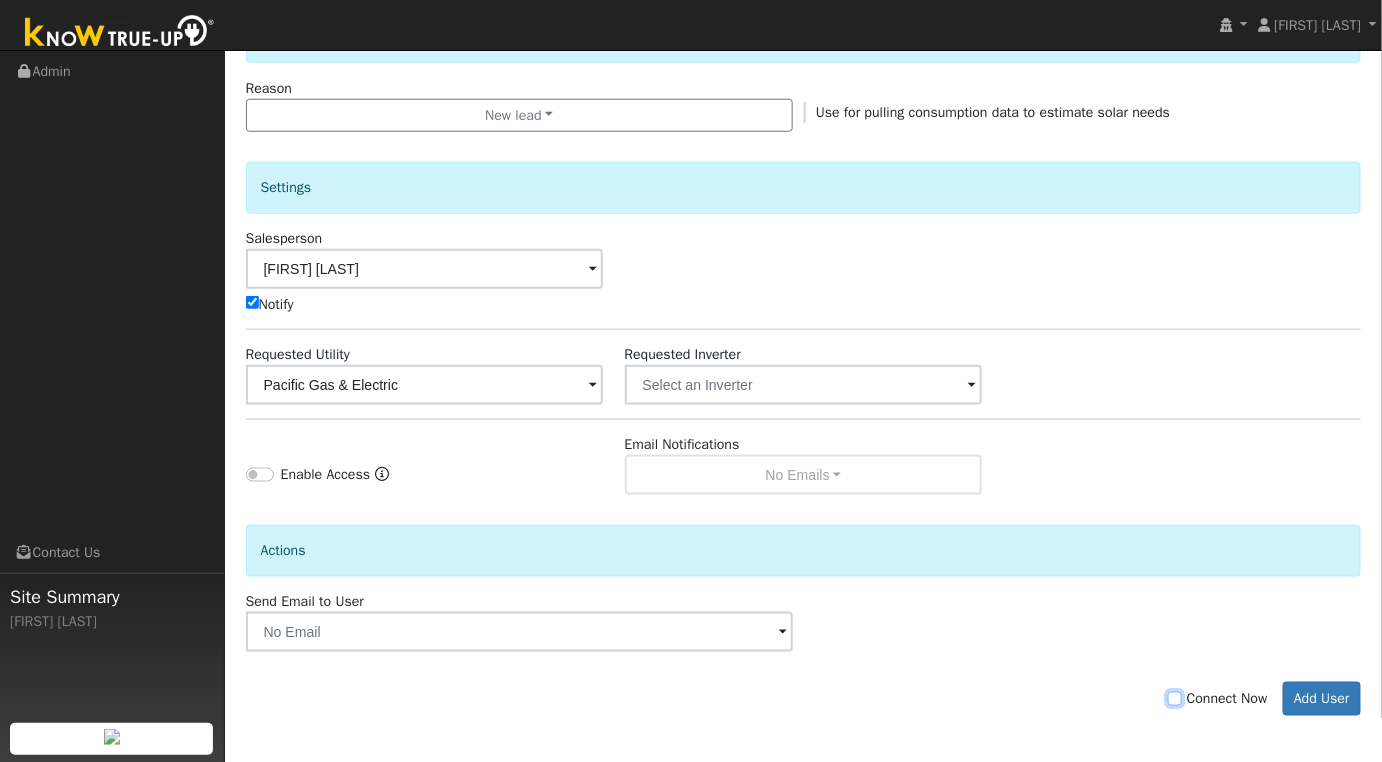 click on "Connect Now" at bounding box center (1175, 699) 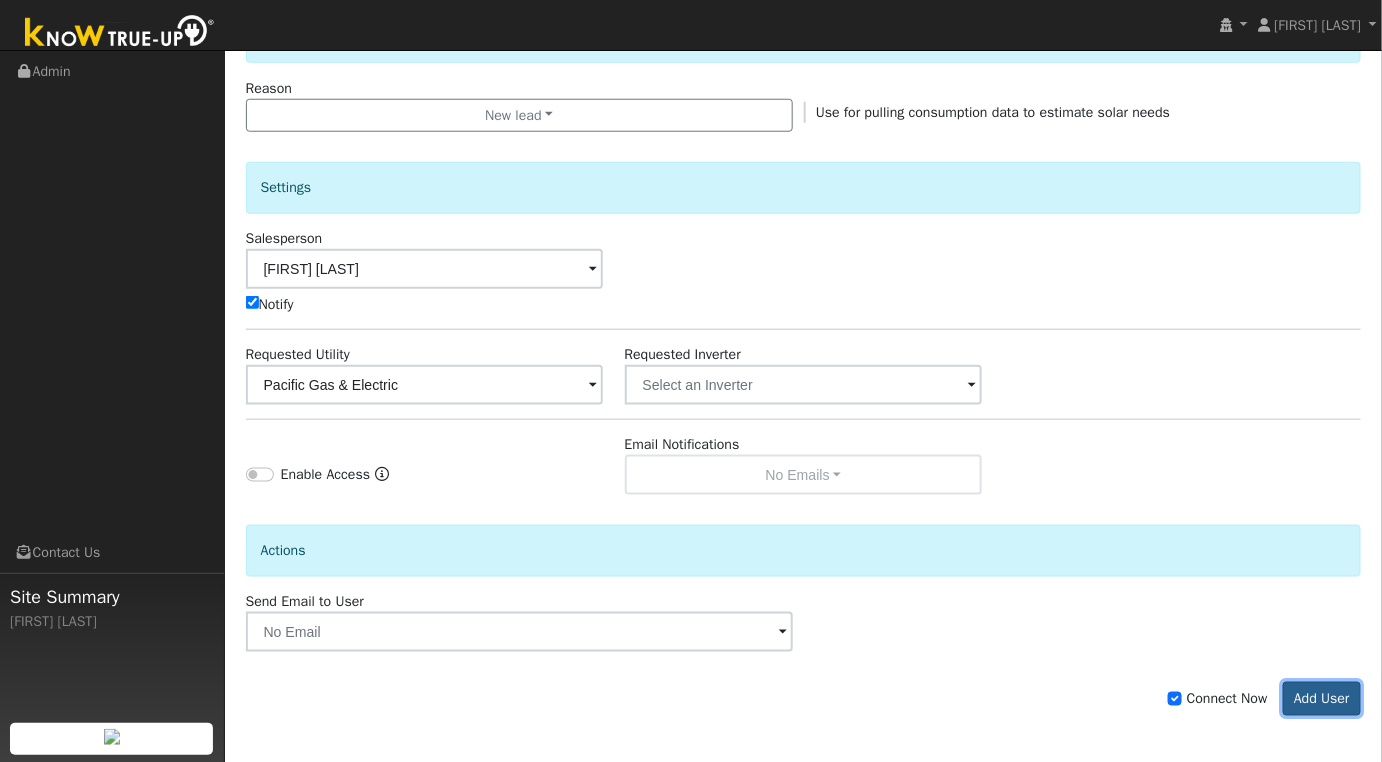 click on "Add User" at bounding box center (1322, 699) 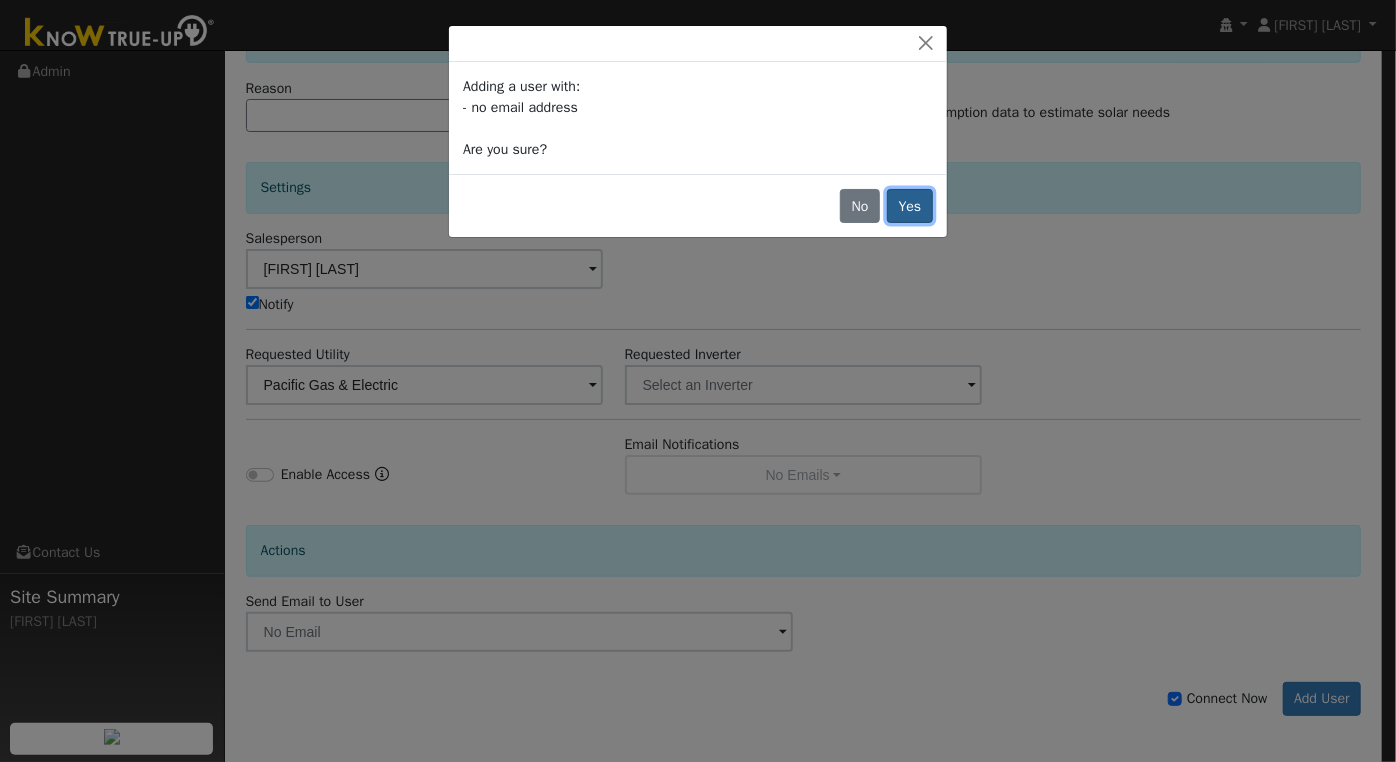 click on "Yes" at bounding box center [910, 206] 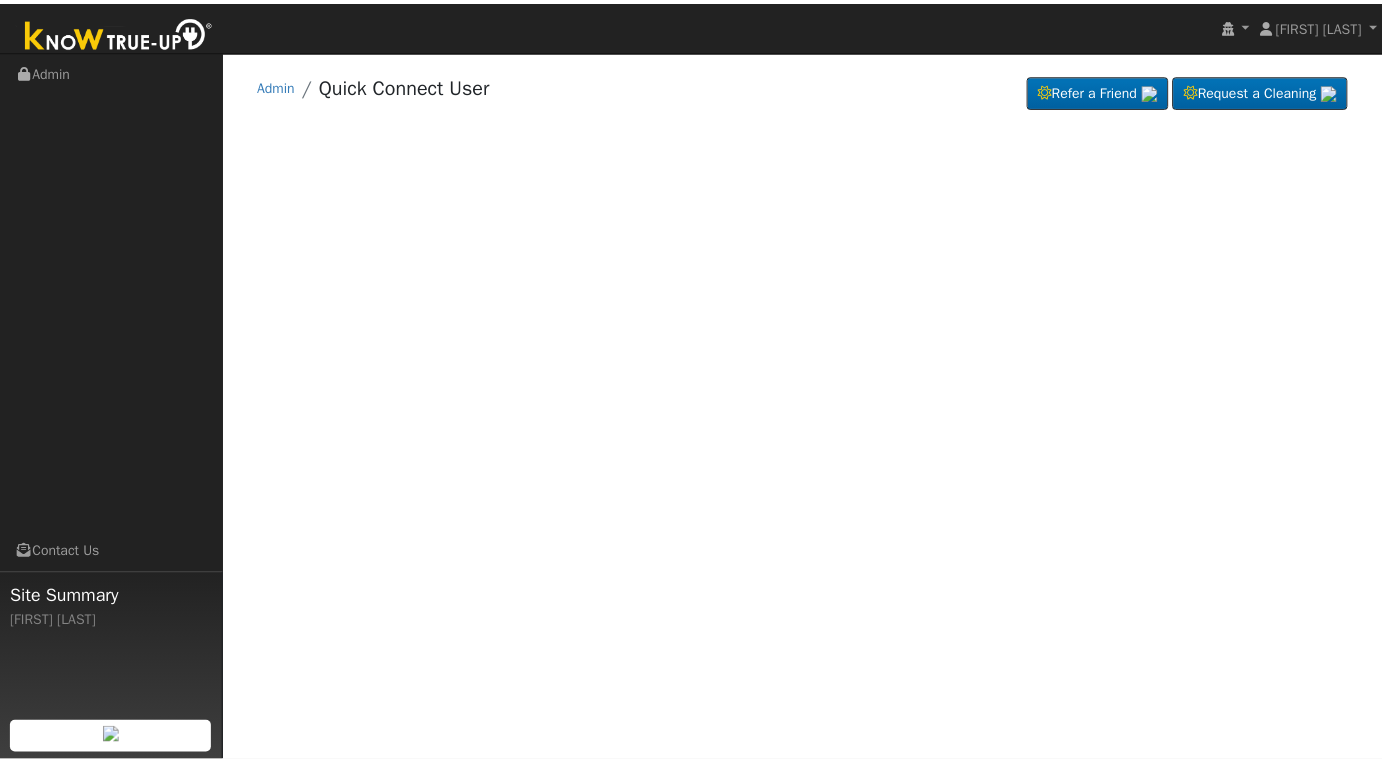 scroll, scrollTop: 0, scrollLeft: 0, axis: both 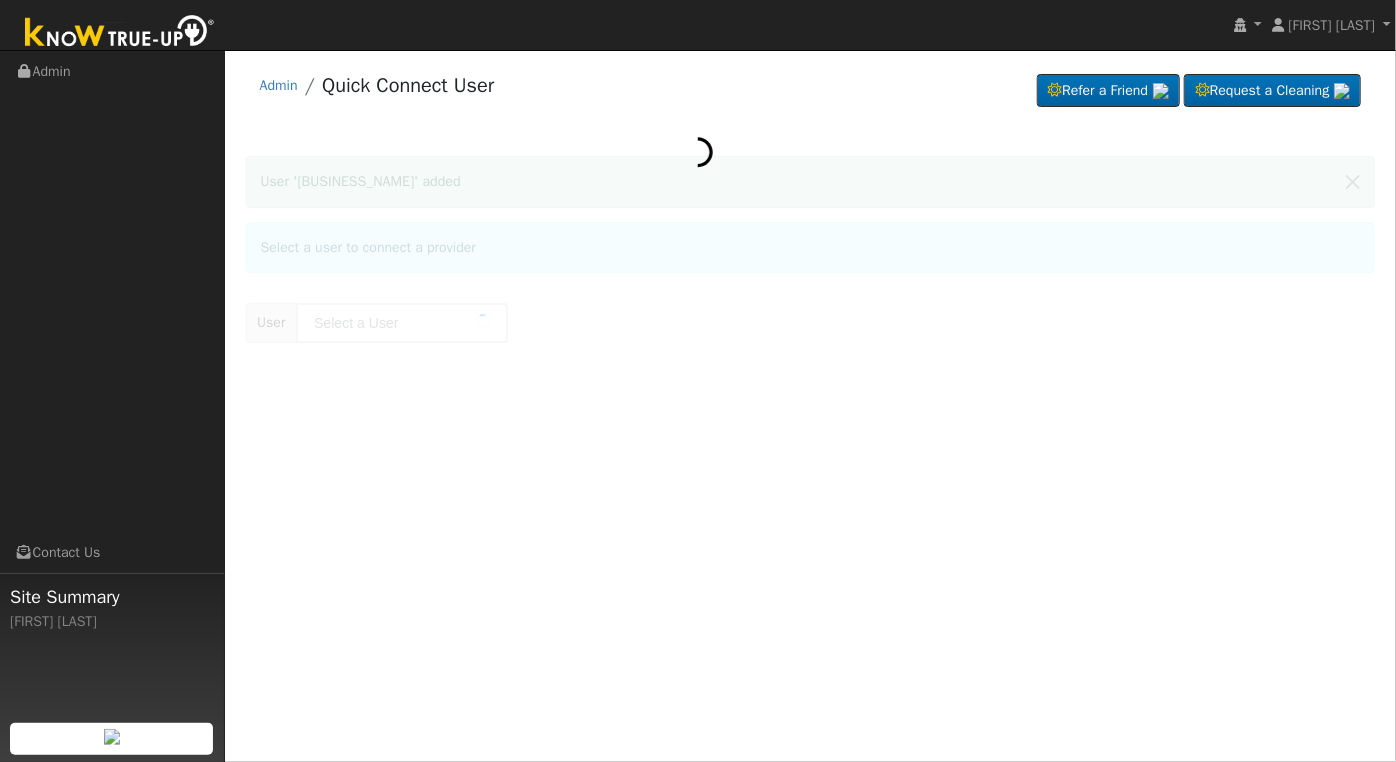 type on "Joshua Guest House" 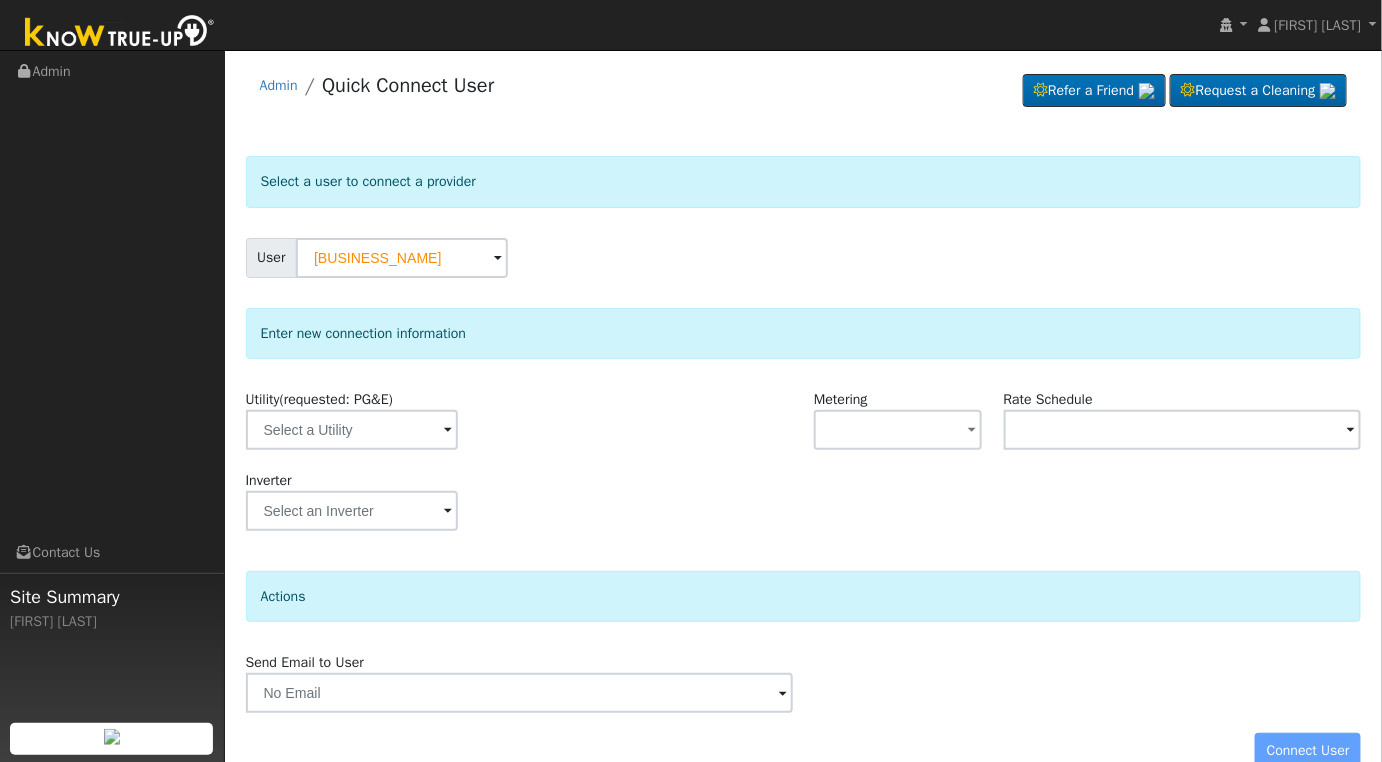 click at bounding box center [448, 431] 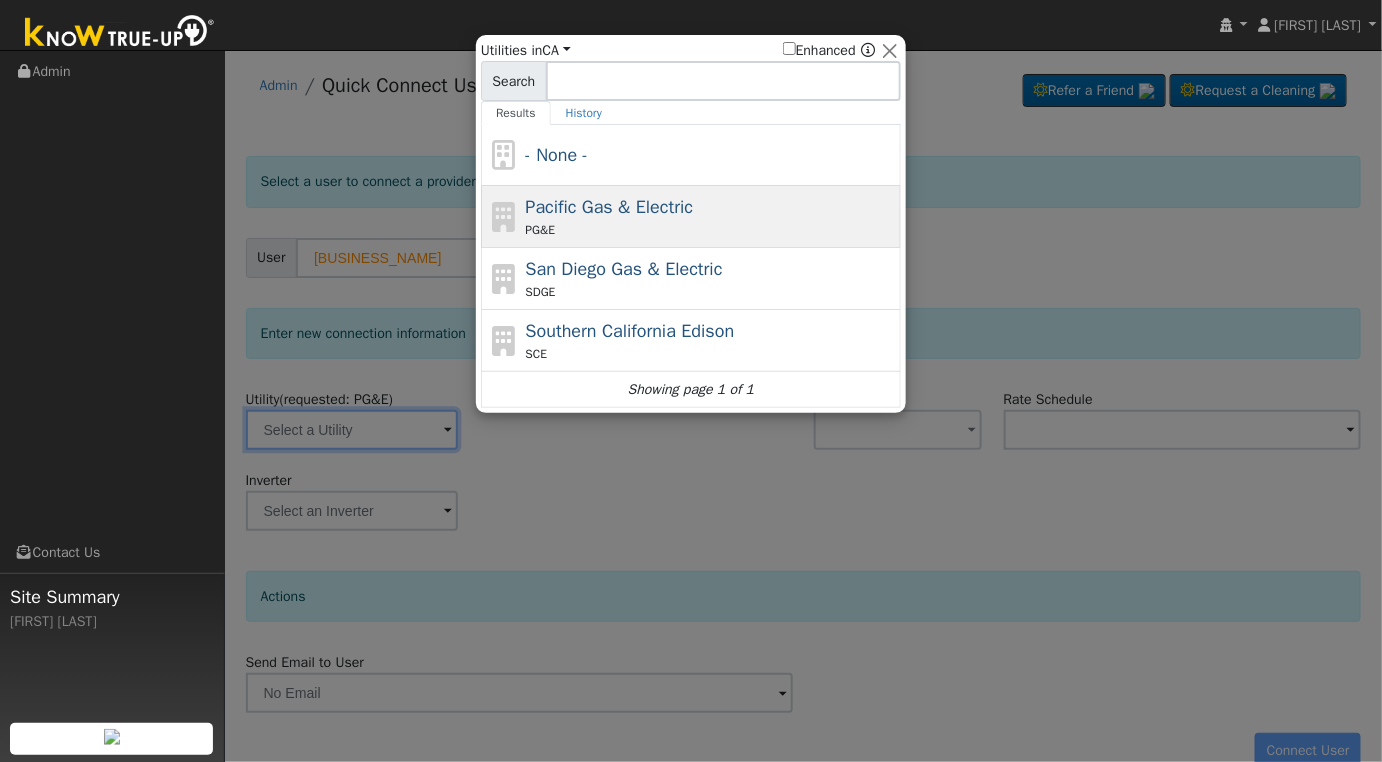 click on "Pacific Gas & Electric" at bounding box center [610, 207] 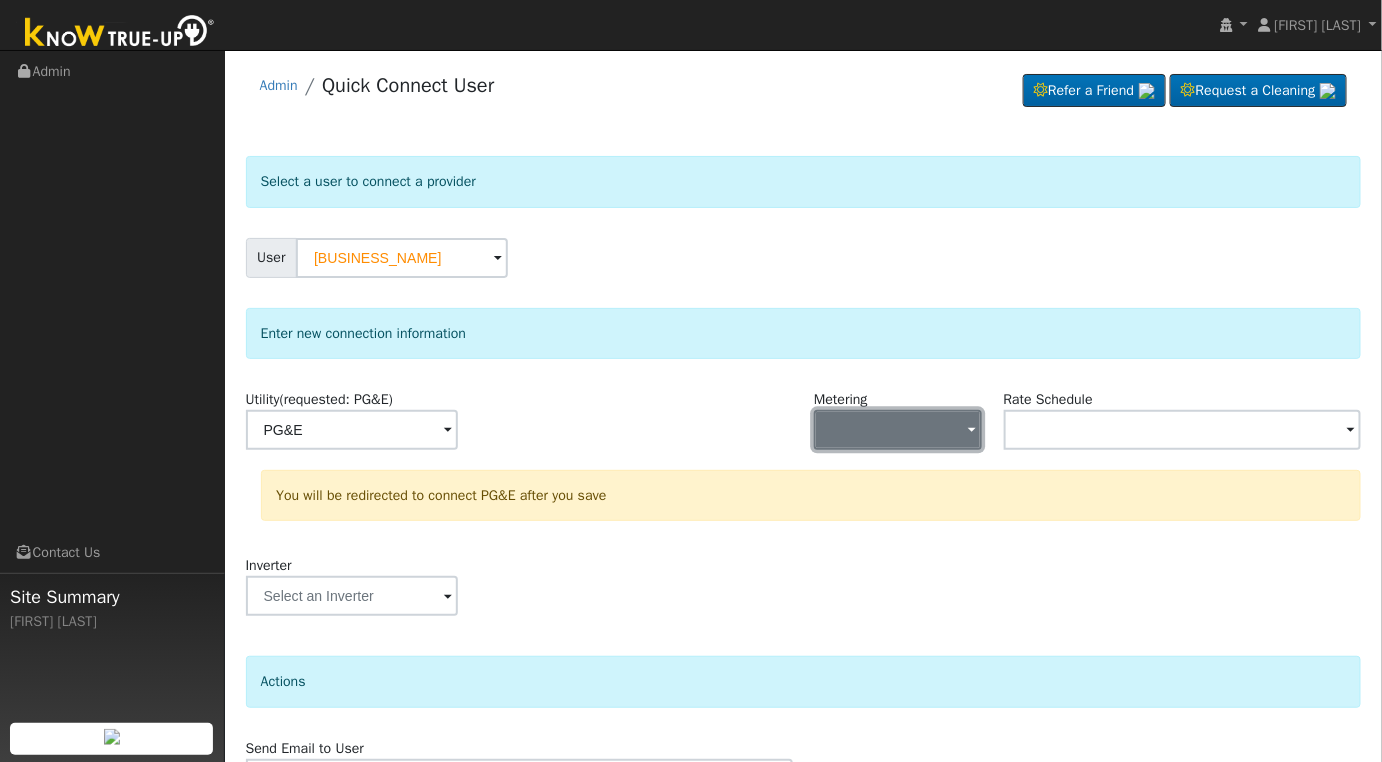 click at bounding box center (898, 430) 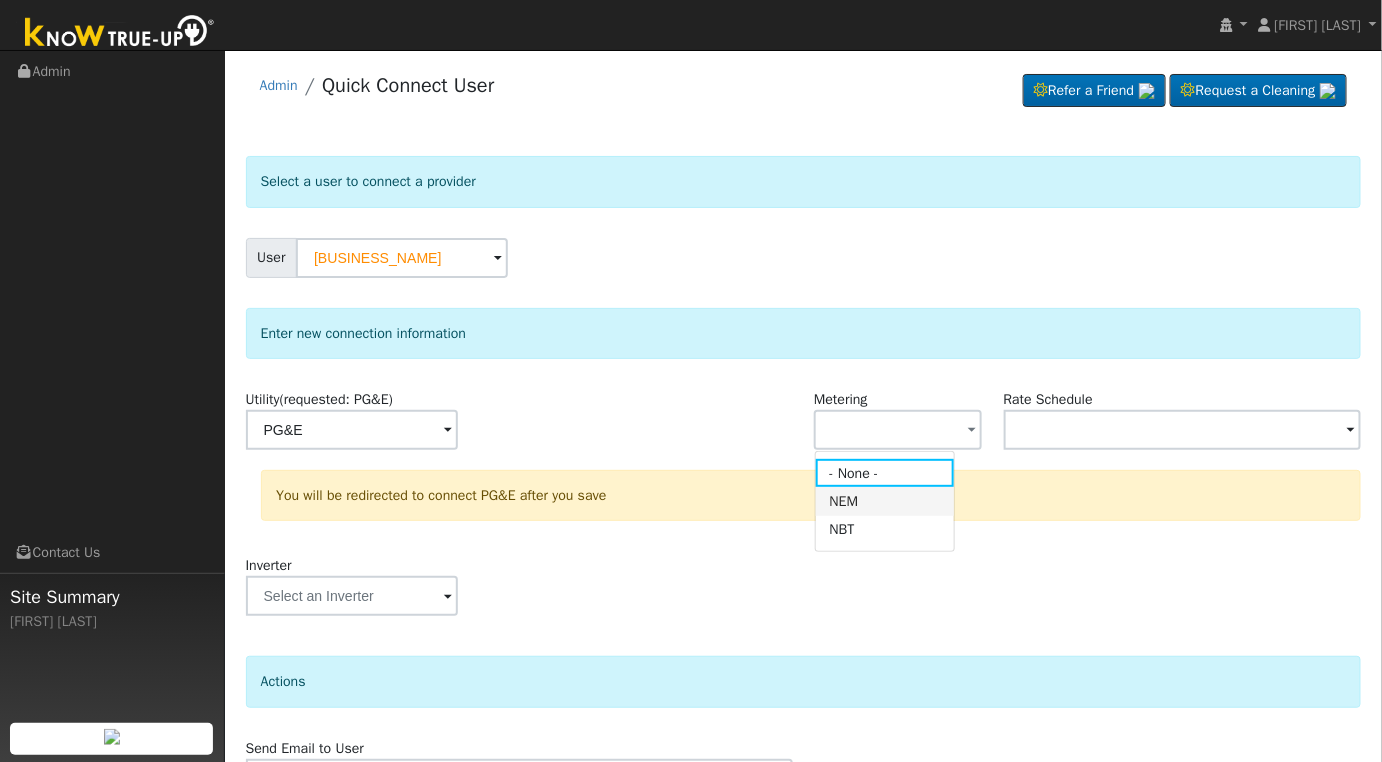 click on "NEM" at bounding box center (885, 501) 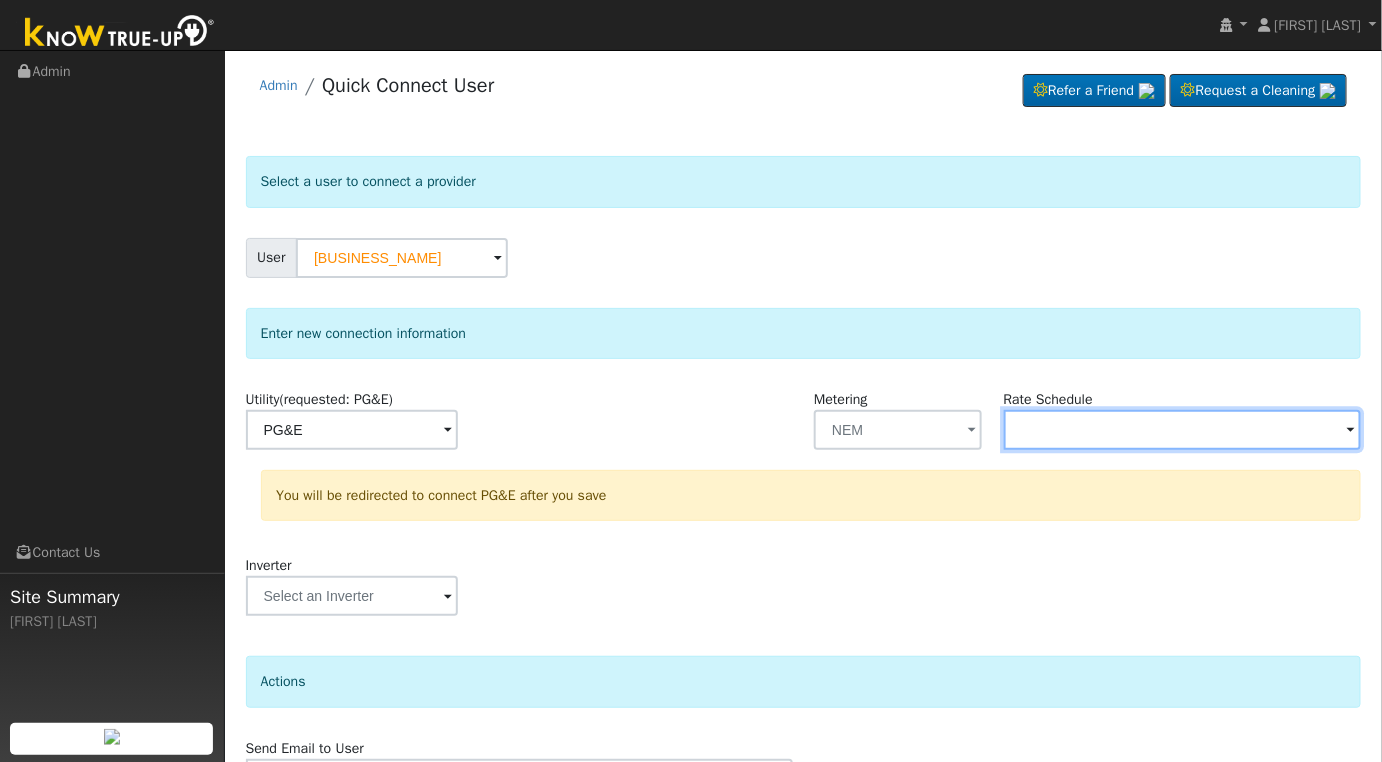 click at bounding box center (352, 430) 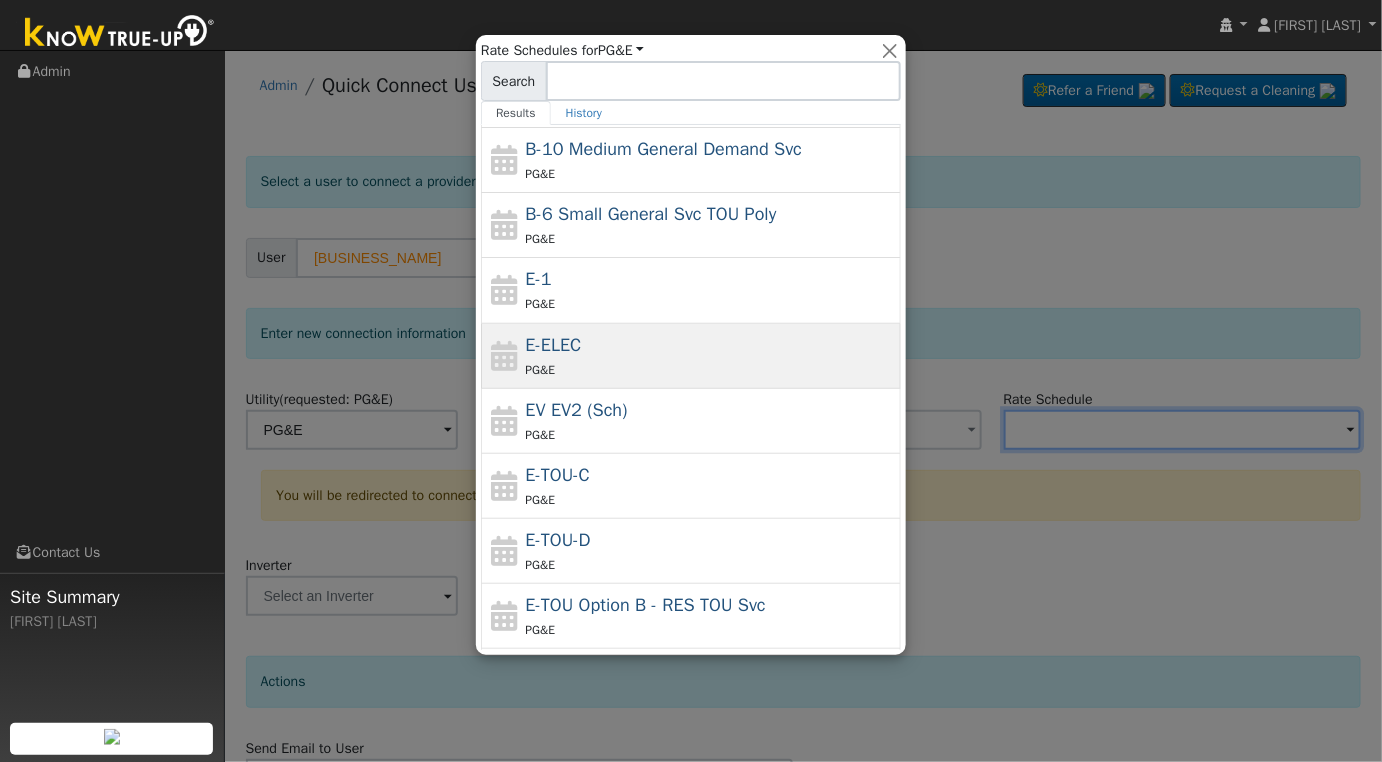 scroll, scrollTop: 154, scrollLeft: 0, axis: vertical 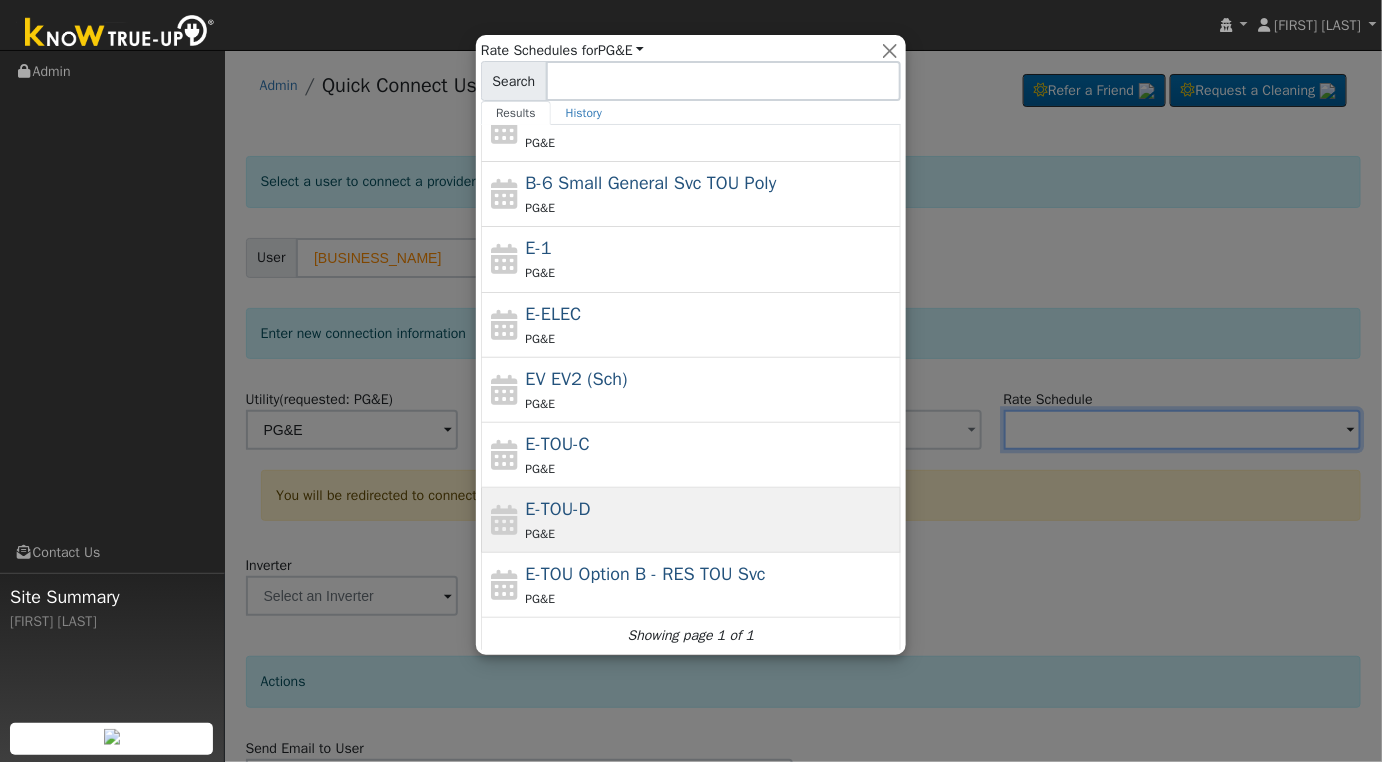 click on "PG&E" at bounding box center [711, 533] 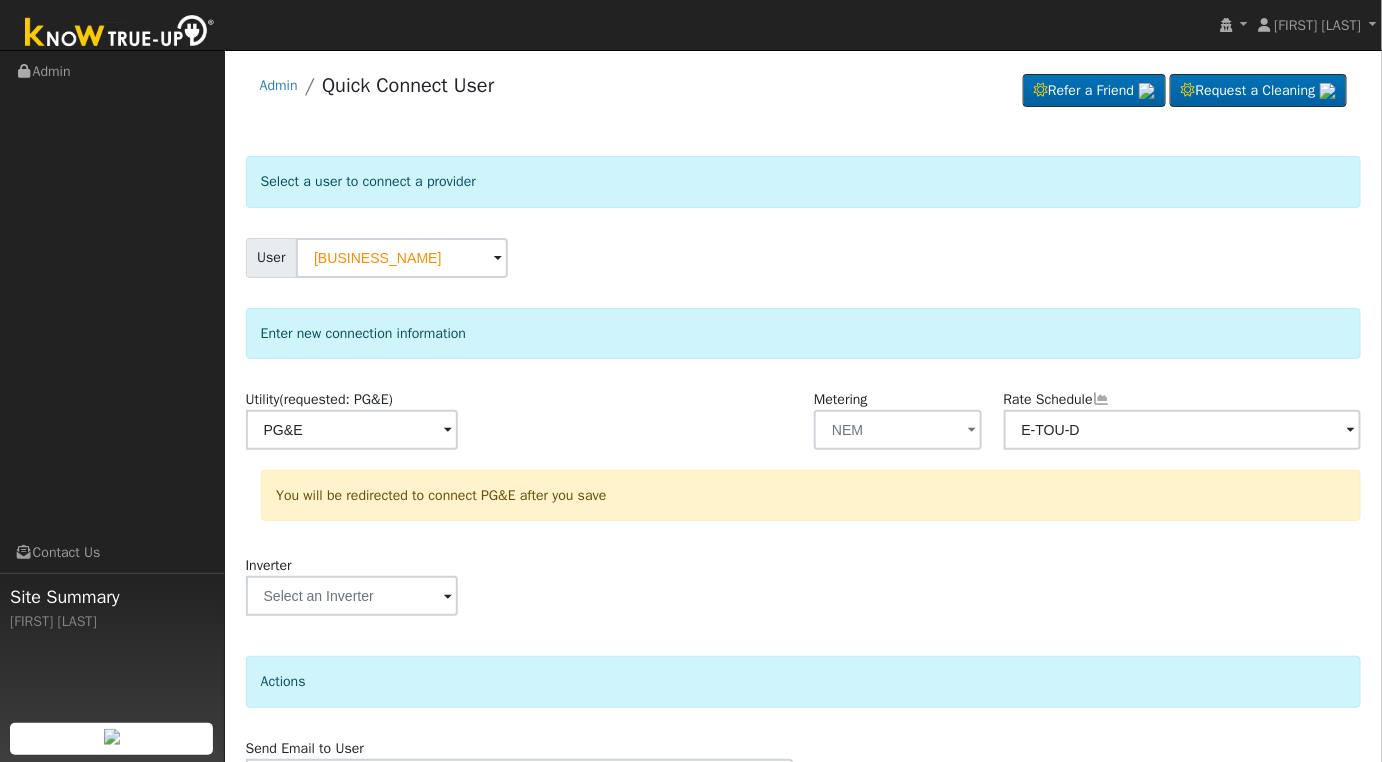 scroll, scrollTop: 117, scrollLeft: 0, axis: vertical 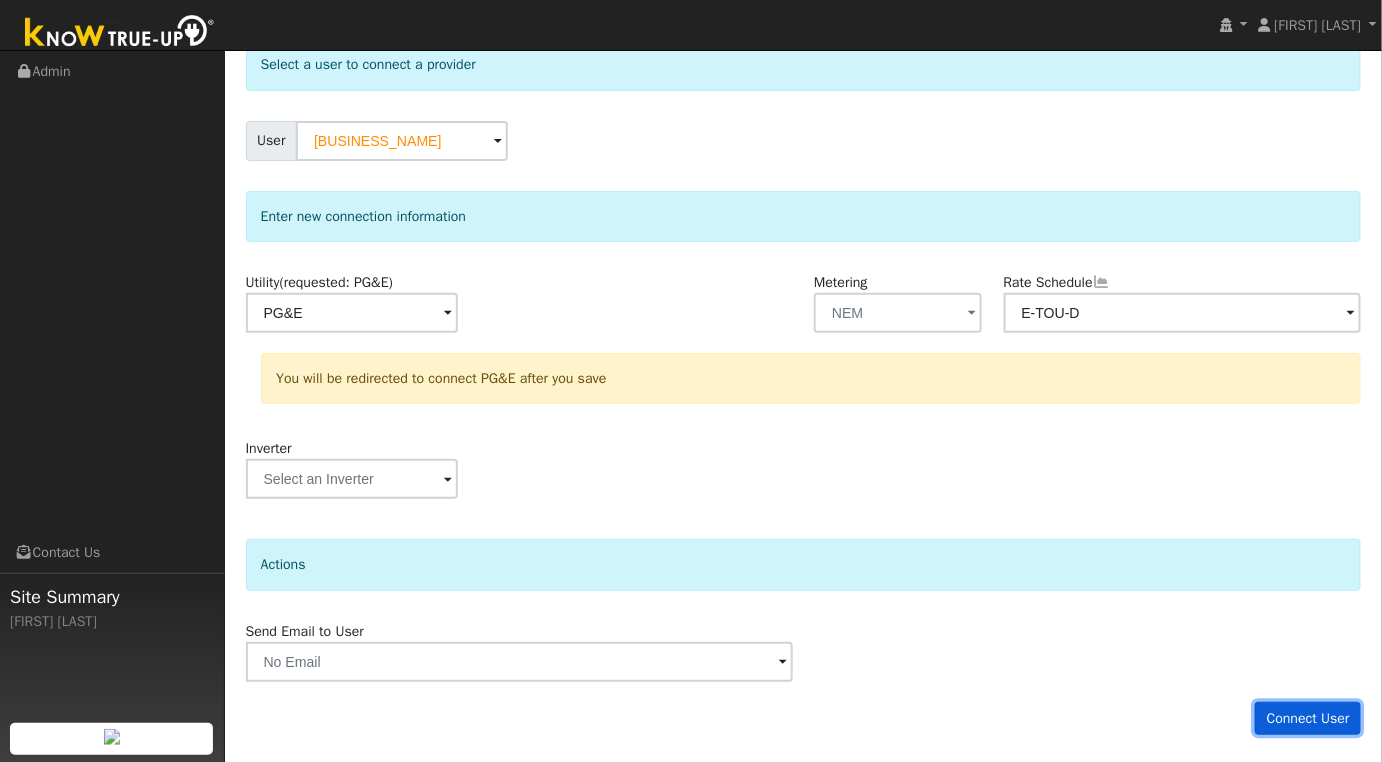 click on "Connect User" at bounding box center (1308, 719) 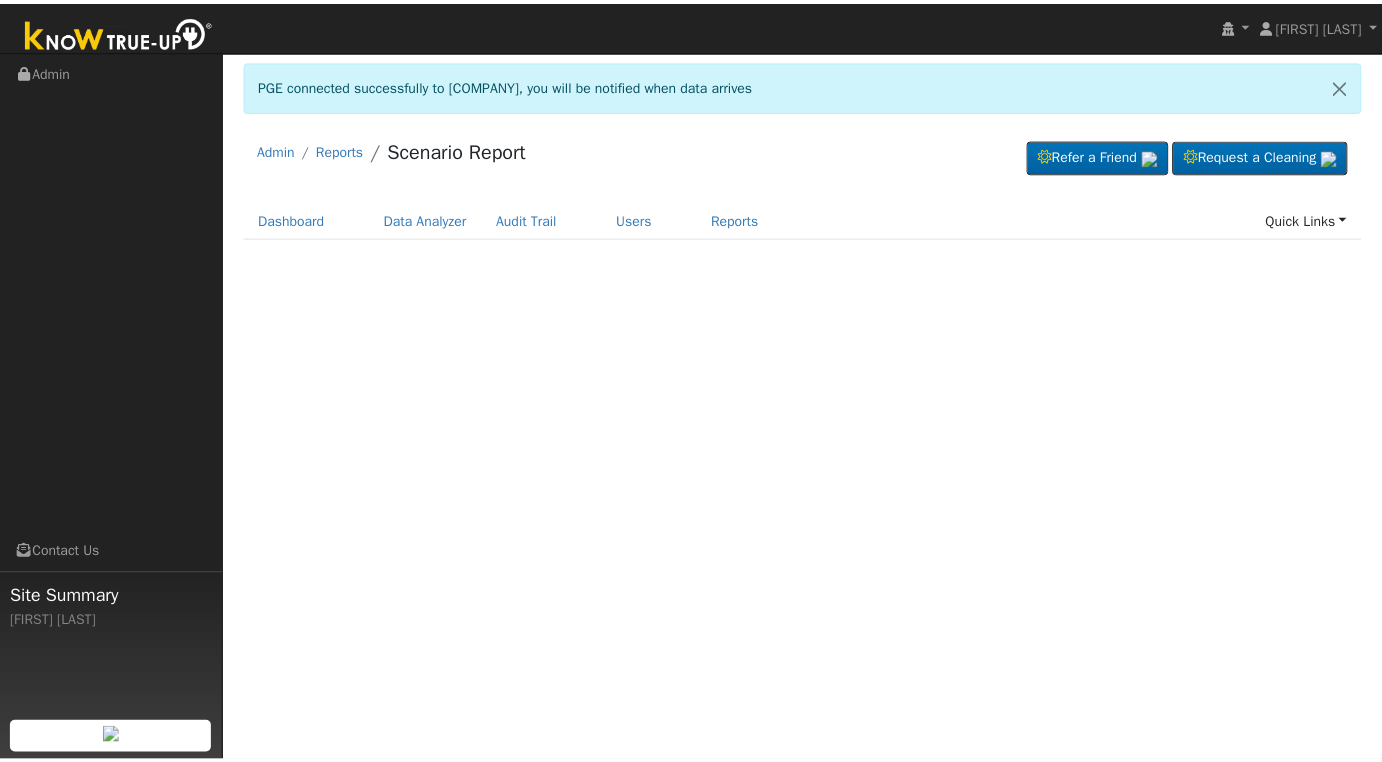 scroll, scrollTop: 0, scrollLeft: 0, axis: both 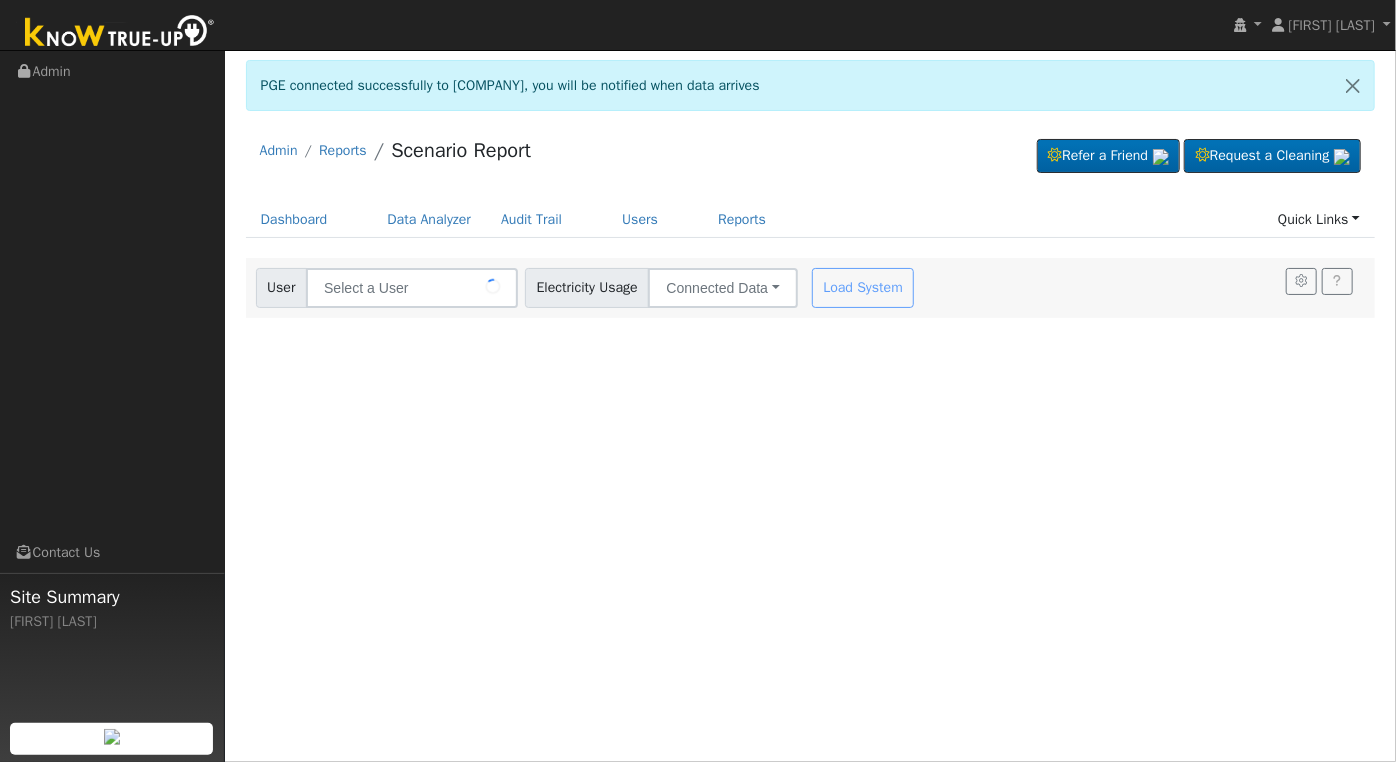 type on "Joshua Guest House" 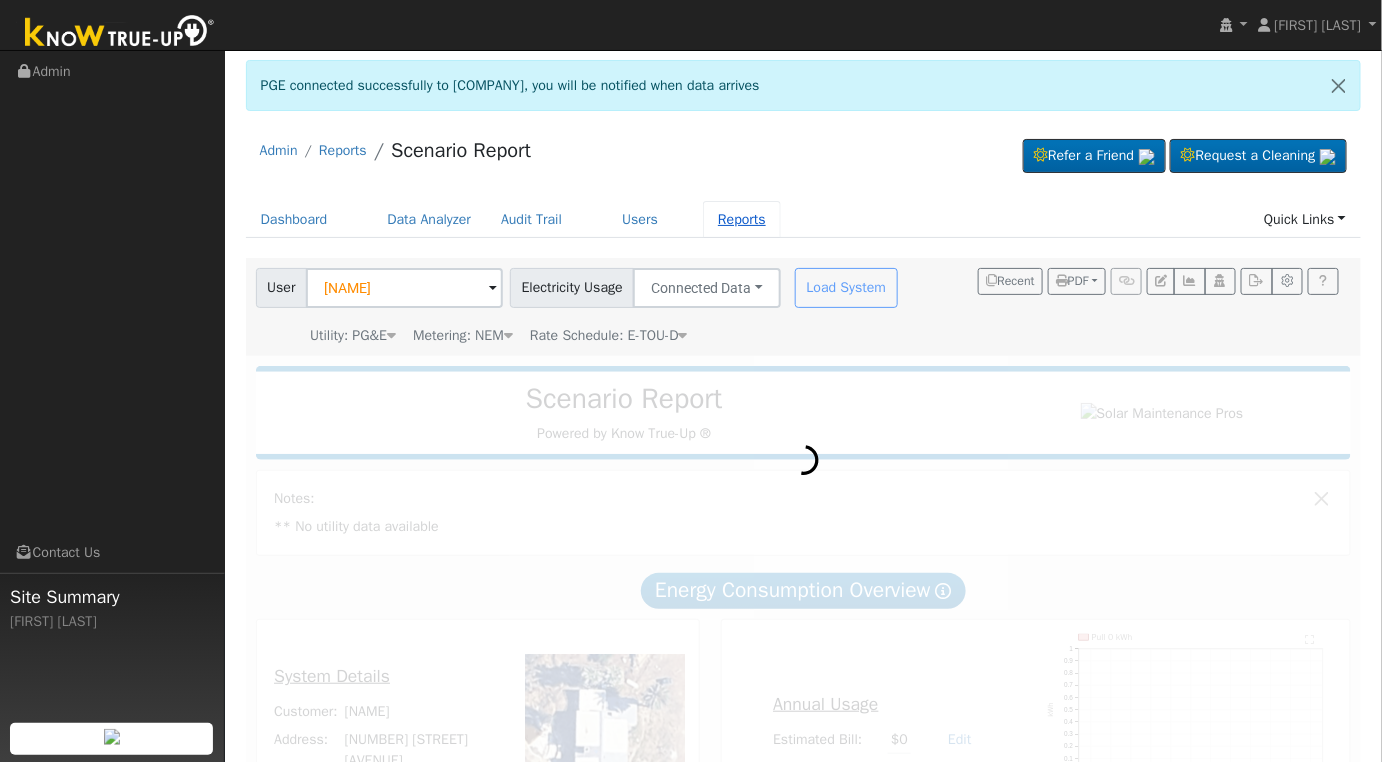 click on "Reports" at bounding box center (742, 219) 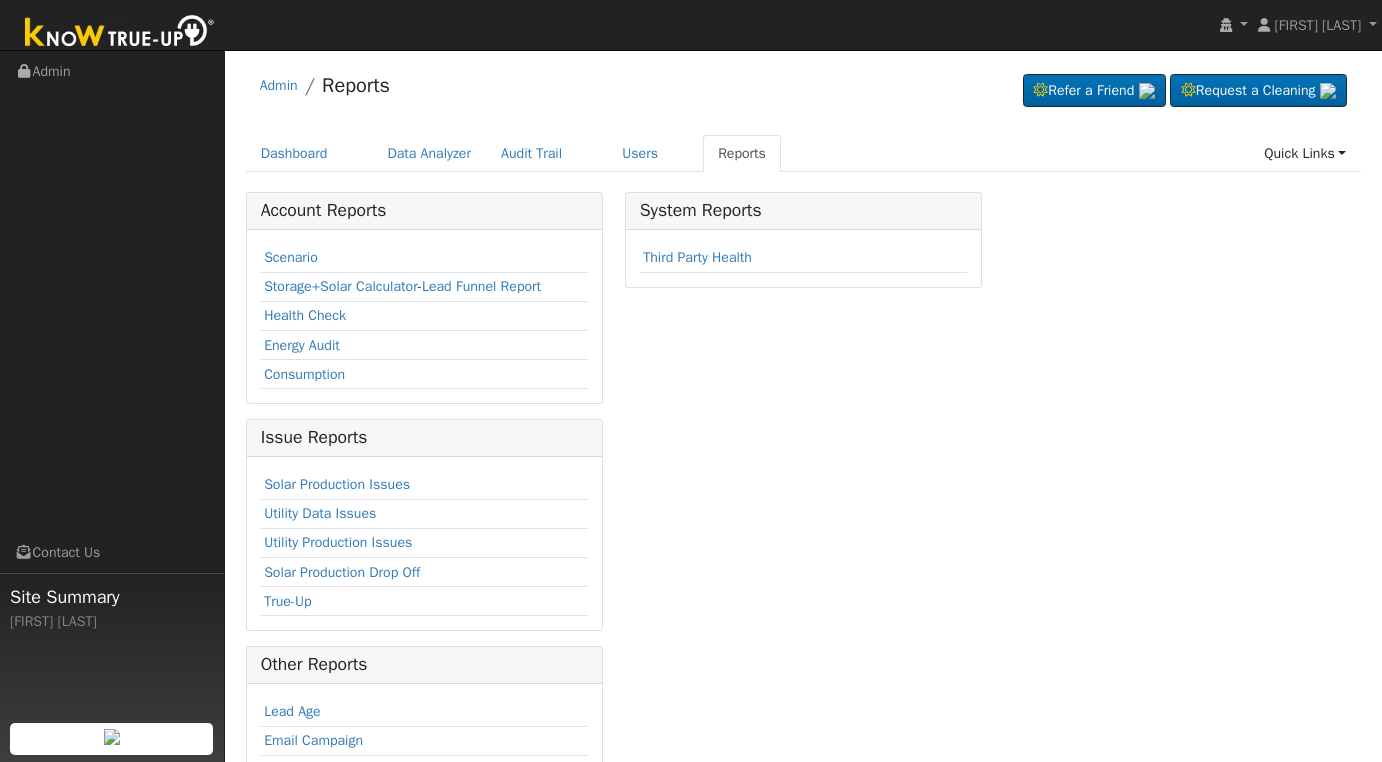 scroll, scrollTop: 0, scrollLeft: 0, axis: both 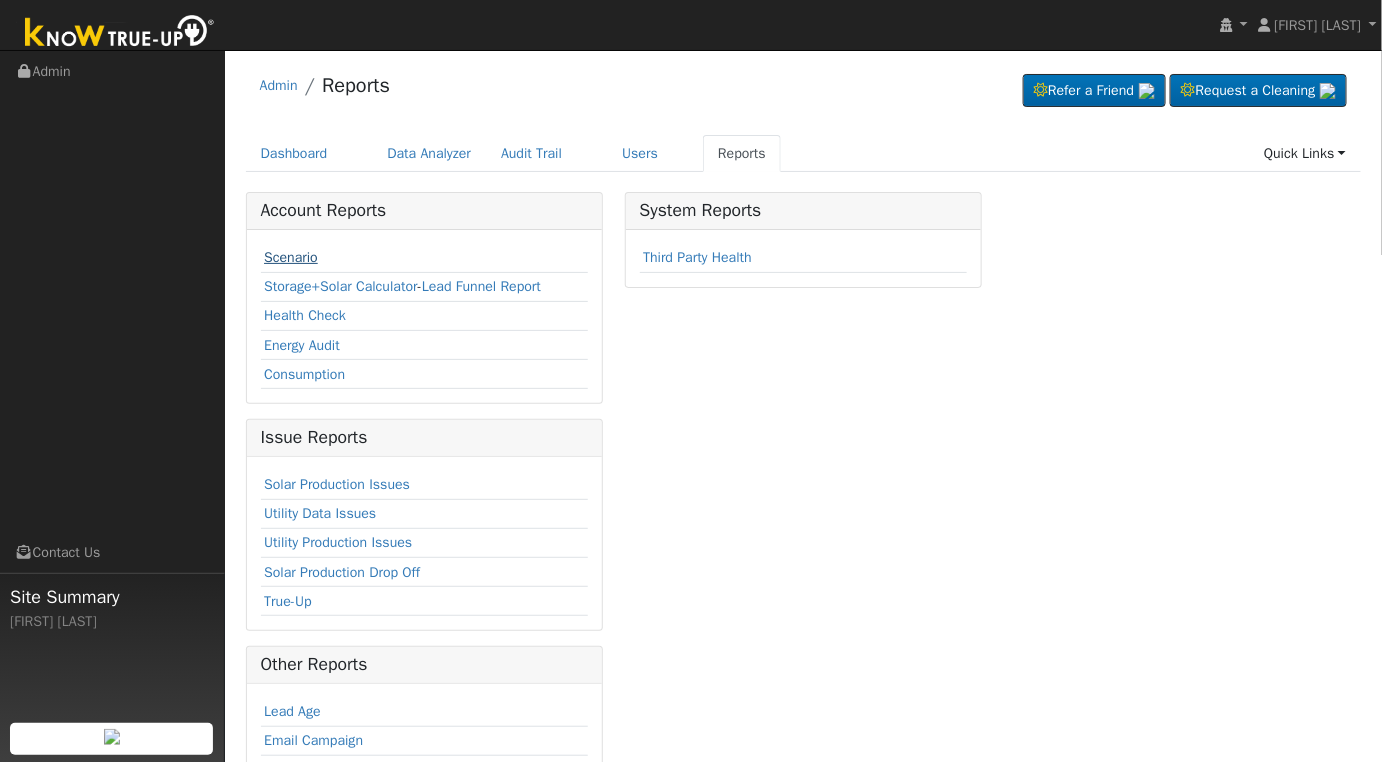 click on "Scenario" at bounding box center [291, 257] 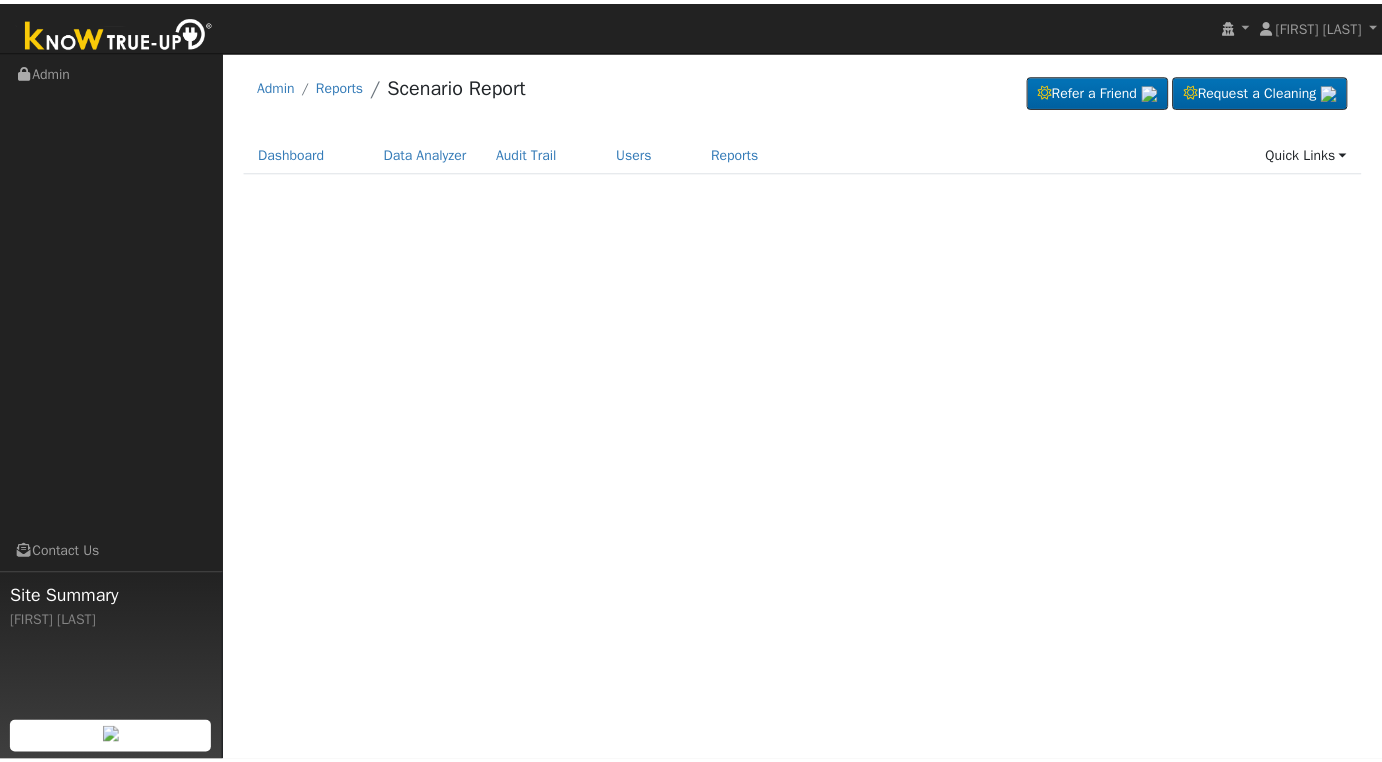scroll, scrollTop: 0, scrollLeft: 0, axis: both 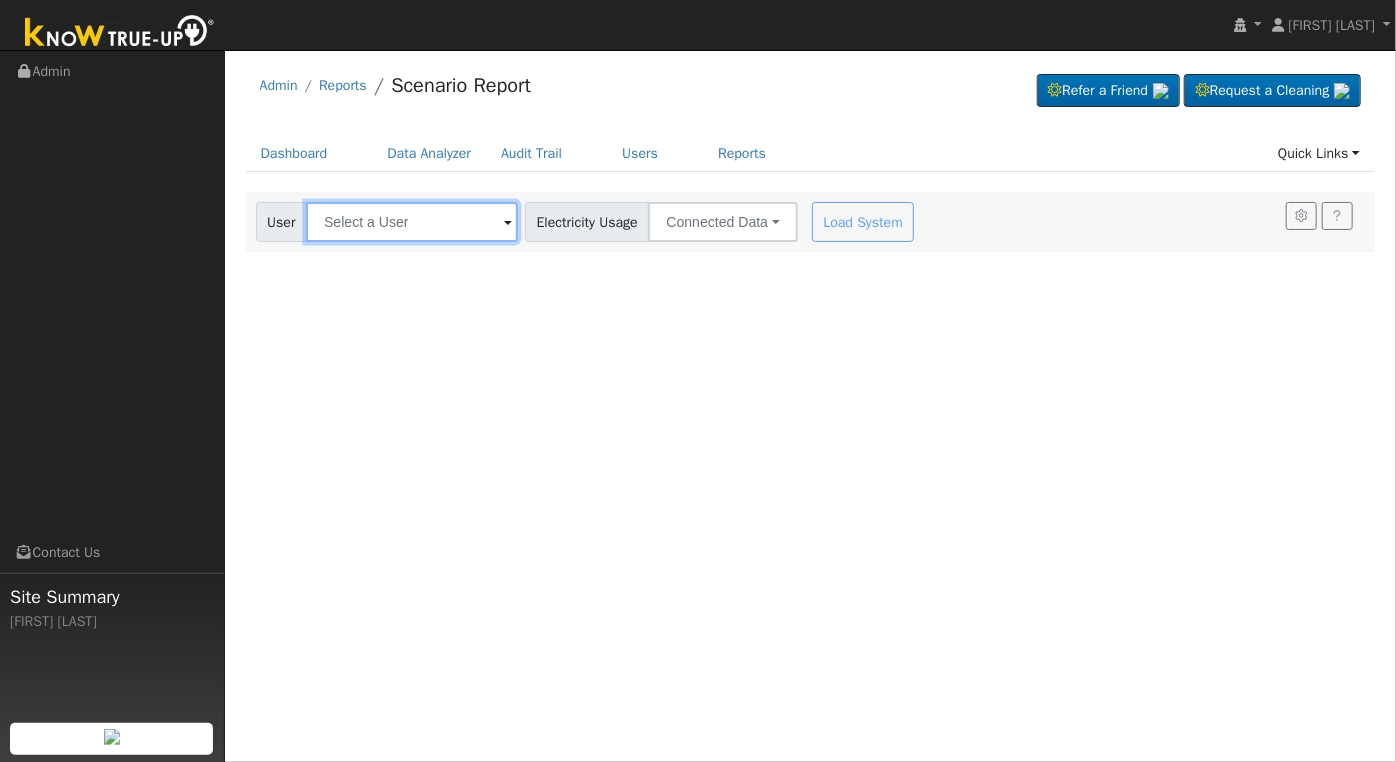 click at bounding box center (412, 222) 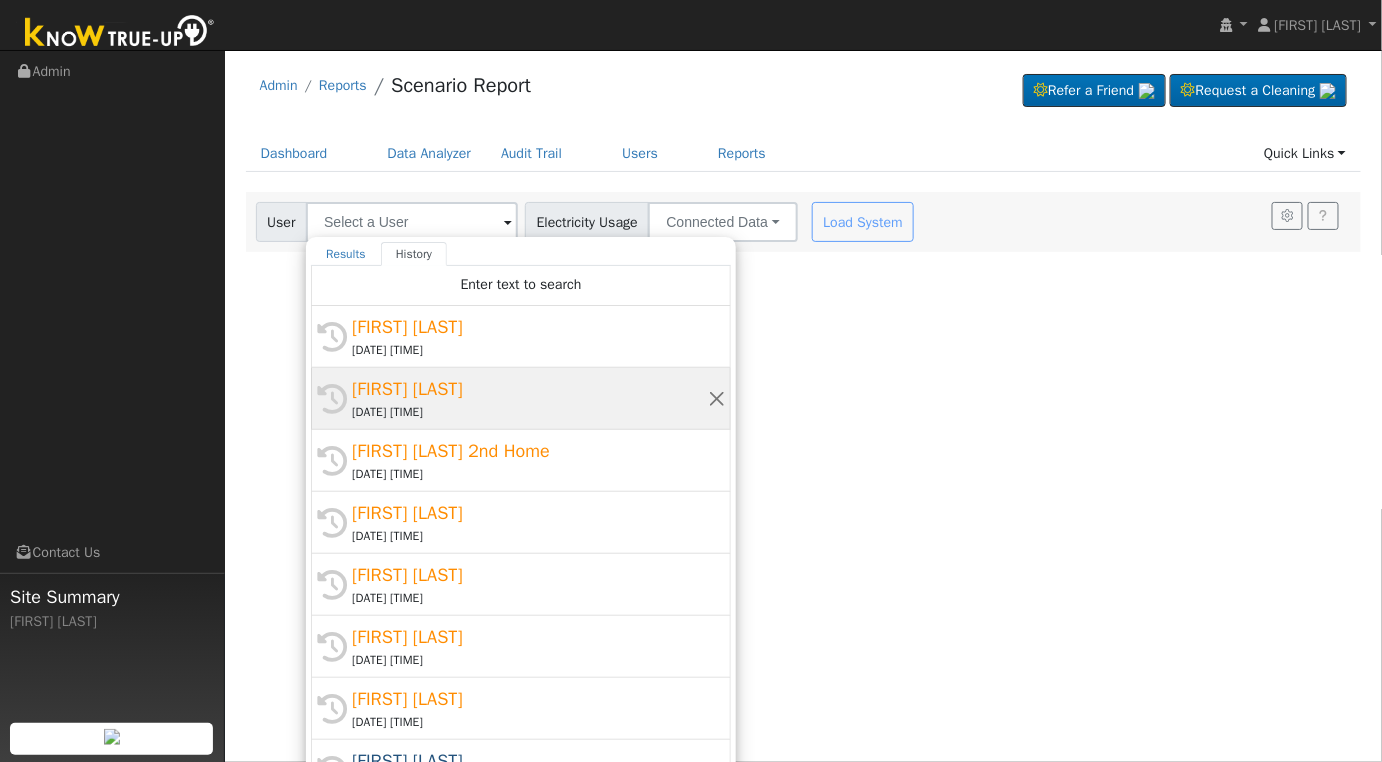 click on "[FIRST] [LAST]" at bounding box center (530, 389) 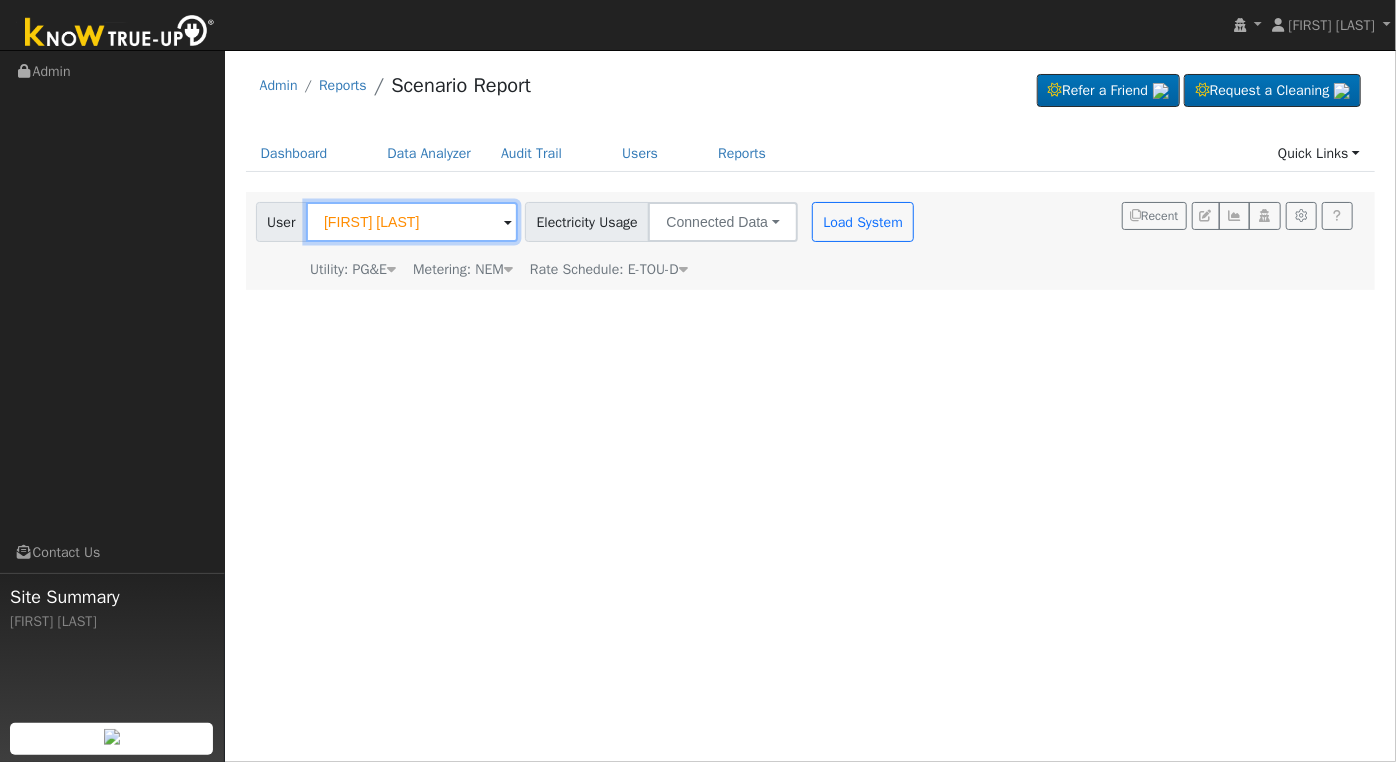 click on "[FIRST] [LAST]" at bounding box center (412, 222) 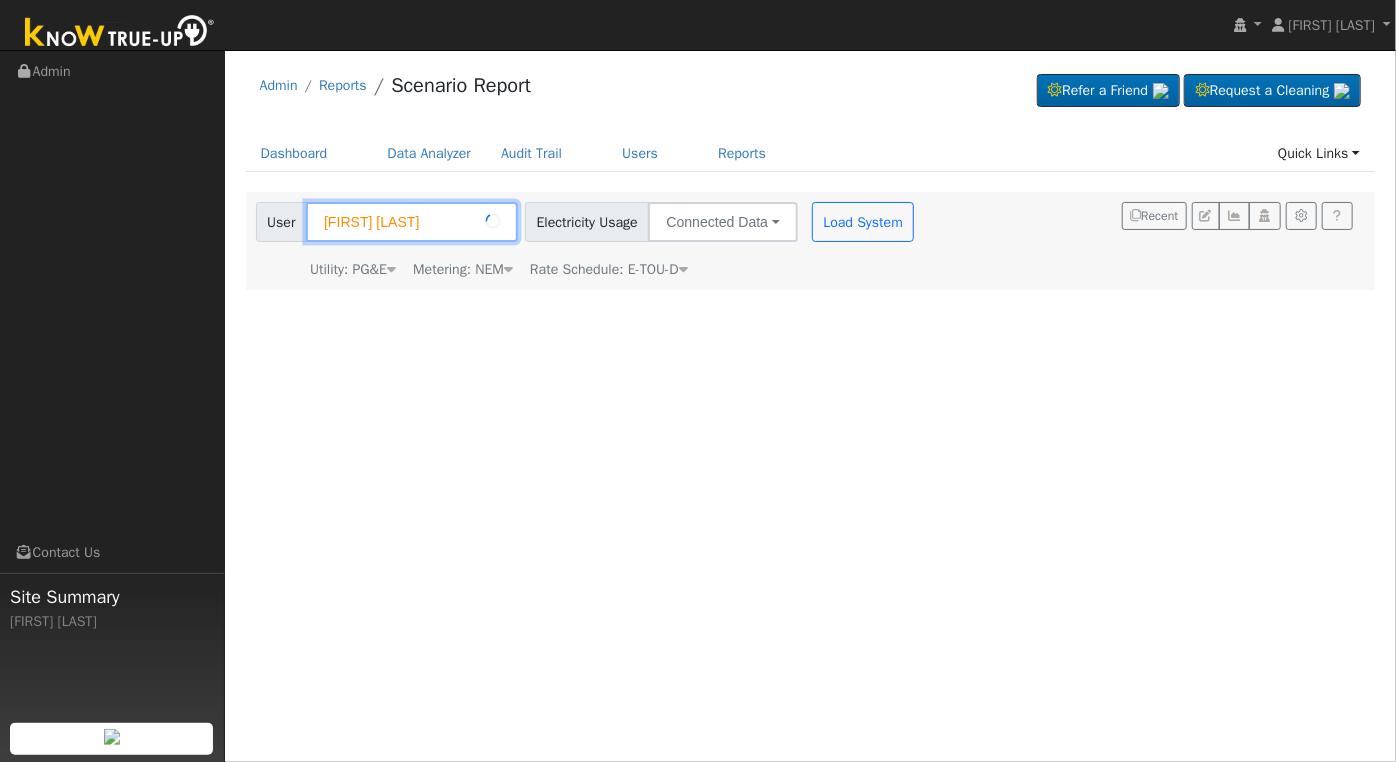 click on "[FIRST] [LAST]" at bounding box center (412, 222) 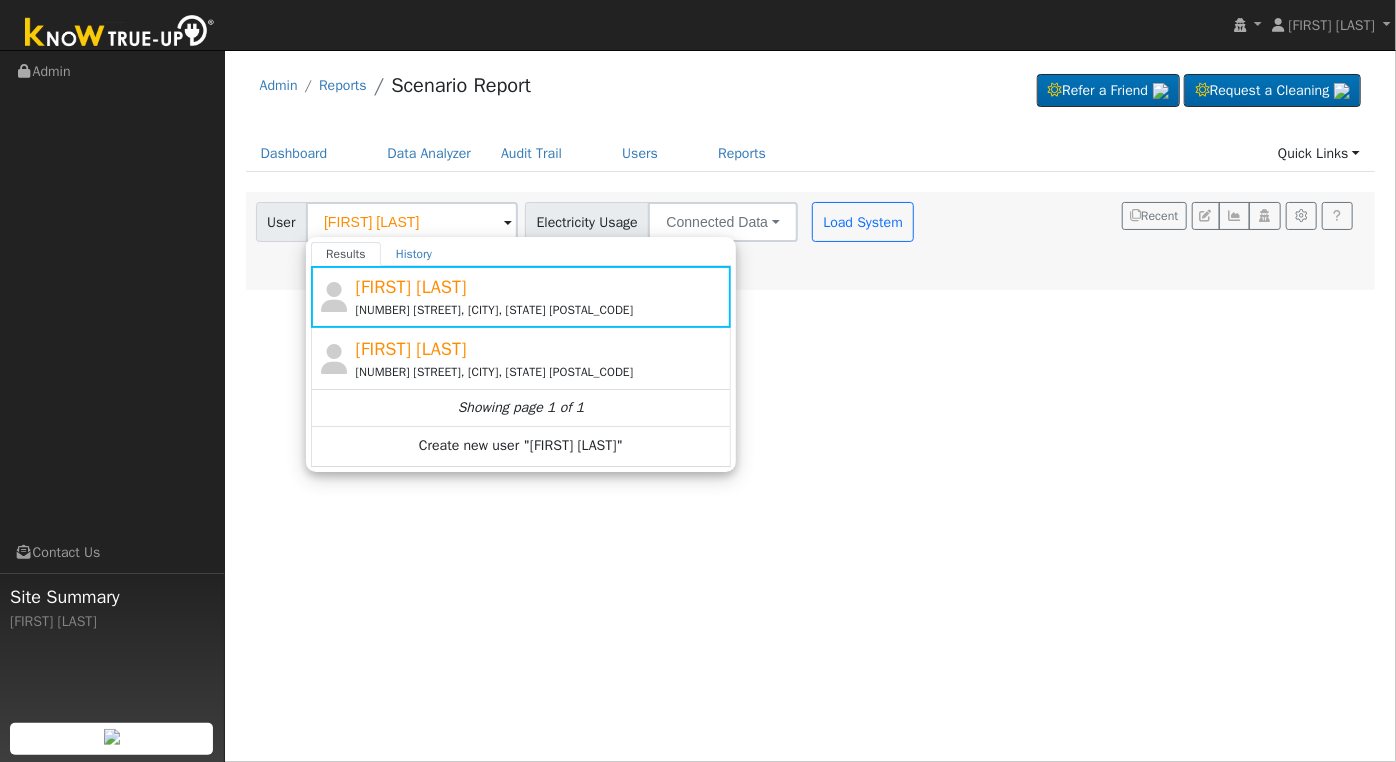 click on "[FIRST] [LAST]" at bounding box center (411, 349) 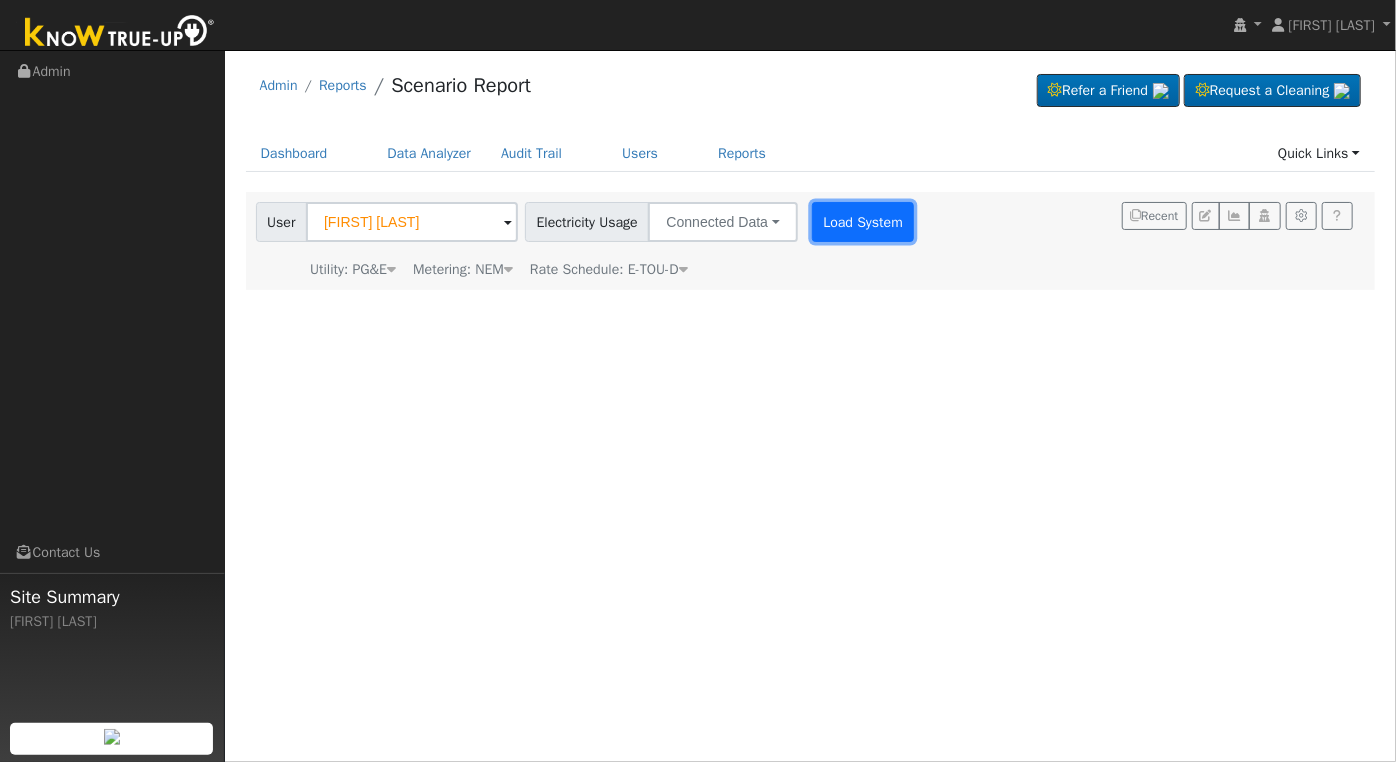 click on "Load System" at bounding box center (863, 222) 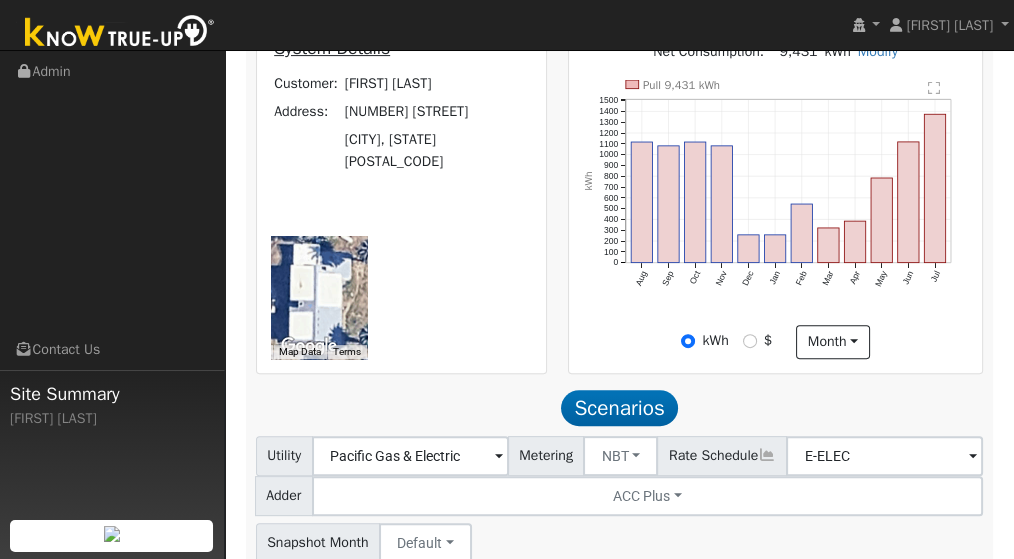scroll, scrollTop: 412, scrollLeft: 0, axis: vertical 